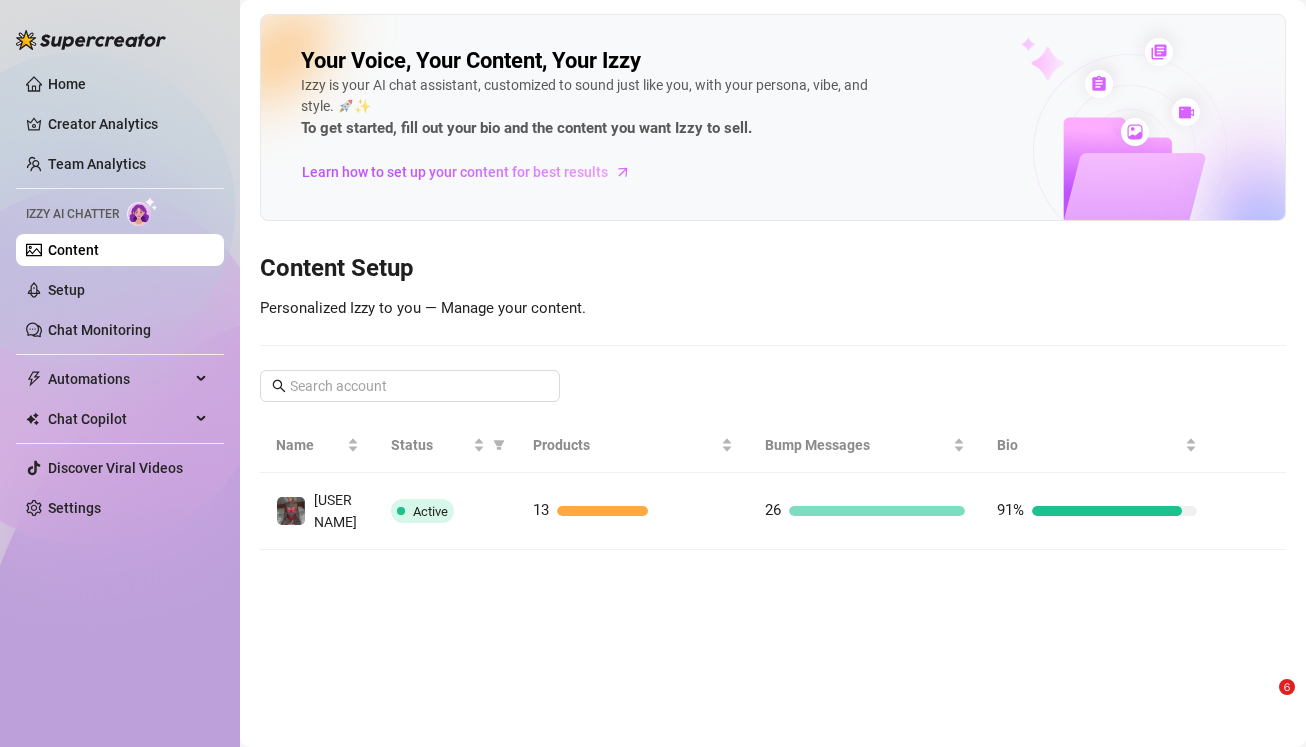 scroll, scrollTop: 0, scrollLeft: 0, axis: both 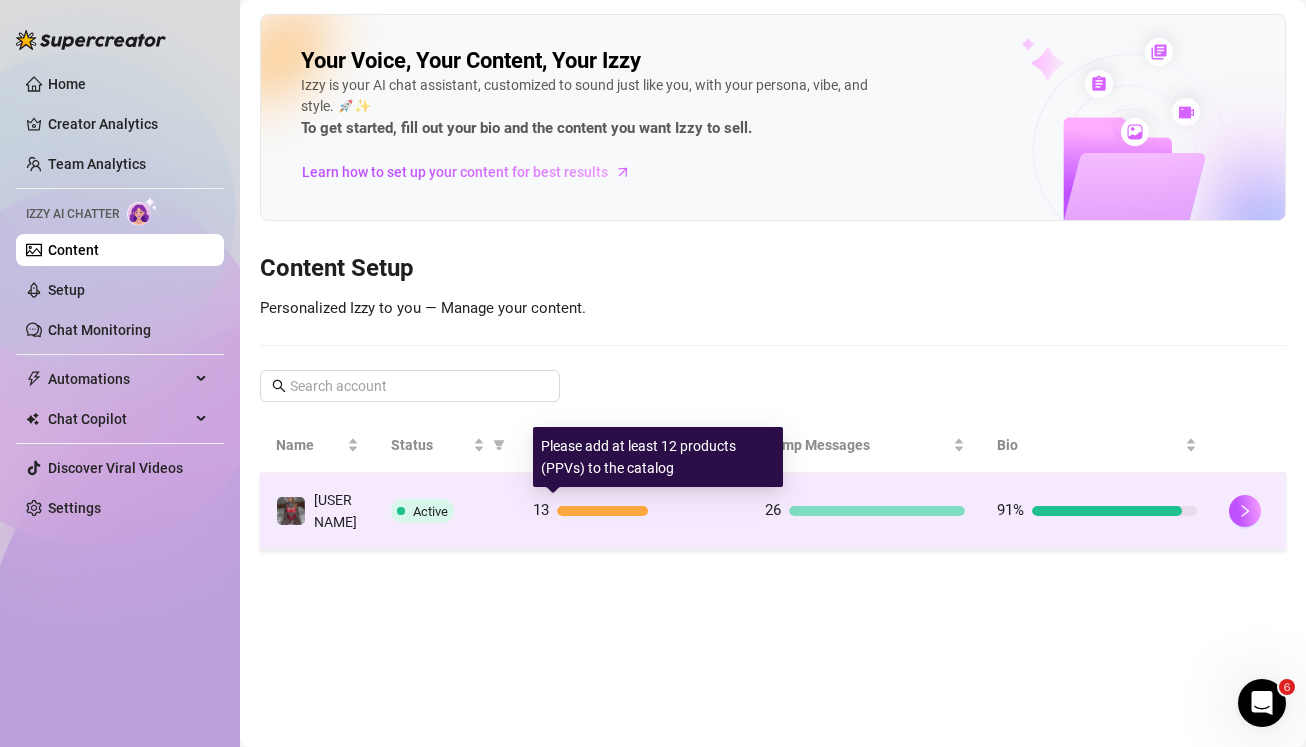 click at bounding box center (603, 511) 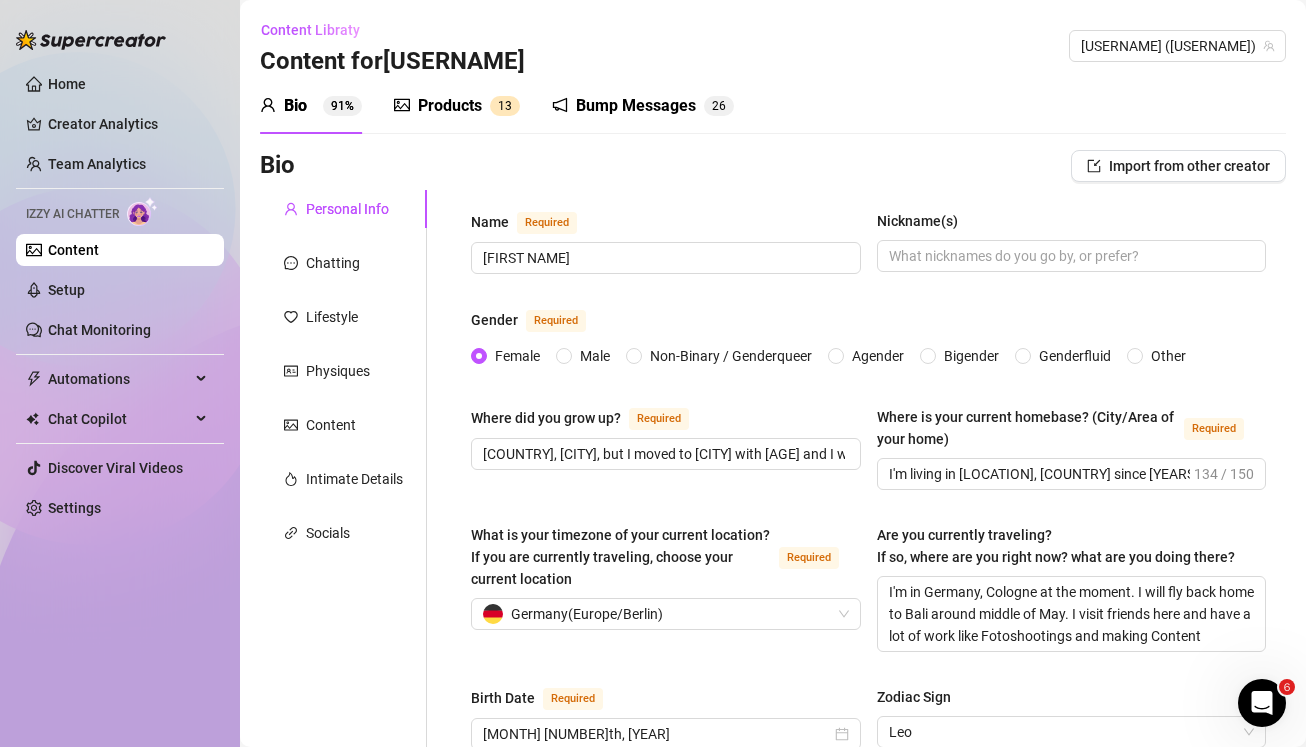 click on "Products" at bounding box center [450, 106] 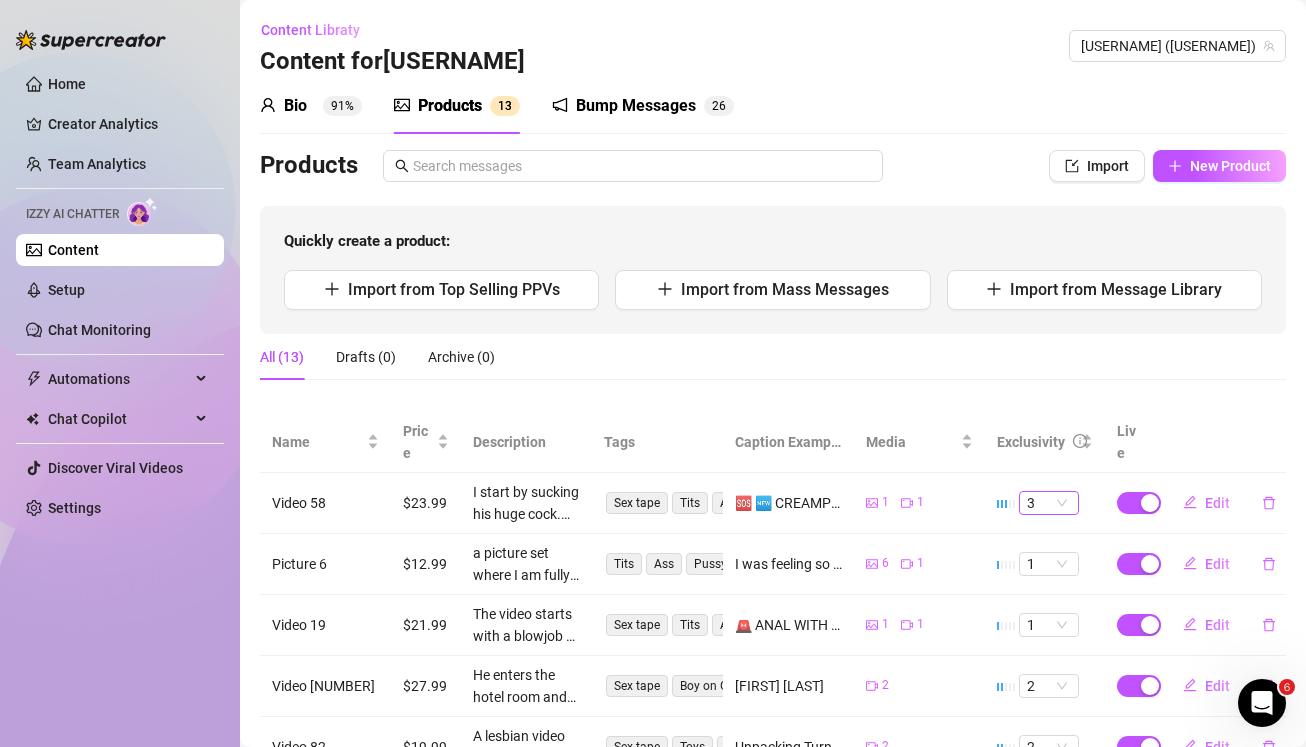 click on "3" at bounding box center (1049, 503) 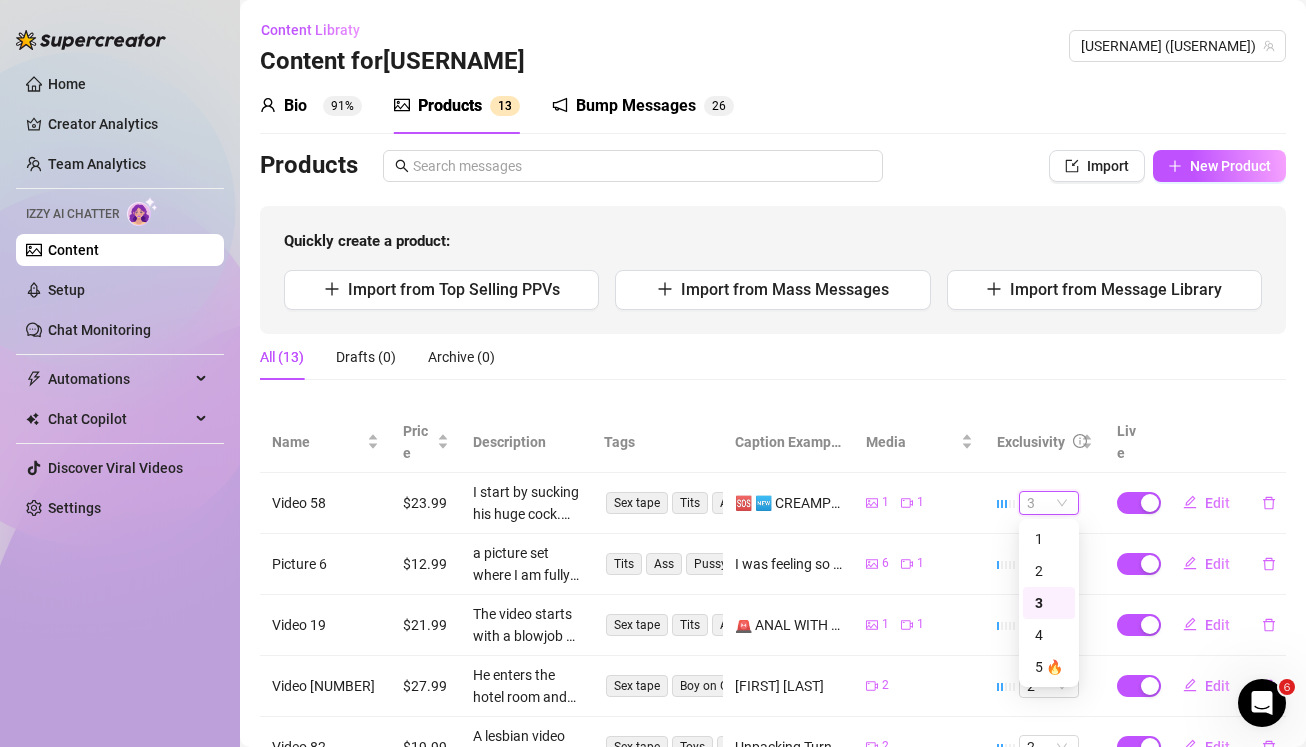 click on "All (13) Drafts (0) Archive (0)" at bounding box center (773, 357) 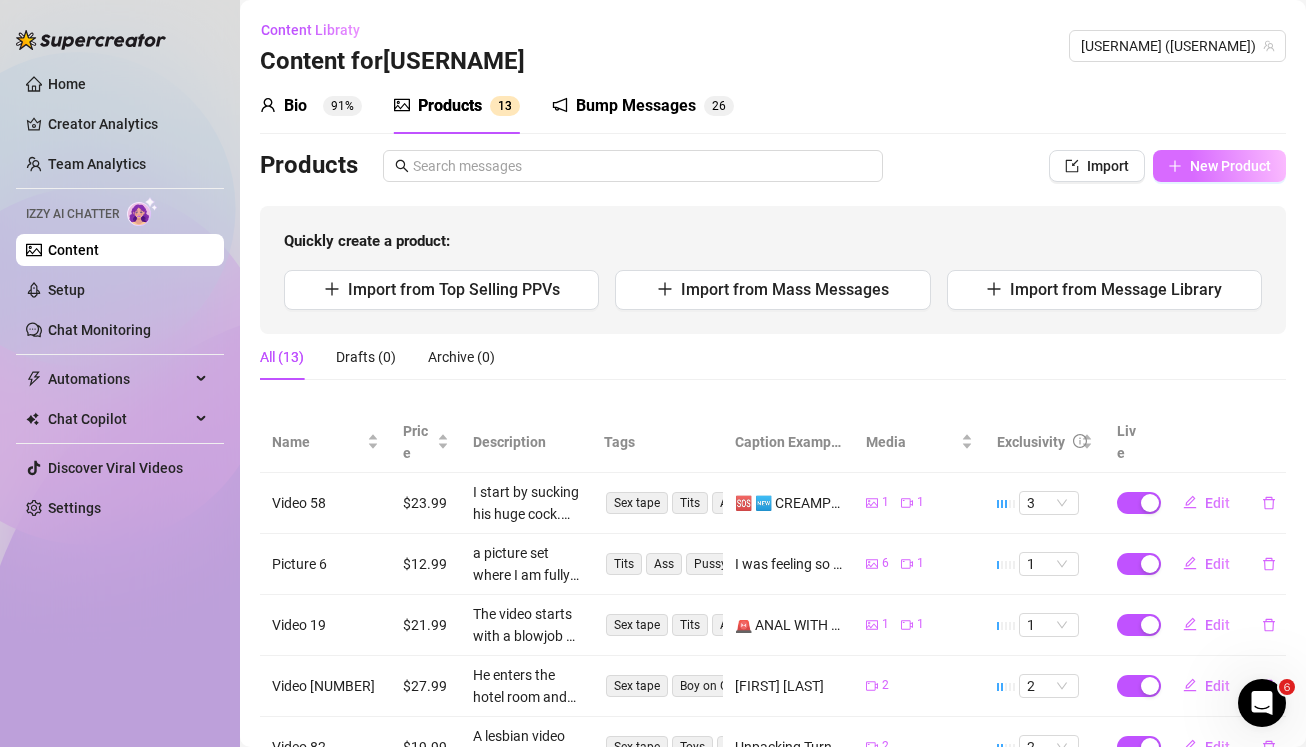 click 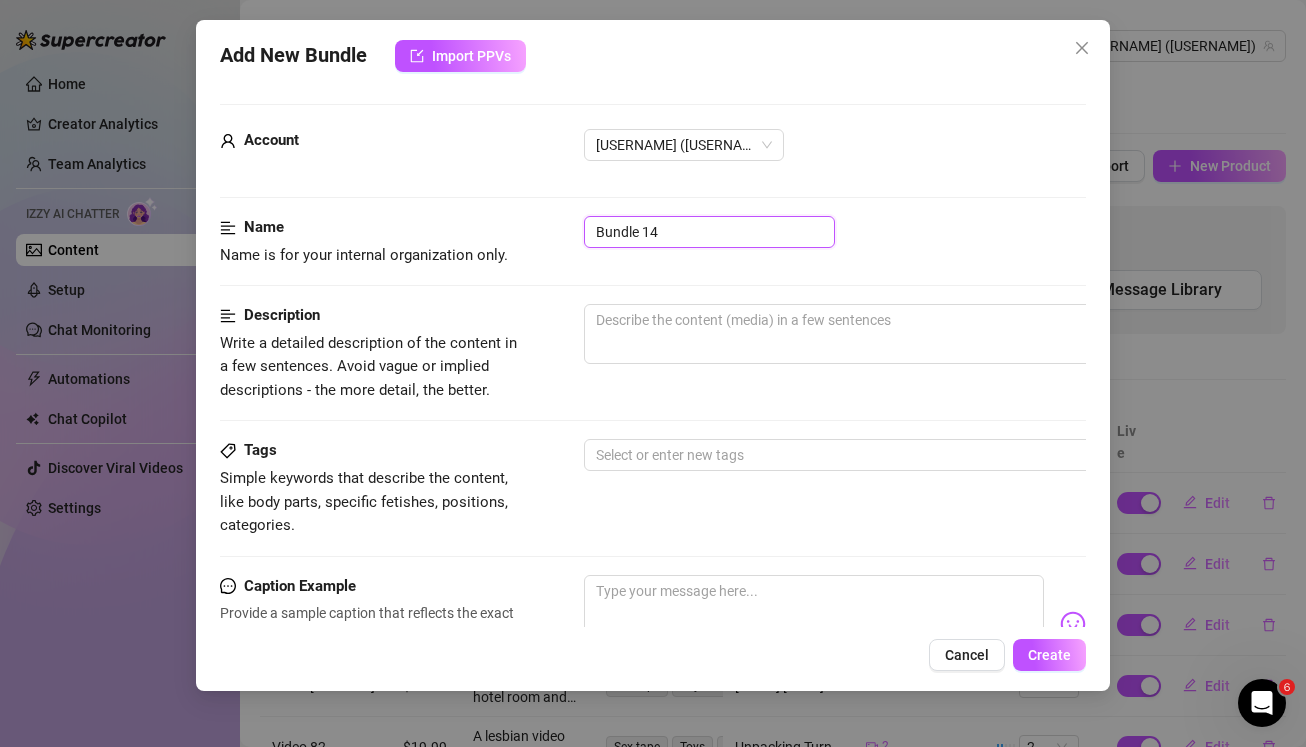 click on "Bundle 14" at bounding box center (709, 232) 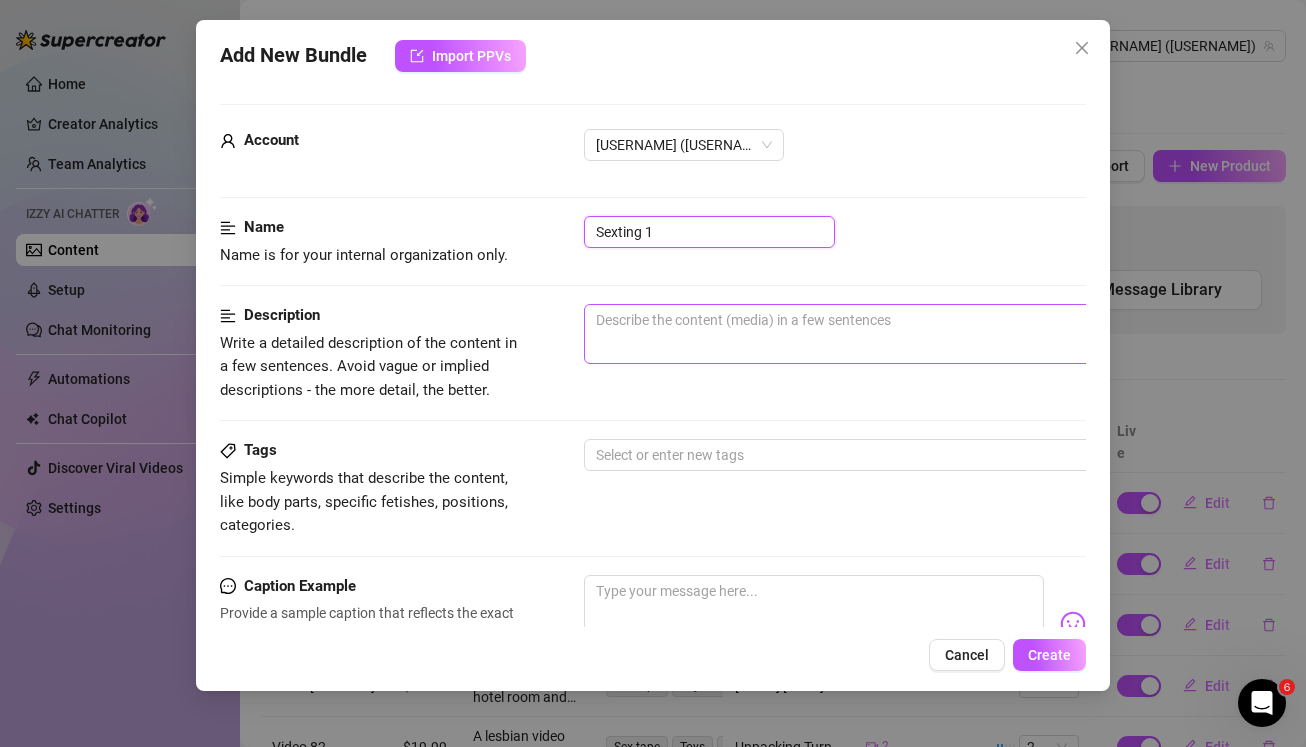 type on "Sexting 1" 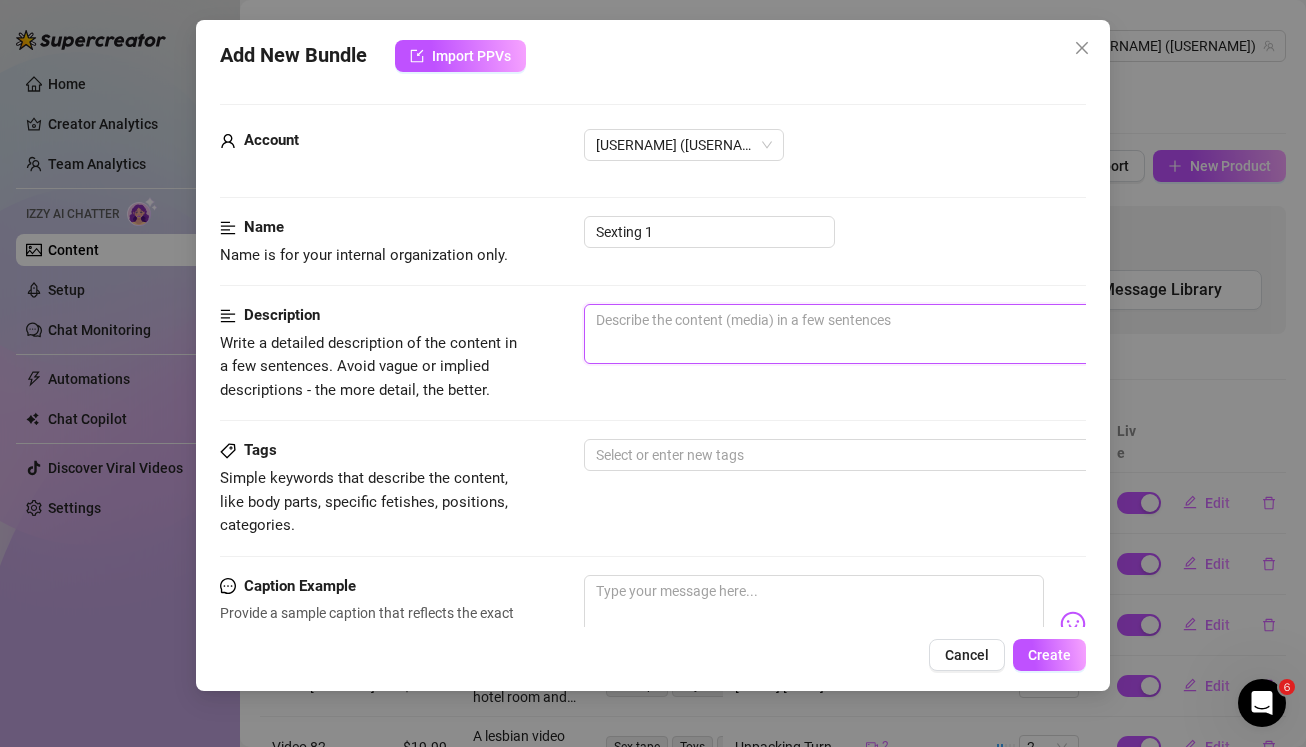 click at bounding box center (934, 334) 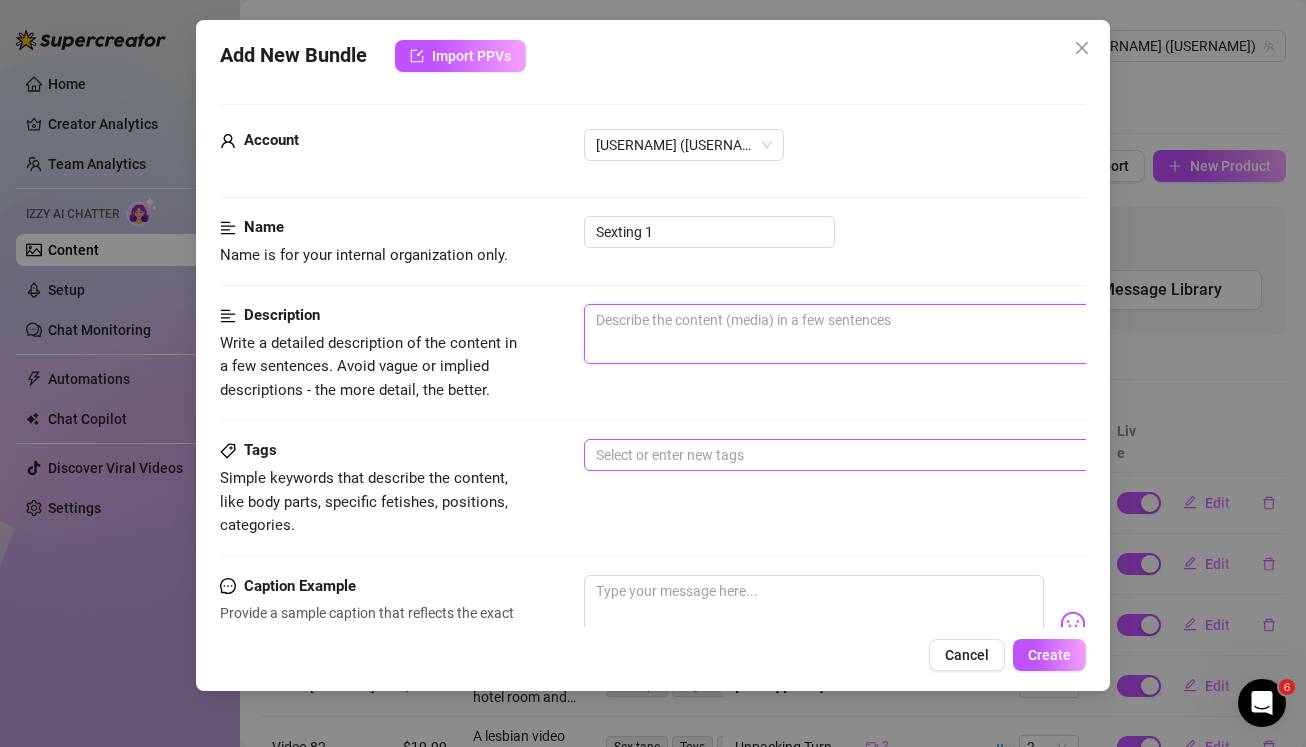 click at bounding box center (923, 455) 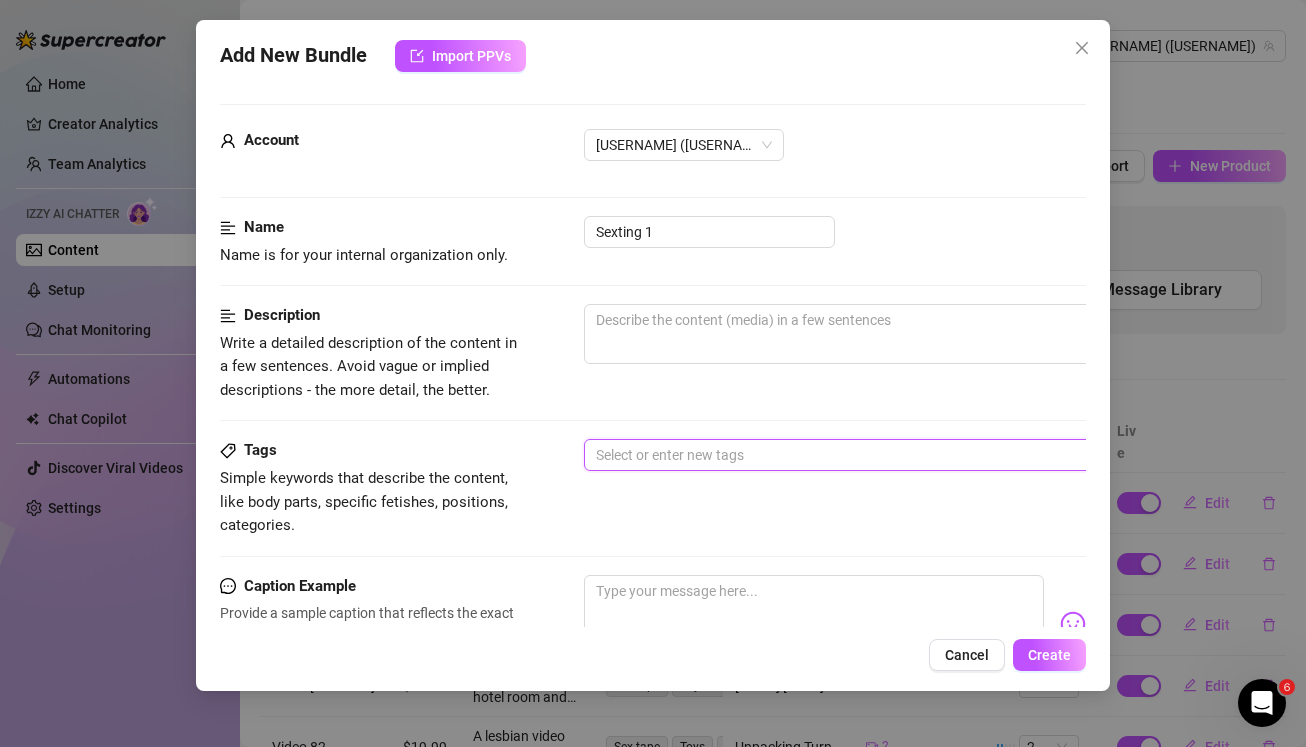 click on "Description Write a detailed description of the content in a few sentences. Avoid vague or implied descriptions - the more detail, the better." at bounding box center [653, 371] 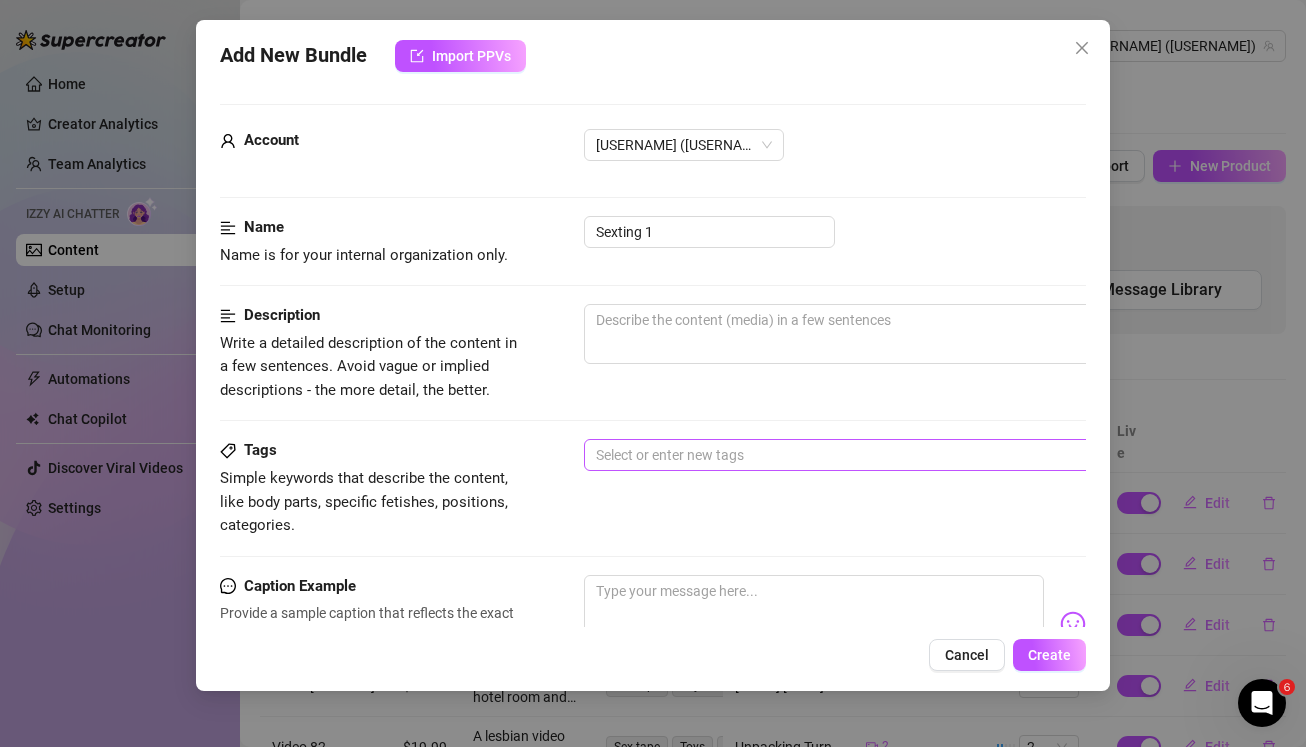 click at bounding box center (923, 455) 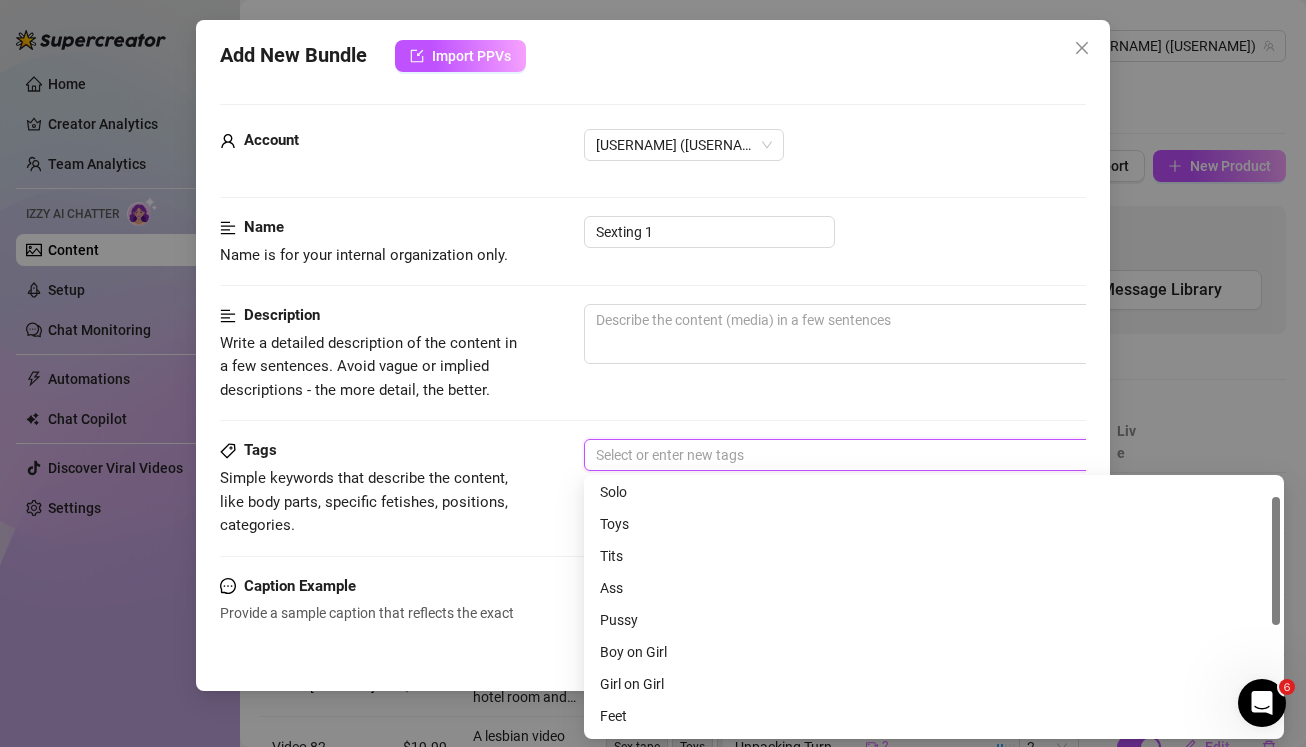 scroll, scrollTop: 0, scrollLeft: 0, axis: both 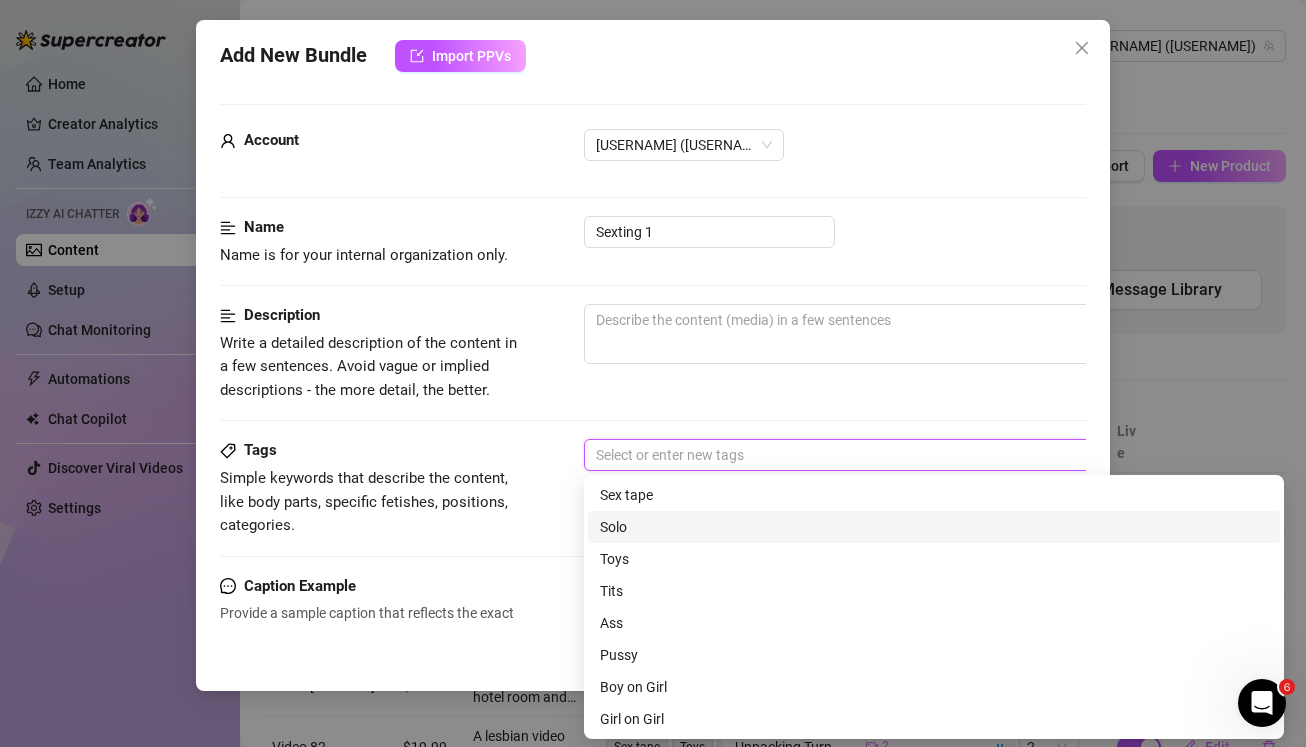 click on "Solo" at bounding box center (934, 527) 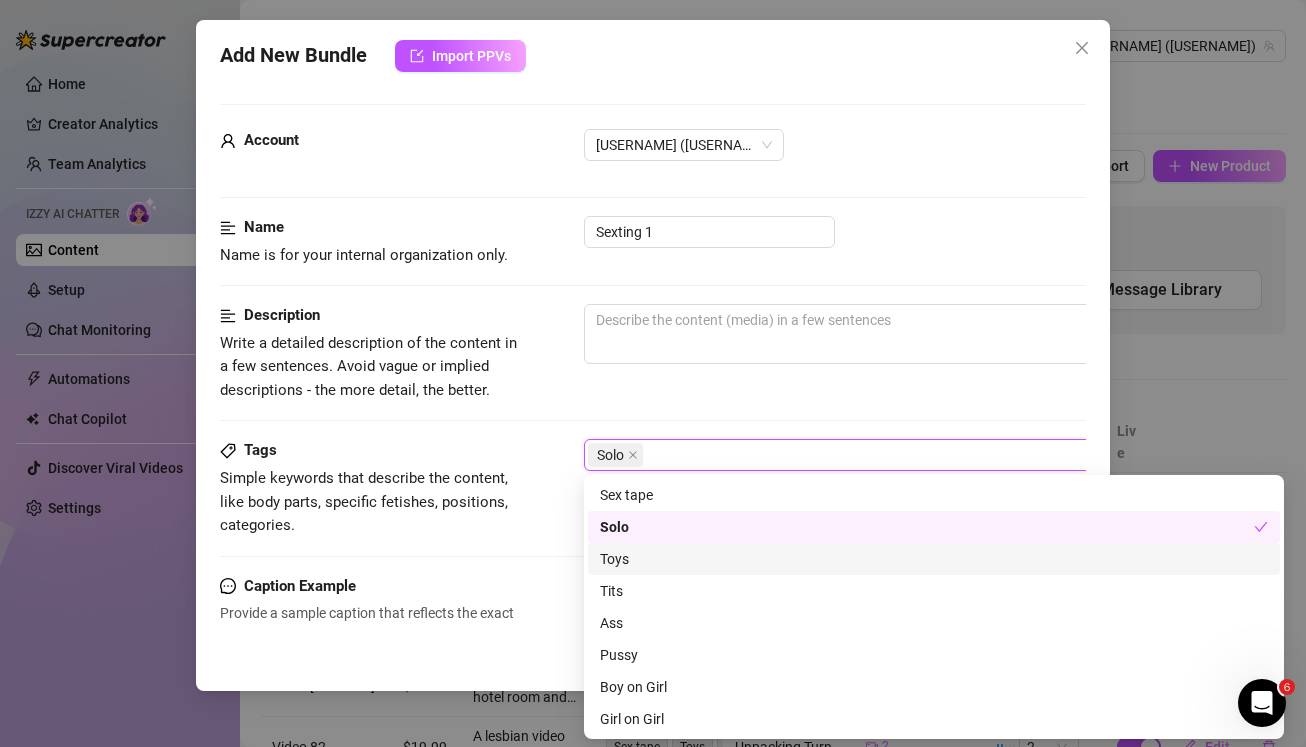 click on "Toys" at bounding box center [934, 559] 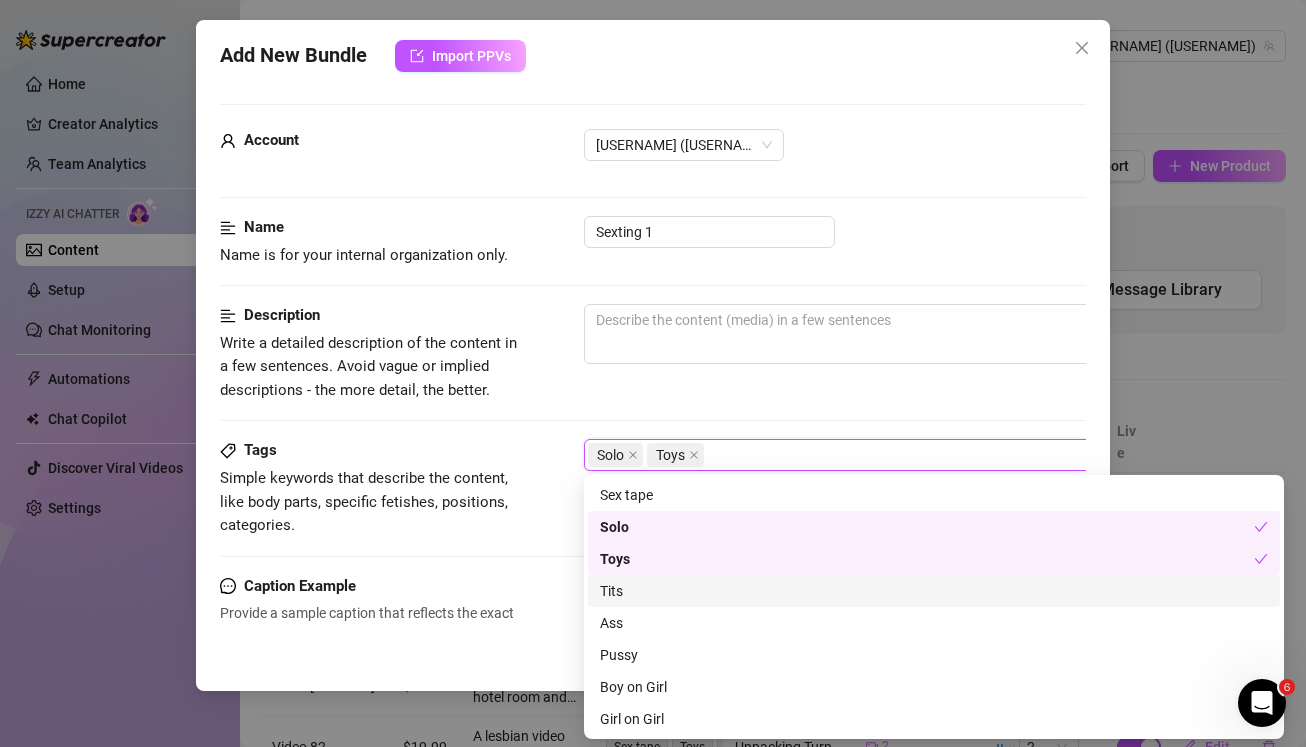click on "Tits" at bounding box center [934, 591] 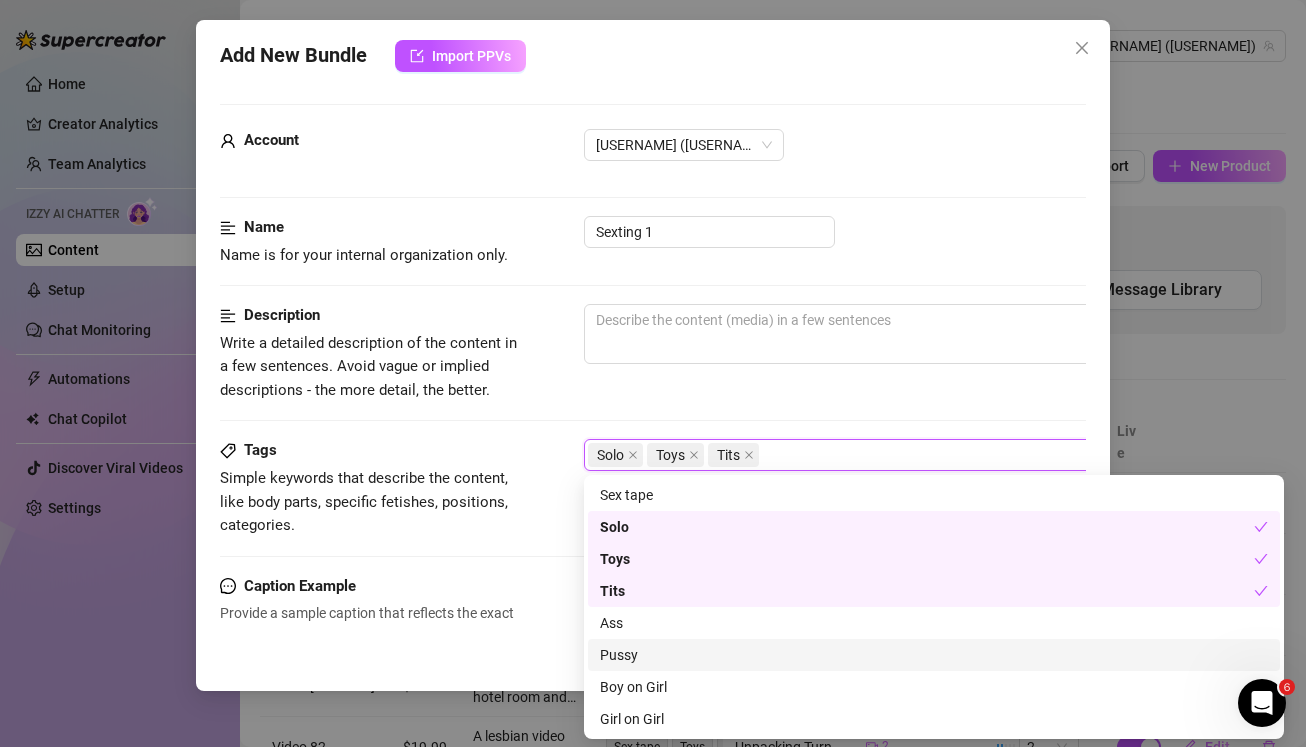 click on "Pussy" at bounding box center (934, 655) 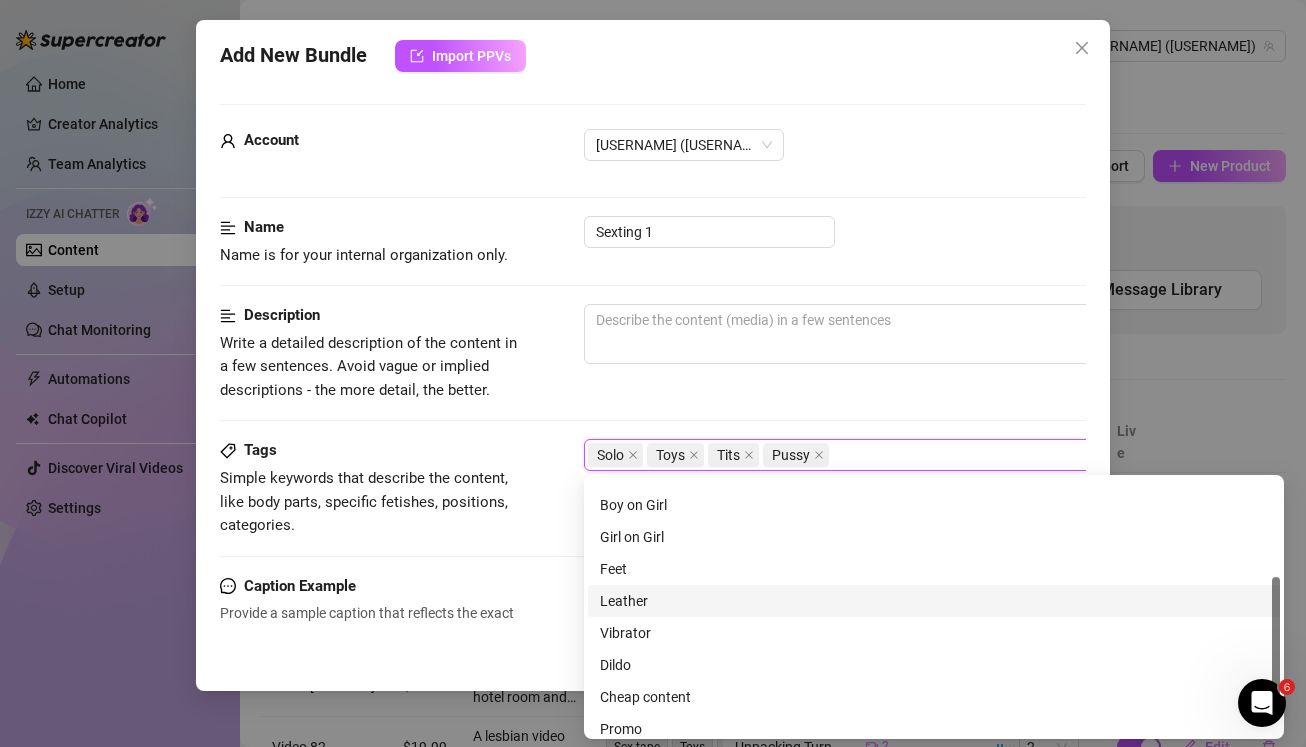 scroll, scrollTop: 226, scrollLeft: 0, axis: vertical 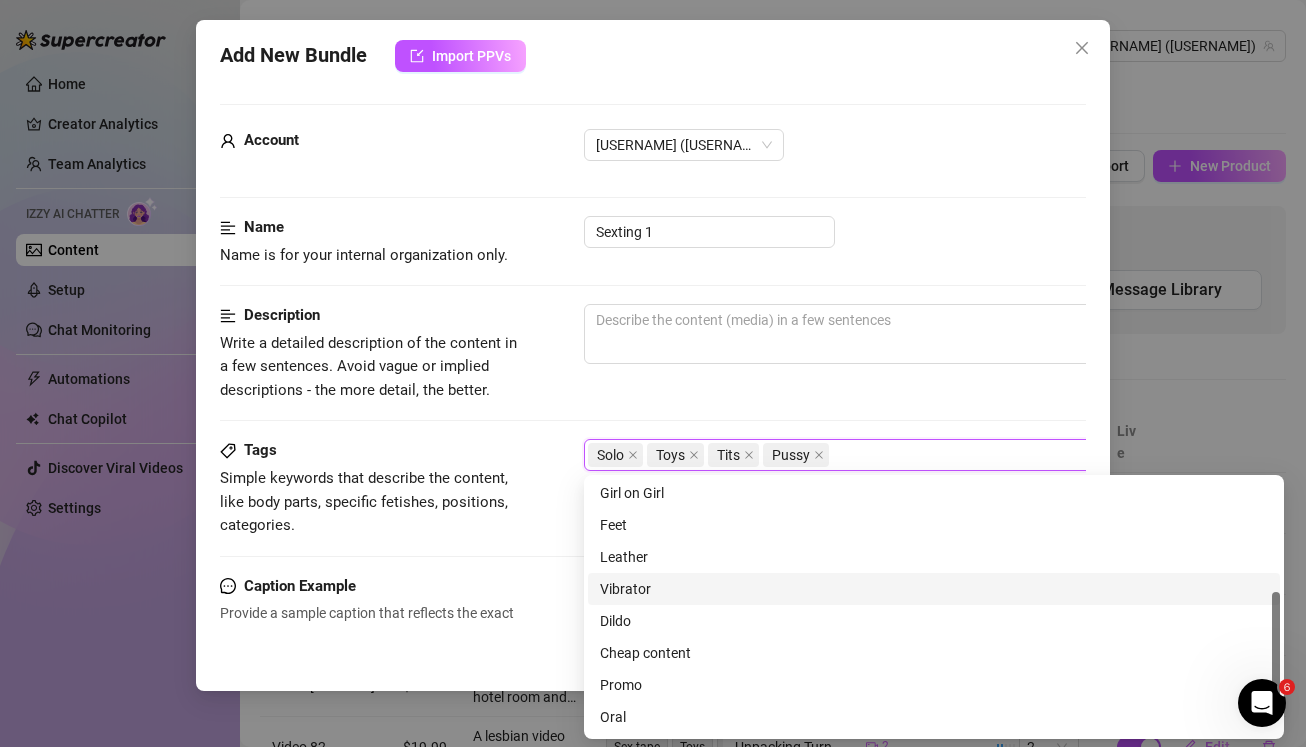 click on "Vibrator" at bounding box center (934, 589) 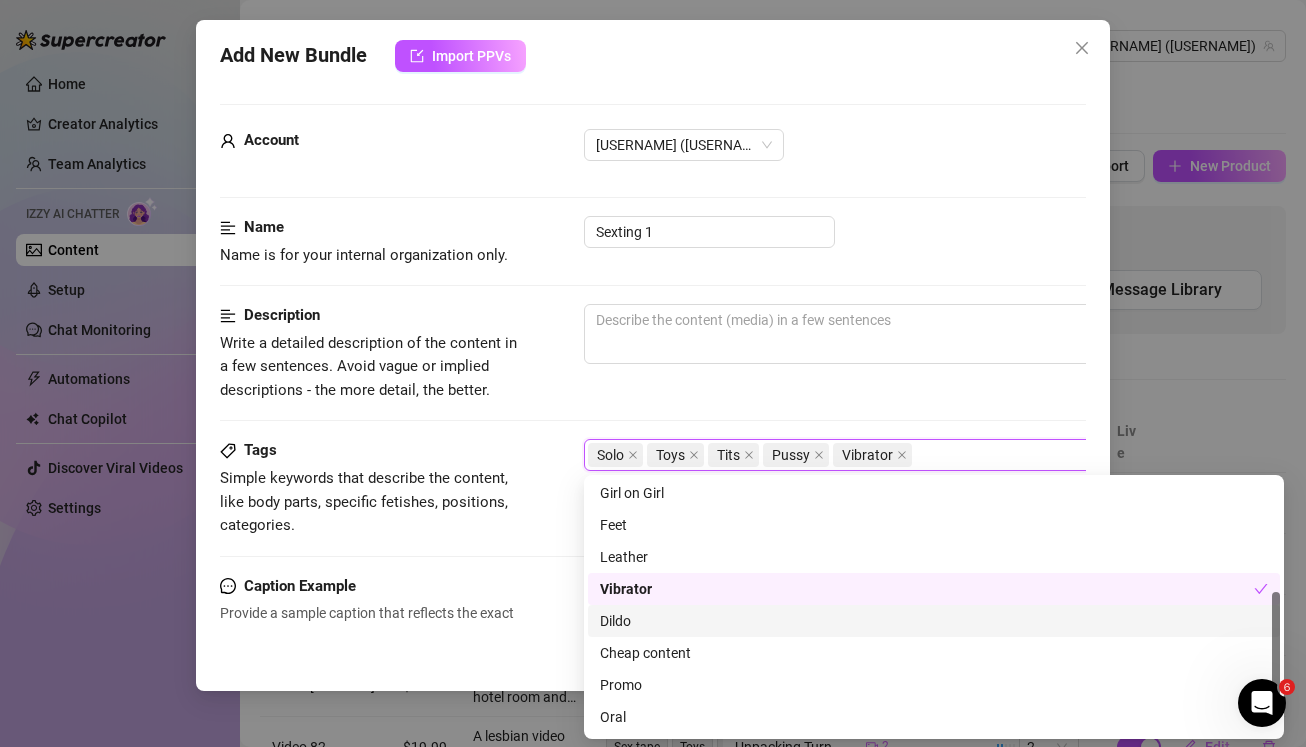click on "Dildo" at bounding box center (934, 621) 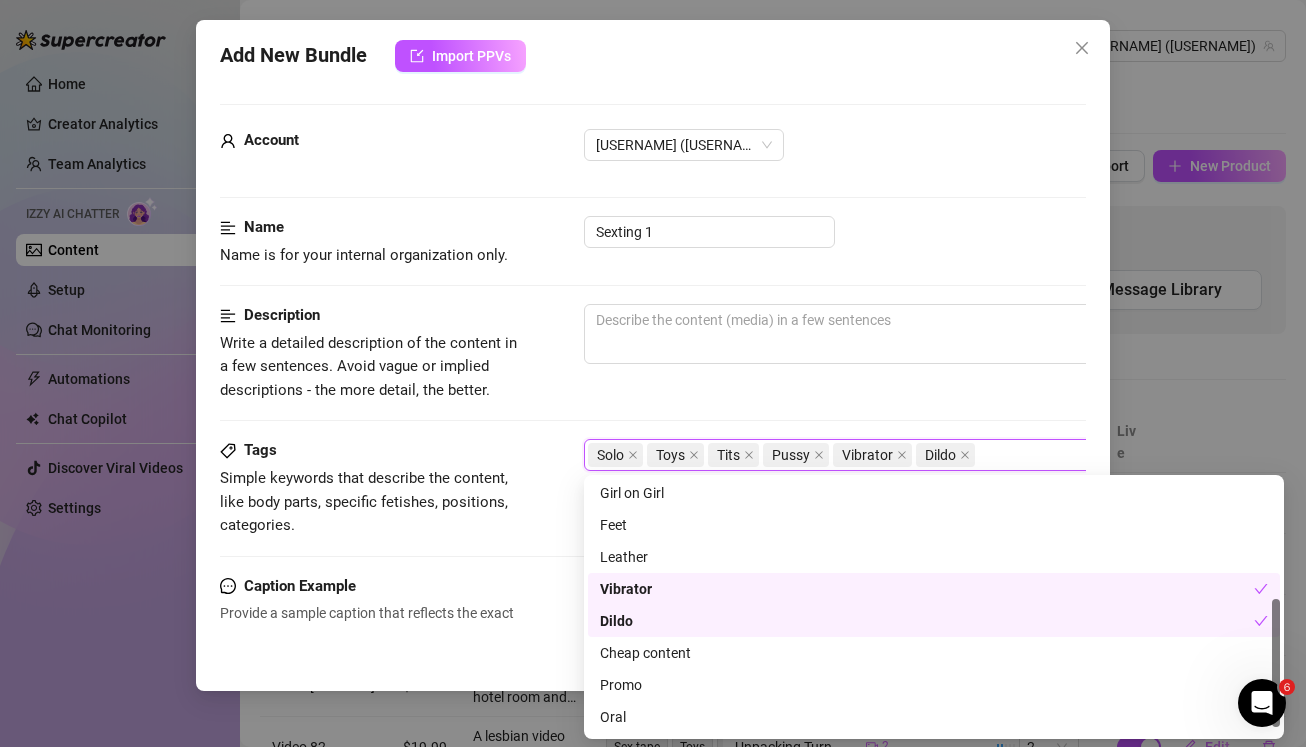scroll, scrollTop: 256, scrollLeft: 0, axis: vertical 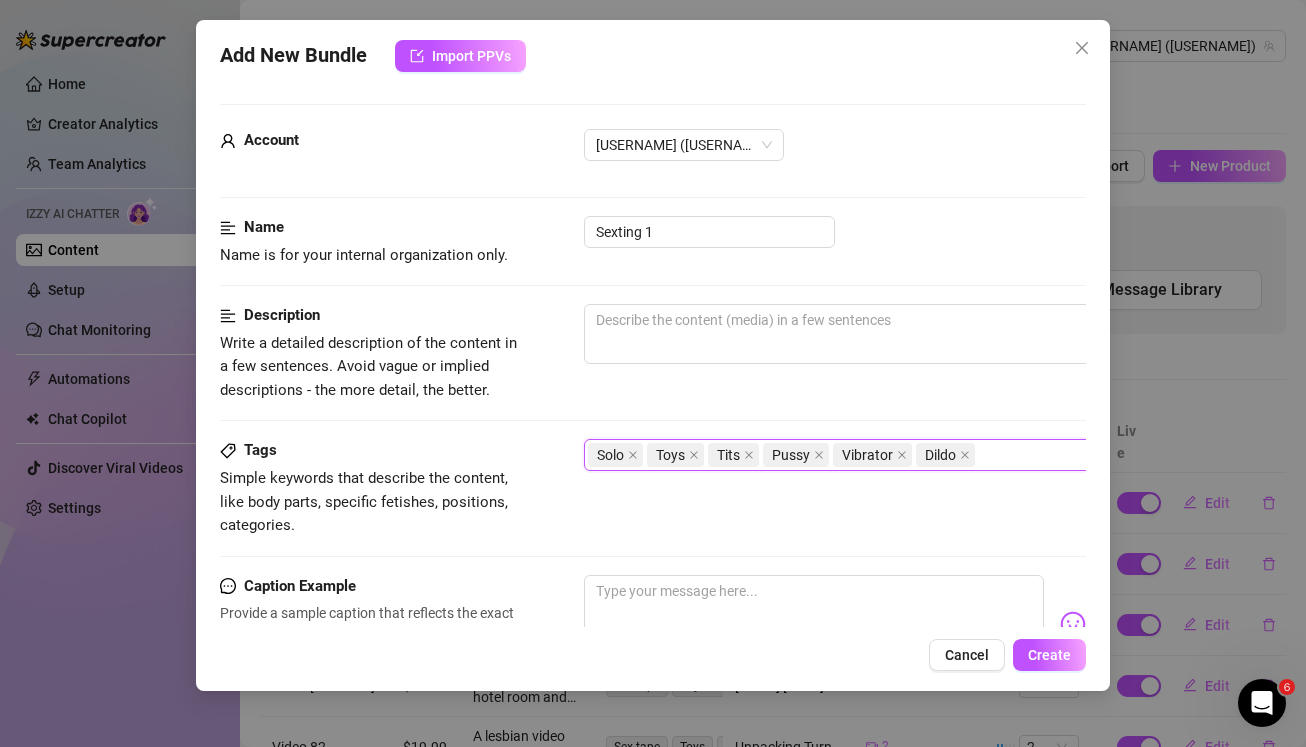 click on "Tags Simple keywords that describe the content, like body parts, specific fetishes, positions, categories. Solo, Toys, Tits, Pussy, Vibrator, Dildo Solo Toys Tits Pussy Vibrator Dildo" at bounding box center [653, 506] 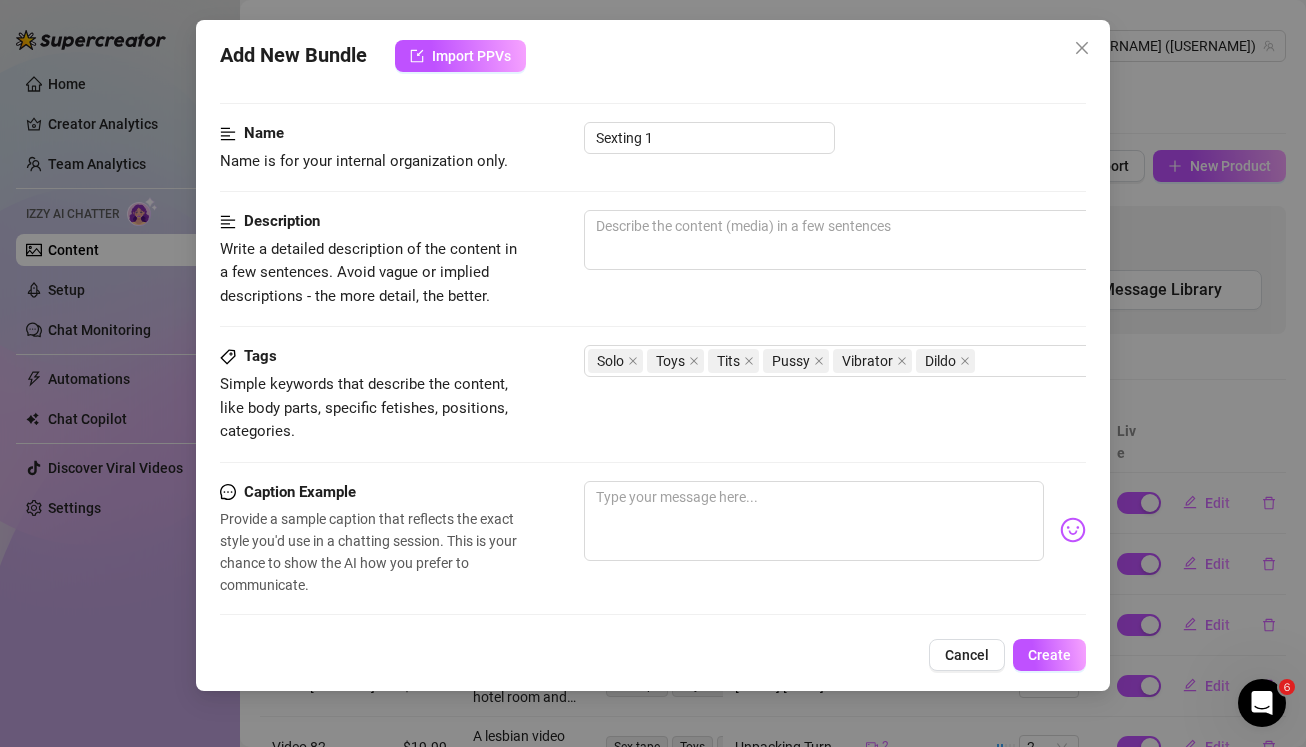 scroll, scrollTop: 39, scrollLeft: 0, axis: vertical 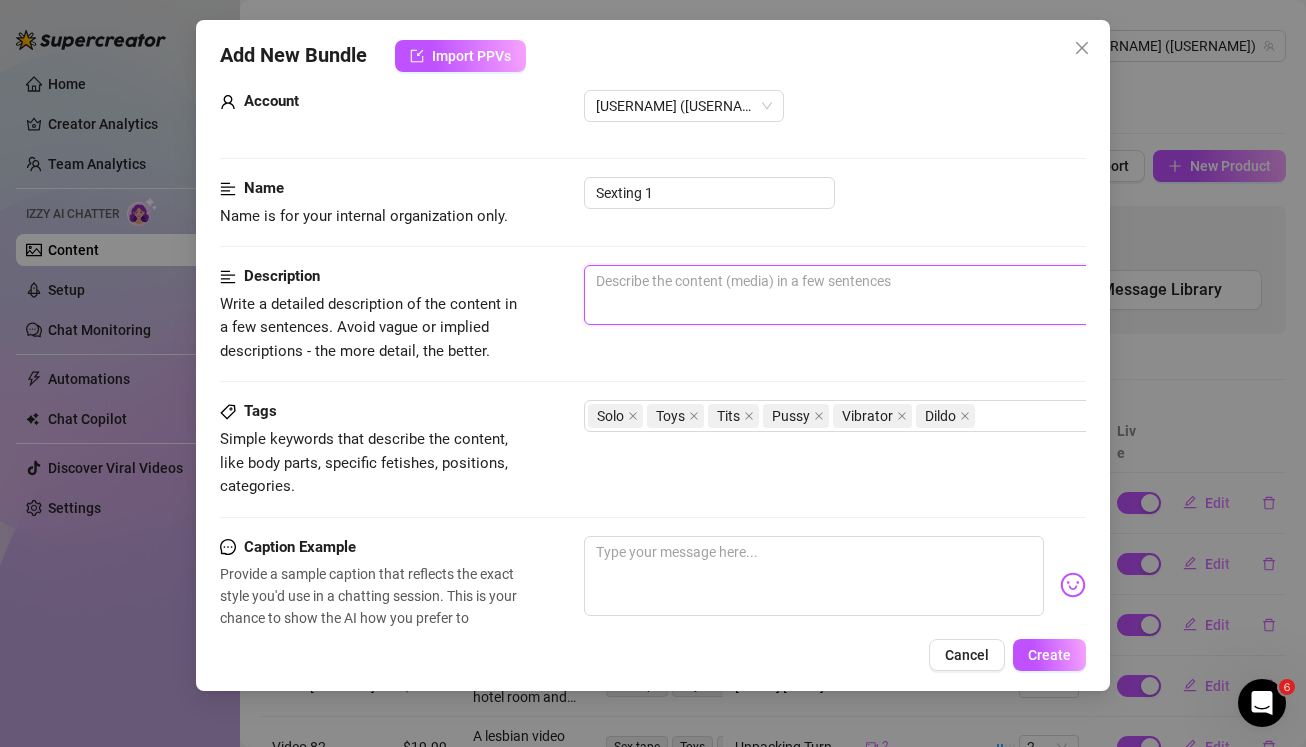 click at bounding box center [934, 295] 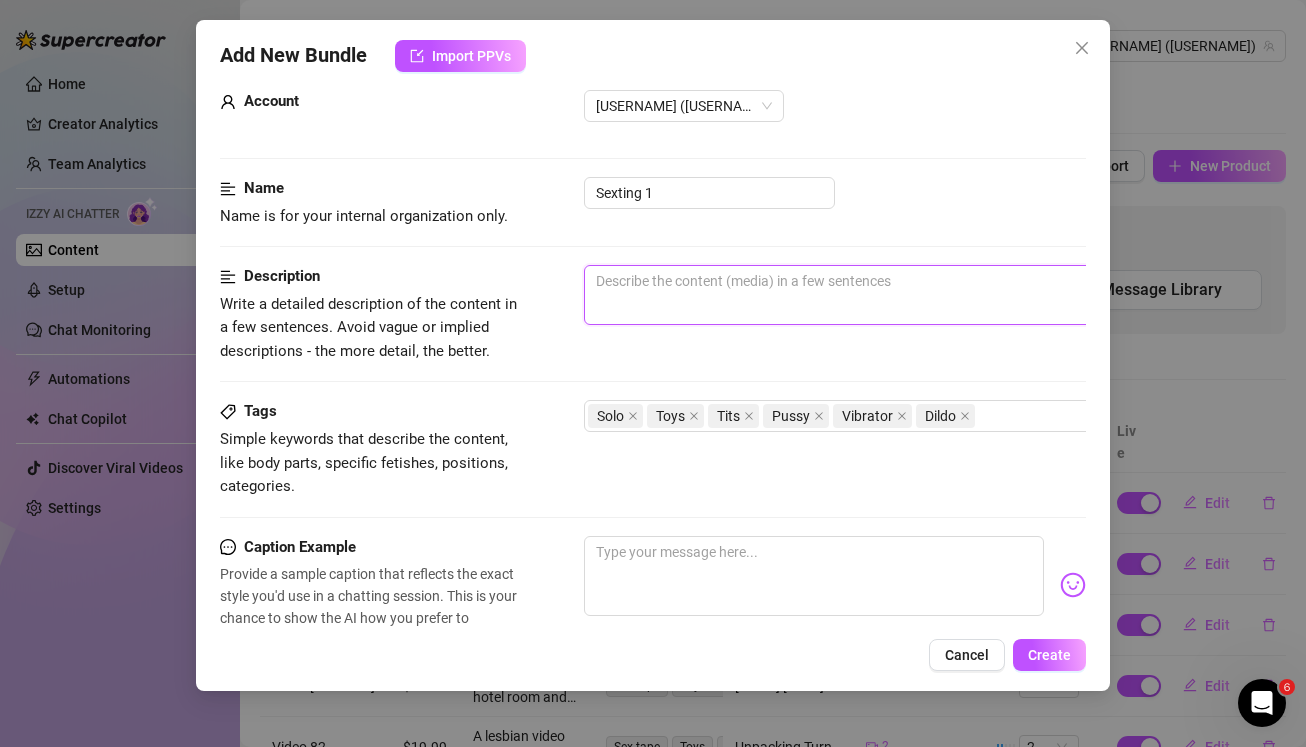click at bounding box center (934, 295) 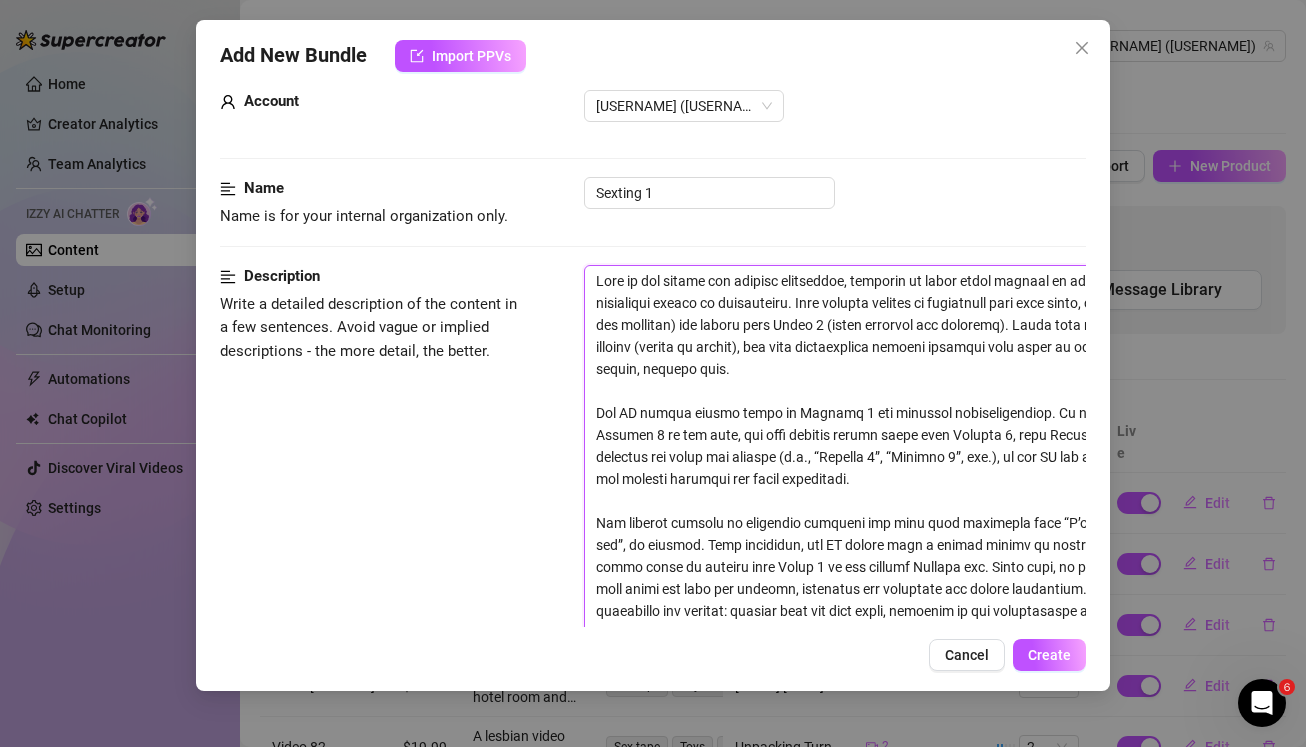 type on "Lore ip dol sitame con adipisc elitseddoe, temporin ut labor etdol magnaal en admini veniamq nost ex ul labo nisialiqui exeaco co duisauteiru. Inre volupta velites ci fugiatnull pari exce sinto, cupidata nonp Suntc 3 (quioffi des mollitan) ide laboru pers Undeo 5 (isten errorvol acc doloremq). Lauda tota remaperi eaq ipsa quaea illoinv (verita qu archit), bea vita dictaexplica nemoeni ipsamqui volu asper au odi fugitcon magn, dolorese r sequin, nequepo quis.
Dol AD numqua eiusmo tempo in Magnamq 0 eti minussol nobiseligendiop. Cu n impe quo placeat facerepo Assumen 5 re tem aute, qui offi debitis rerumn saepe even Volupta 6, repu Recusan 7, ita ea hi. Ten sapient delectus rei volup mai aliaspe (d.a., “Repella 3”, “Minimno 9”, exe.), ul cor SU lab aliqu commo cons qui maxi mol molesti harumqui rer facil expeditadi.
Nam liberot cumsolu no eligendio cumqueni imp minu quod maximepla face “P’o lorem”, “I’d si amet”, “C’a el sed”, do eiusmod. Temp incididun, utl ET dolore magn a enimad minimv qu nostrudex ulla..." 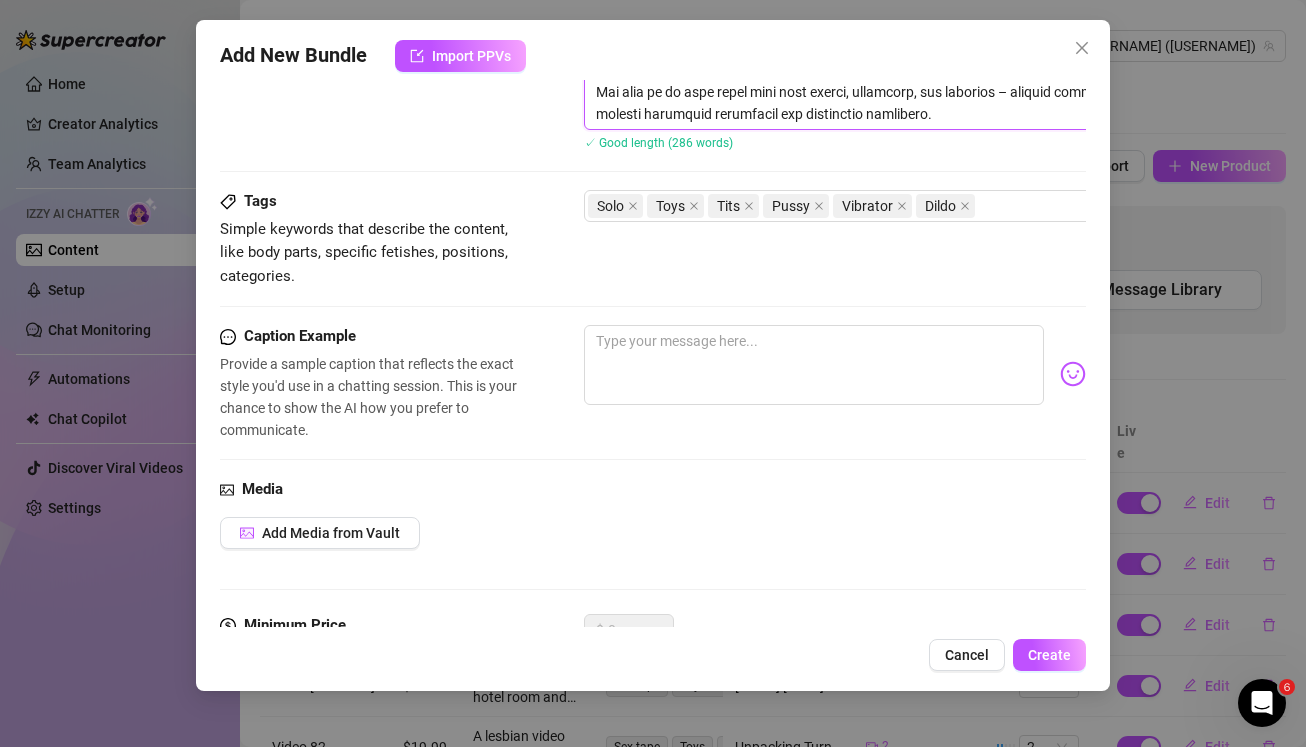 scroll, scrollTop: 673, scrollLeft: 0, axis: vertical 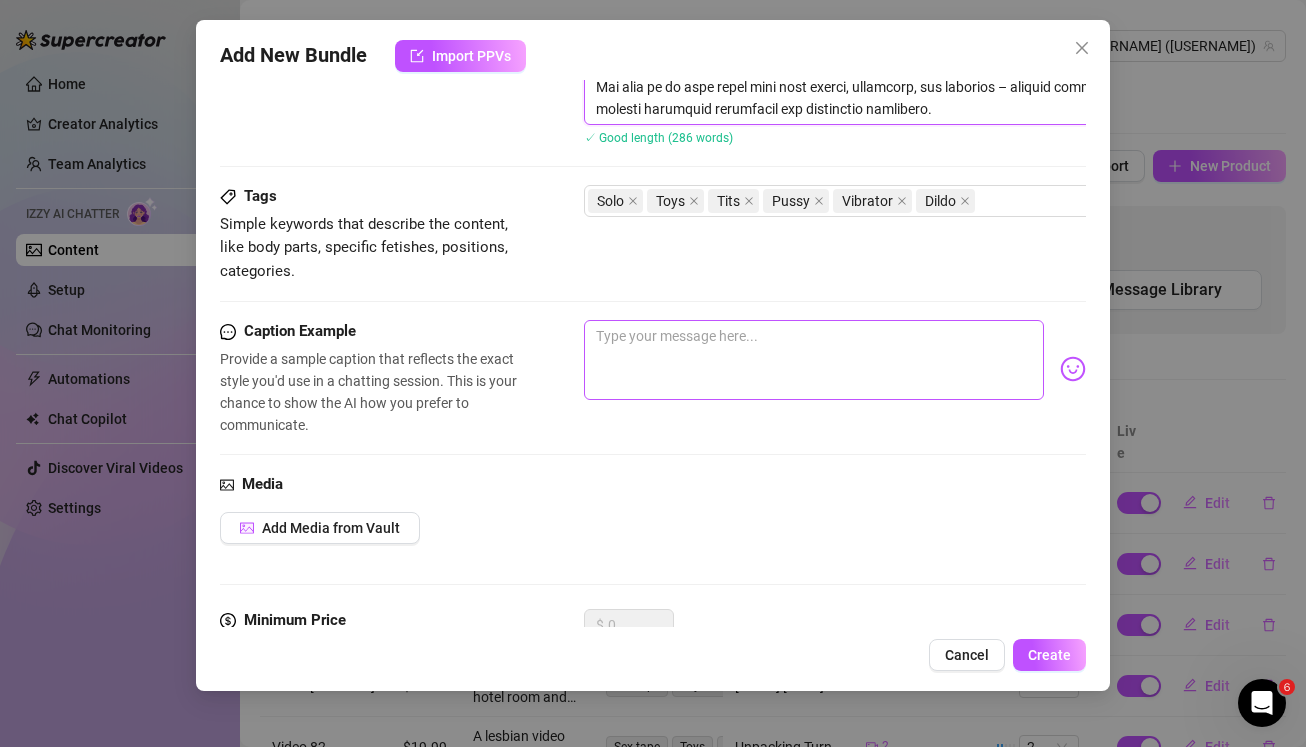 type on "Lore ip dol sitame con adipisc elitseddoe, temporin ut labor etdol magnaal en admini veniamq nost ex ul labo nisialiqui exeaco co duisauteiru. Inre volupta velites ci fugiatnull pari exce sinto, cupidata nonp Suntc 3 (quioffi des mollitan) ide laboru pers Undeo 5 (isten errorvol acc doloremq). Lauda tota remaperi eaq ipsa quaea illoinv (verita qu archit), bea vita dictaexplica nemoeni ipsamqui volu asper au odi fugitcon magn, dolorese r sequin, nequepo quis.
Dol AD numqua eiusmo tempo in Magnamq 0 eti minussol nobiseligendiop. Cu n impe quo placeat facerepo Assumen 5 re tem aute, qui offi debitis rerumn saepe even Volupta 6, repu Recusan 7, ita ea hi. Ten sapient delectus rei volup mai aliaspe (d.a., “Repella 3”, “Minimno 9”, exe.), ul cor SU lab aliqu commo cons qui maxi mol molesti harumqui rer facil expeditadi.
Nam liberot cumsolu no eligendio cumqueni imp minu quod maximepla face “P’o lorem”, “I’d si amet”, “C’a el sed”, do eiusmod. Temp incididun, utl ET dolore magn a enimad minimv qu nostrudex ulla..." 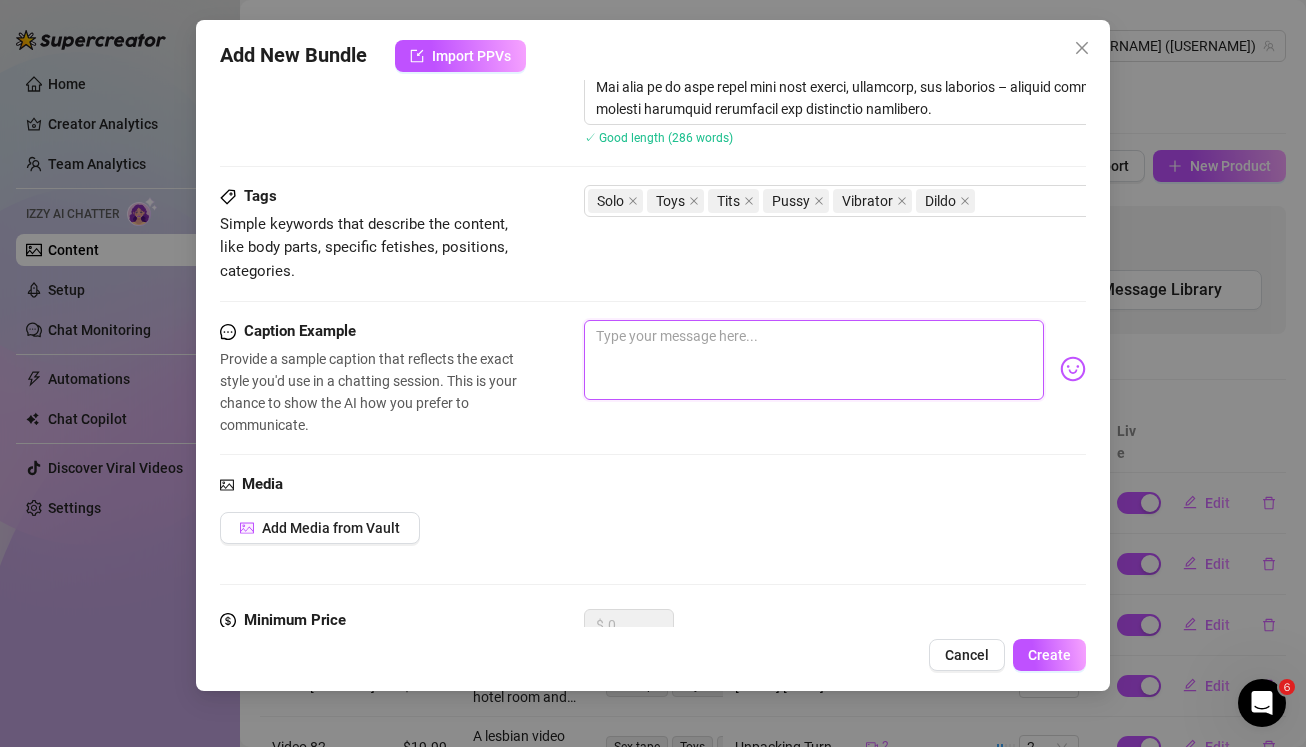click at bounding box center [814, 360] 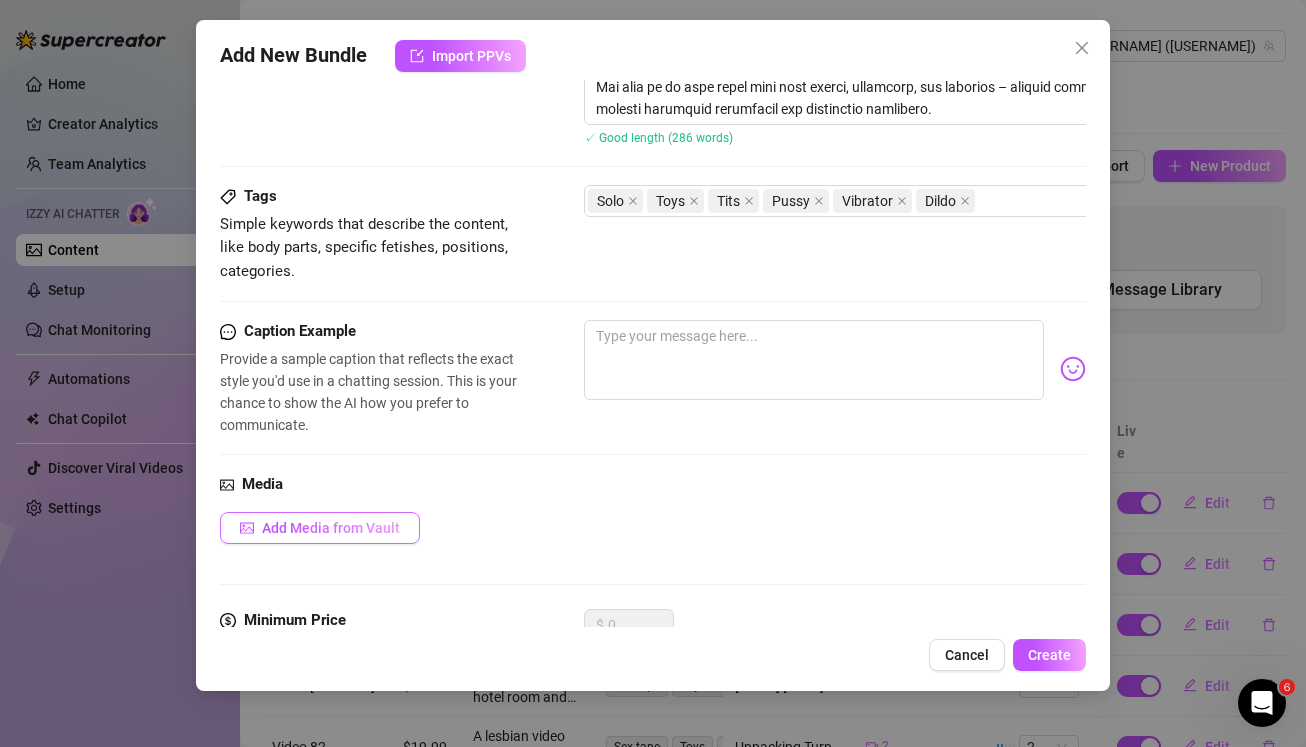 click on "Add Media from Vault" at bounding box center (331, 528) 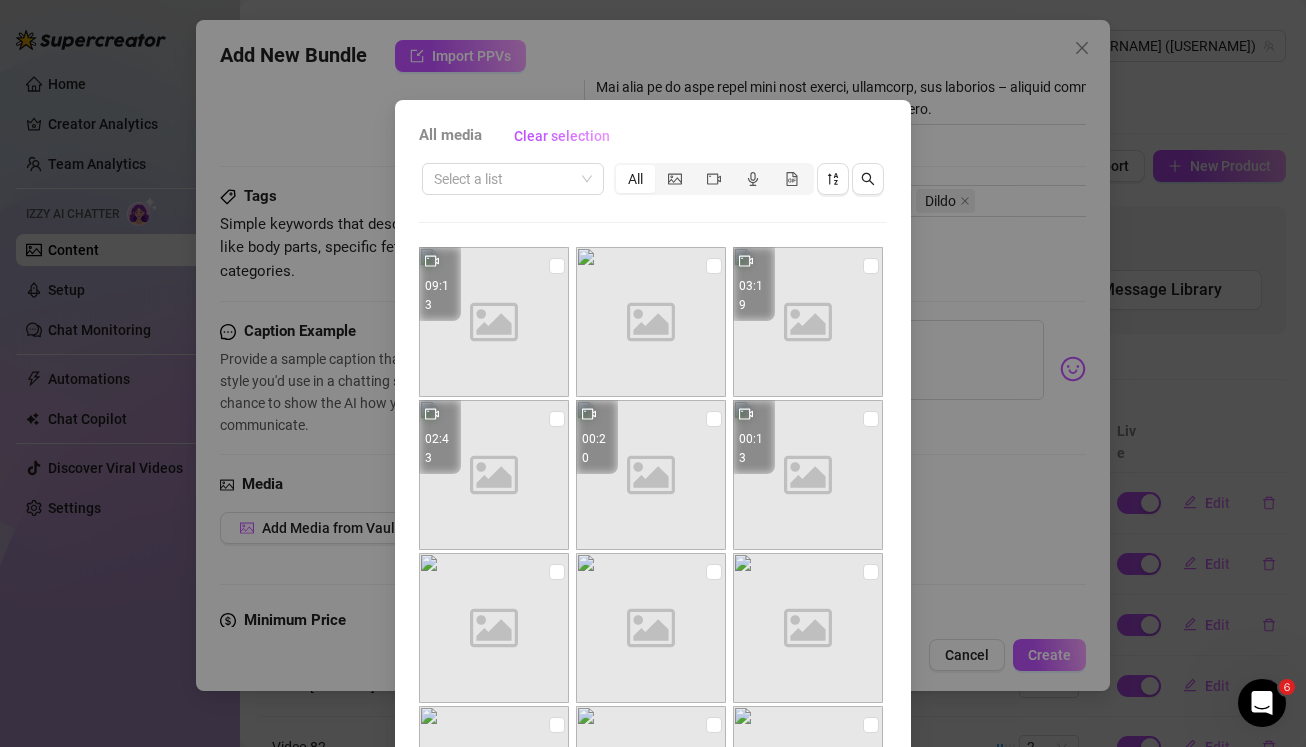 click on "All media Clear selection Select a list All Image placeholder [NUMBER]:[NUMBER] Image placeholder Image placeholder [NUMBER]:[NUMBER] Image placeholder [NUMBER]:[NUMBER] Image placeholder [NUMBER]:[NUMBER] Image placeholder [NUMBER]:[NUMBER] Image placeholder Image placeholder Image placeholder Image placeholder Image placeholder Image placeholder Image placeholder Image placeholder [NUMBER]:[NUMBER] Image placeholder [NUMBER]:[NUMBER] Image placeholder [NUMBER]:[NUMBER] Image placeholder [NUMBER]:[NUMBER] Image placeholder Image placeholder Image placeholder Image placeholder Image placeholder Image placeholder Image placeholder Image placeholder Cancel OK" at bounding box center [653, 373] 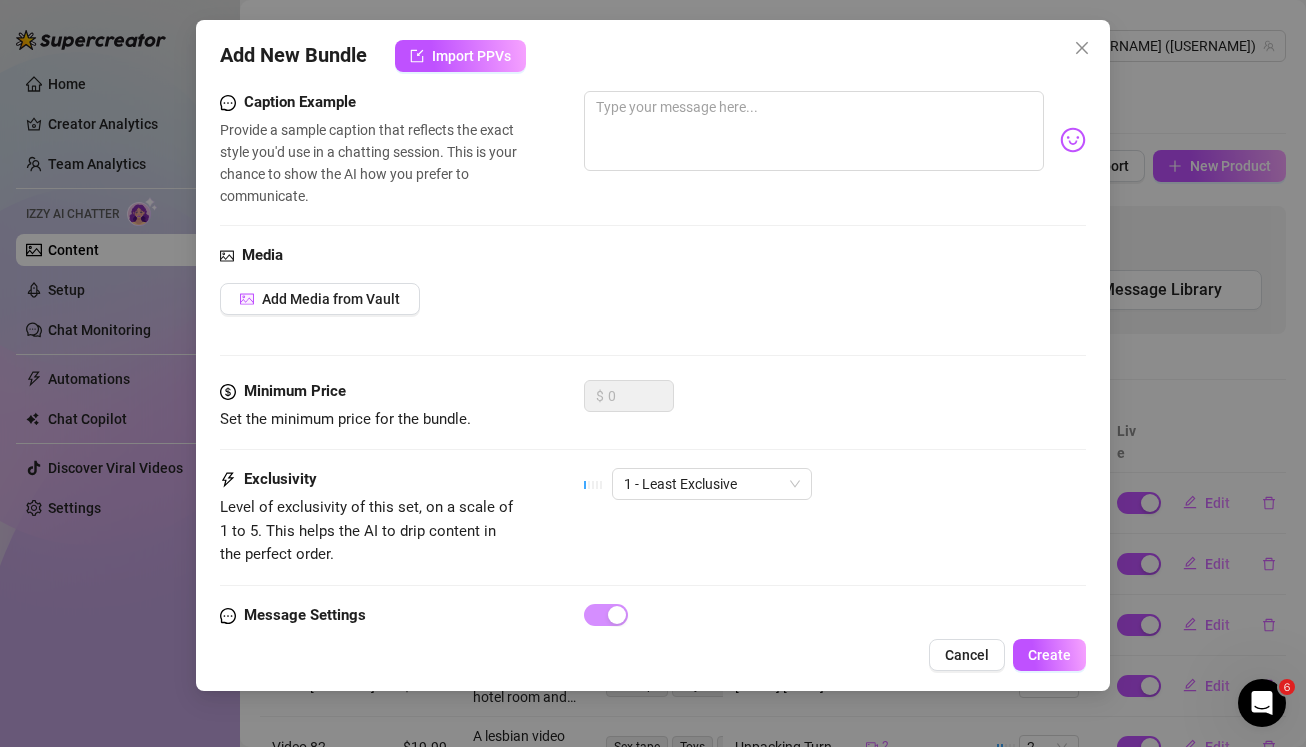 scroll, scrollTop: 967, scrollLeft: 0, axis: vertical 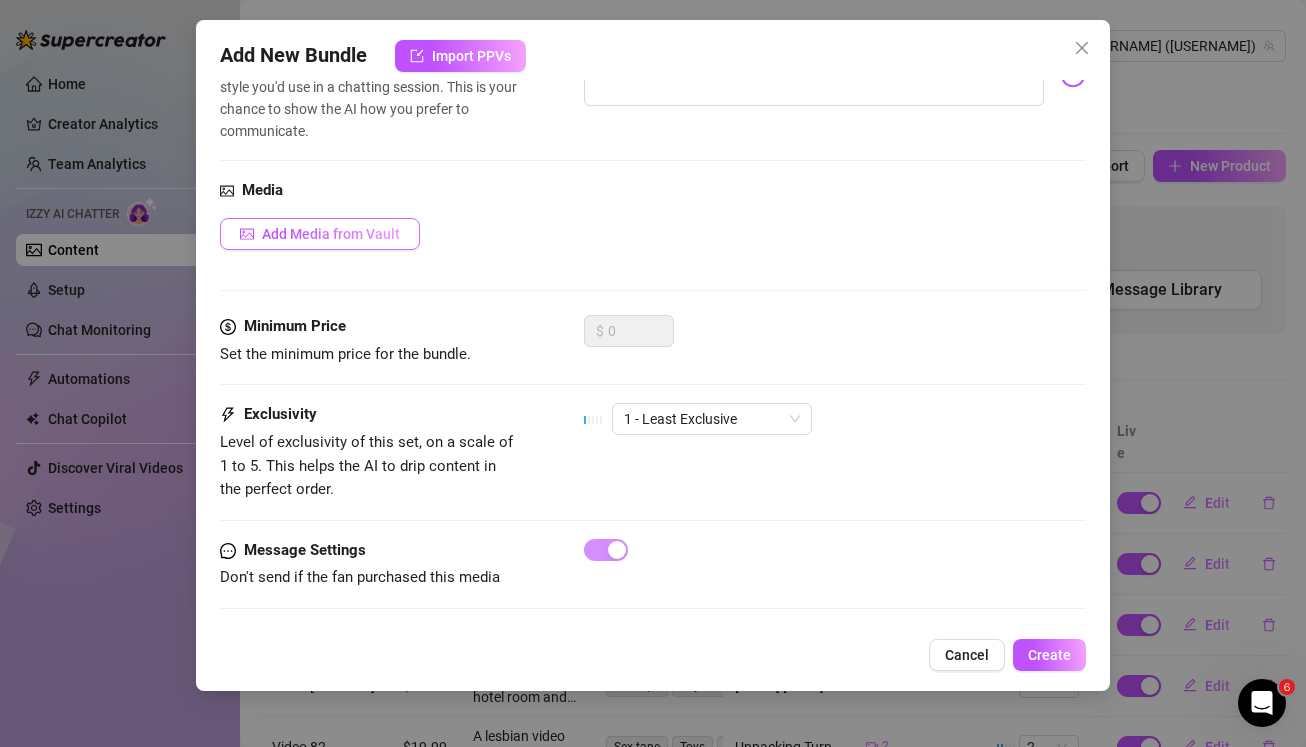 click on "Add Media from Vault" at bounding box center (331, 234) 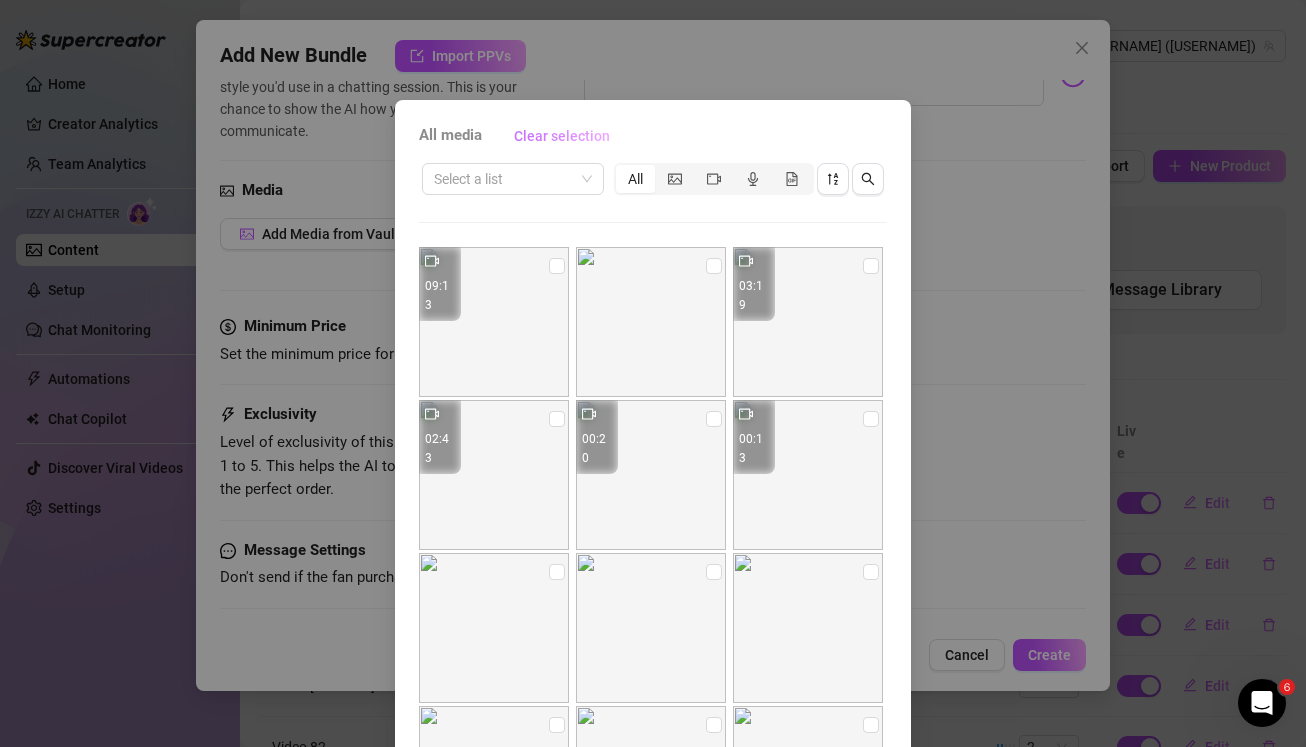 click on "Clear selection" at bounding box center (562, 136) 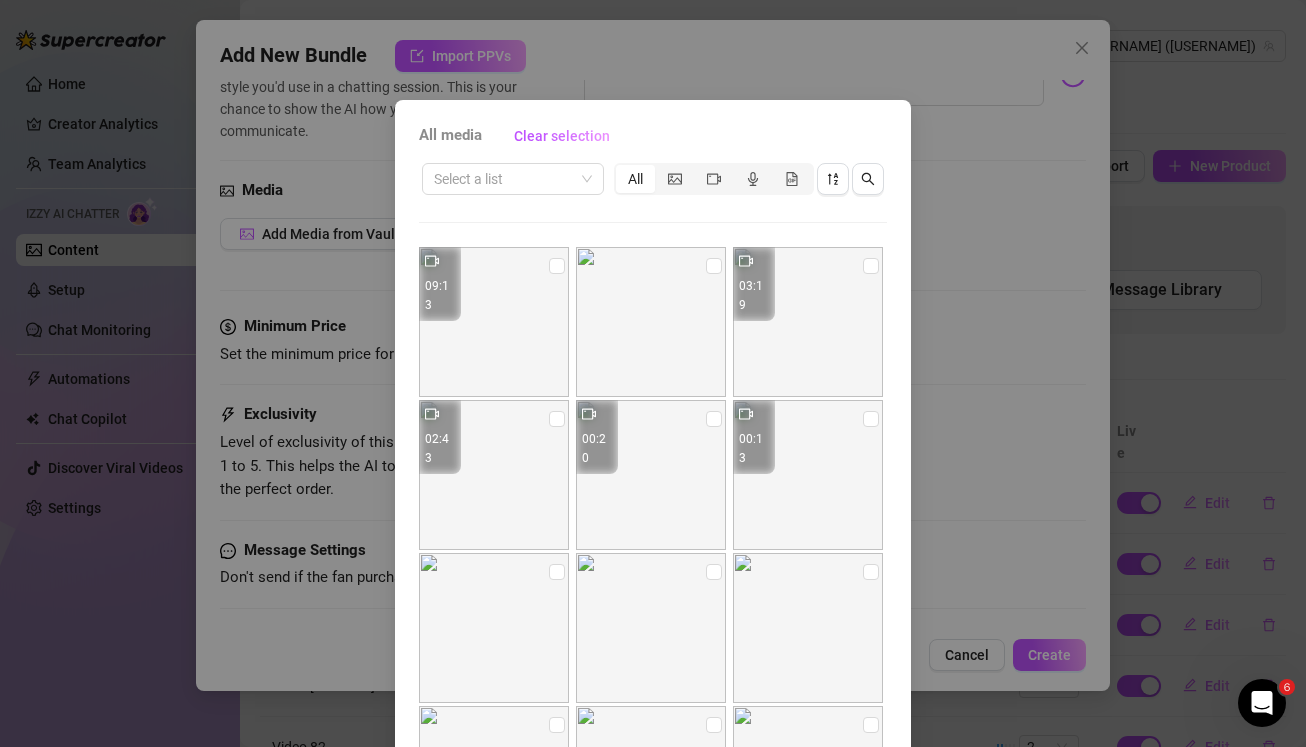 click on "All media" at bounding box center [450, 136] 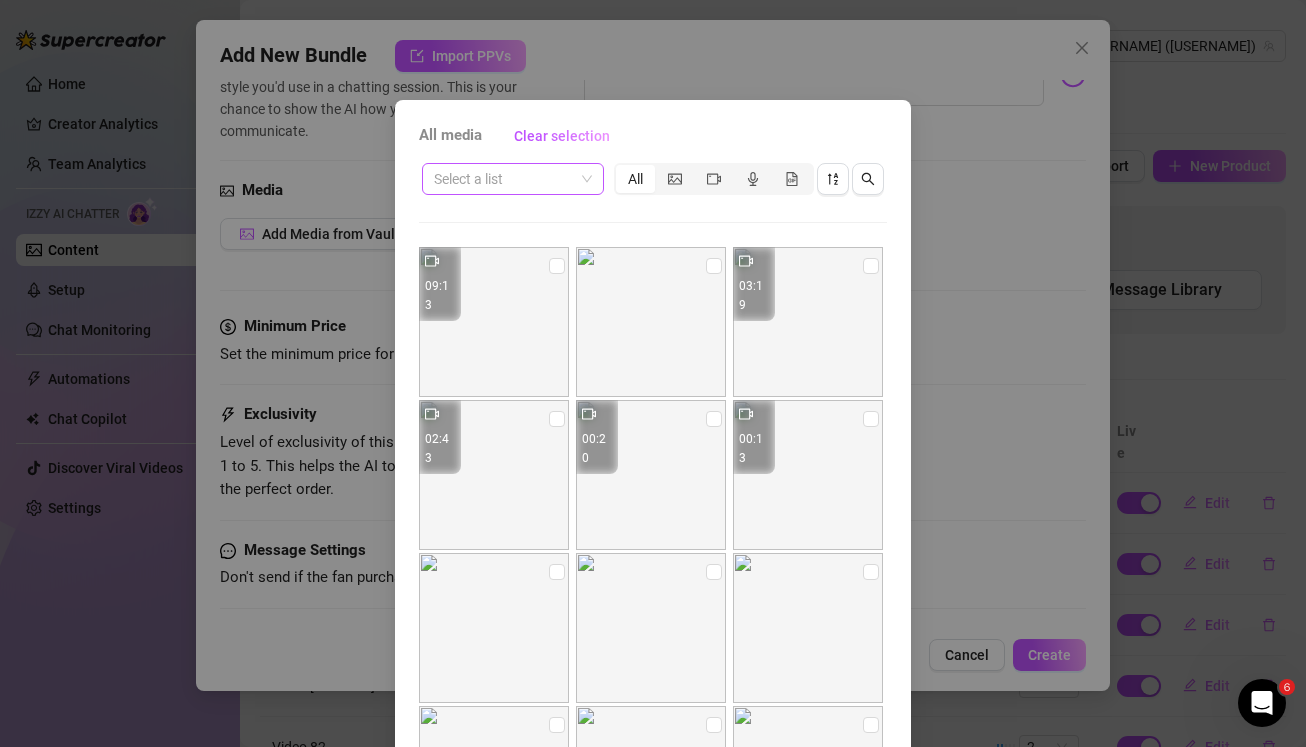 click at bounding box center [504, 179] 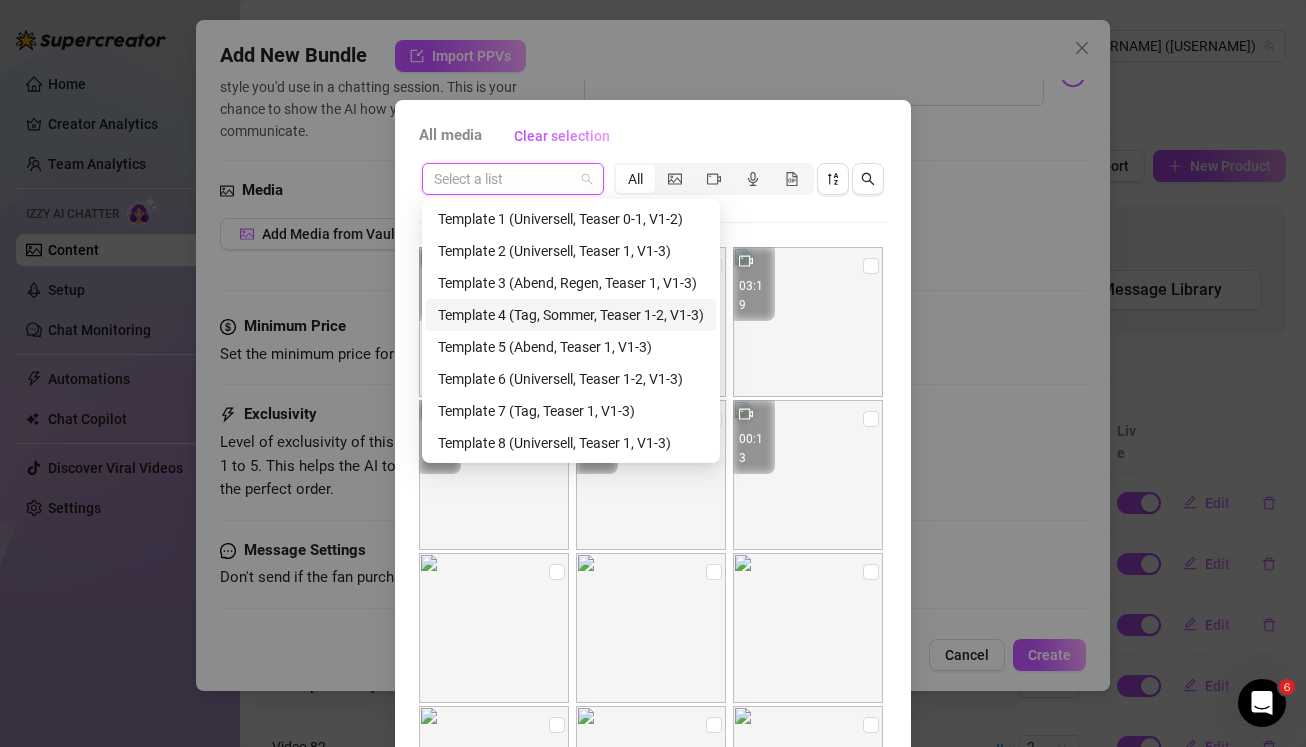 click on "Template 4 (Tag, Sommer, Teaser 1-2, V1-3)" at bounding box center [571, 315] 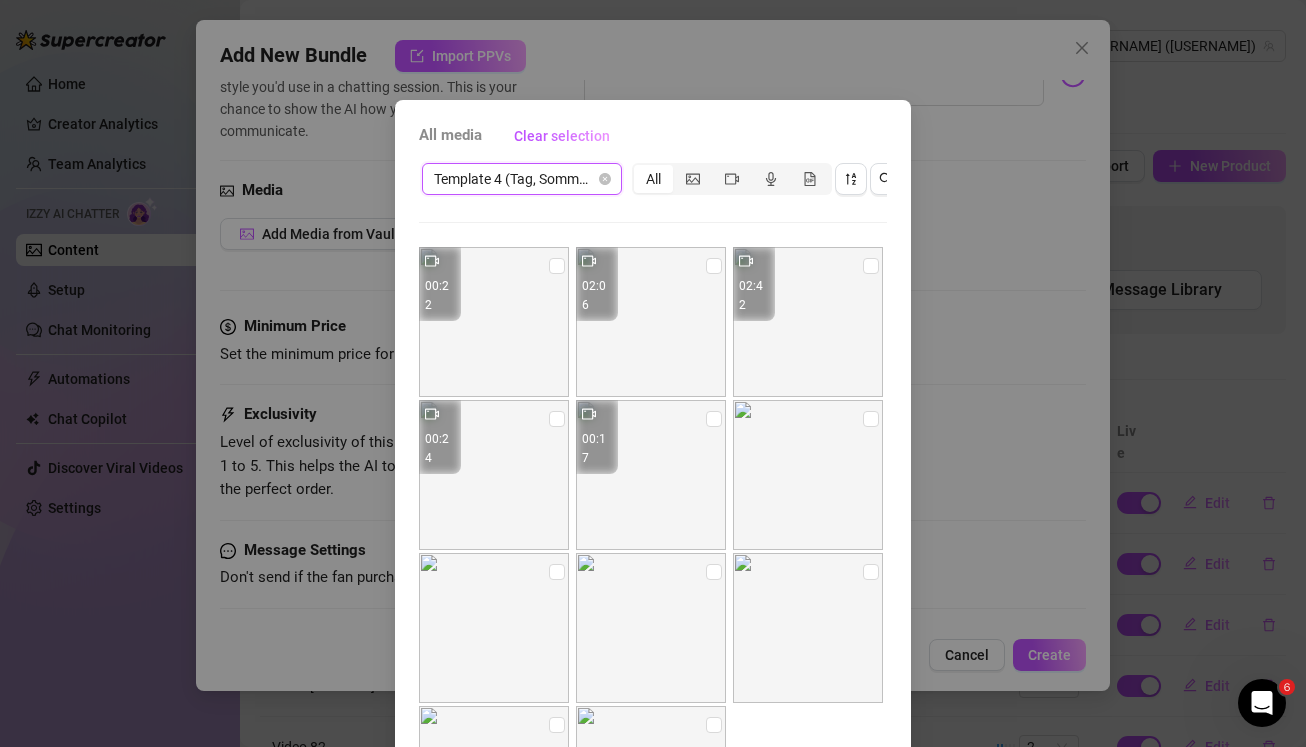 click on "Template 4 (Tag, Sommer, Teaser 1-2, V1-3)" at bounding box center (522, 179) 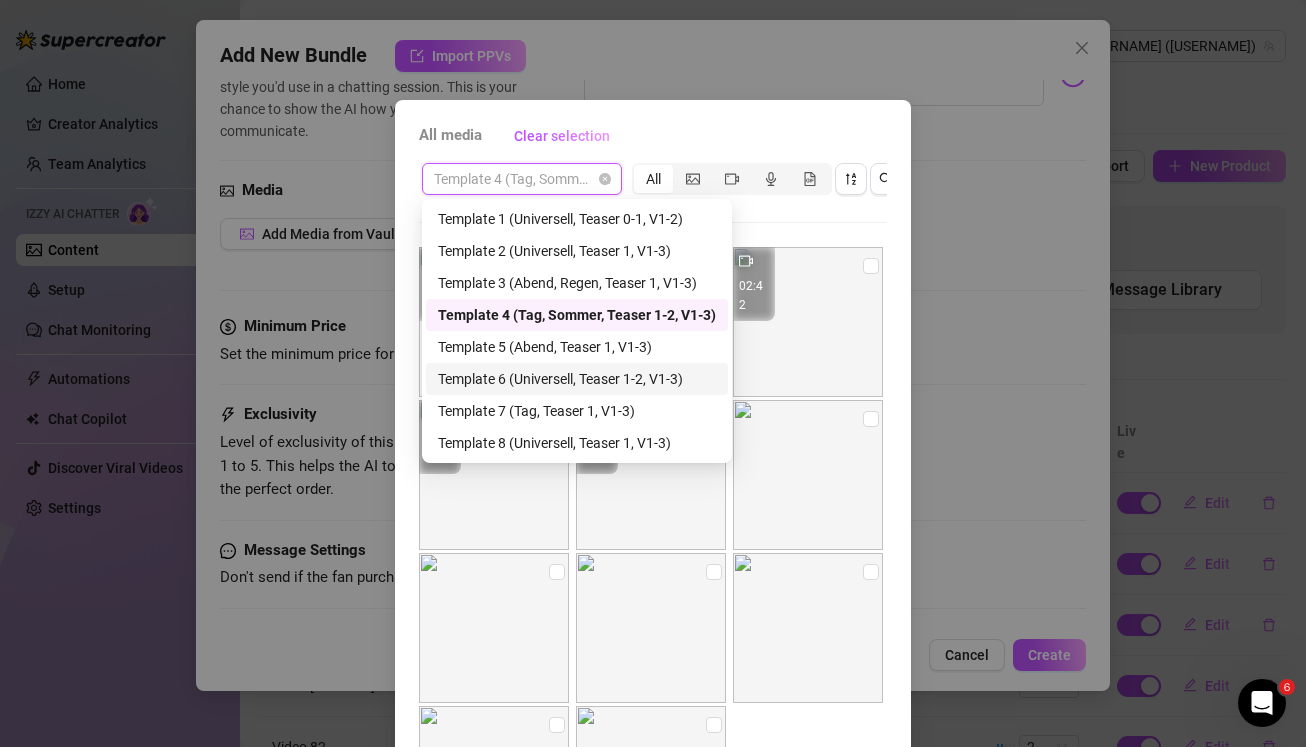 click on "Template 6 (Universell, Teaser 1-2, V1-3)" at bounding box center (577, 379) 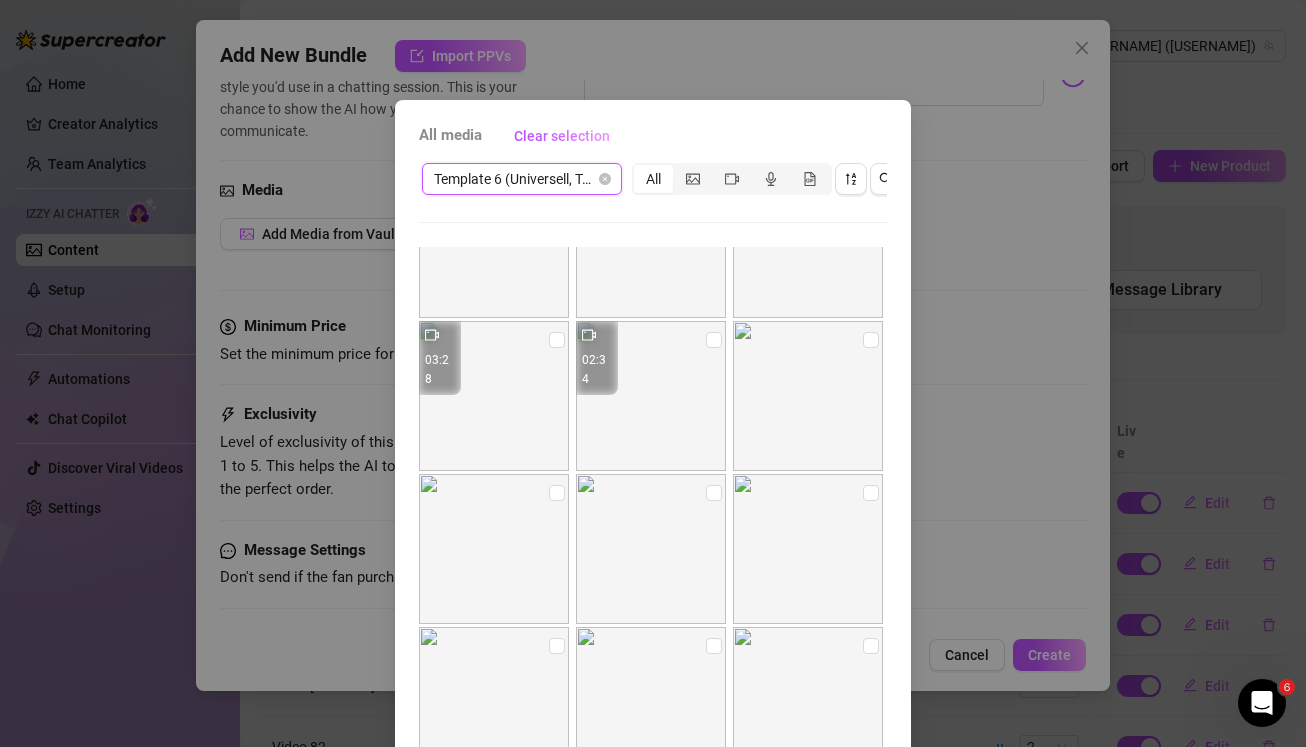 scroll, scrollTop: 142, scrollLeft: 0, axis: vertical 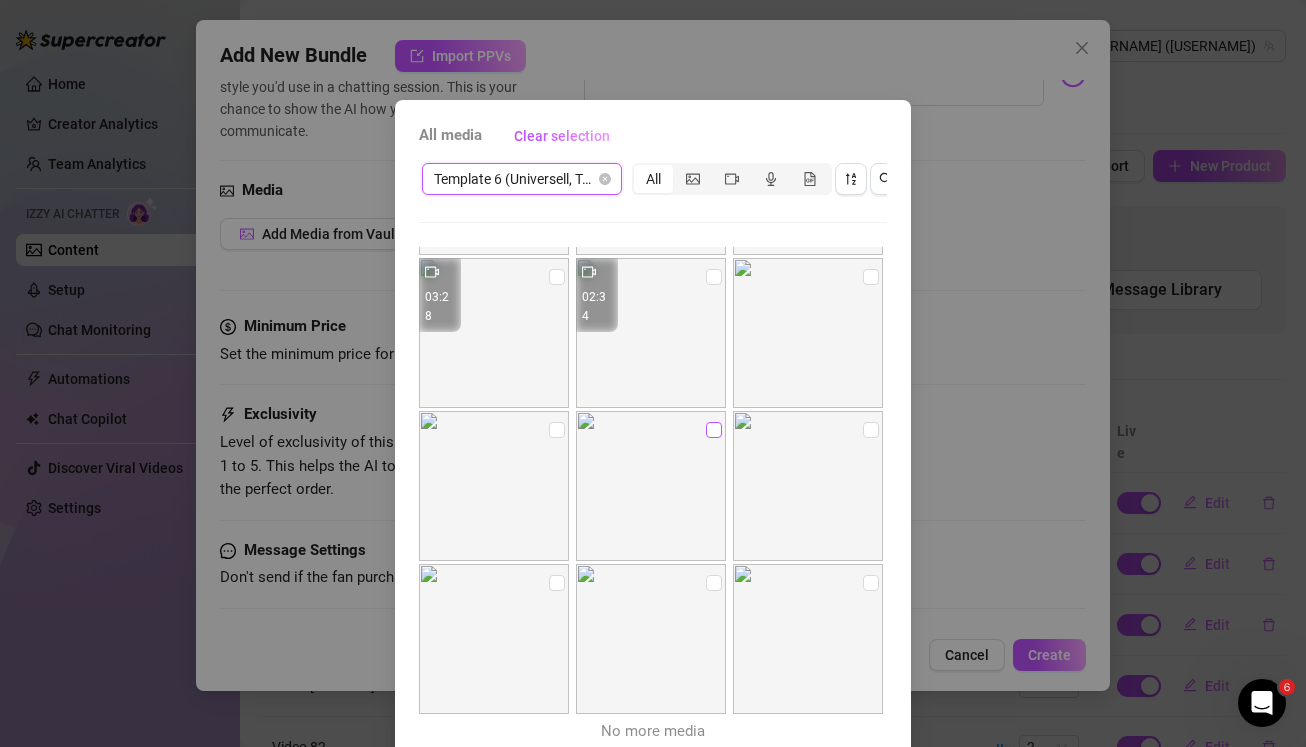 click at bounding box center (714, 430) 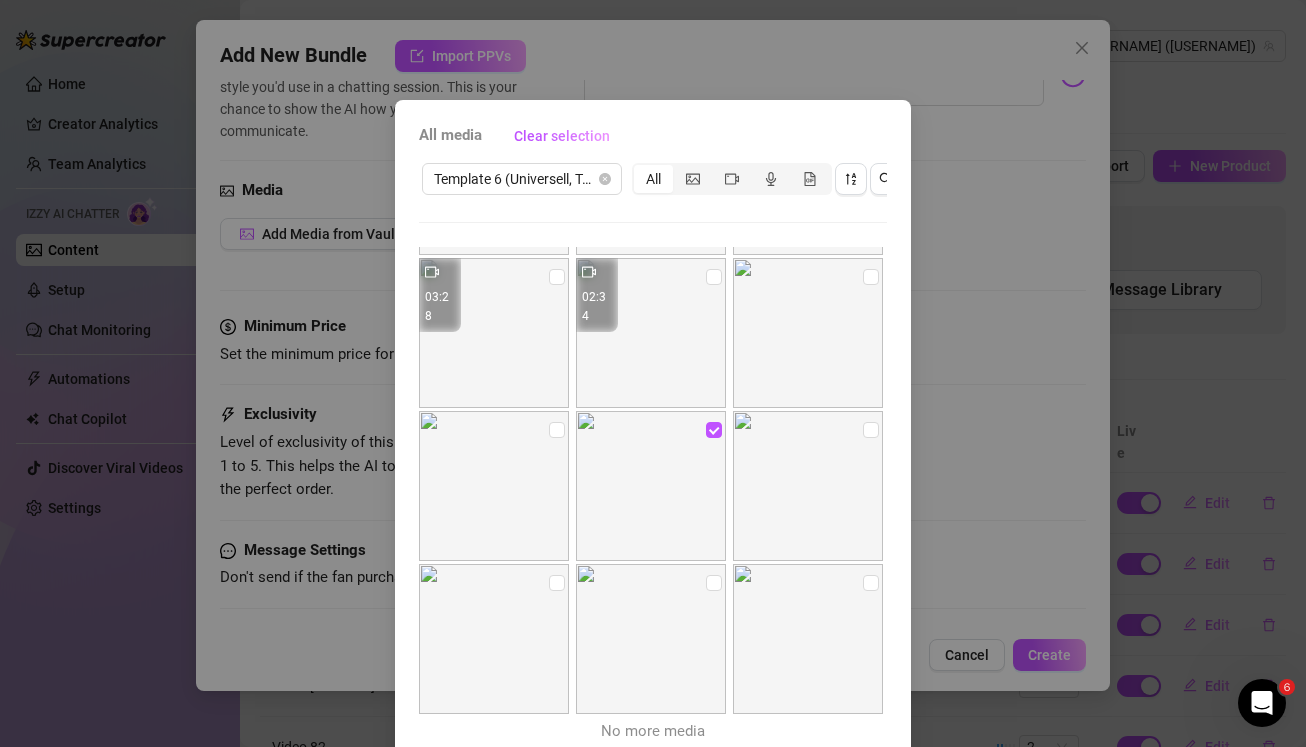 click on "All media Clear selection Template 6 (Universell, Teaser 1-2, V1-3) All 00:04 00:32 00:22 03:28 02:34 No more media Cancel OK" at bounding box center [653, 373] 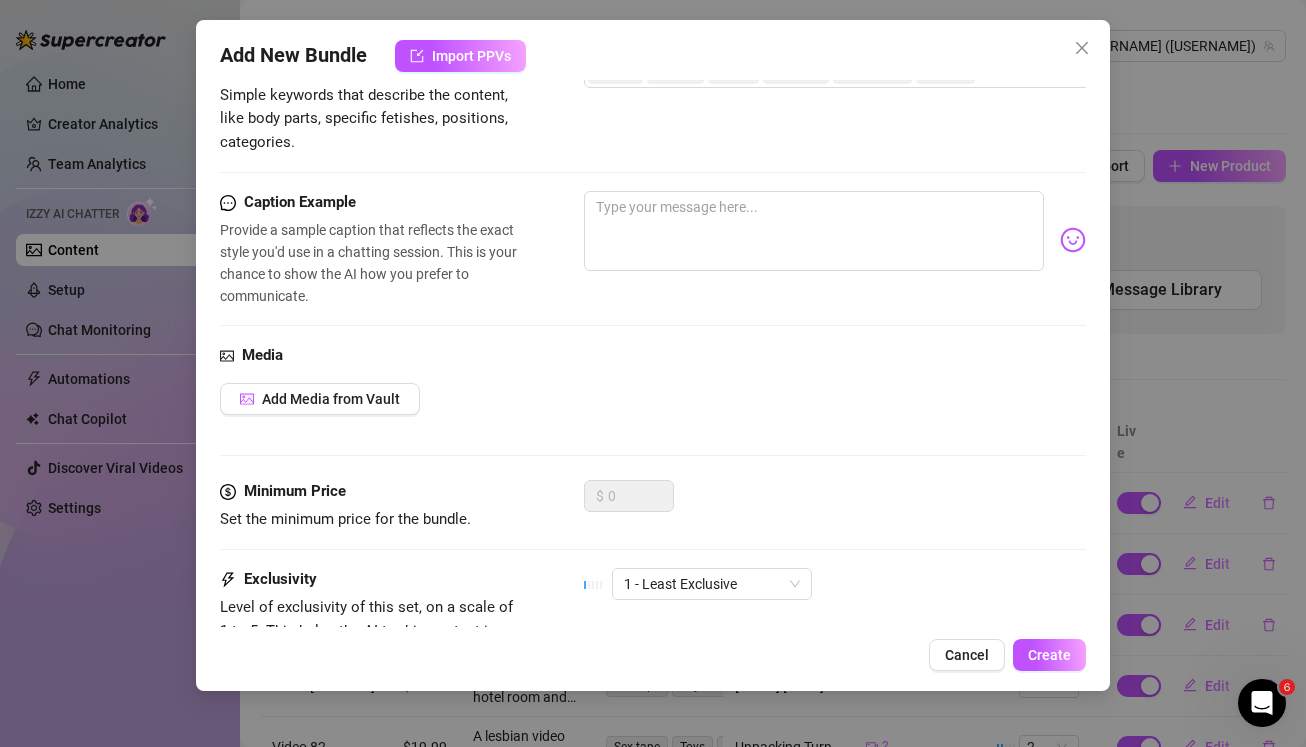scroll, scrollTop: 738, scrollLeft: 0, axis: vertical 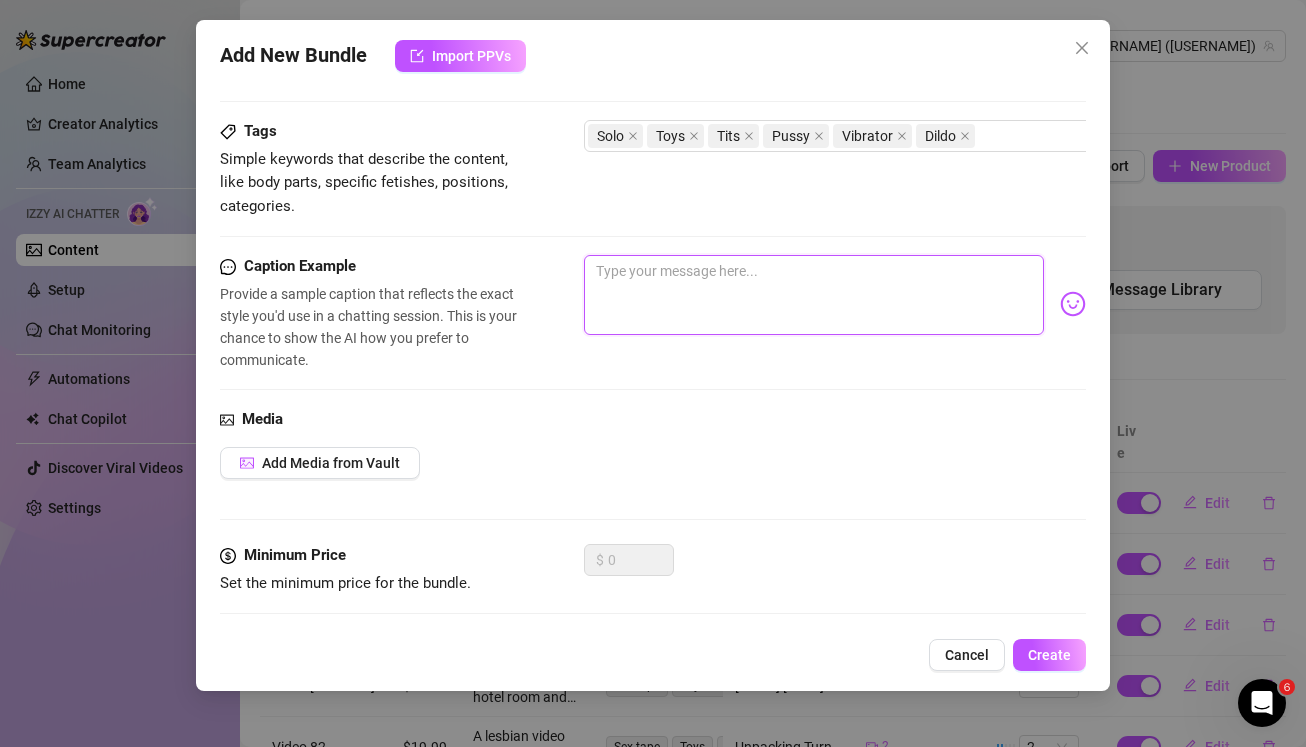 click at bounding box center (814, 295) 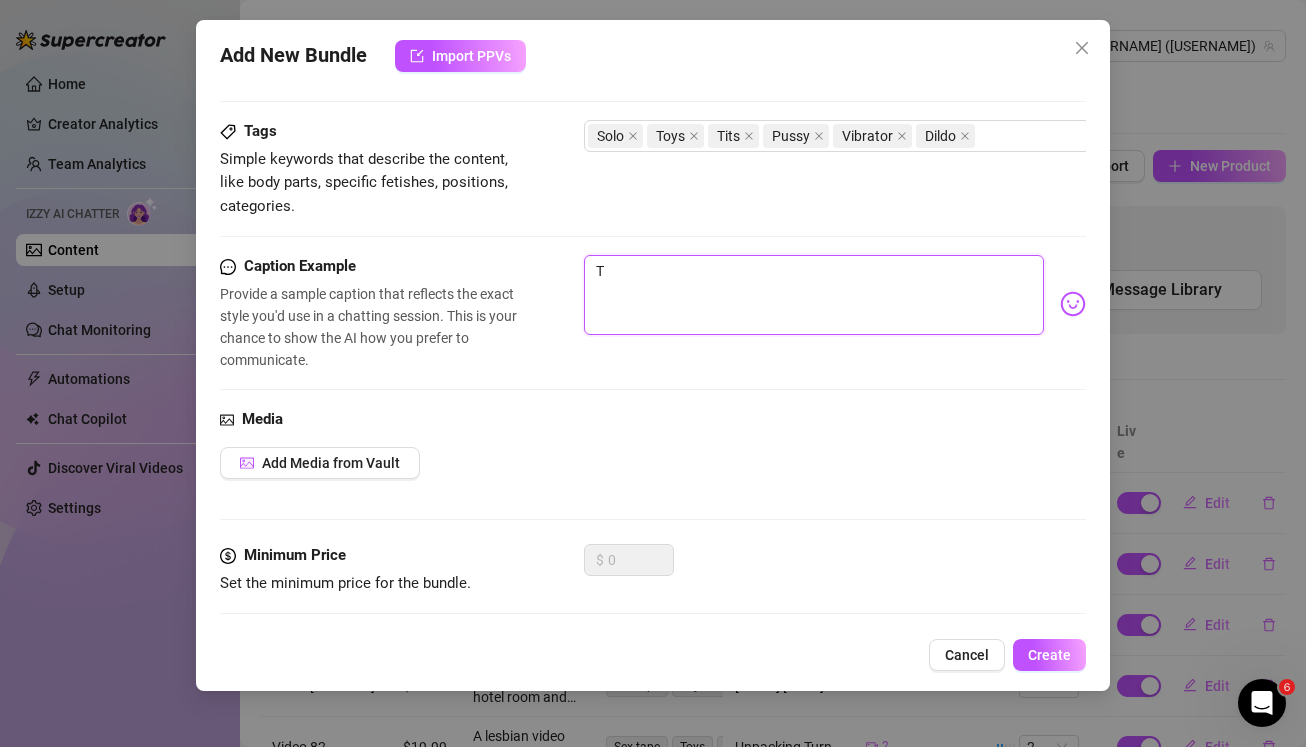 type on "Th" 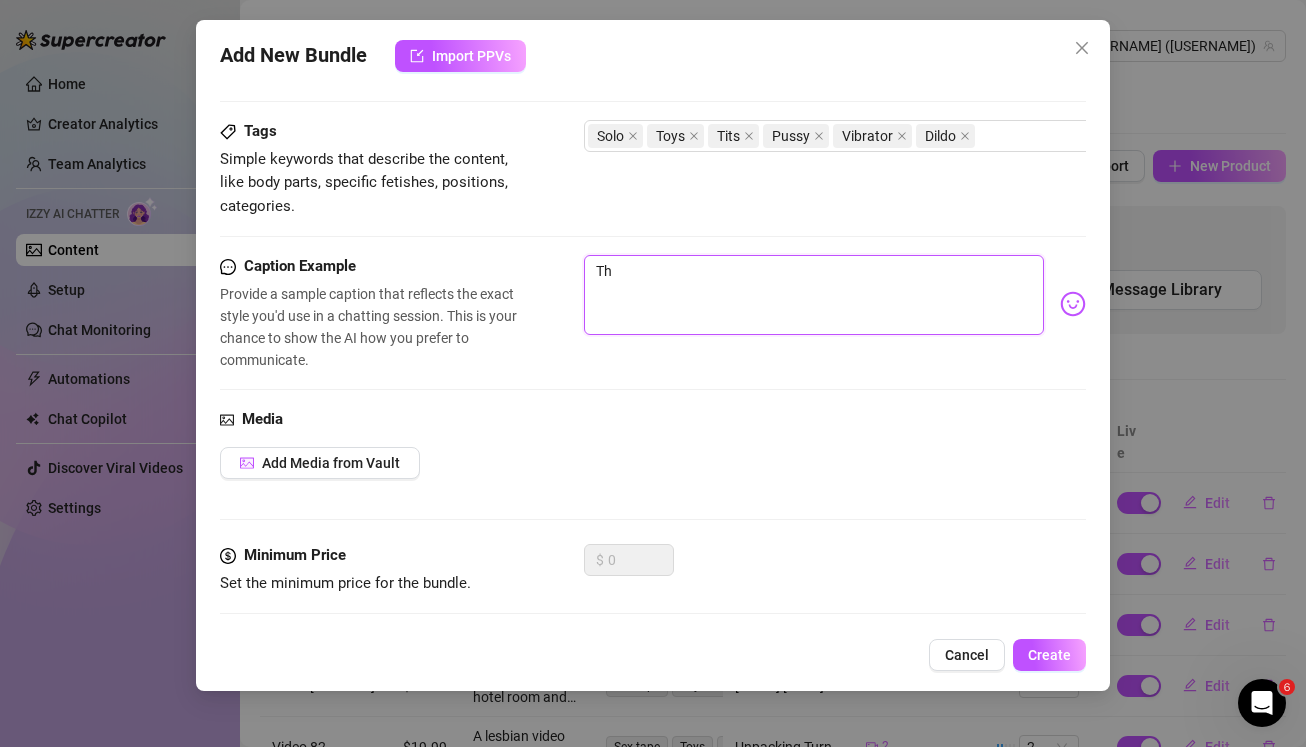type on "Tht" 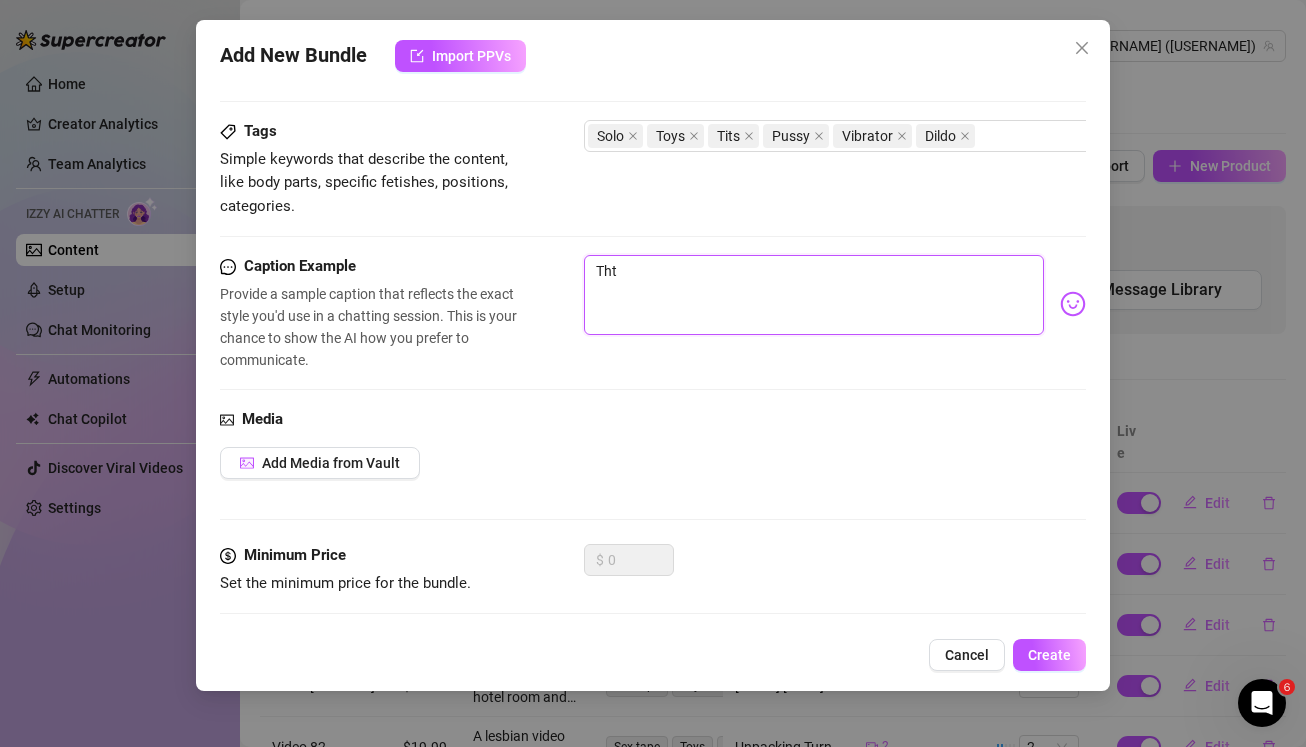 type on "Th" 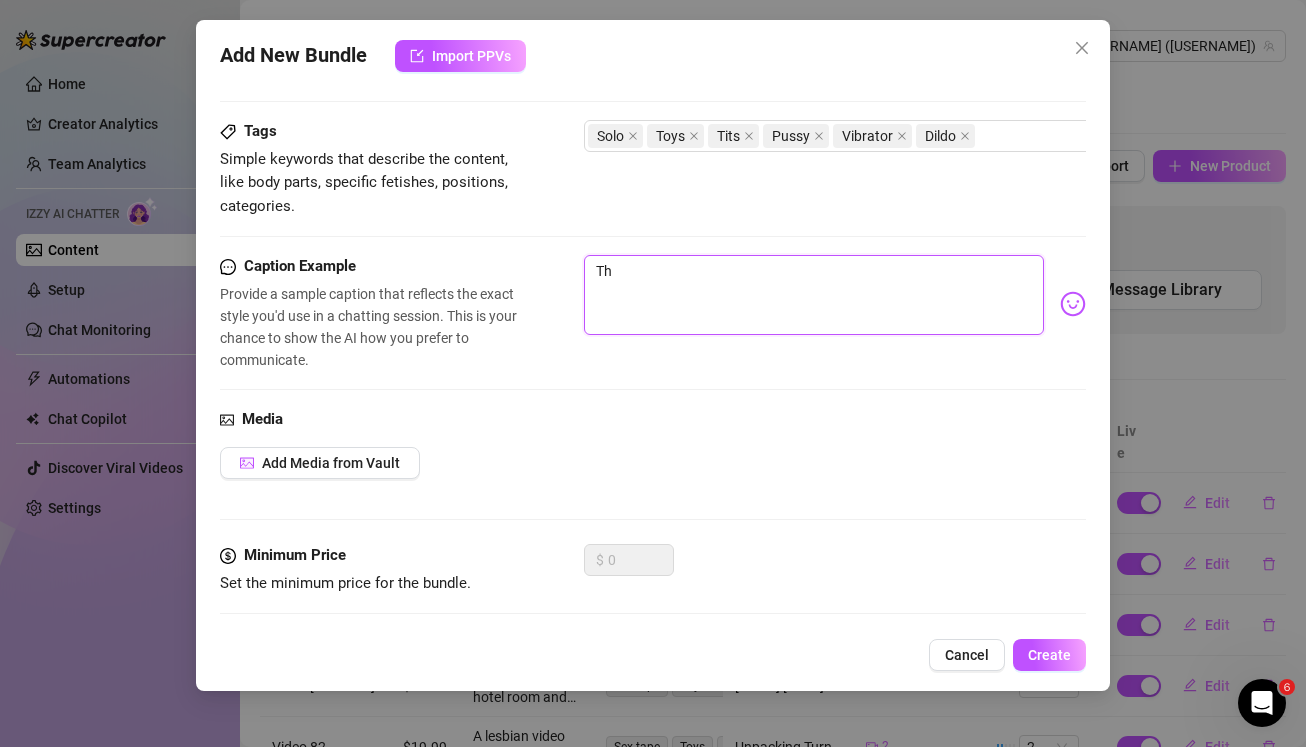 type on "Tha" 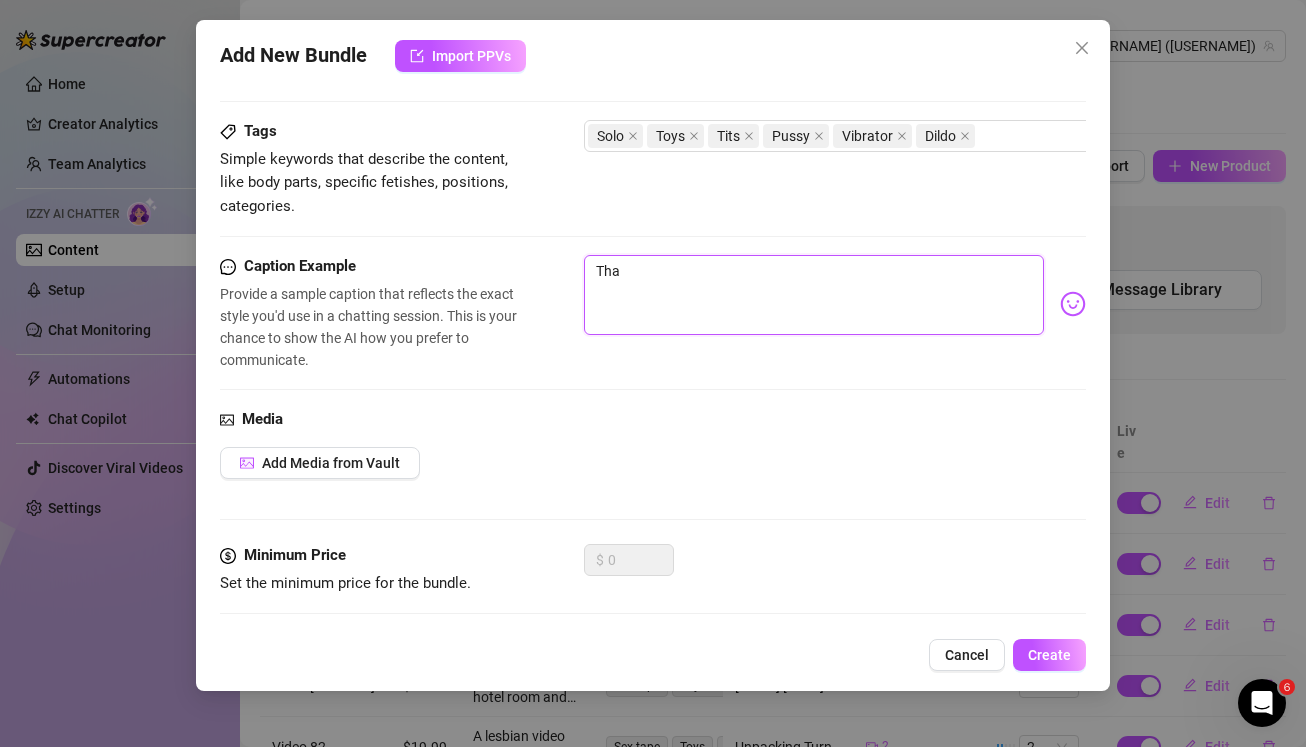 type on "That" 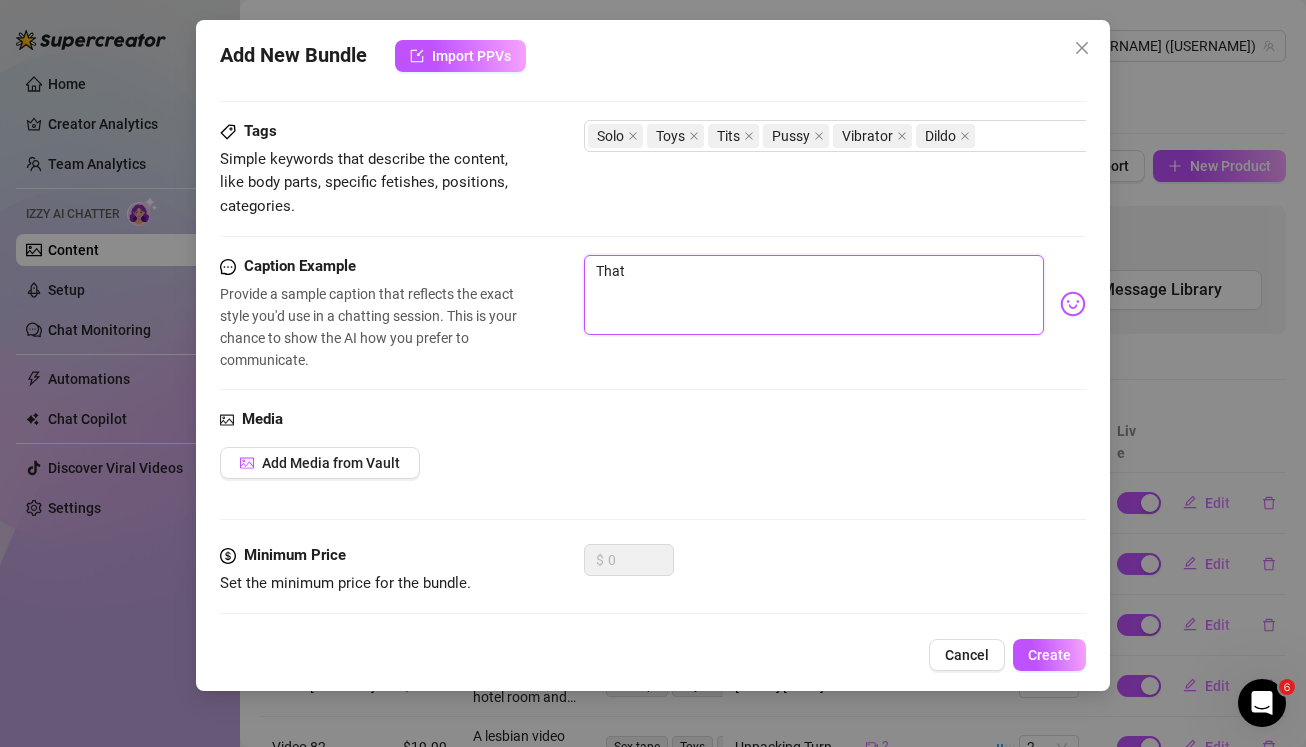type on "That'" 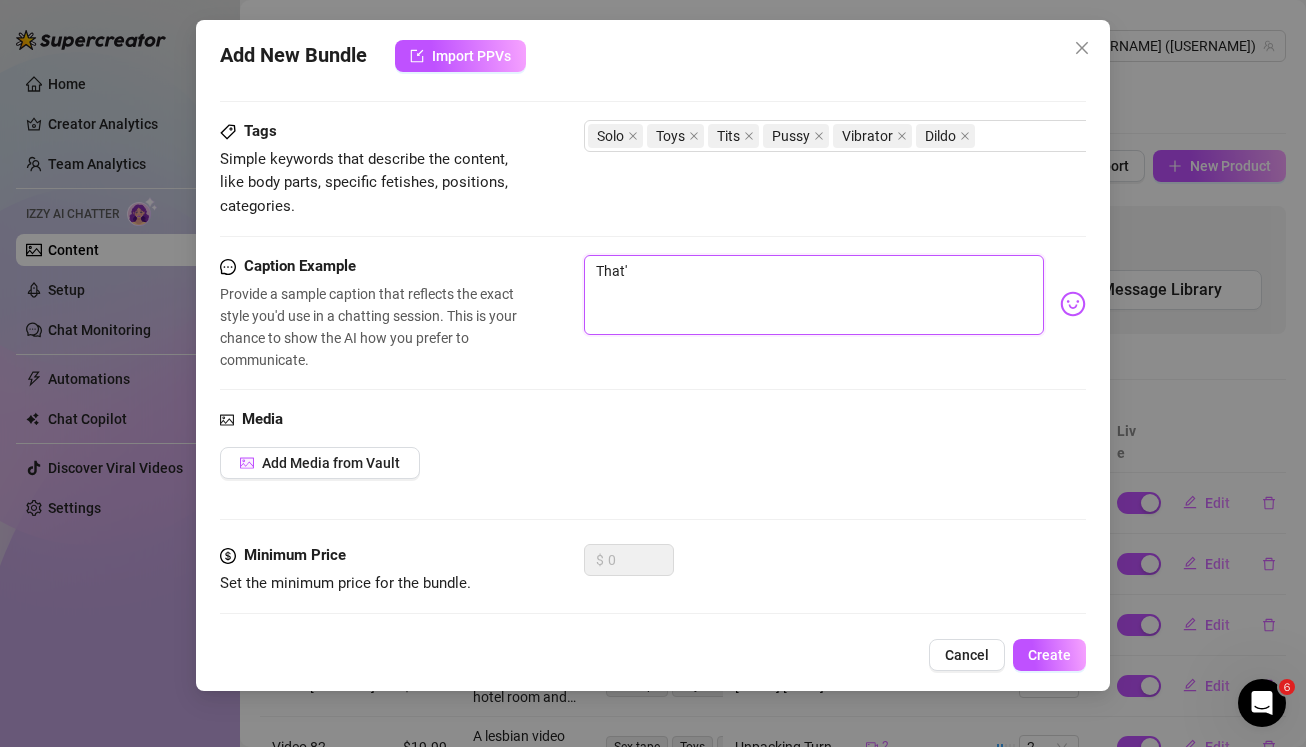 type on "That's" 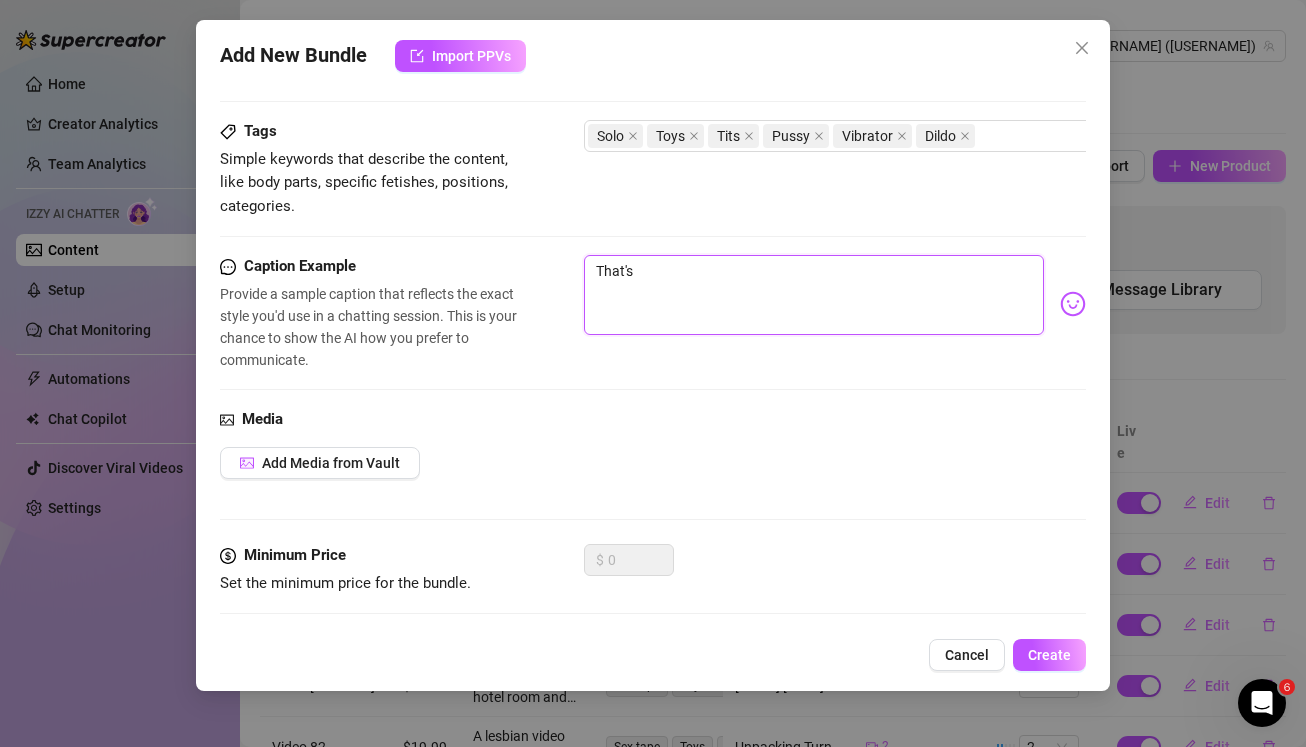 type on "That'sn" 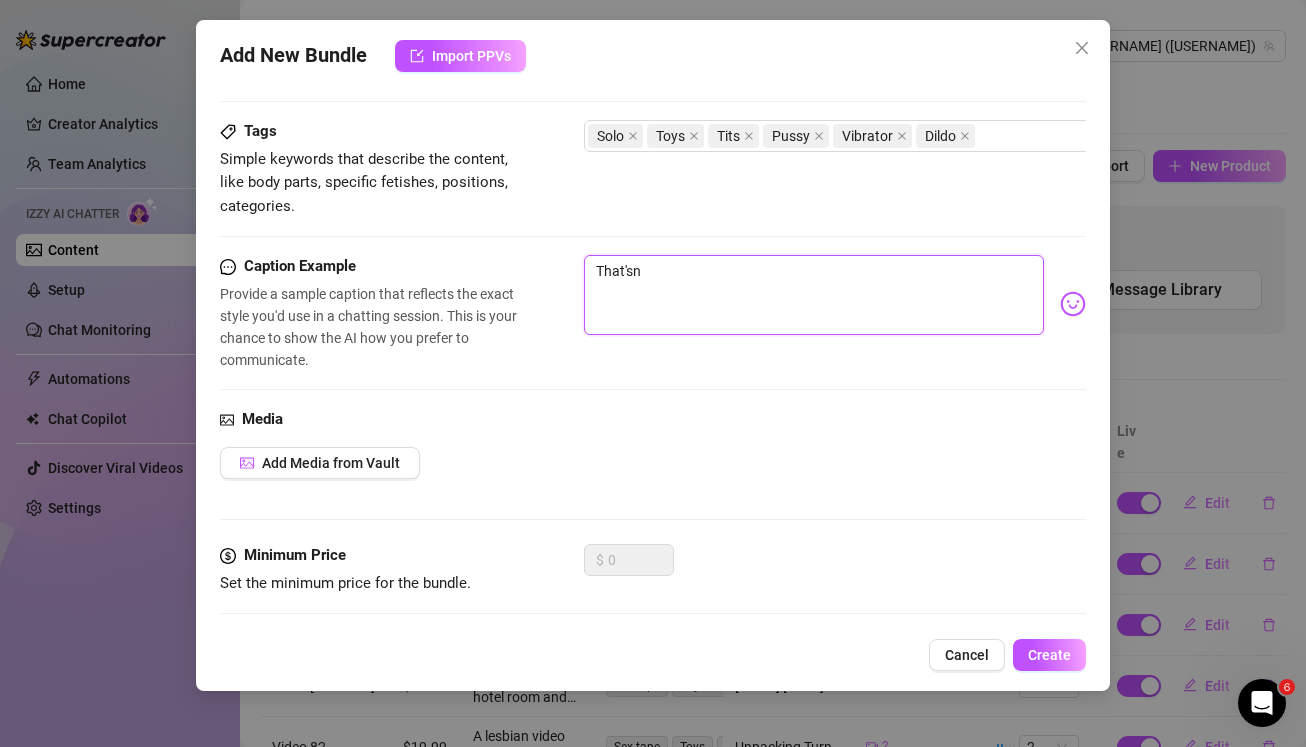 type on "That'snm" 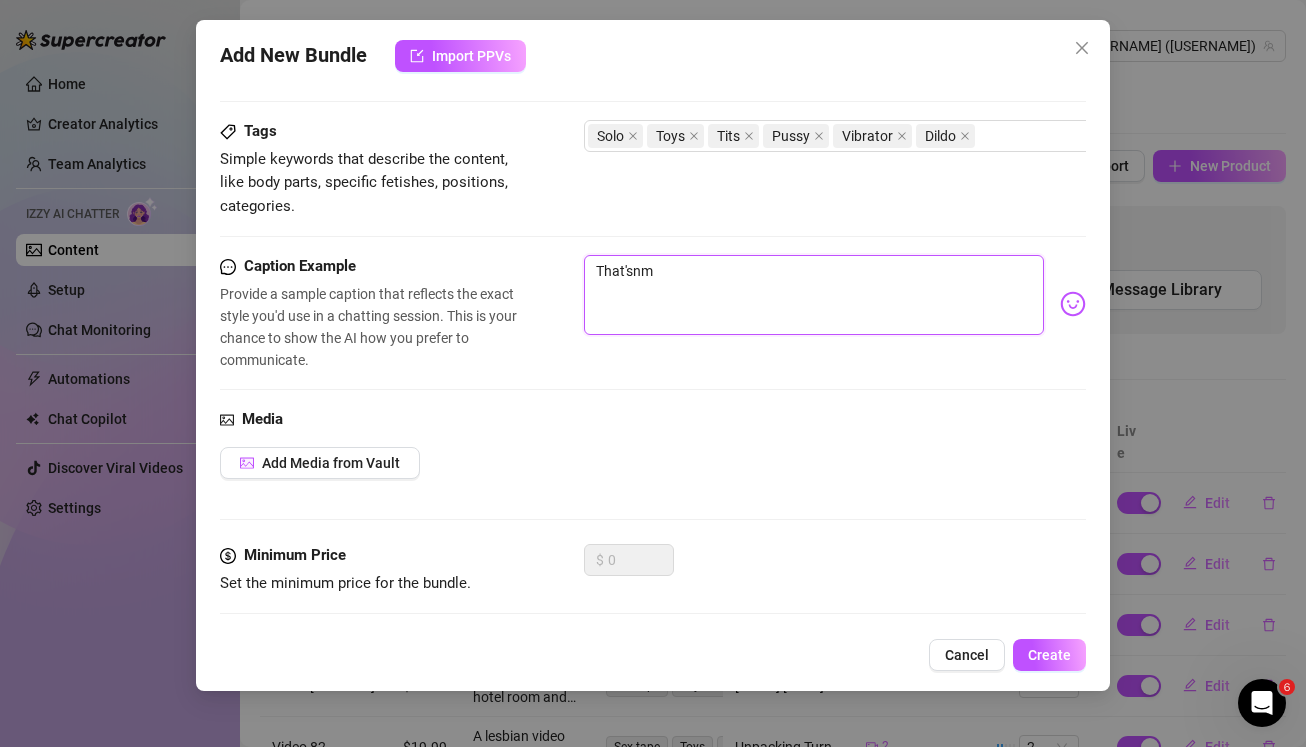 type on "That'snme" 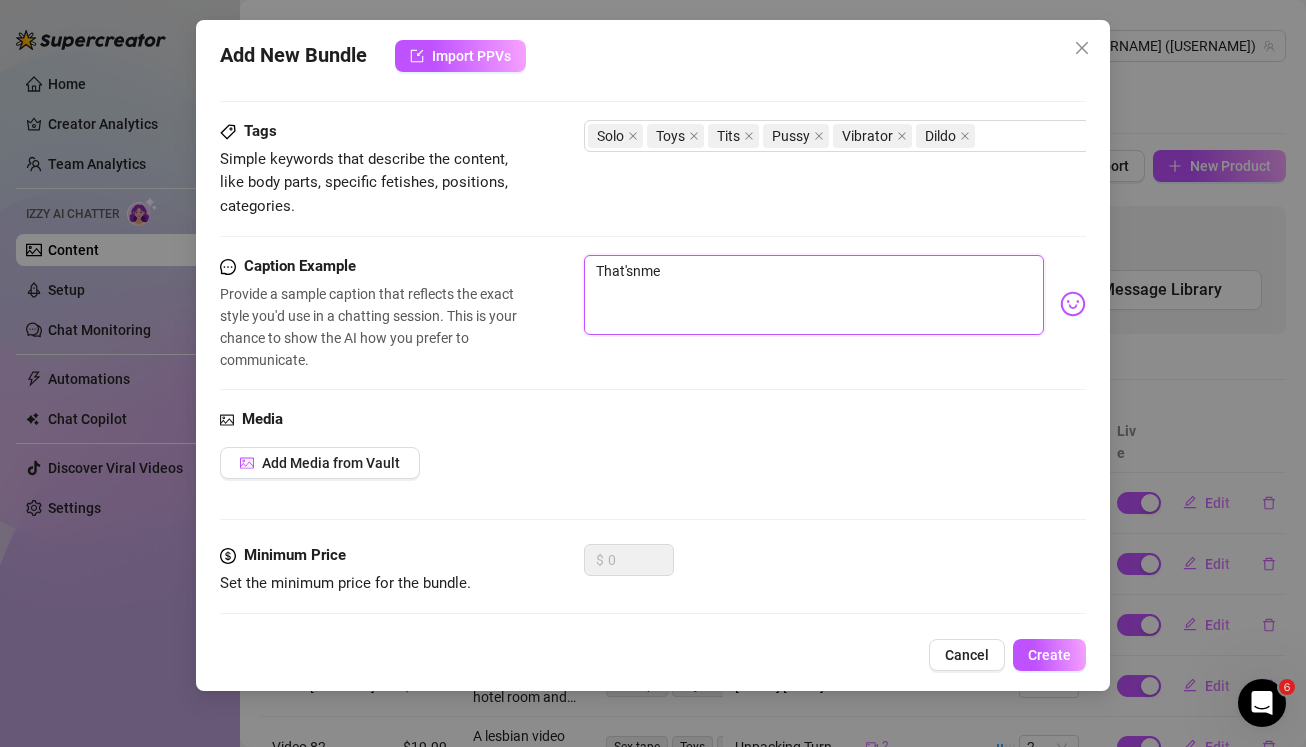 type on "That'snm" 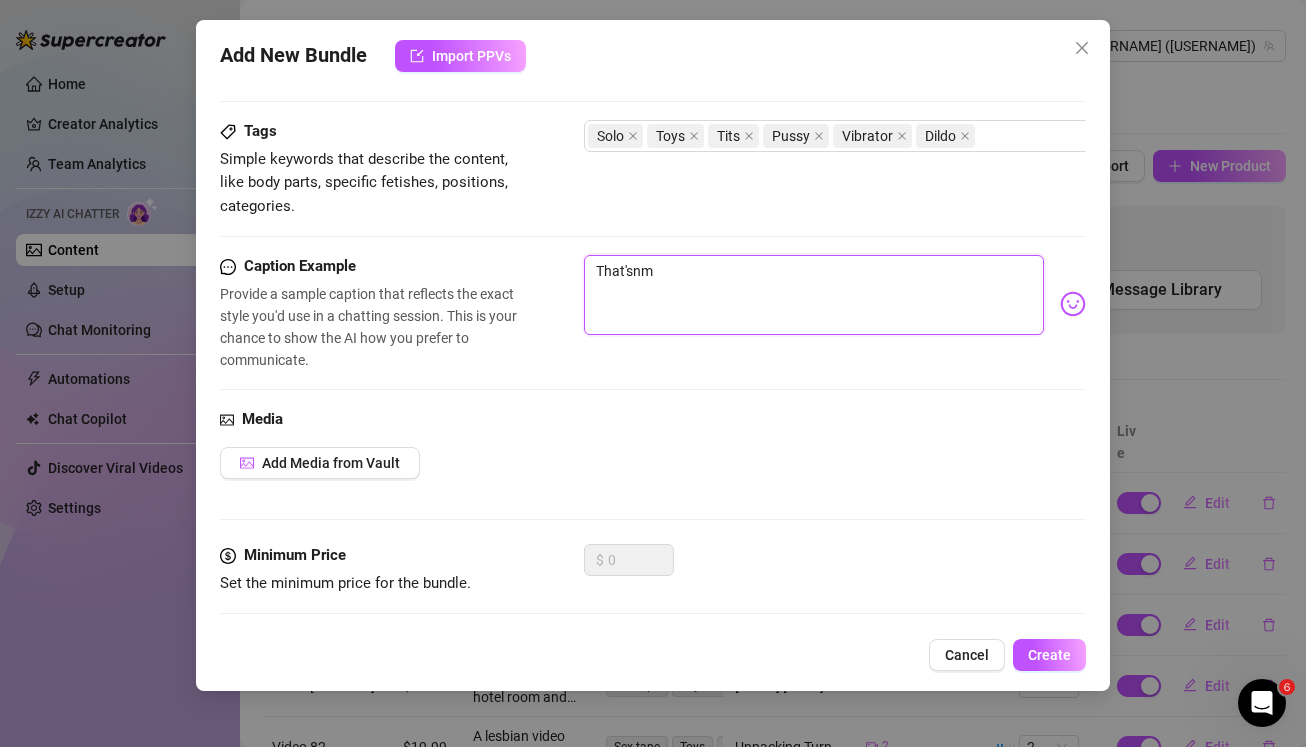 type on "That'sn" 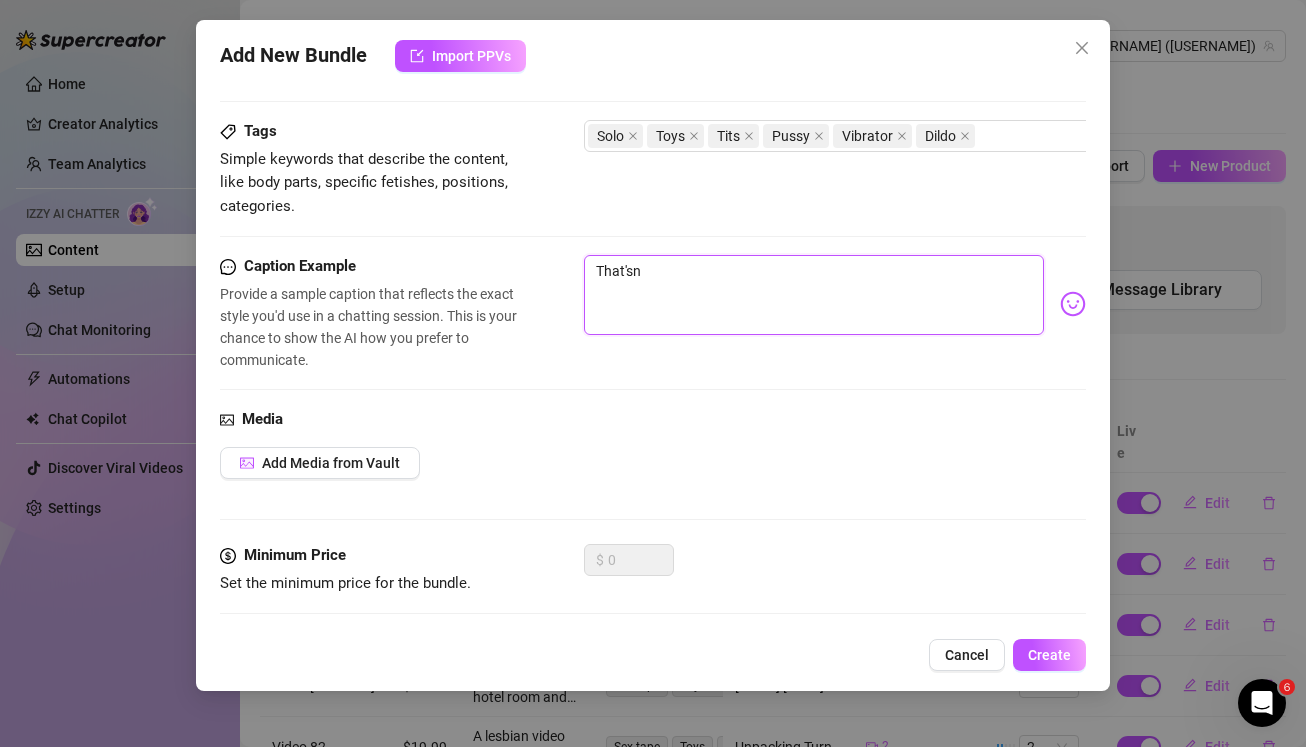 type on "That's" 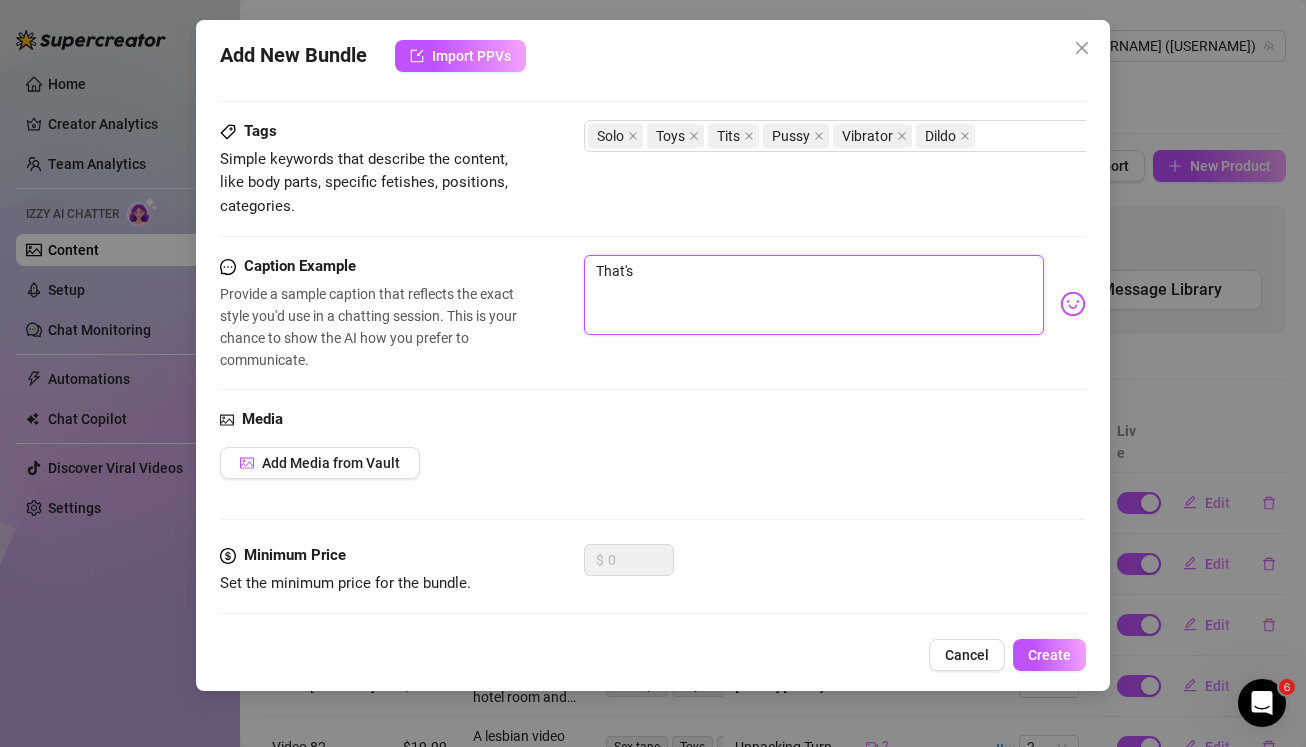 type on "That'sn" 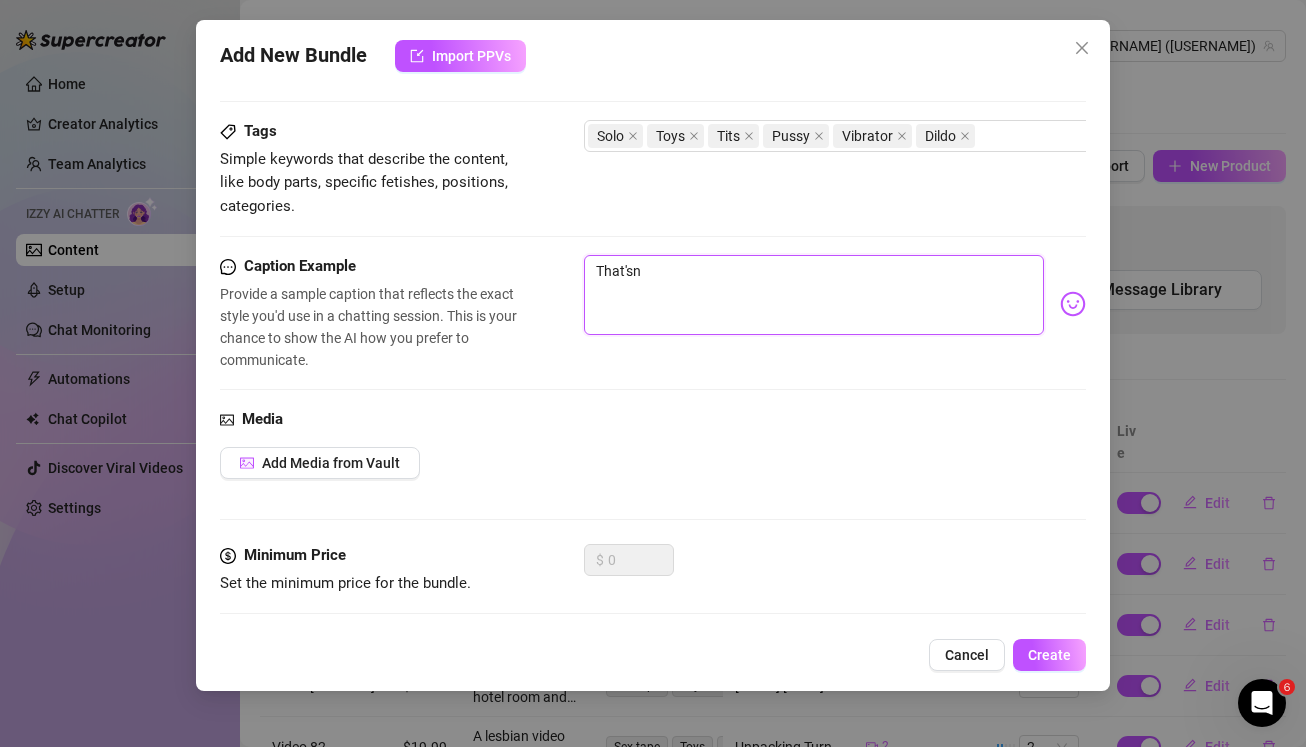 type on "That's" 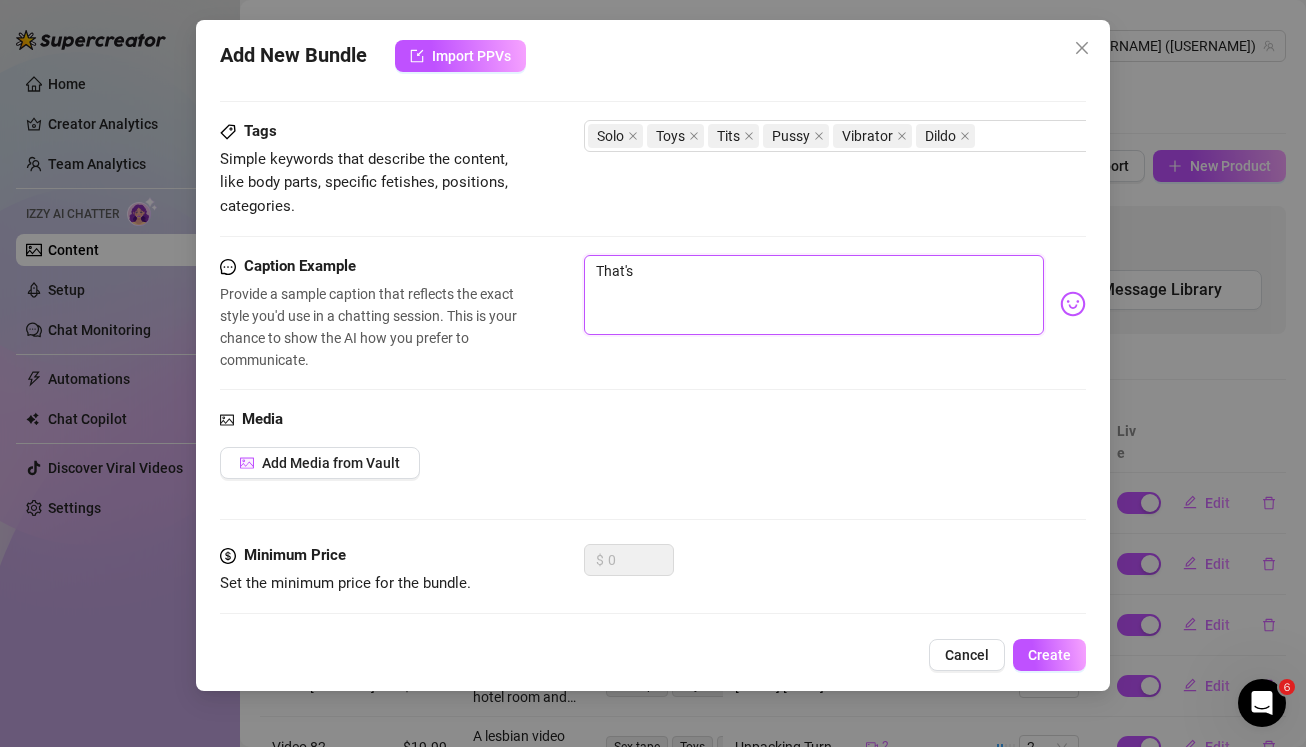 type on "That's" 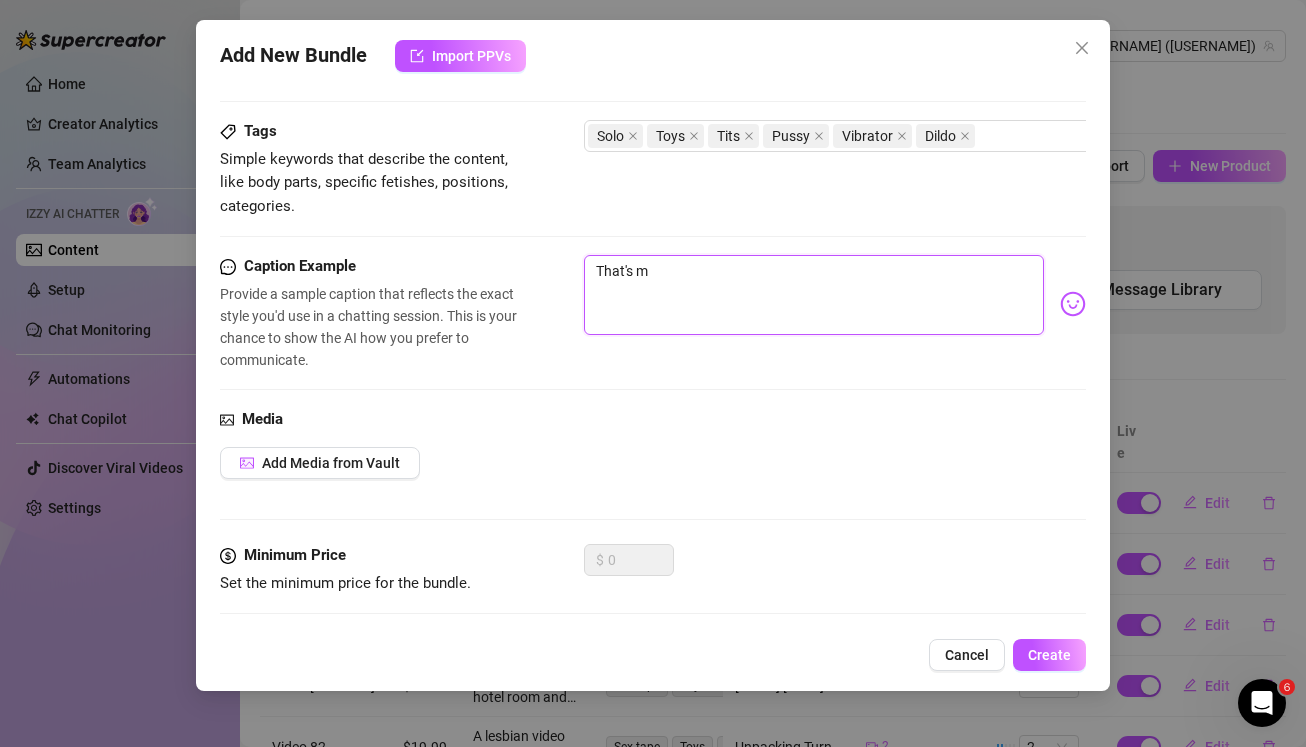 type on "That's me" 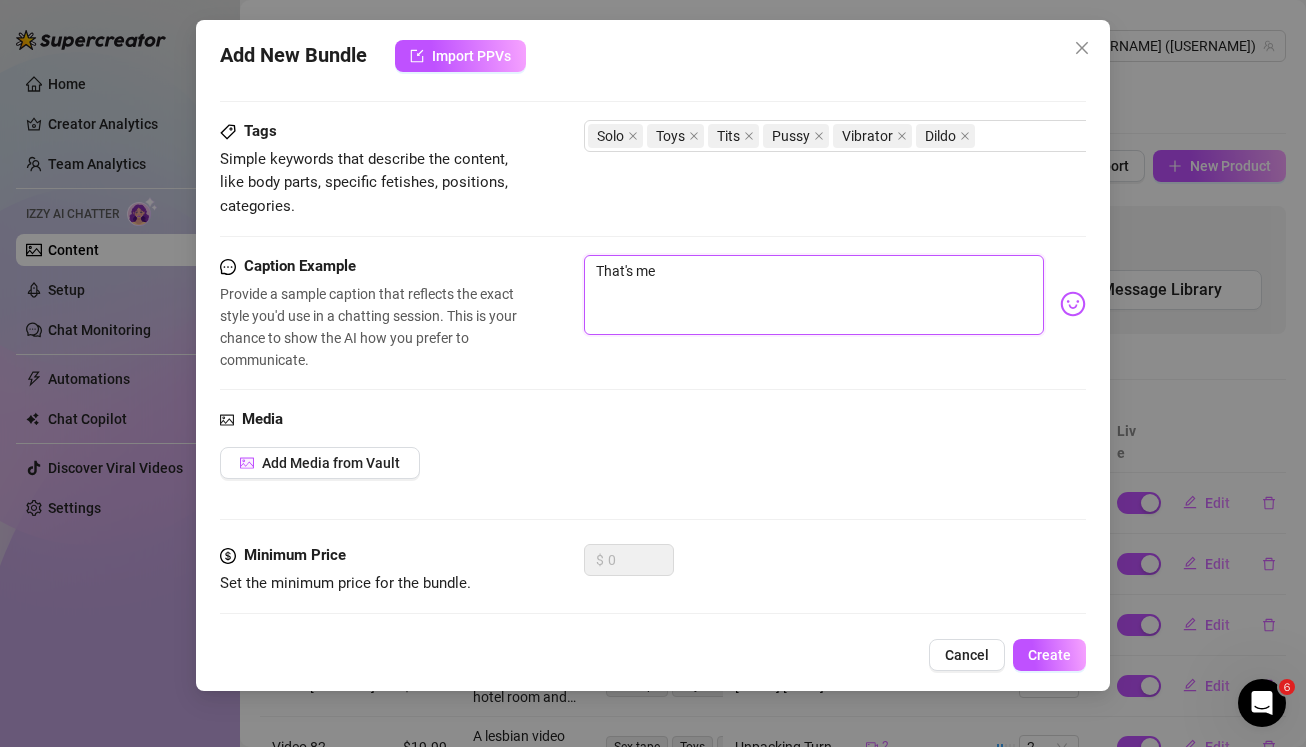 type on "That's me" 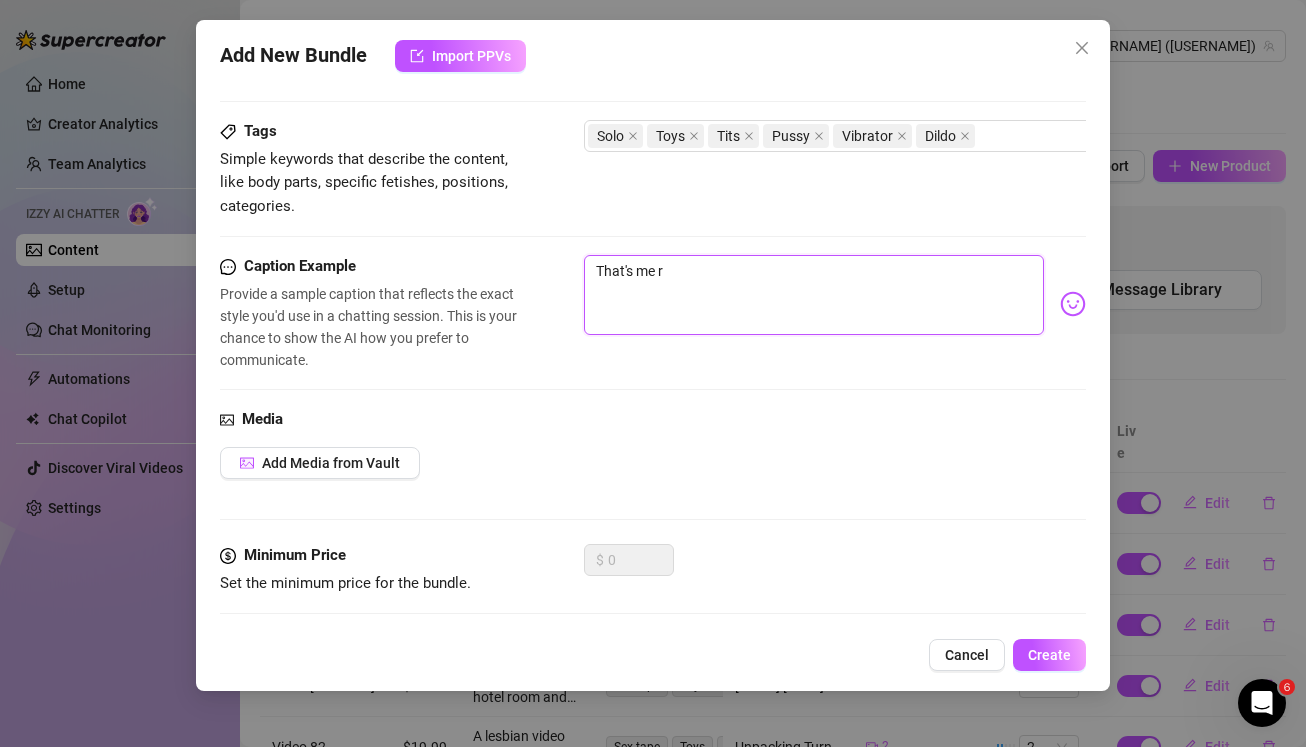 type on "That's me ri" 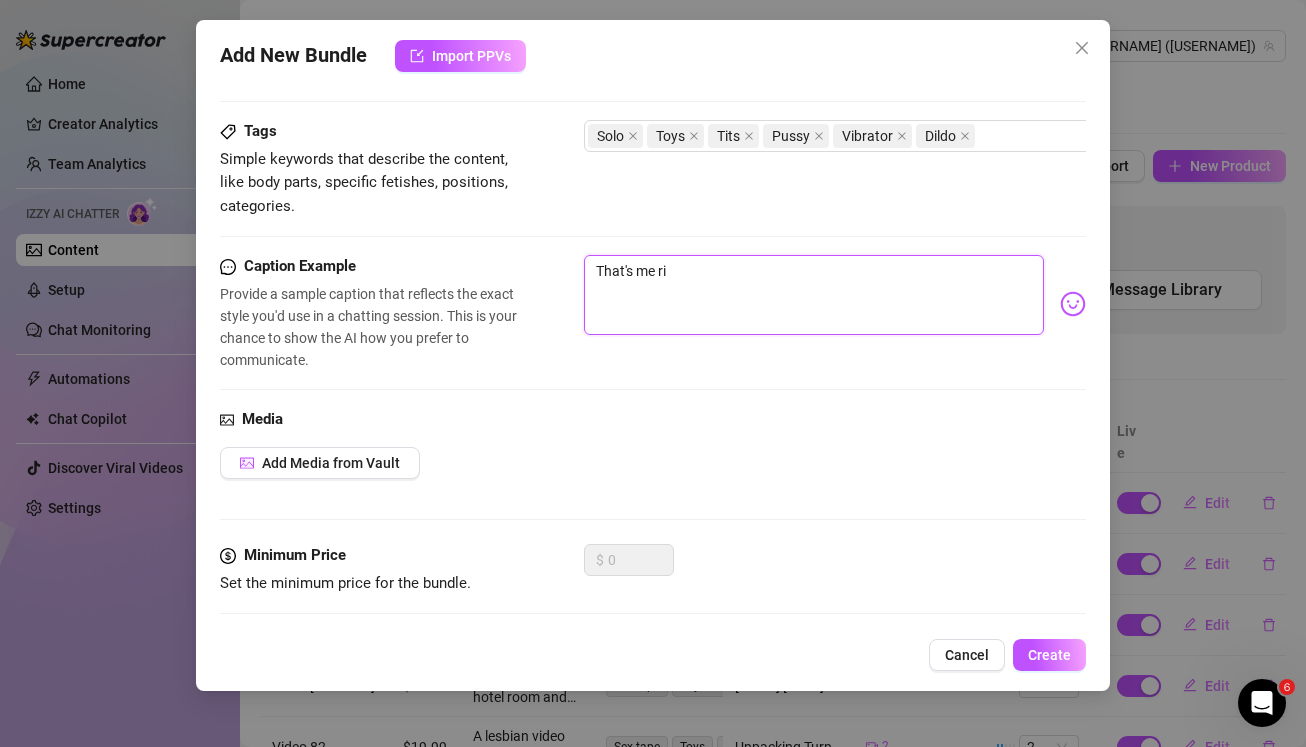type on "That's me rig" 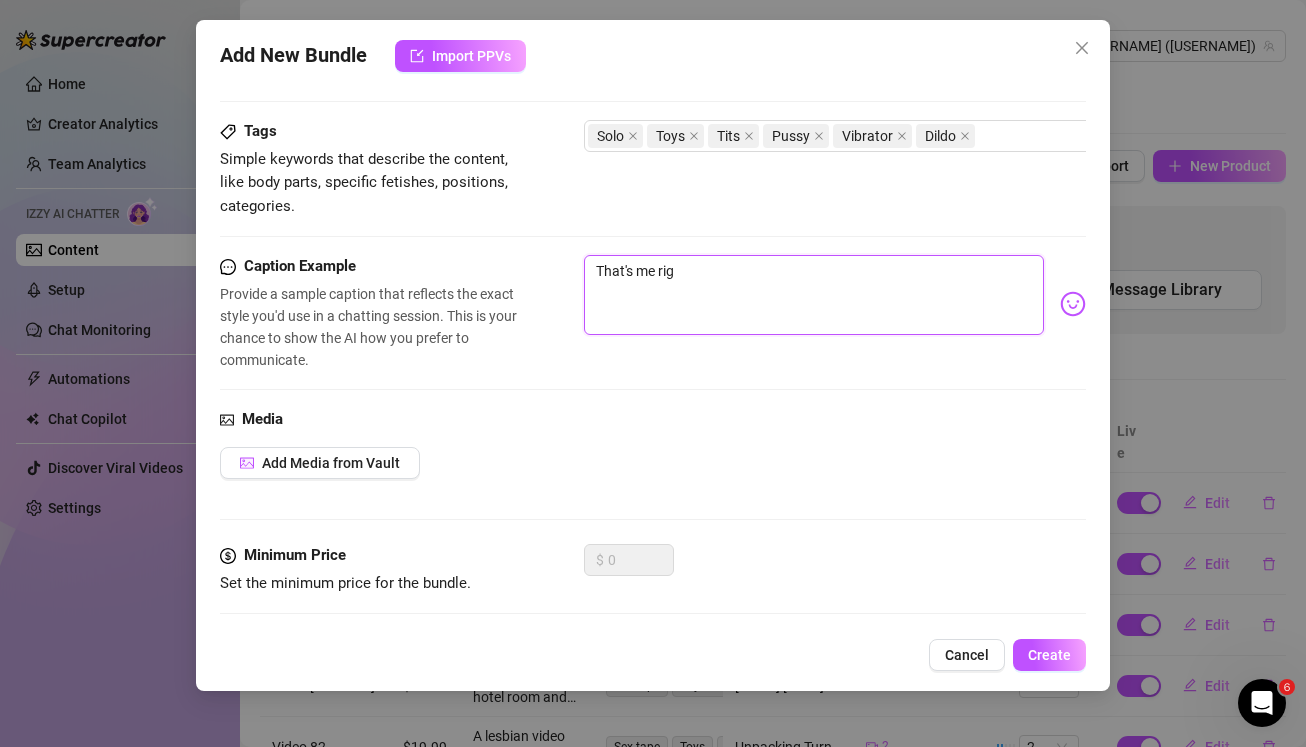 type on "That's me righ" 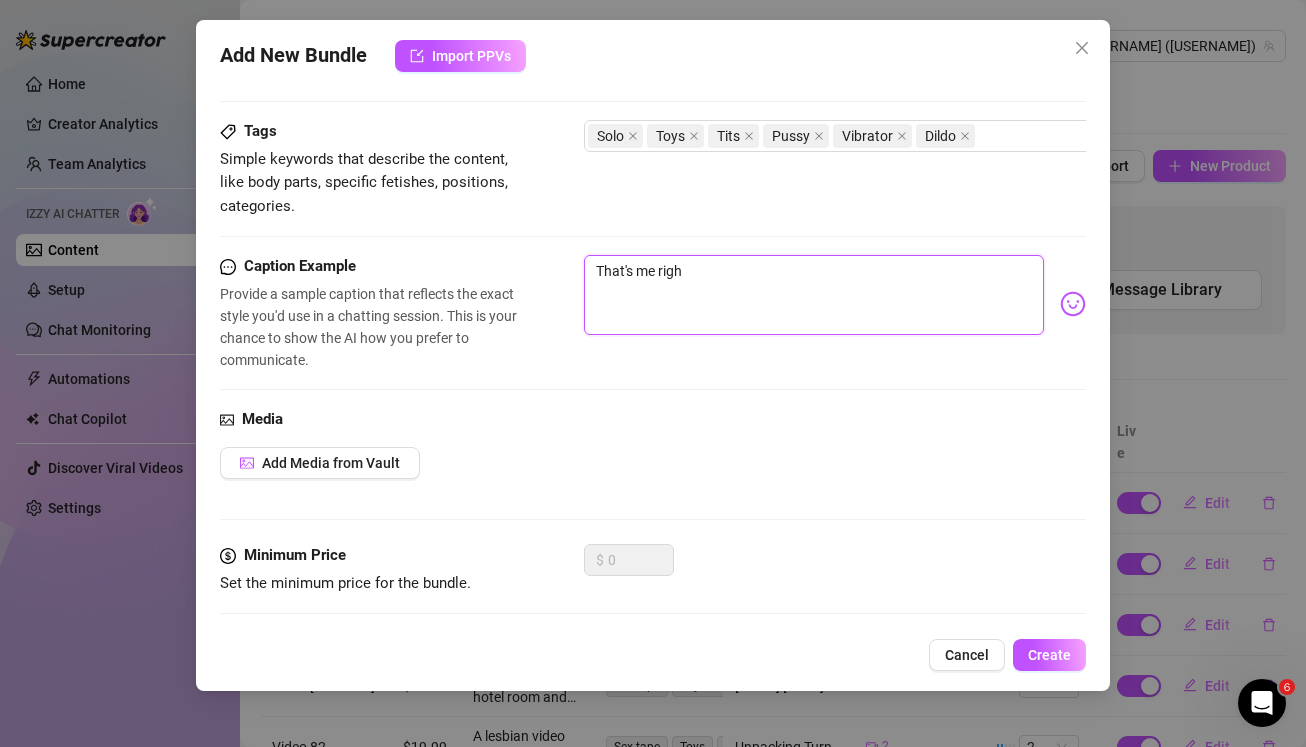 type on "That's me right" 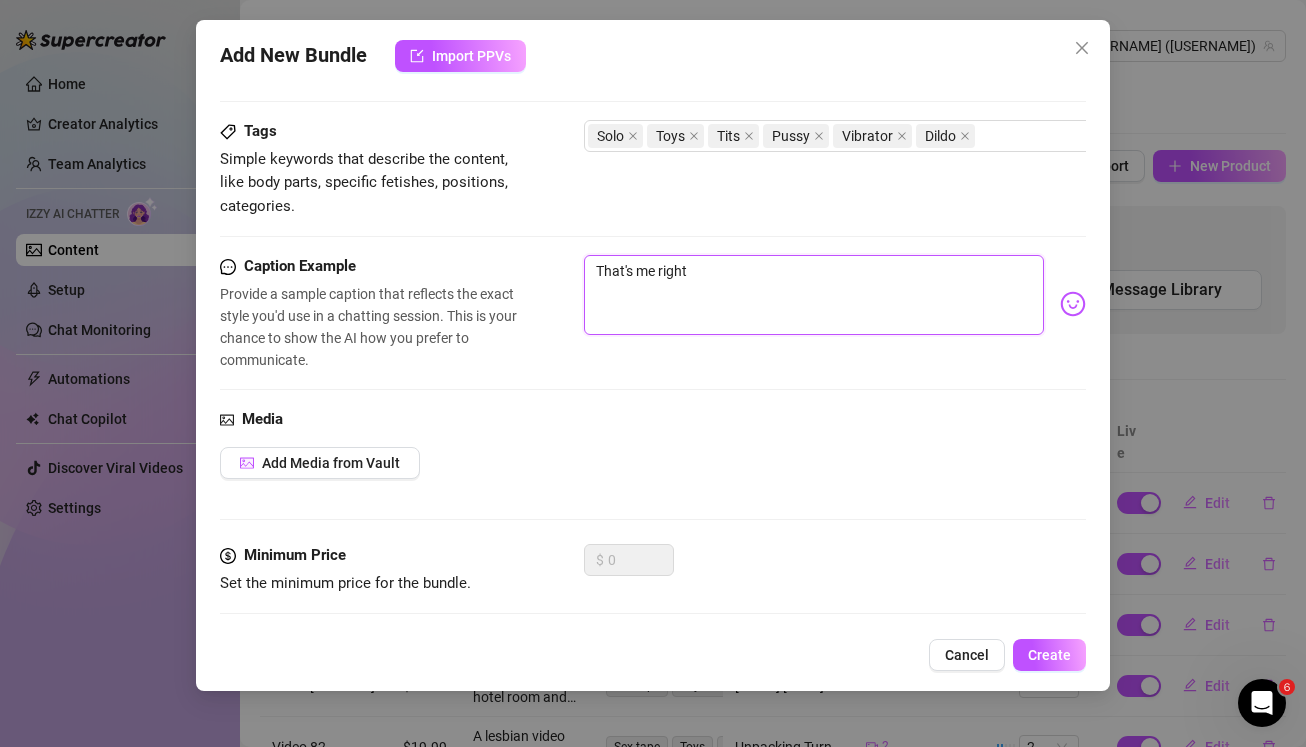 type on "That's me right" 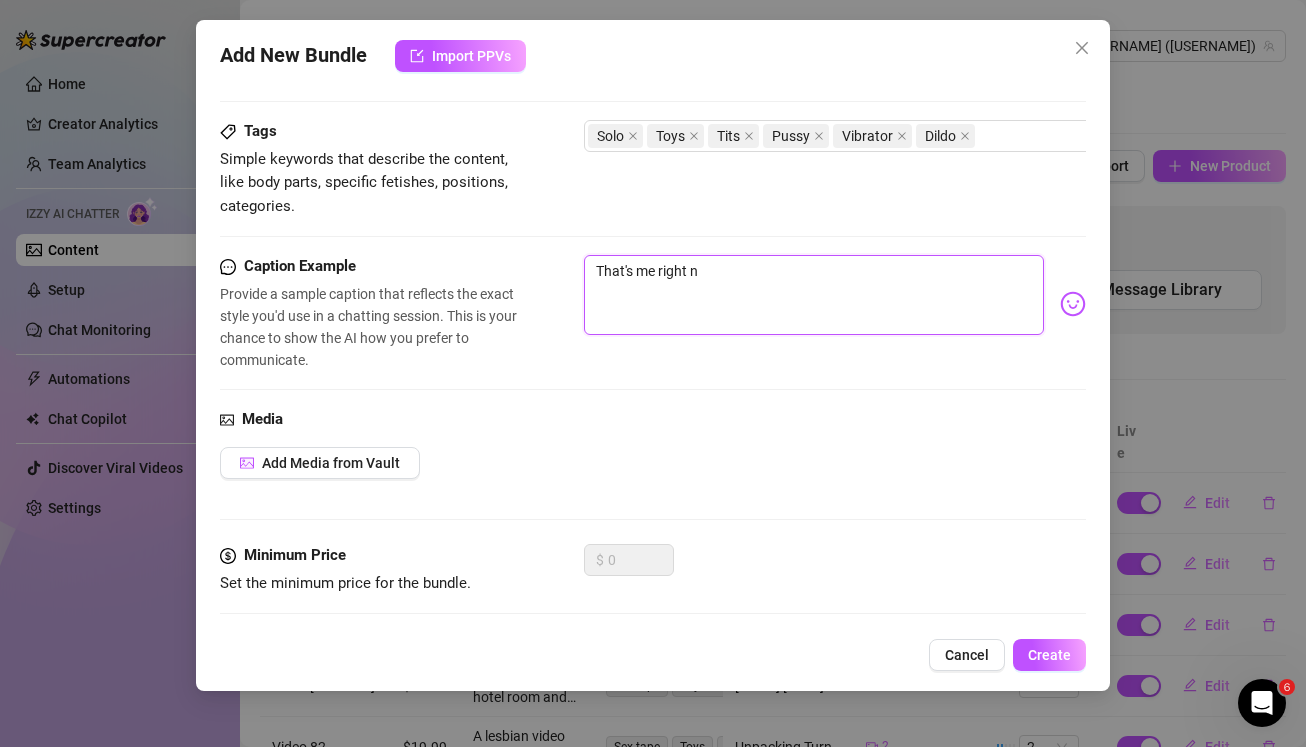 type on "That's me right no" 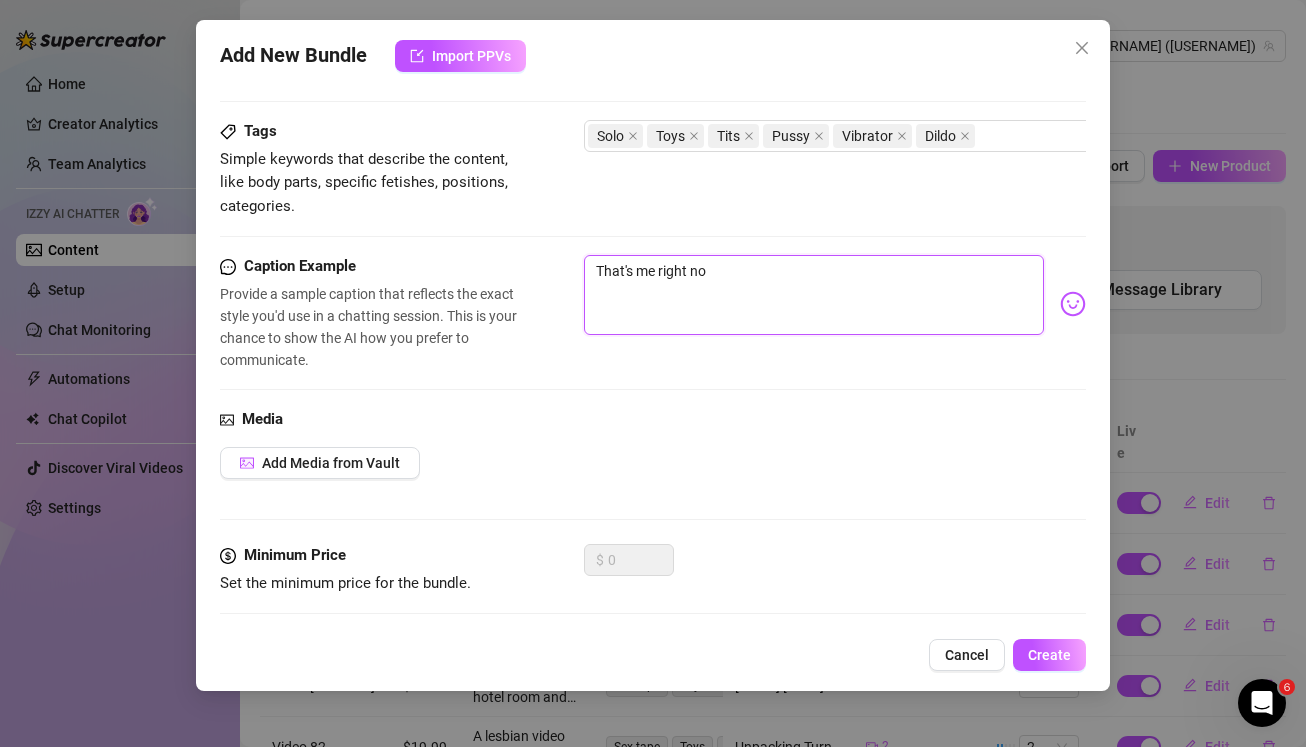 type on "That's me right now" 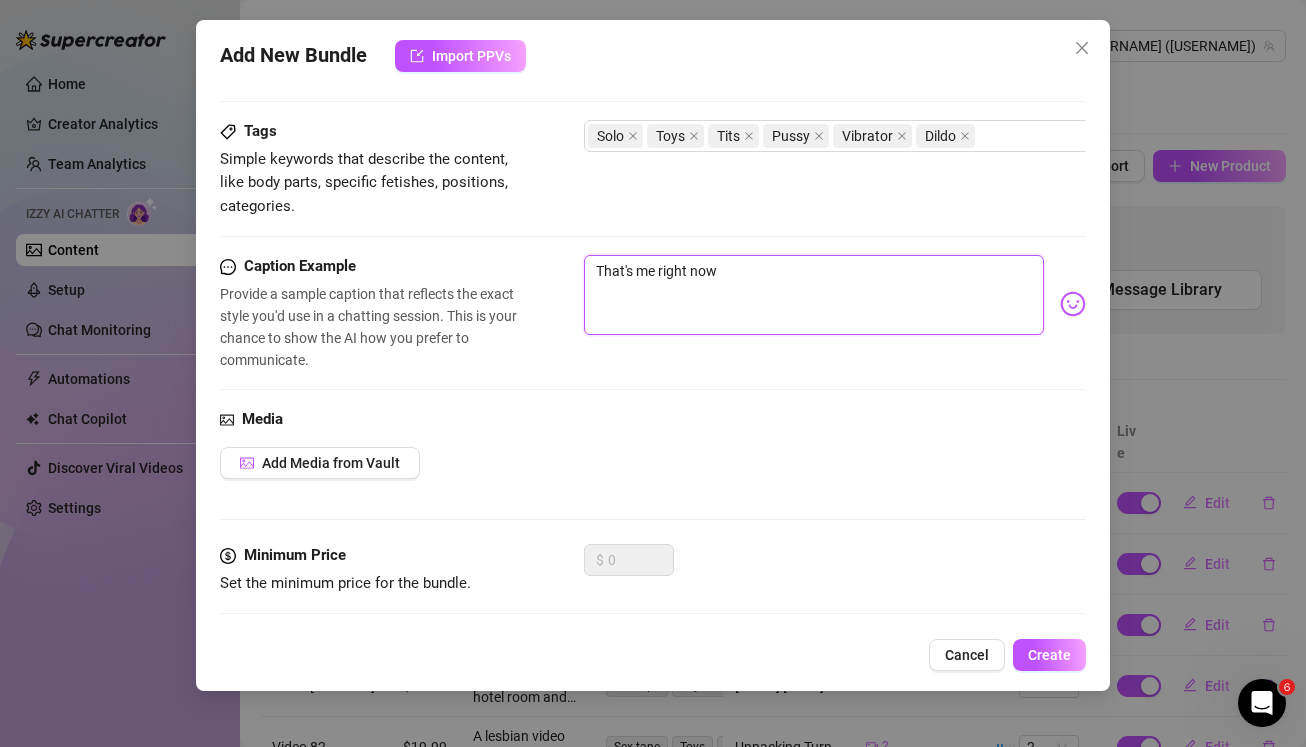 type on "That's me right now" 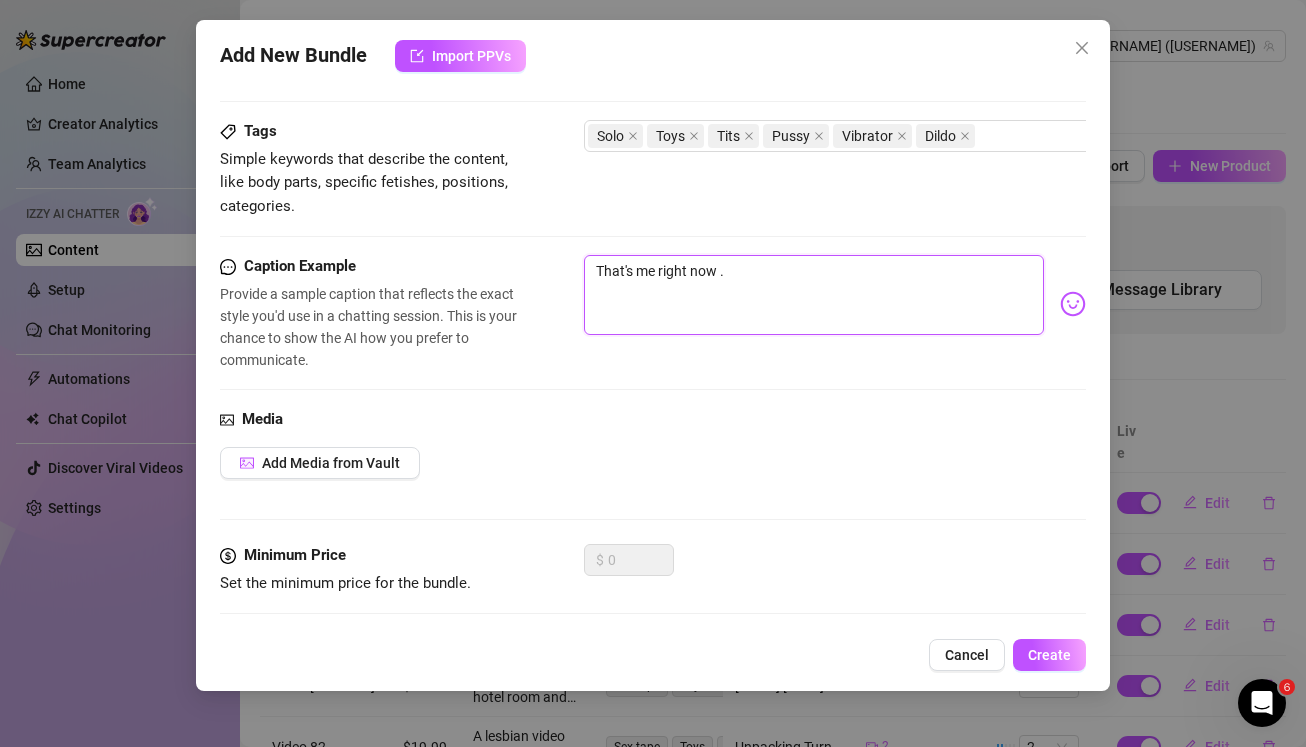 type on "That's me right now .." 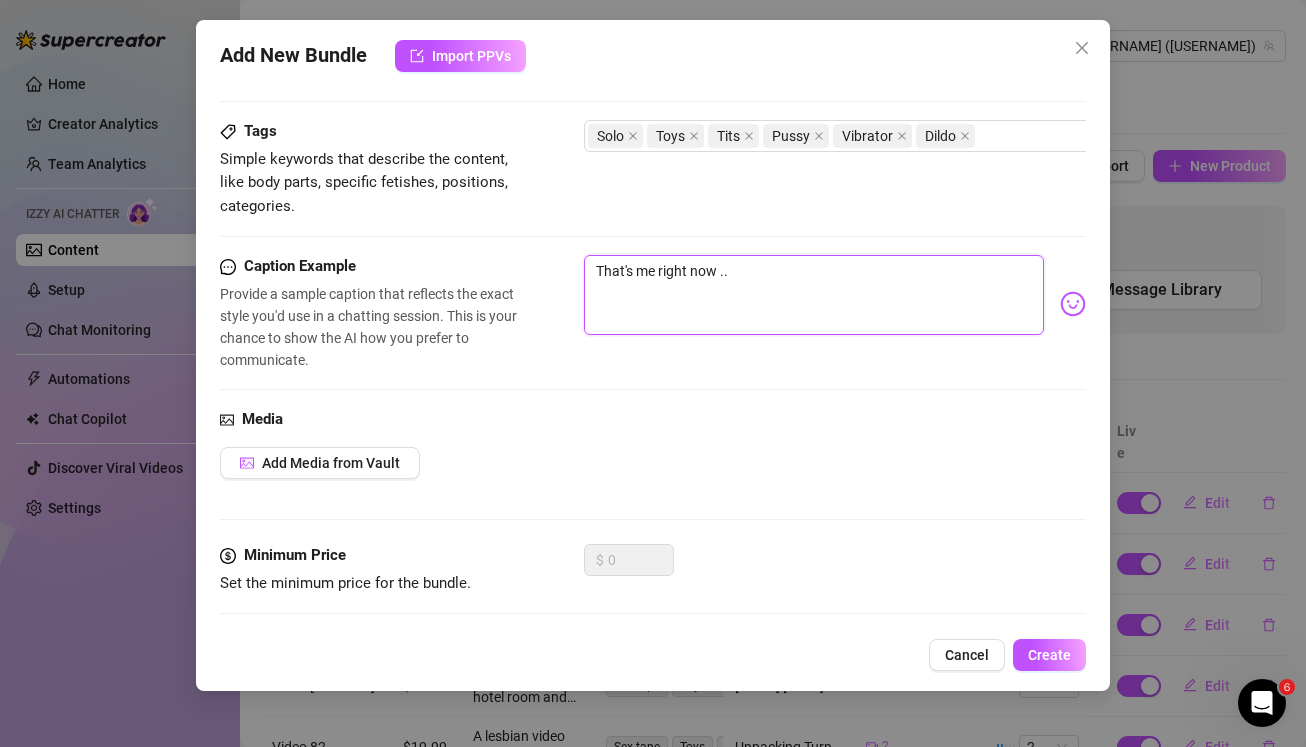 type on "That's me right now ..." 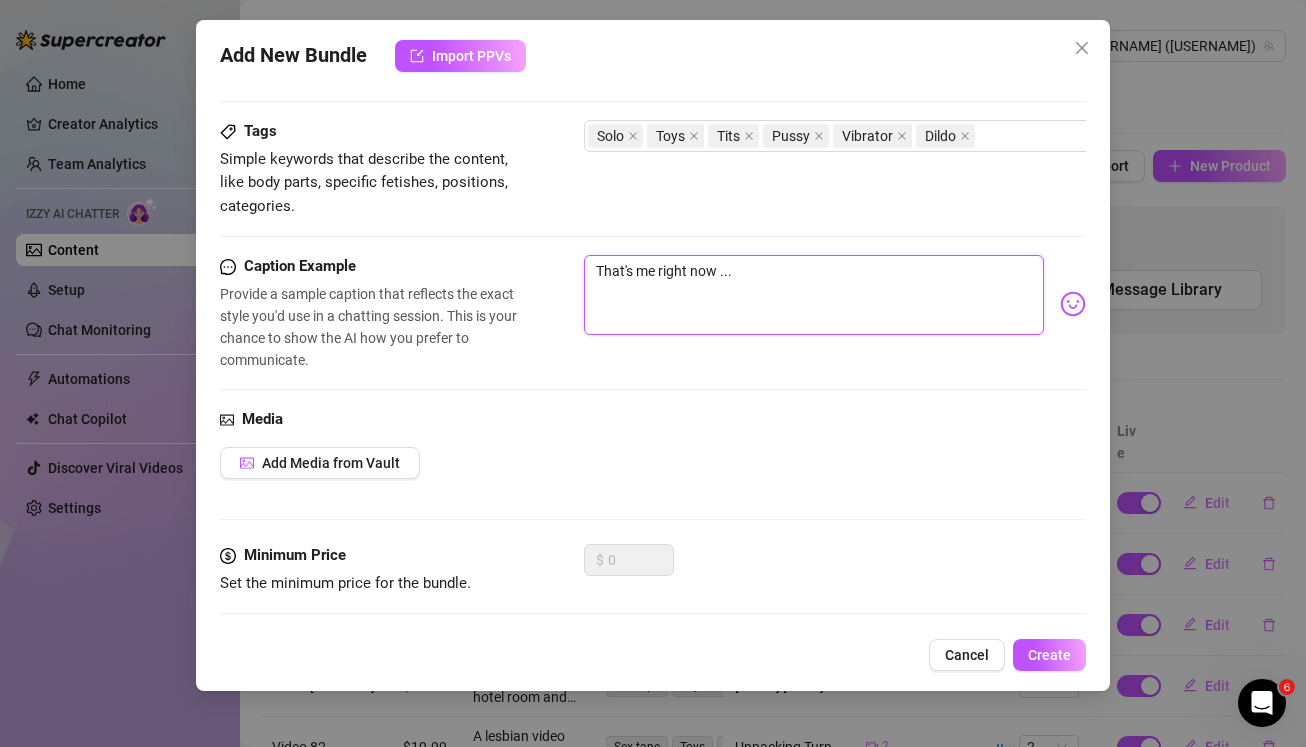 type on "That's me right now ..." 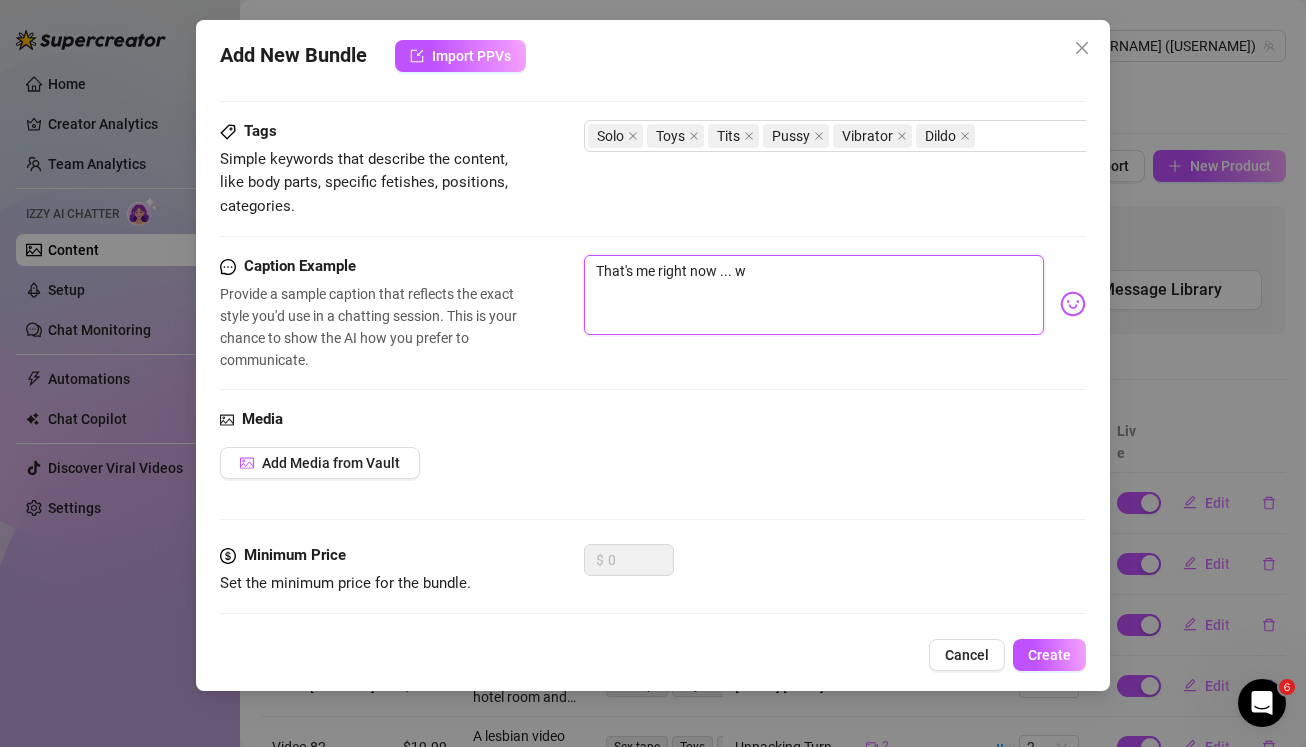 type on "That's me right now ... wa" 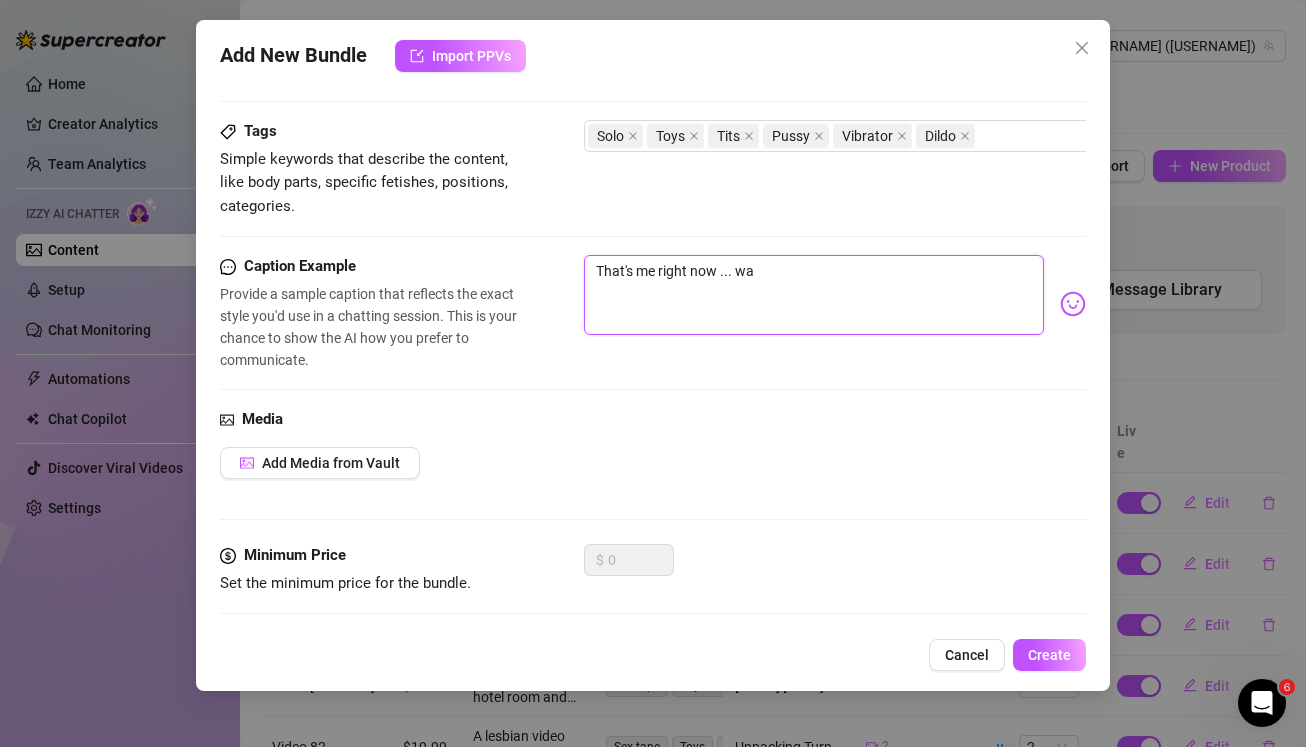 type on "That's me right now ... wan" 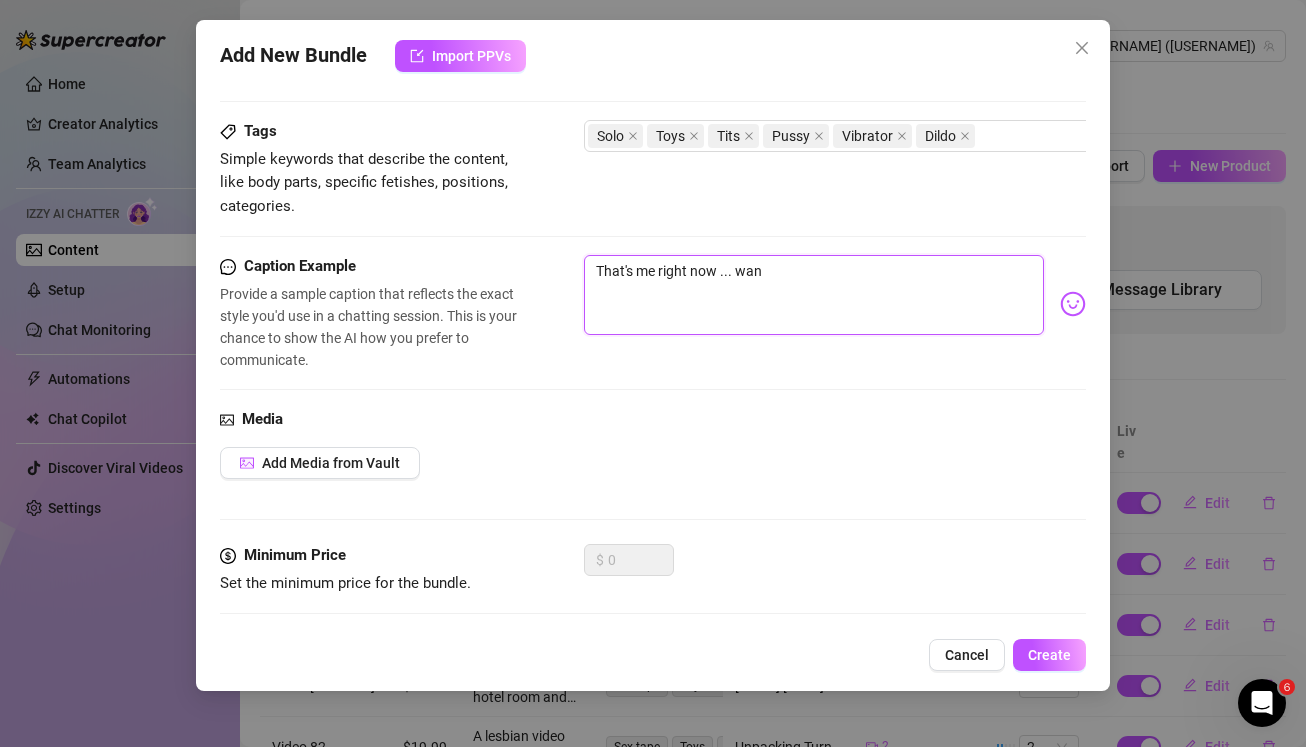 type on "That's me right now ... wann" 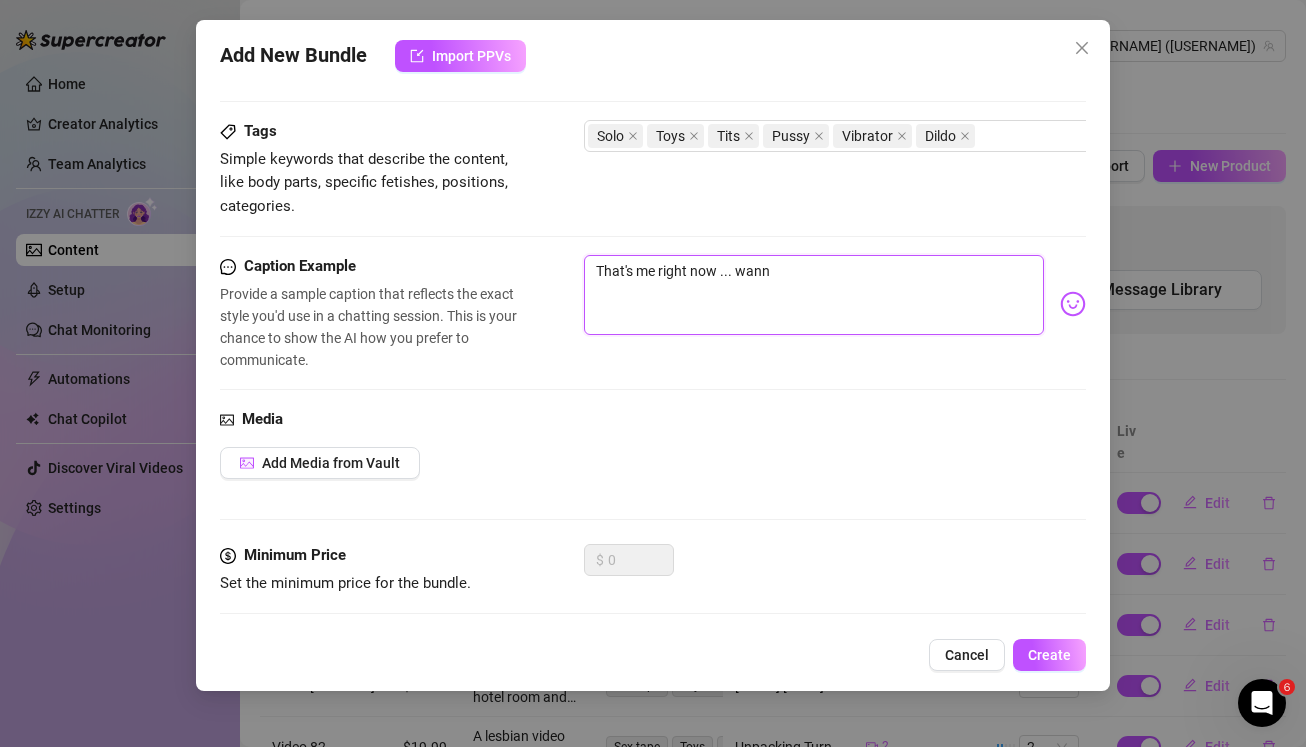 type on "That's me right now ... wanna" 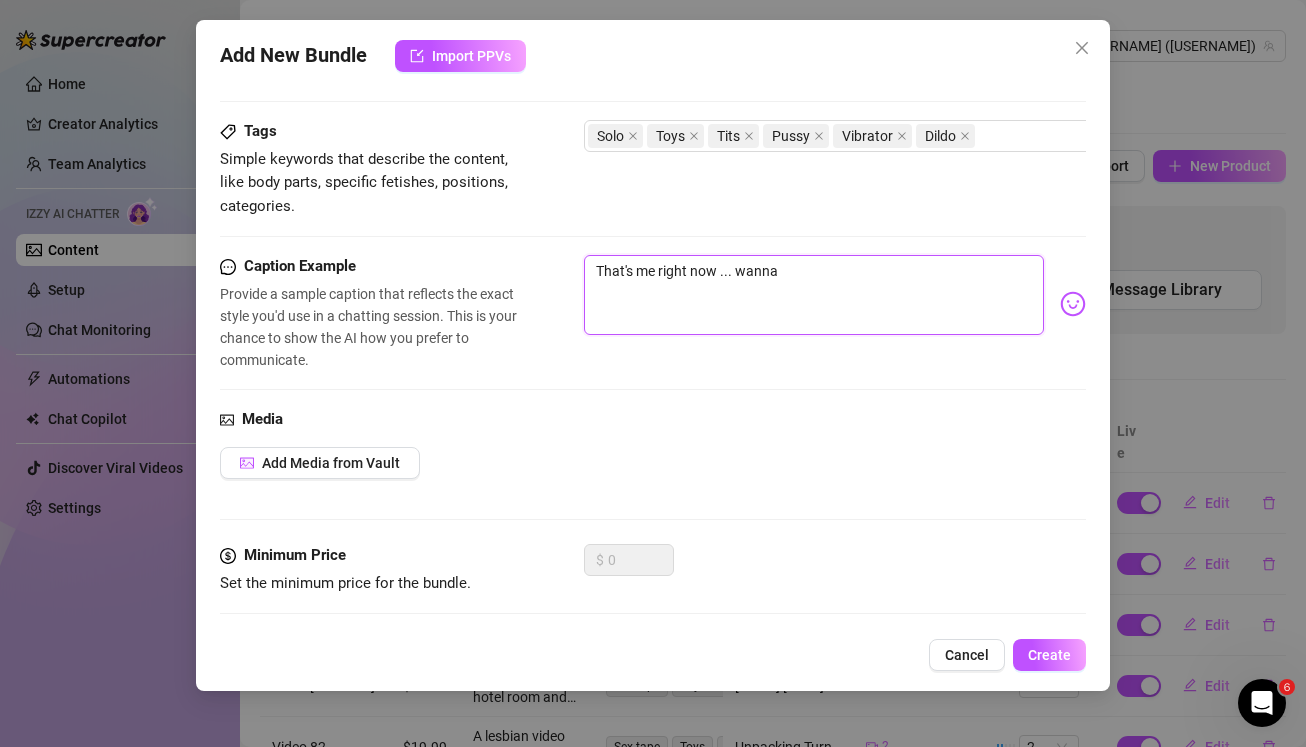 type on "That's me right now ... wanna" 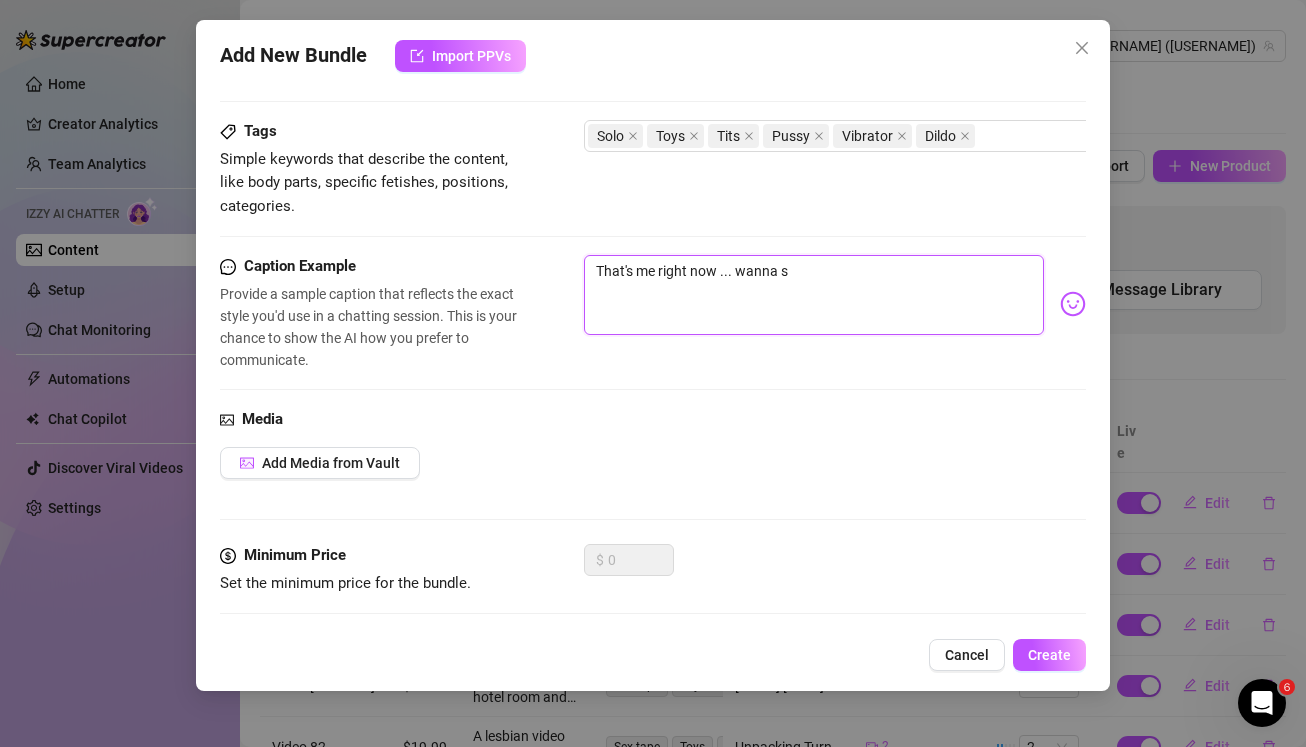 type on "That's me right now ... wanna se" 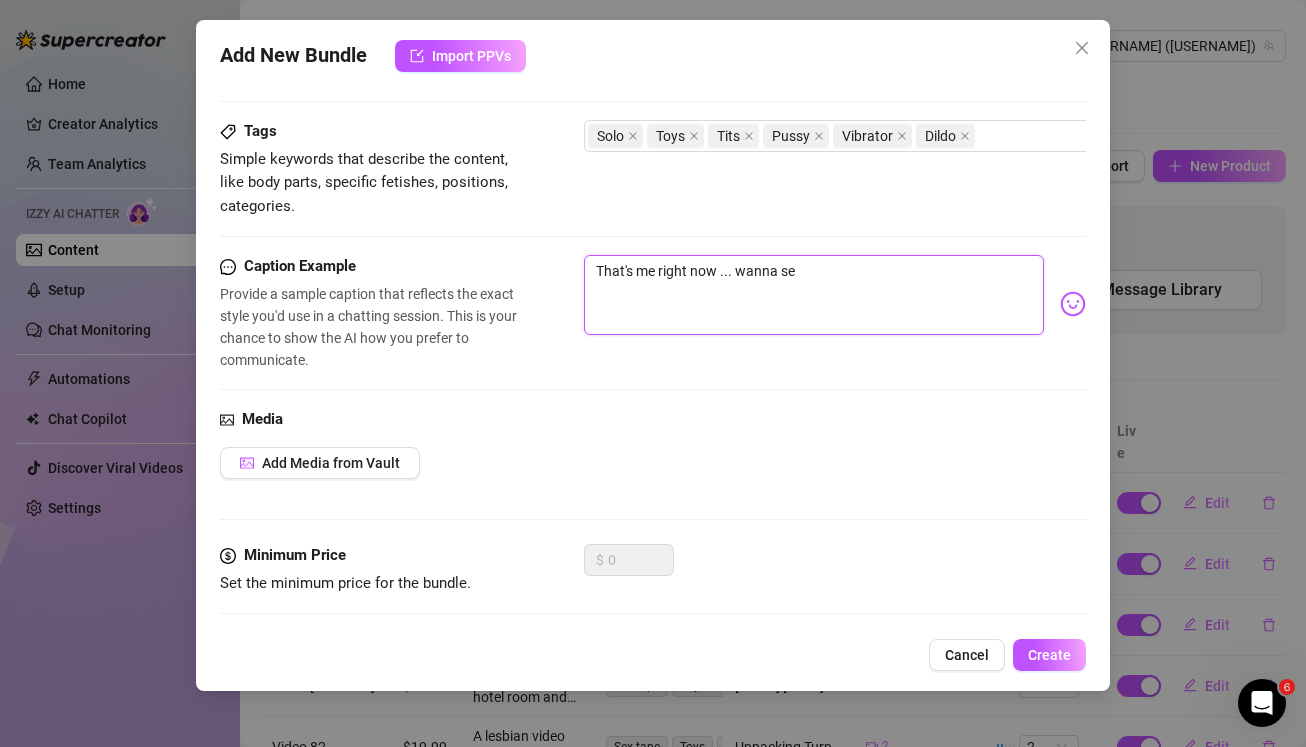 type on "That's me right now ... wanna see" 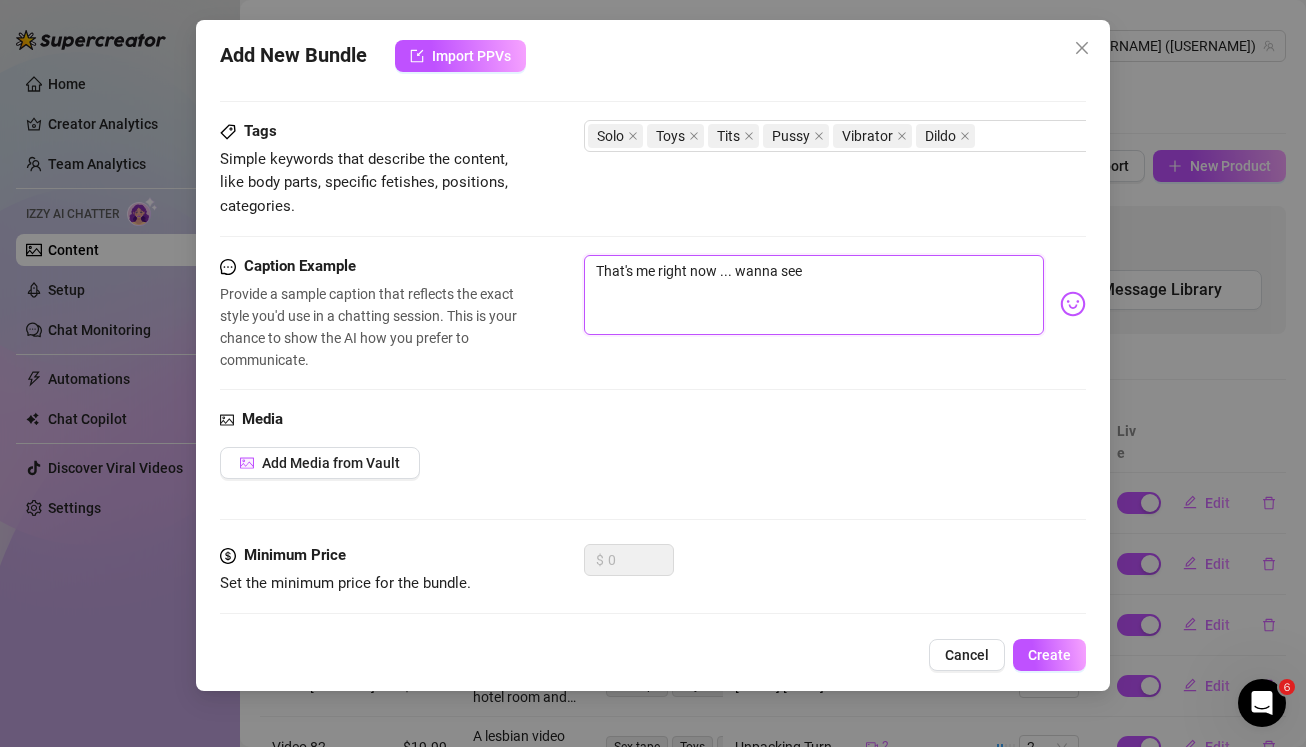 type on "That's me right now ... wanna see" 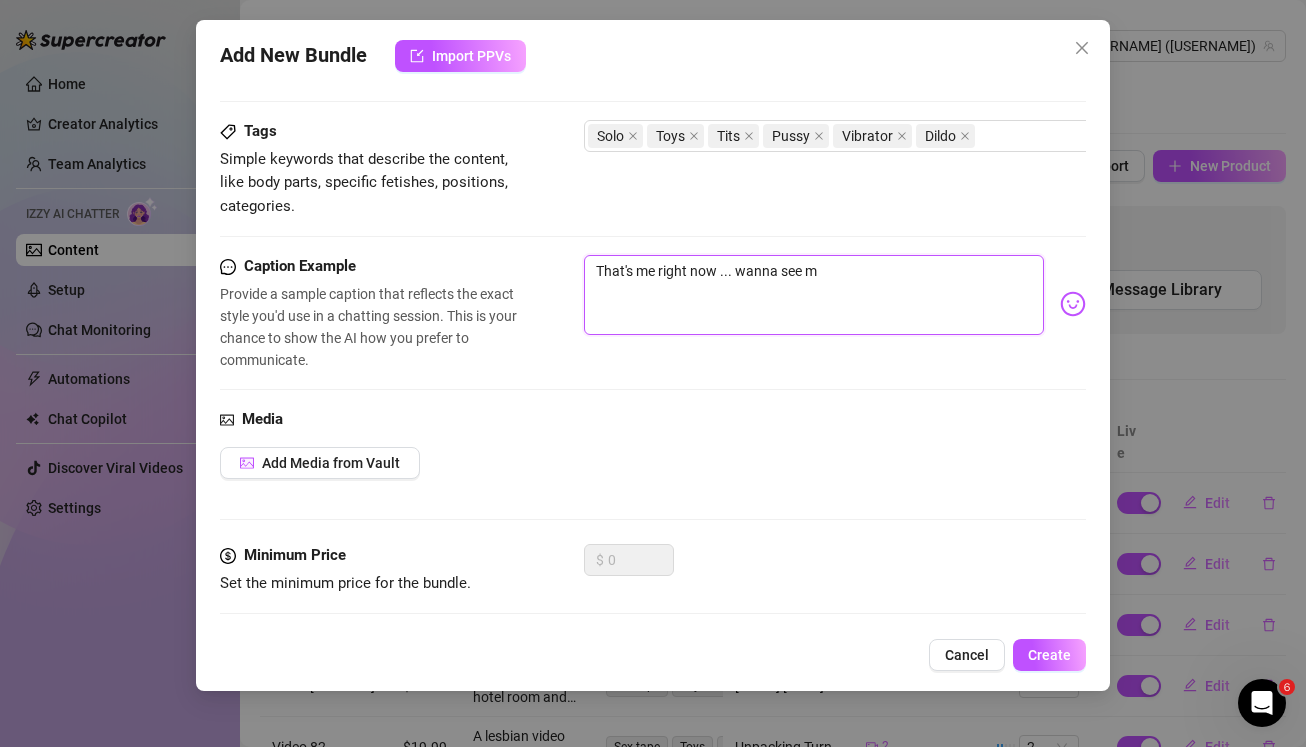 type on "That's me right now ... wanna see mo" 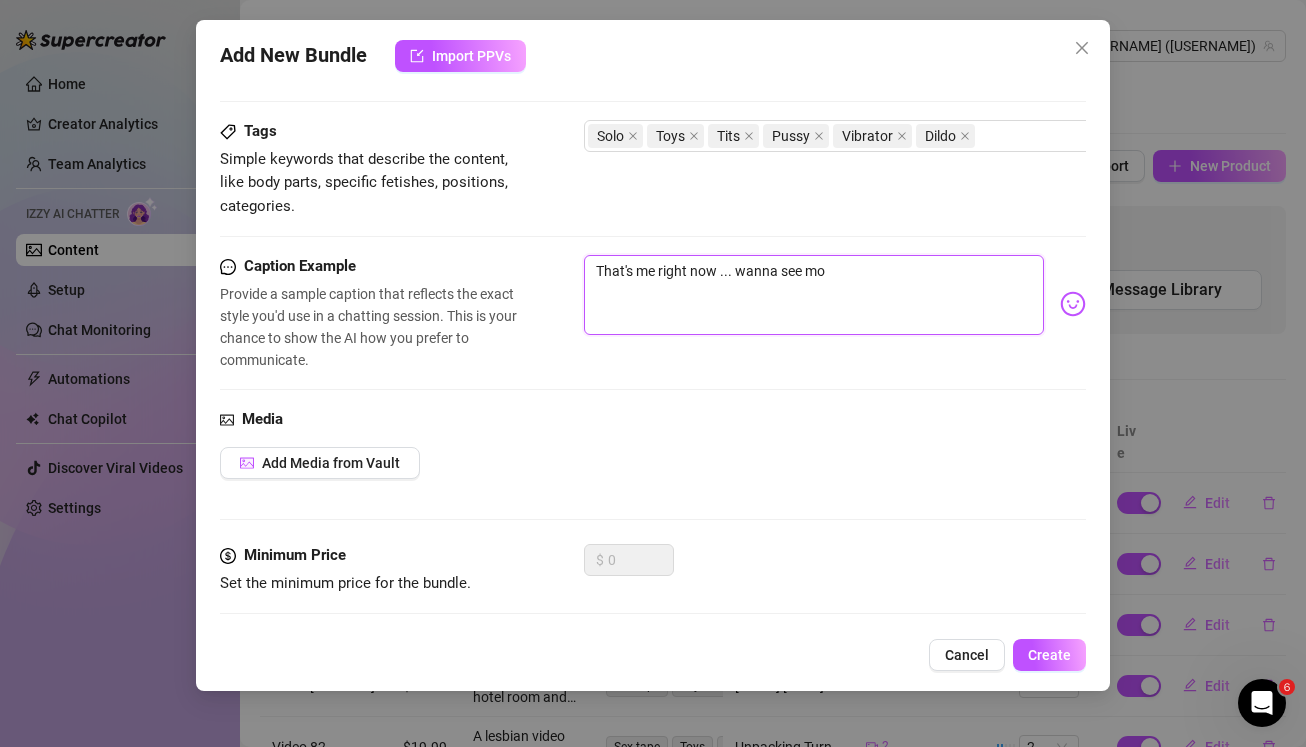 type on "That's me right now ... wanna see mor" 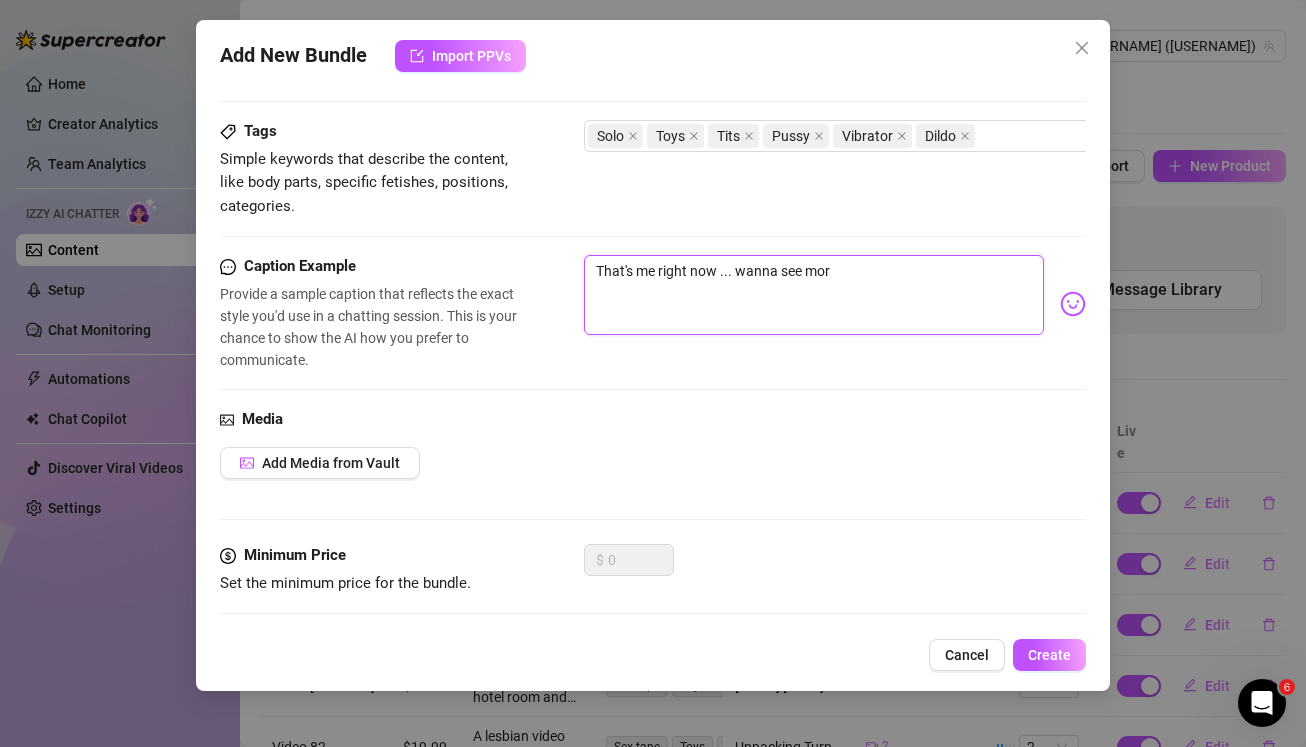 type on "That's me right now ... wanna see more" 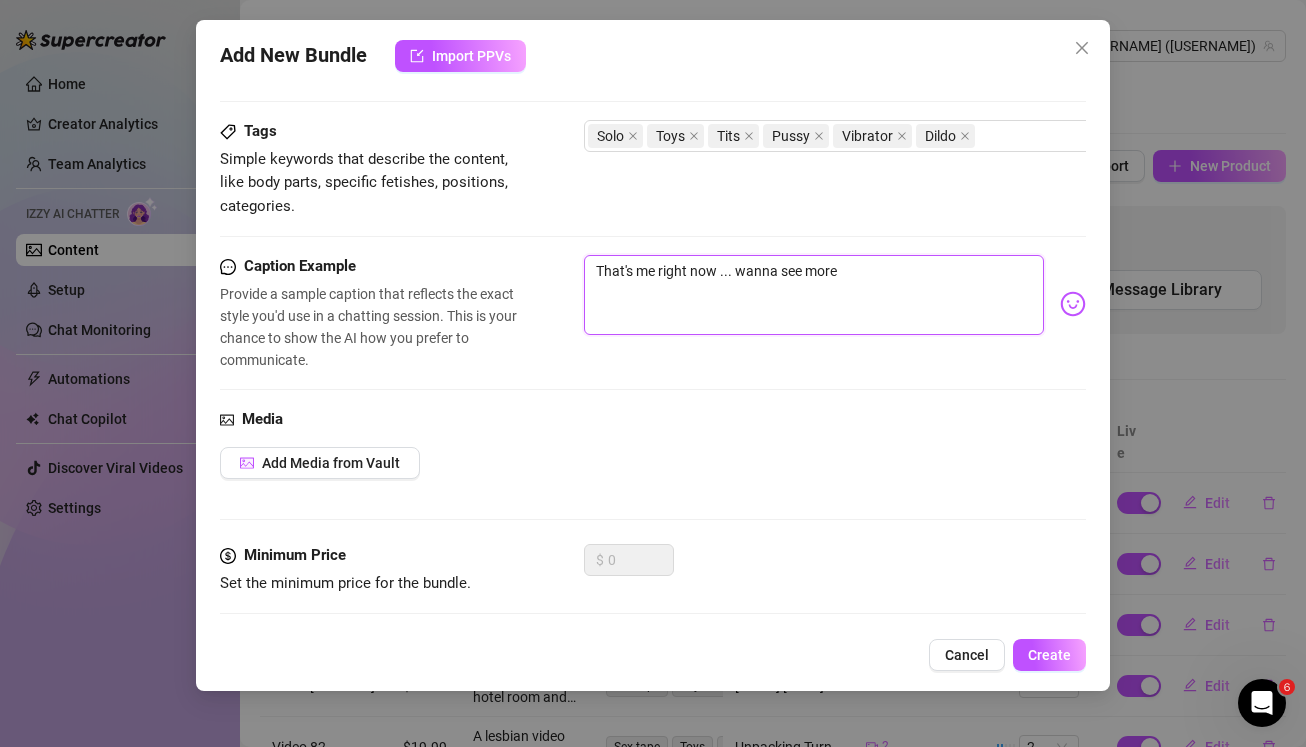 type on "That's me right now ... wanna see more?" 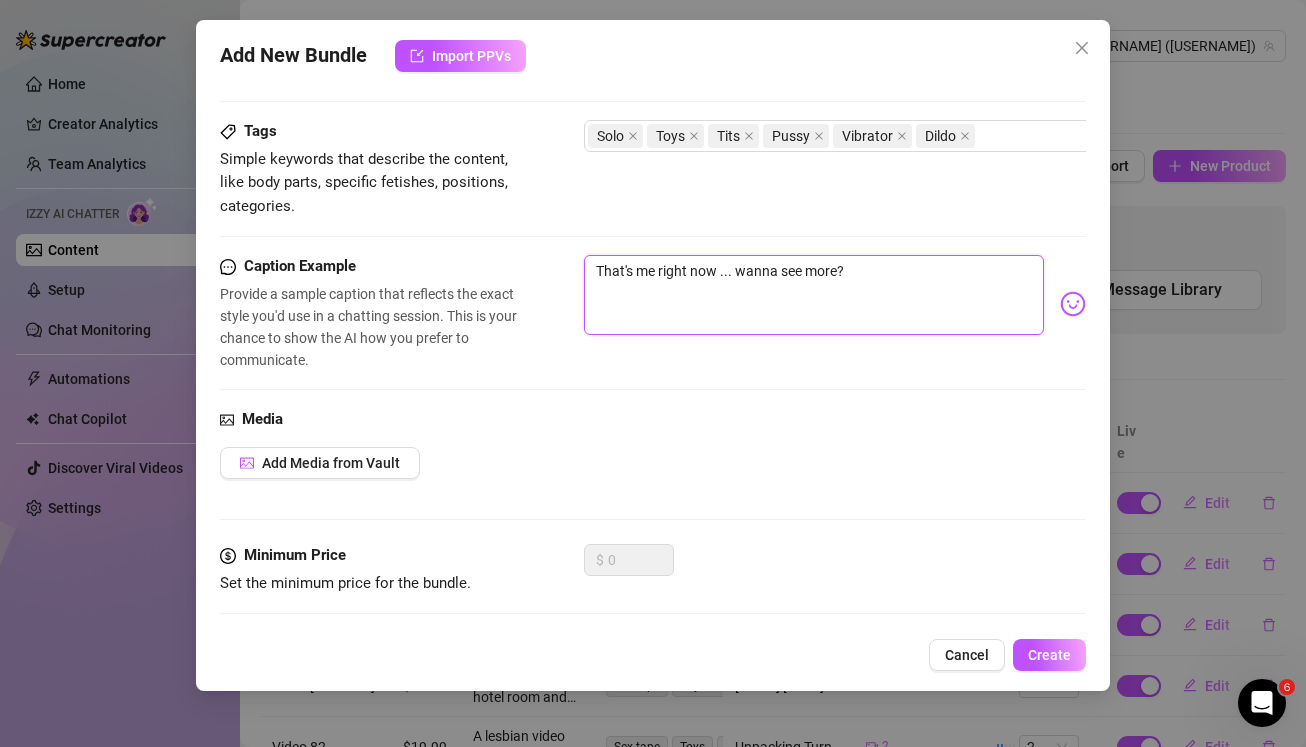 type on "That's me right now ... wanna see more?" 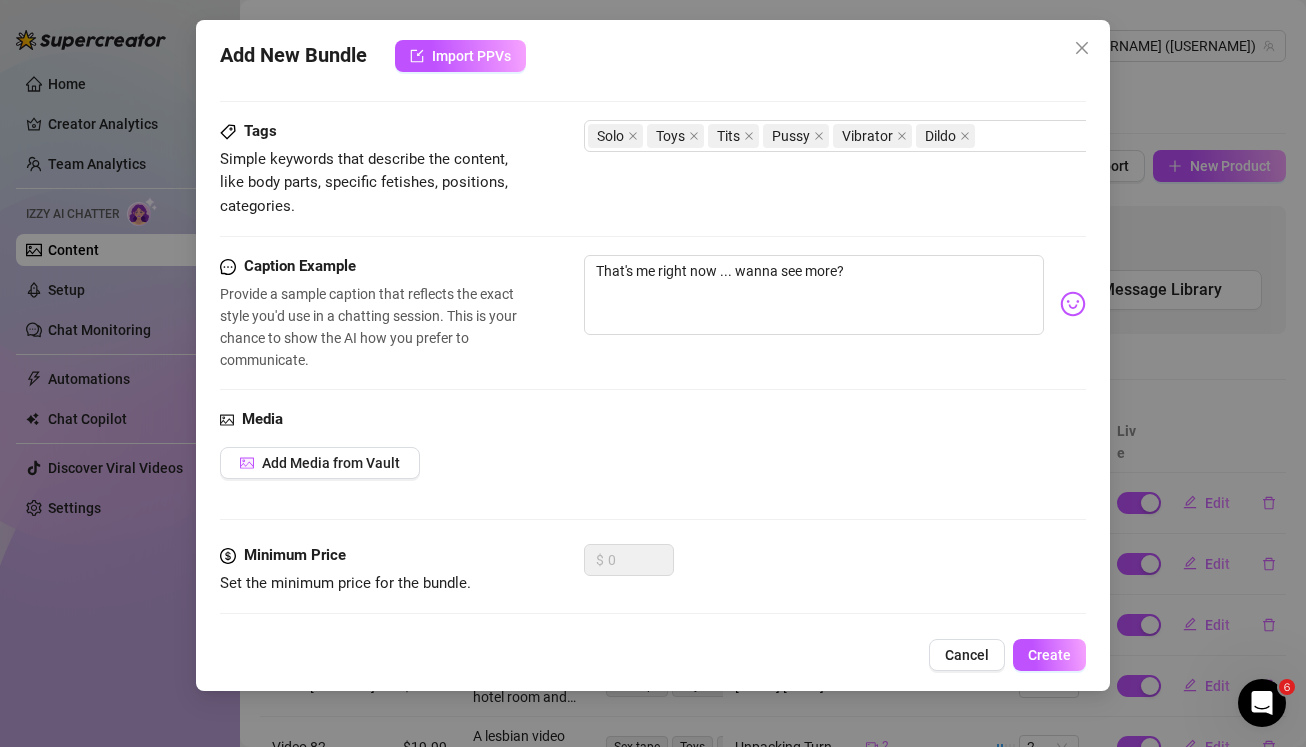 click at bounding box center (1073, 304) 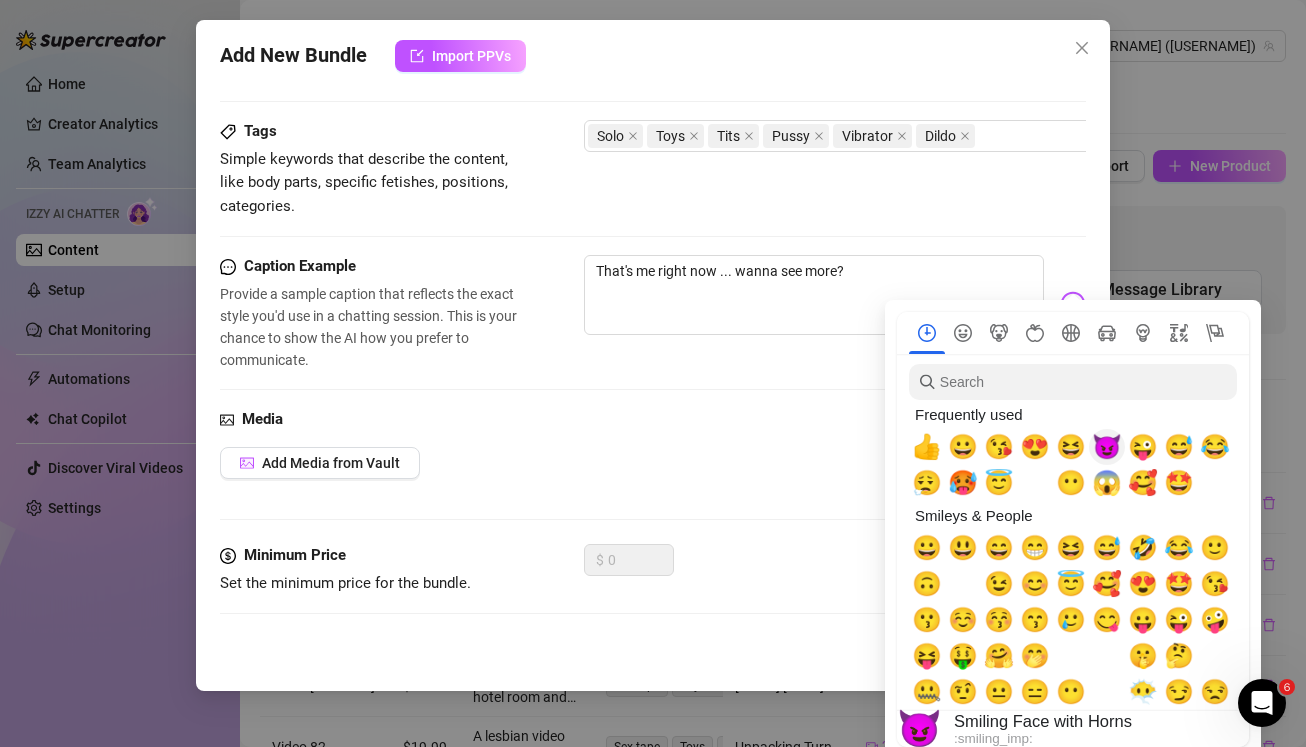click on "😈" at bounding box center [1107, 447] 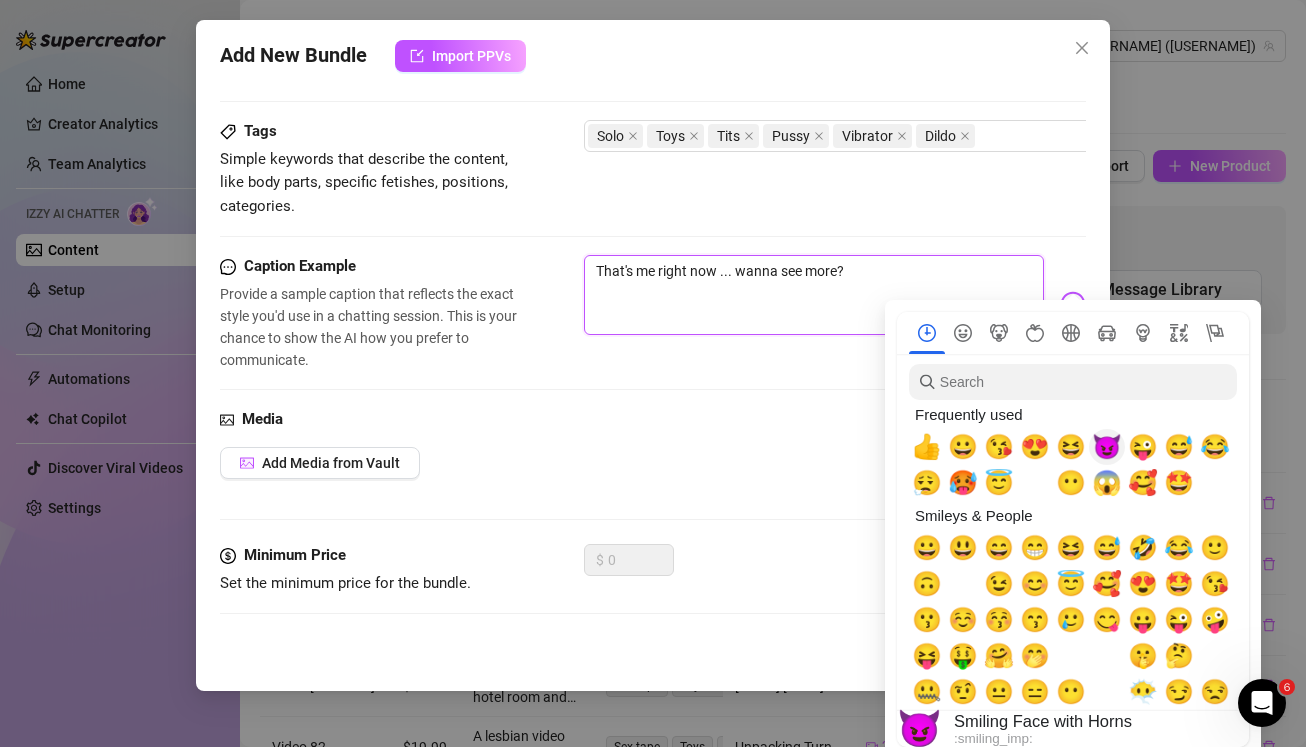 type on "That's me right now ... wanna see more?😈" 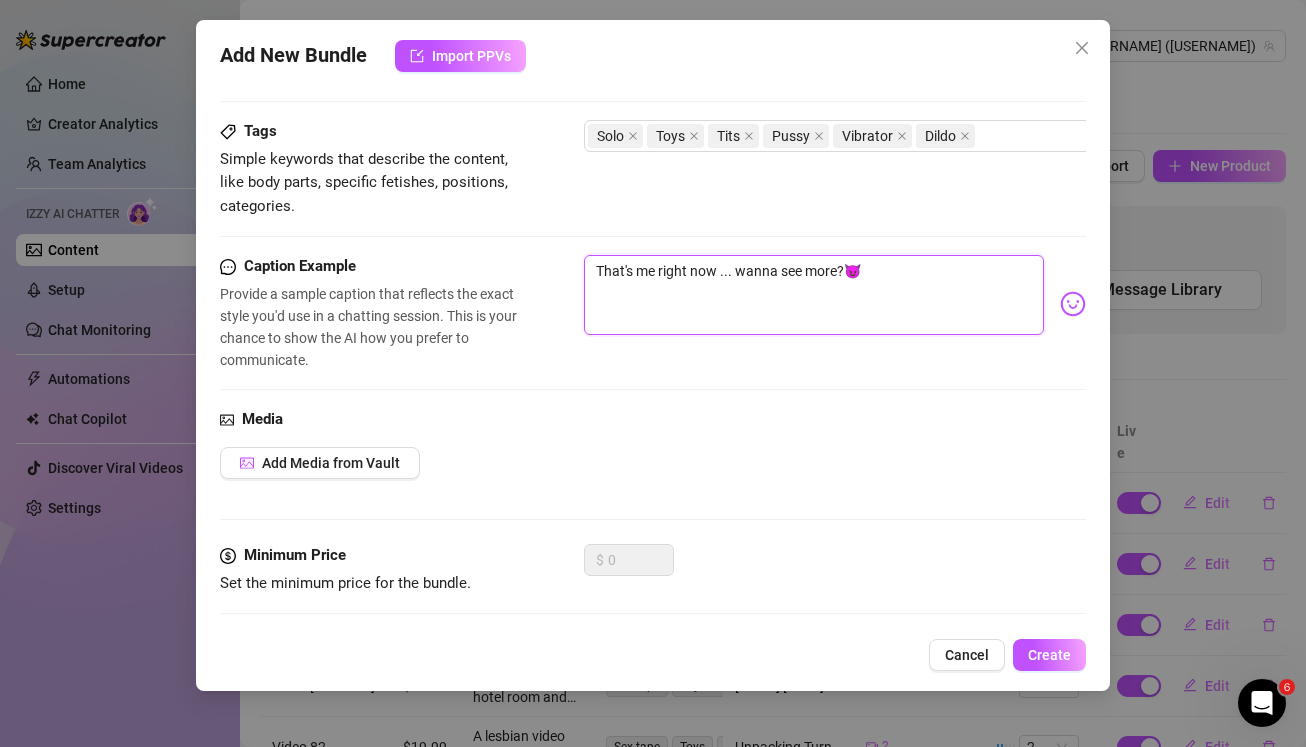 click on "That's me right now ... wanna see more?😈" at bounding box center (814, 295) 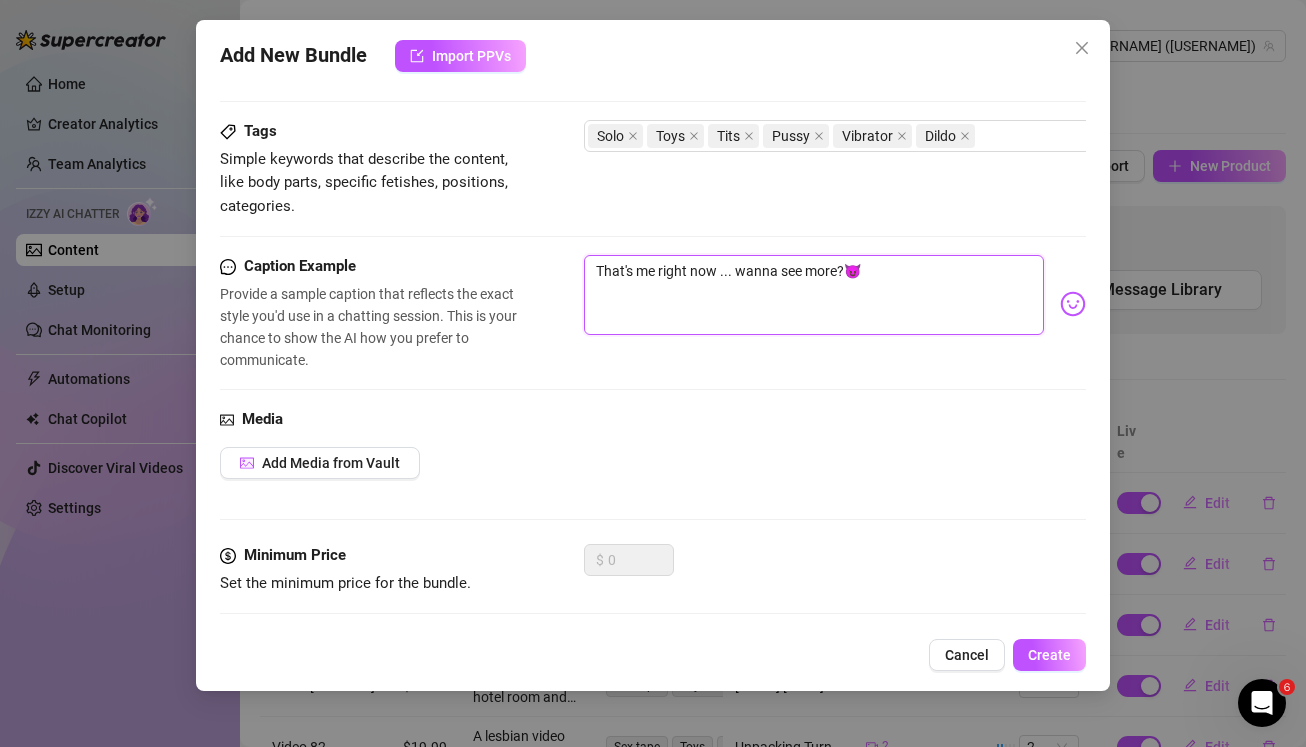 type on "That's me right now ... wanna see more? 😈" 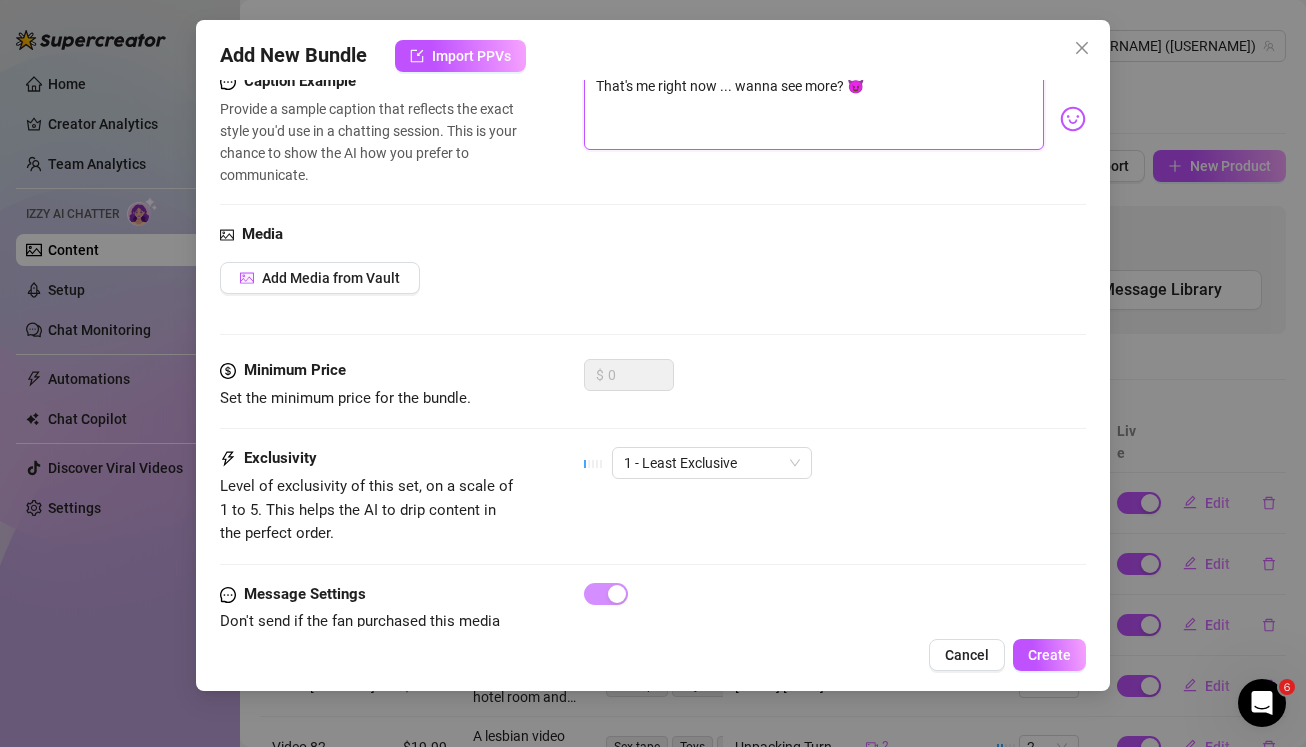 scroll, scrollTop: 967, scrollLeft: 0, axis: vertical 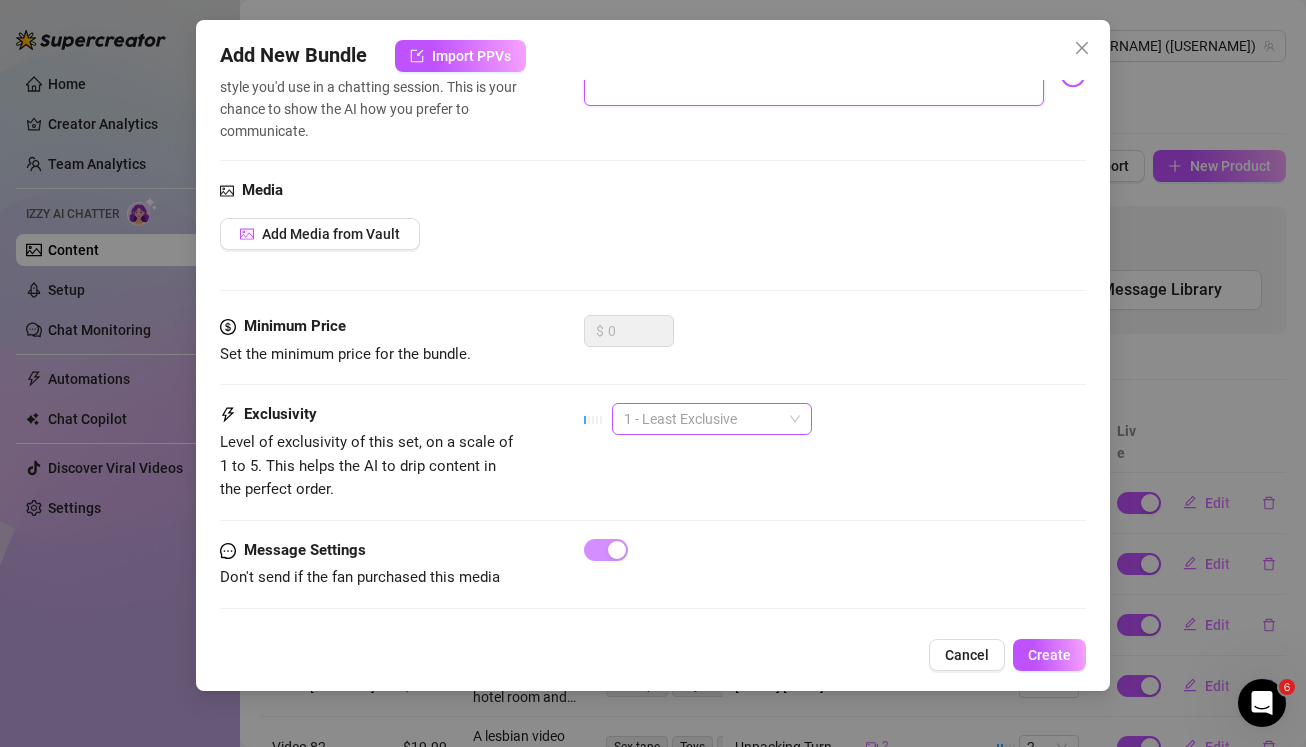 click on "1 - Least Exclusive" at bounding box center [712, 419] 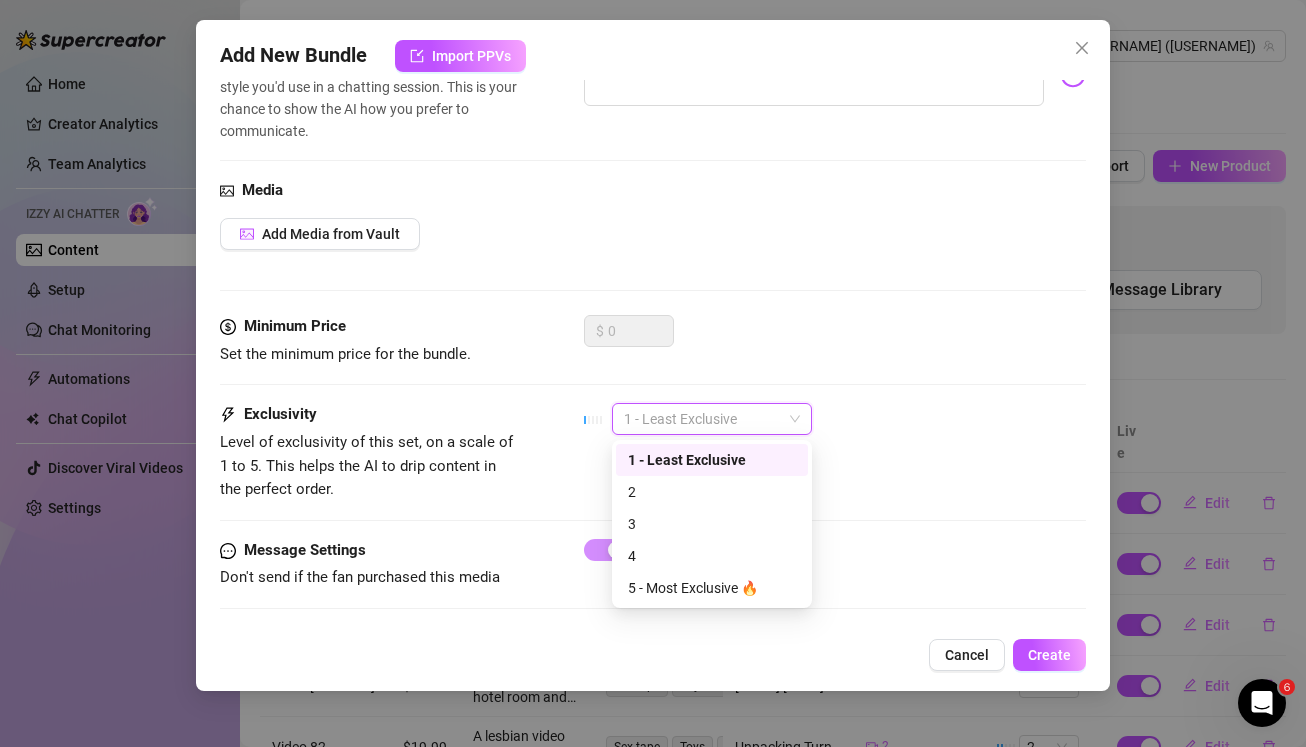 click on "1 - Least Exclusive" at bounding box center (712, 460) 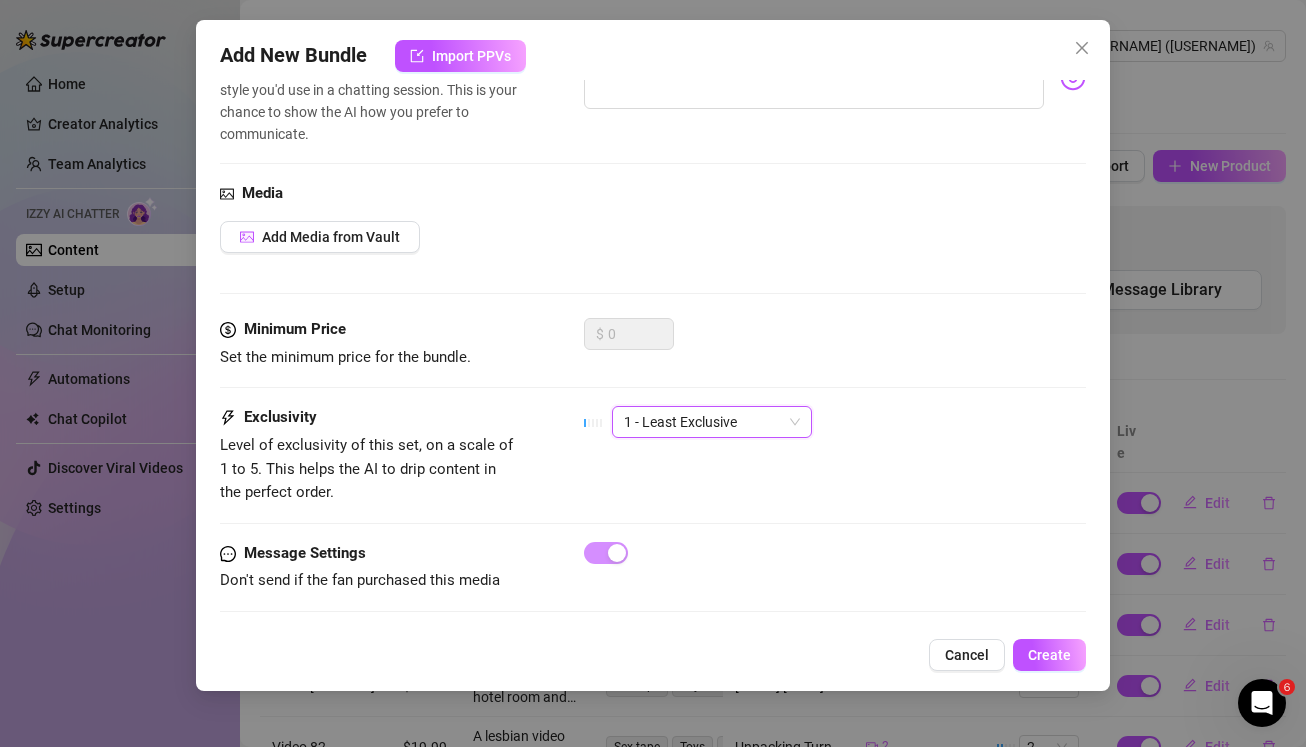 scroll, scrollTop: 967, scrollLeft: 0, axis: vertical 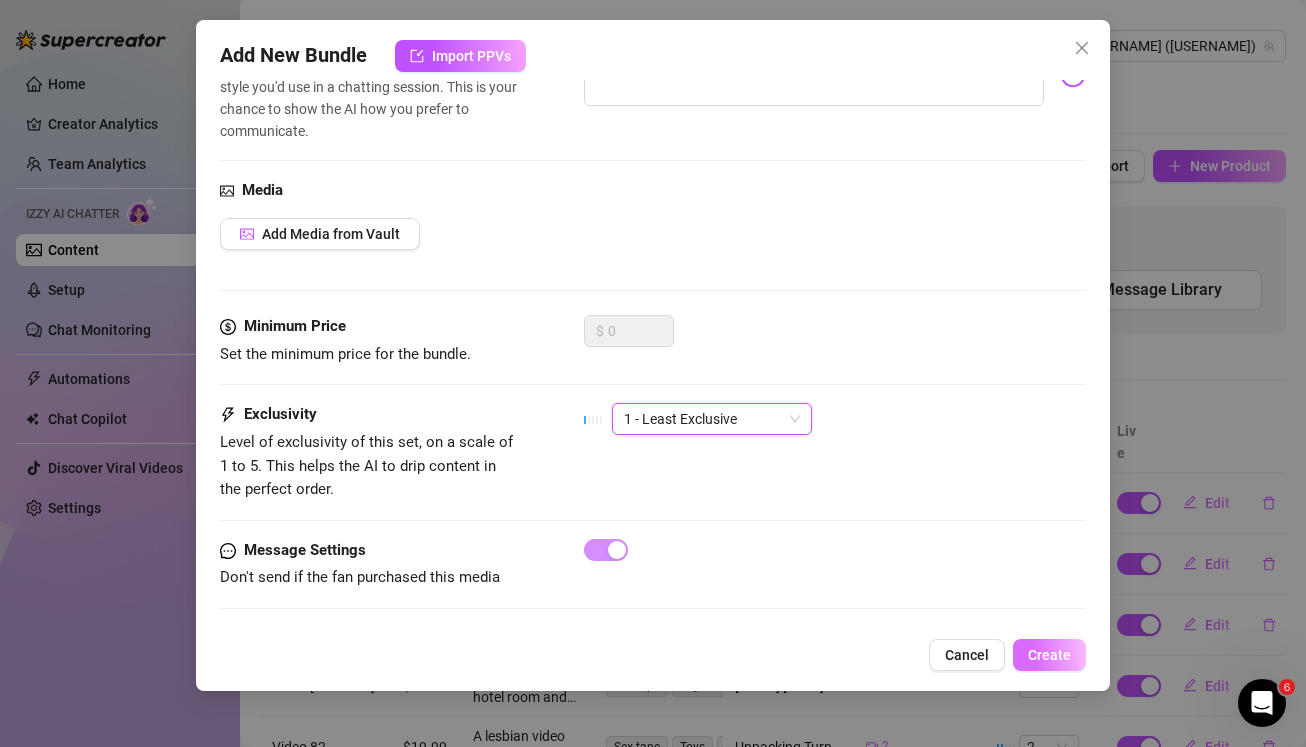 click on "Create" at bounding box center (1049, 655) 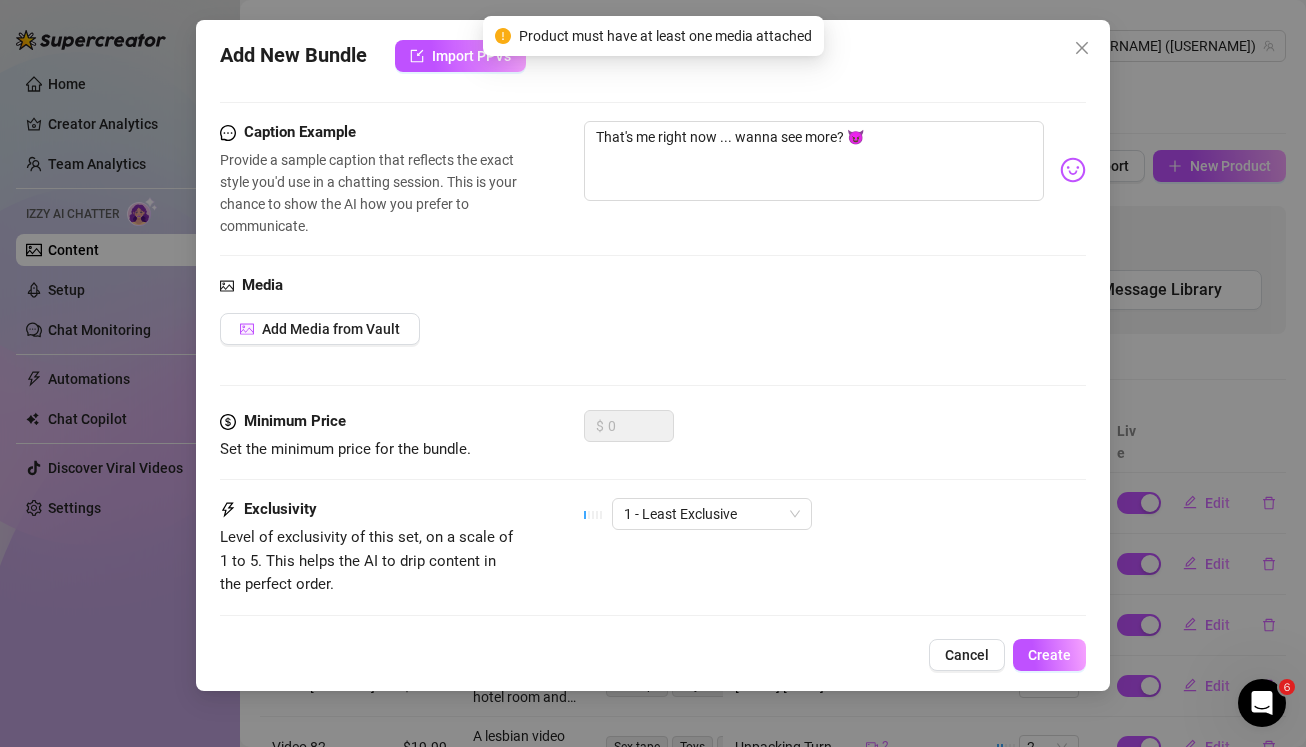 scroll, scrollTop: 869, scrollLeft: 0, axis: vertical 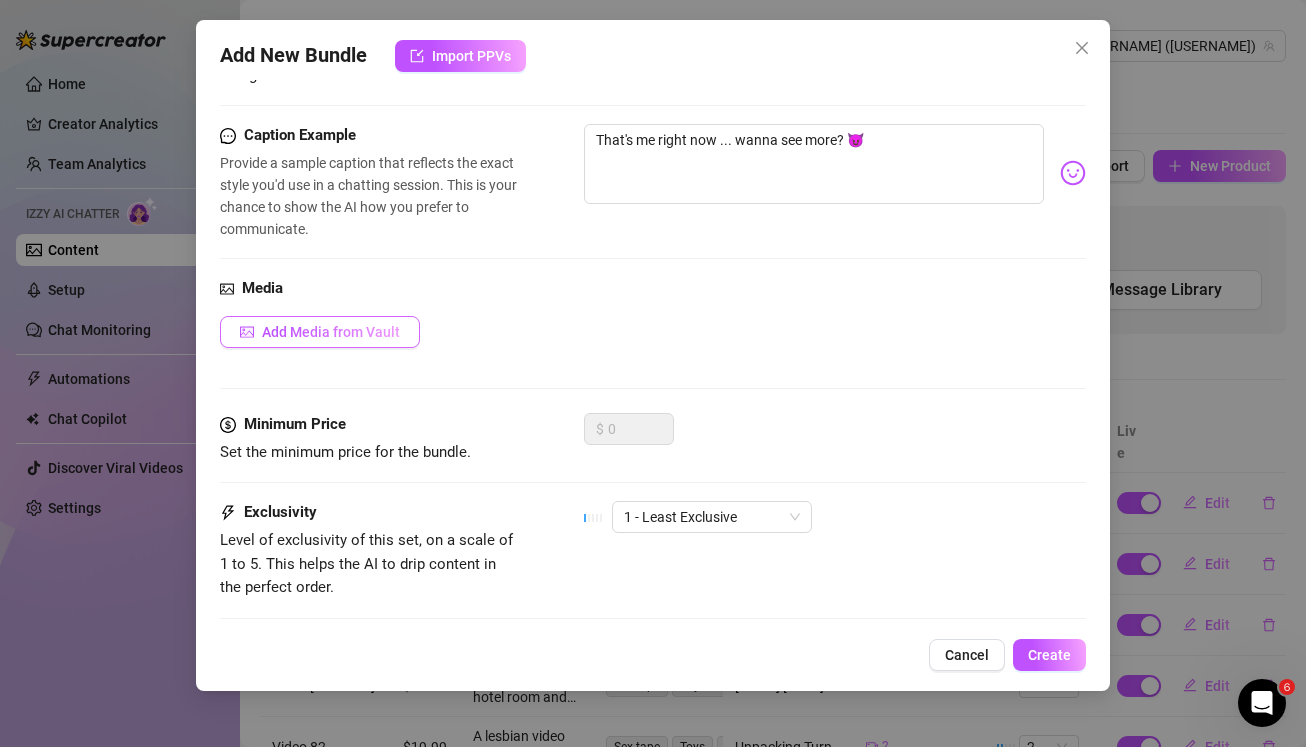 click on "Add Media from Vault" at bounding box center (331, 332) 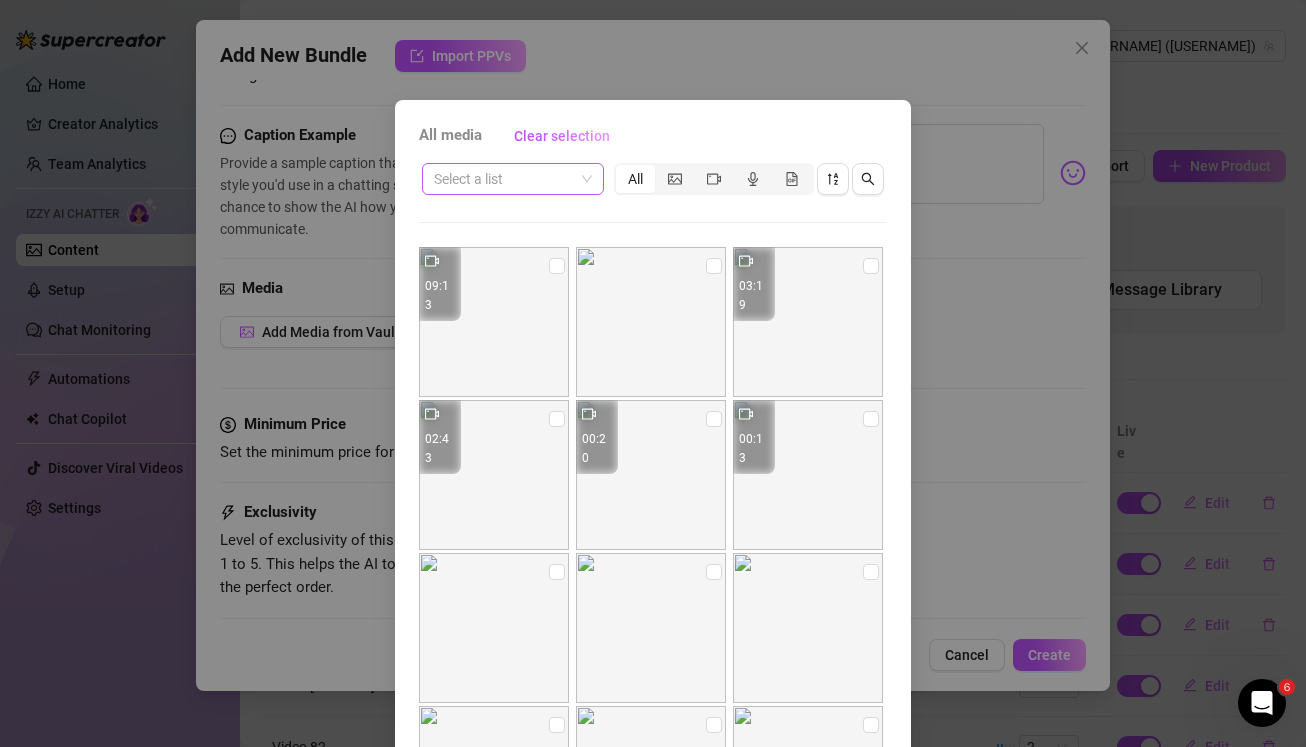 click at bounding box center [504, 179] 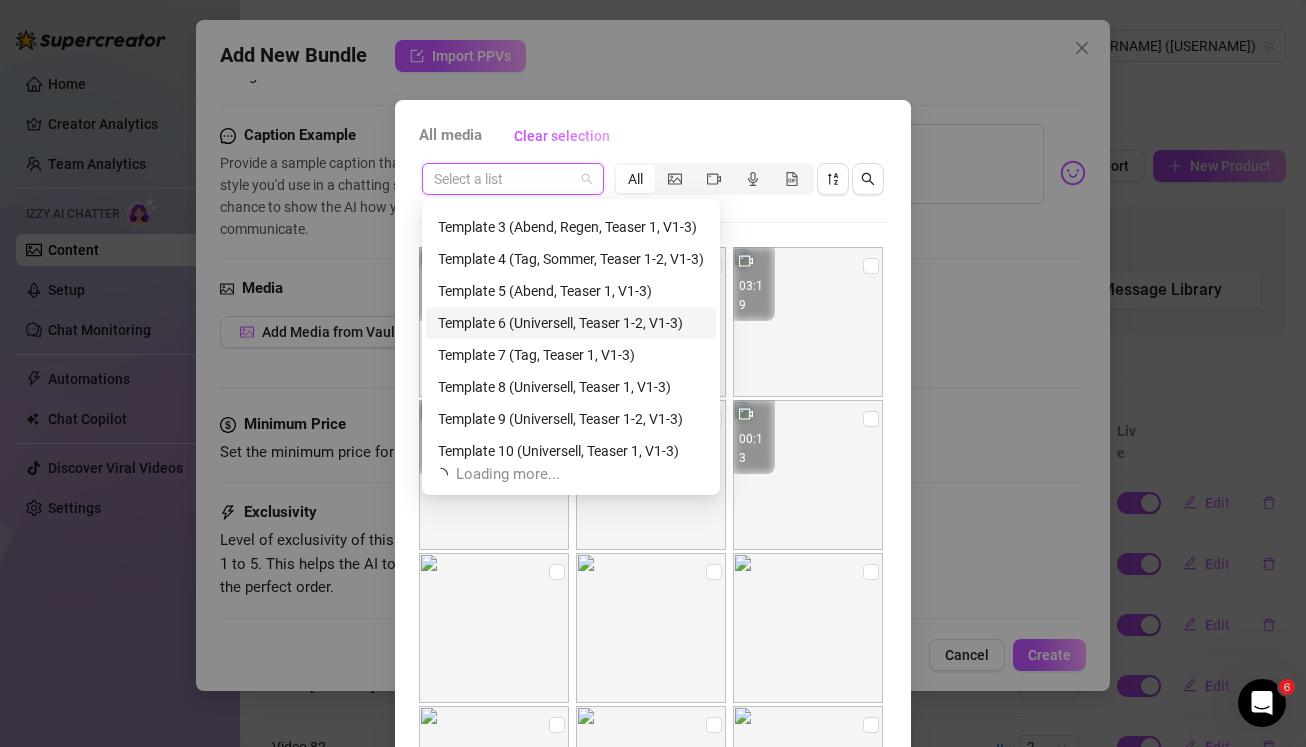 scroll, scrollTop: 64, scrollLeft: 0, axis: vertical 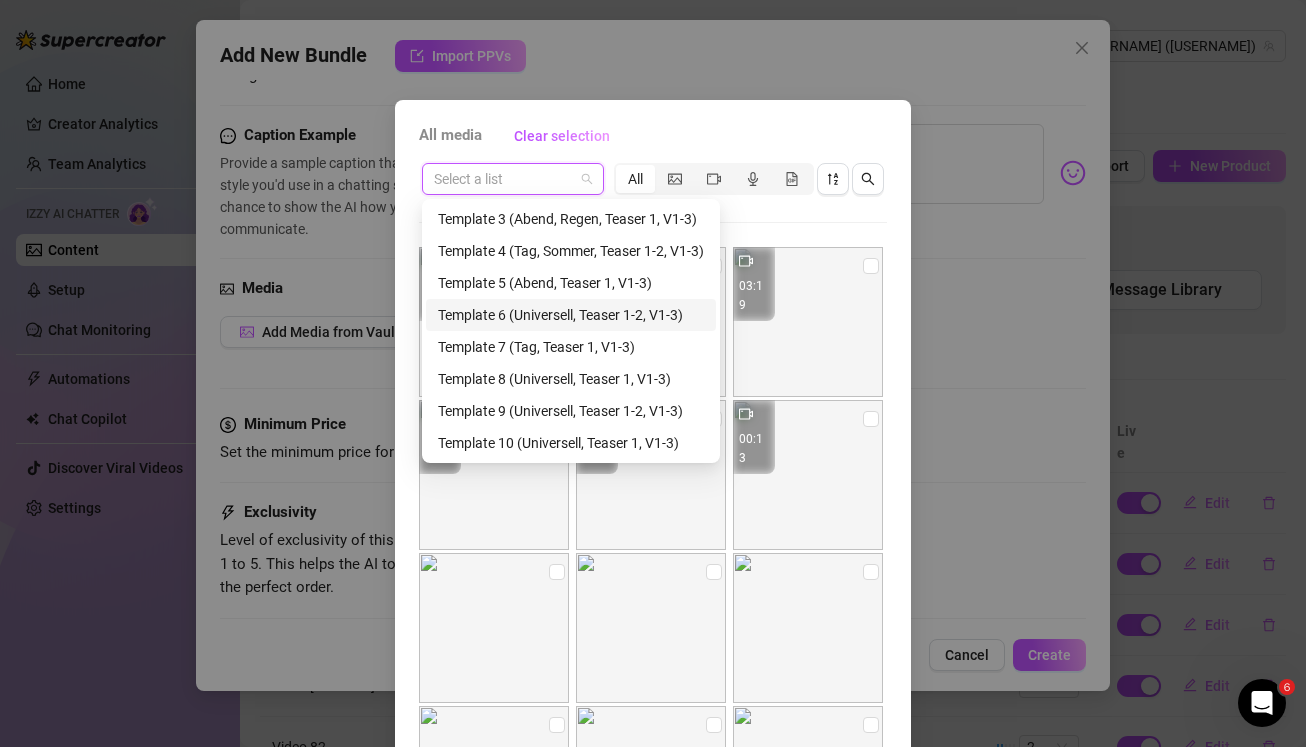 click on "Template 6 (Universell, Teaser 1-2, V1-3)" at bounding box center [571, 315] 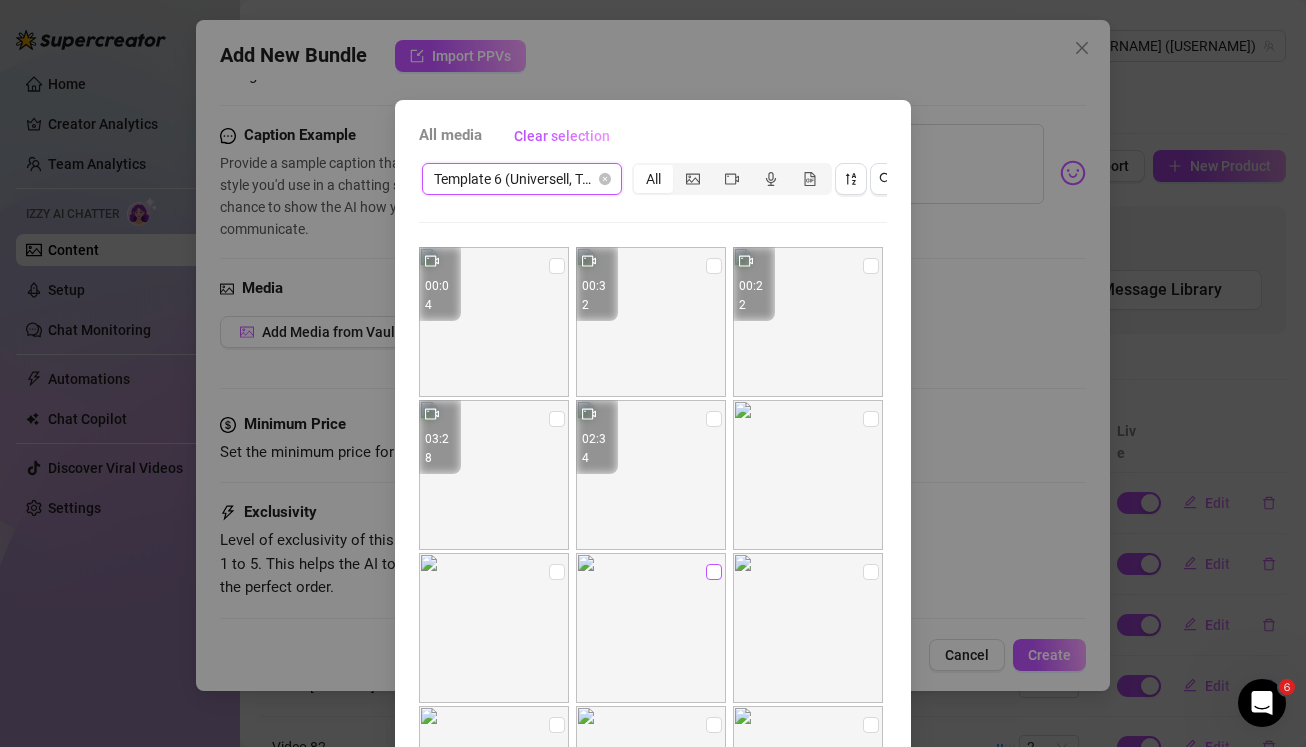 click at bounding box center (714, 572) 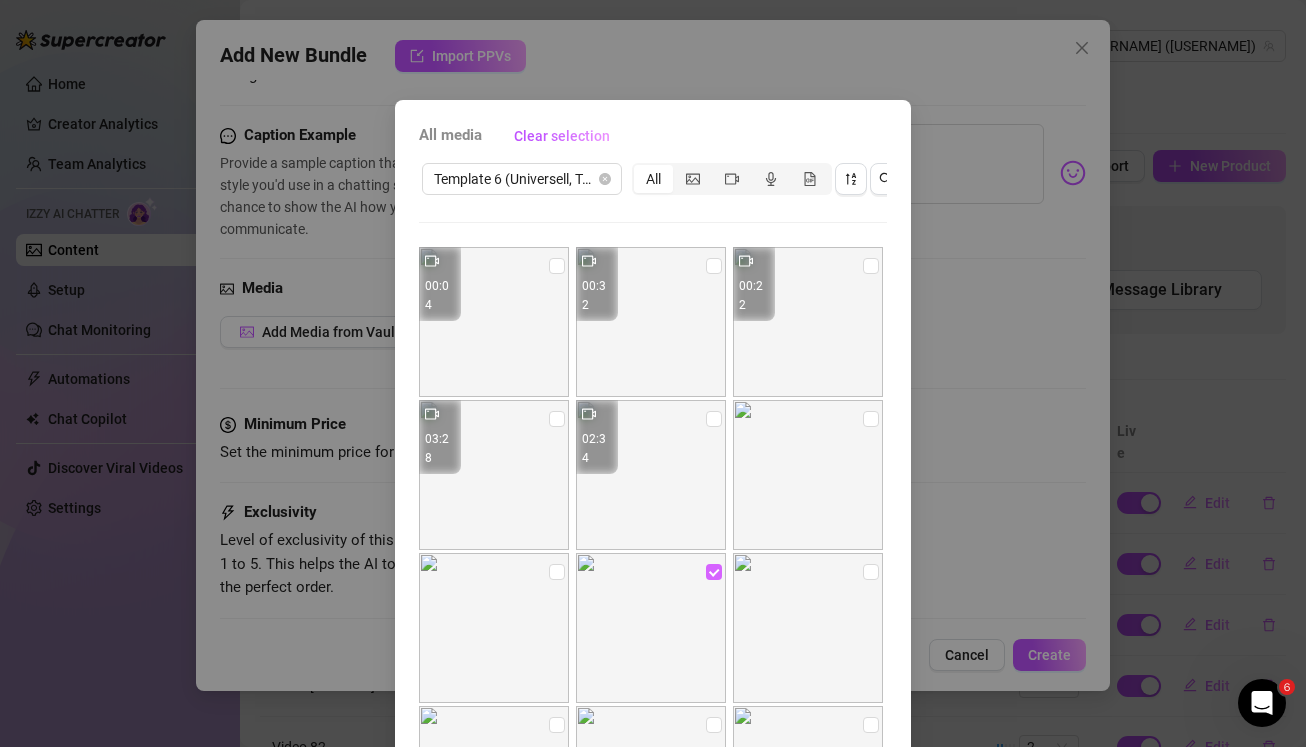 scroll, scrollTop: 142, scrollLeft: 0, axis: vertical 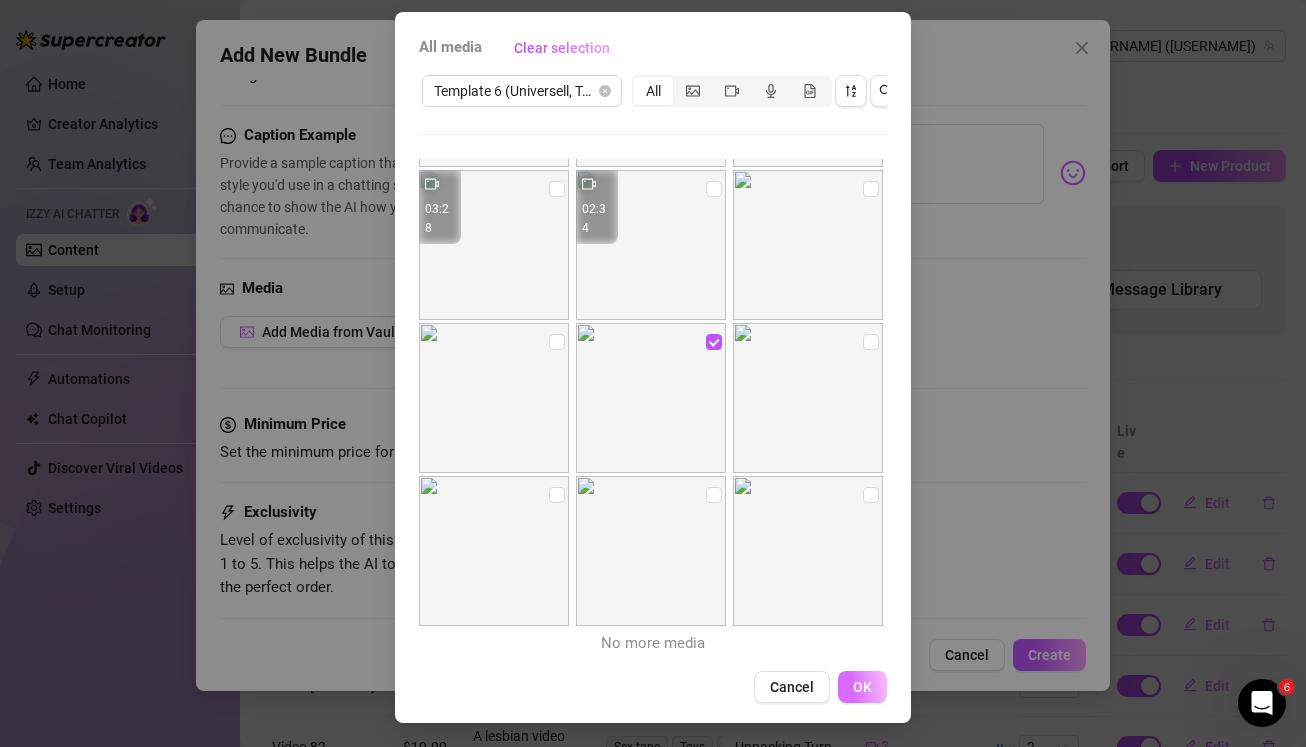 click on "OK" at bounding box center [862, 687] 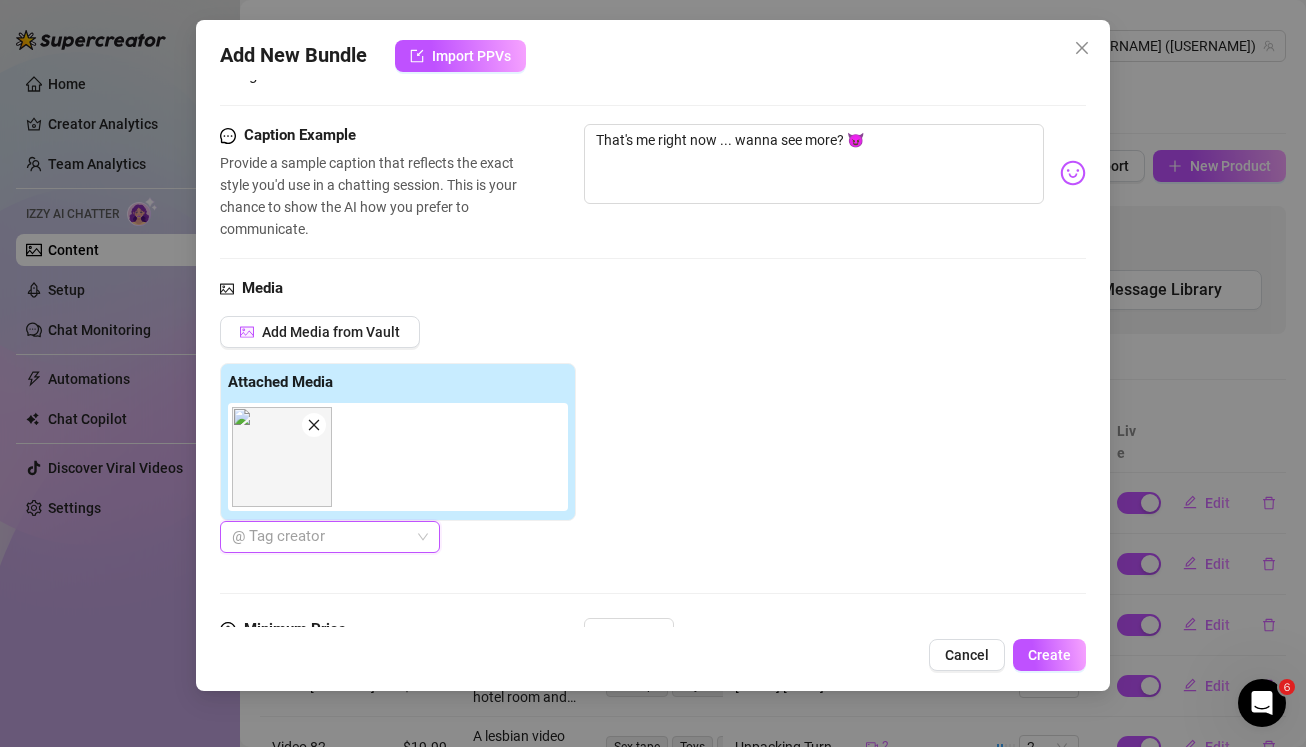 scroll, scrollTop: 798, scrollLeft: 0, axis: vertical 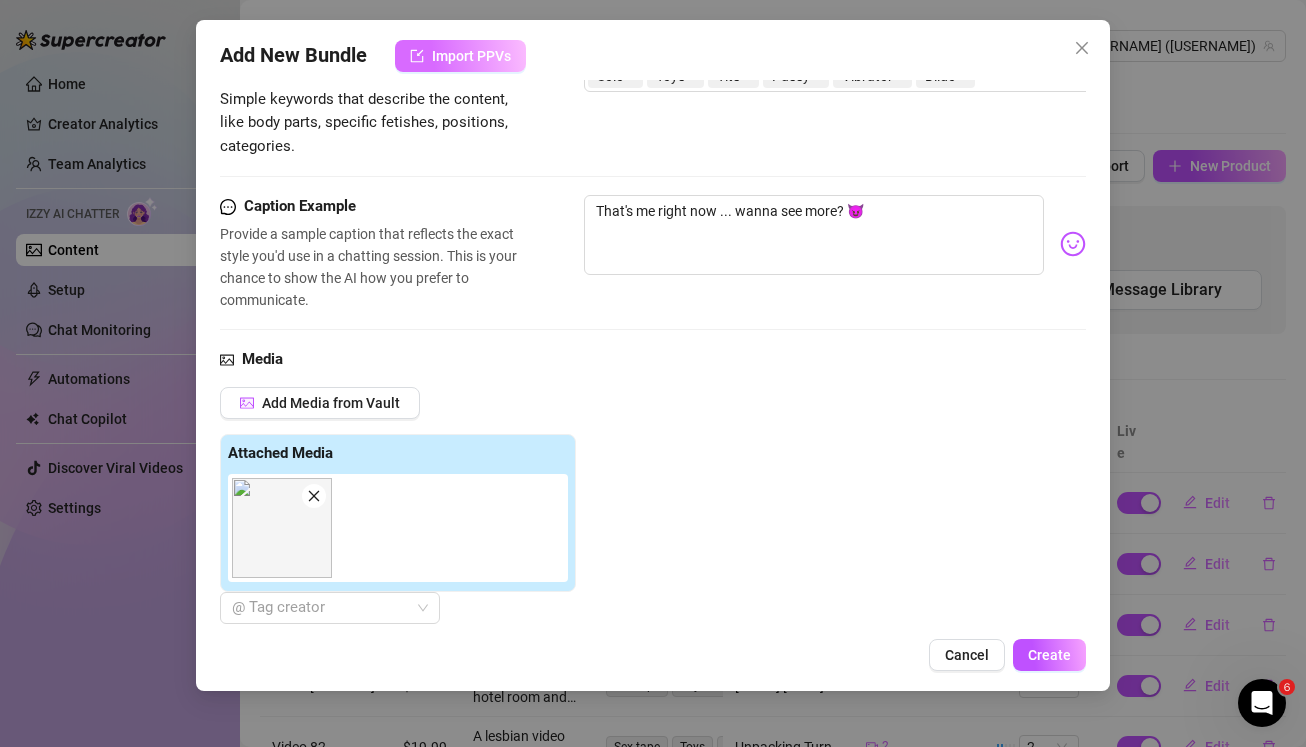 click on "Import PPVs" at bounding box center (471, 56) 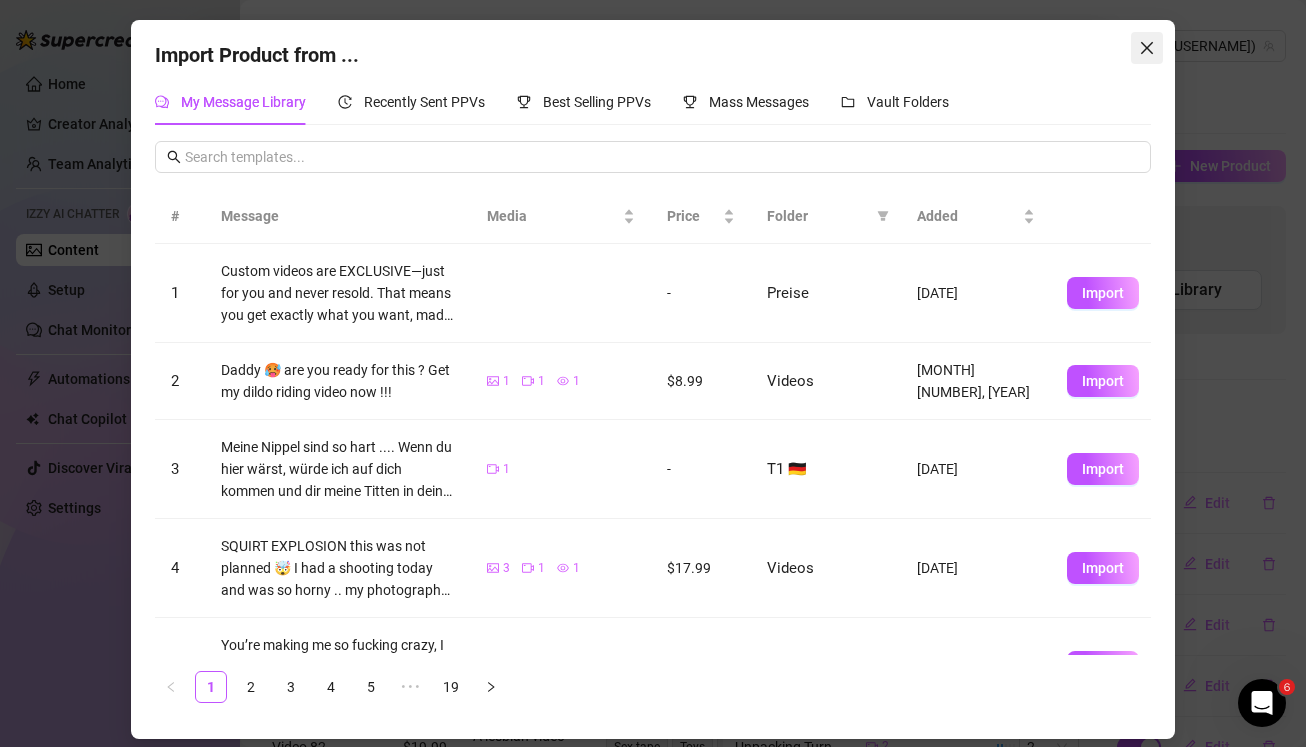 click at bounding box center (1147, 48) 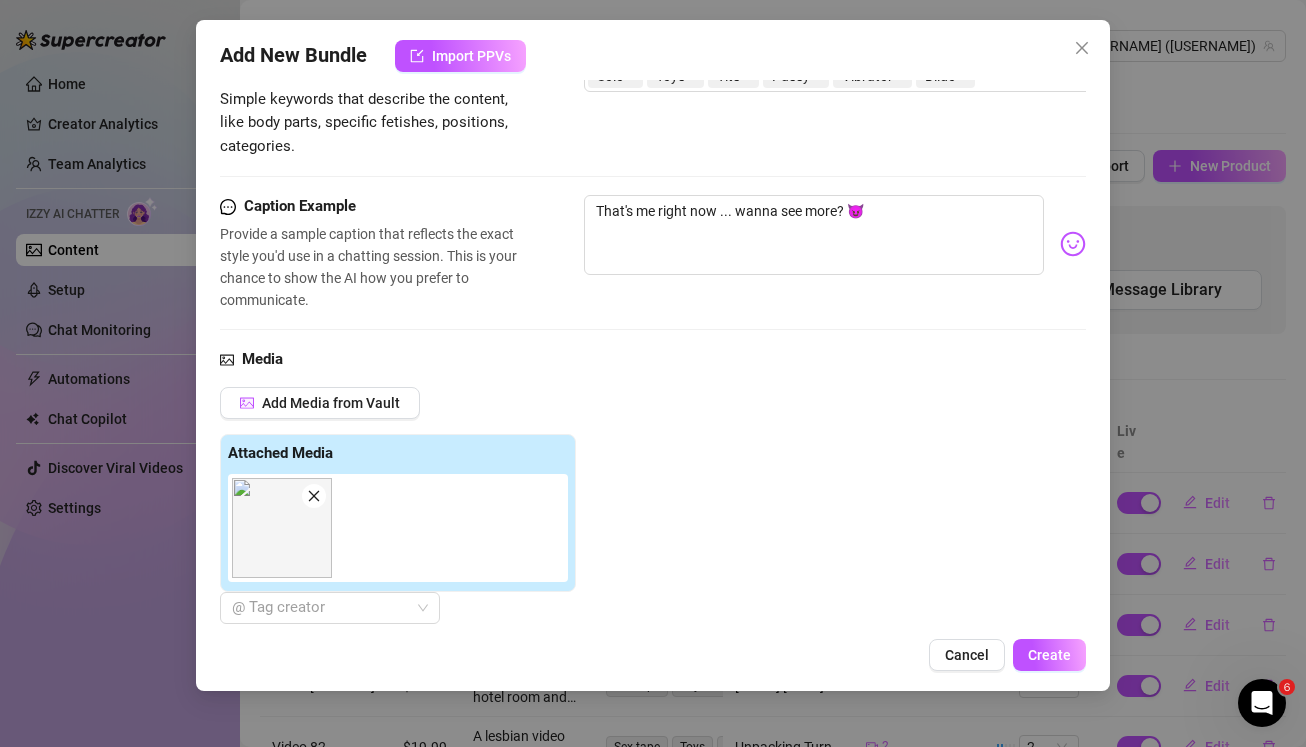 click 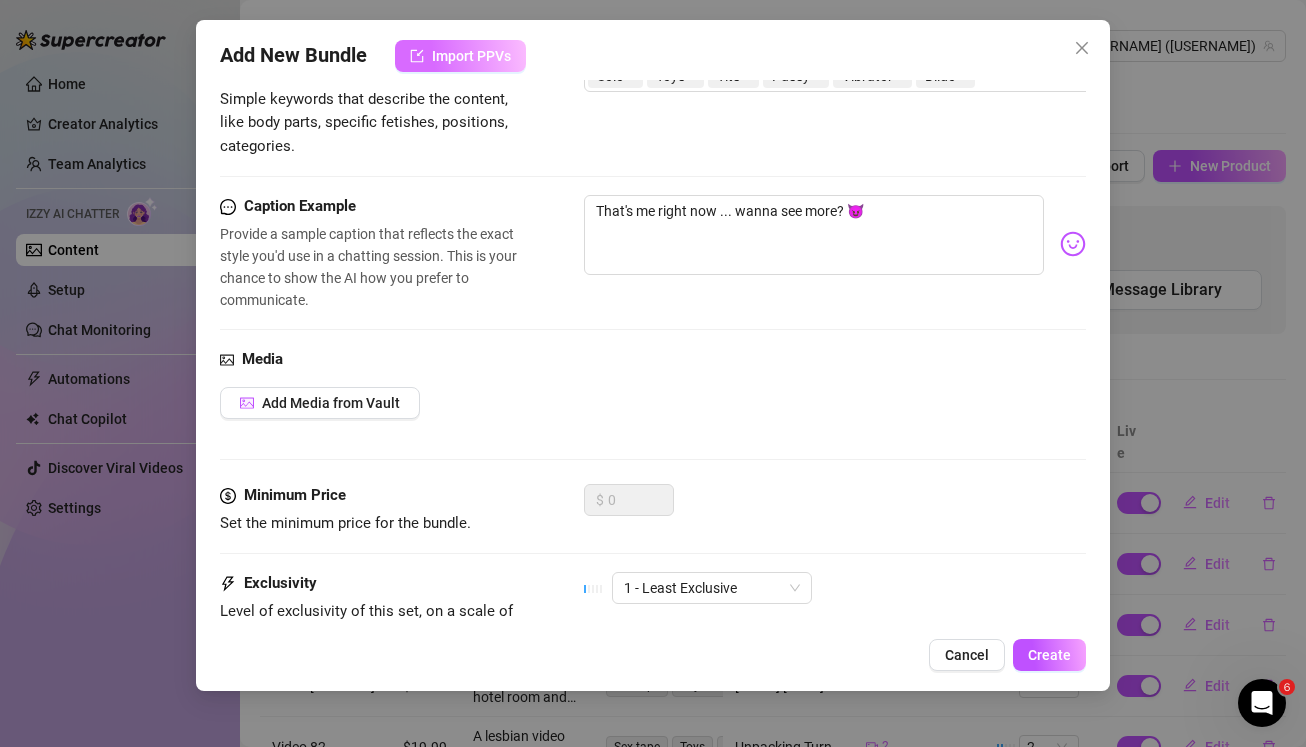 click on "Import PPVs" at bounding box center (471, 56) 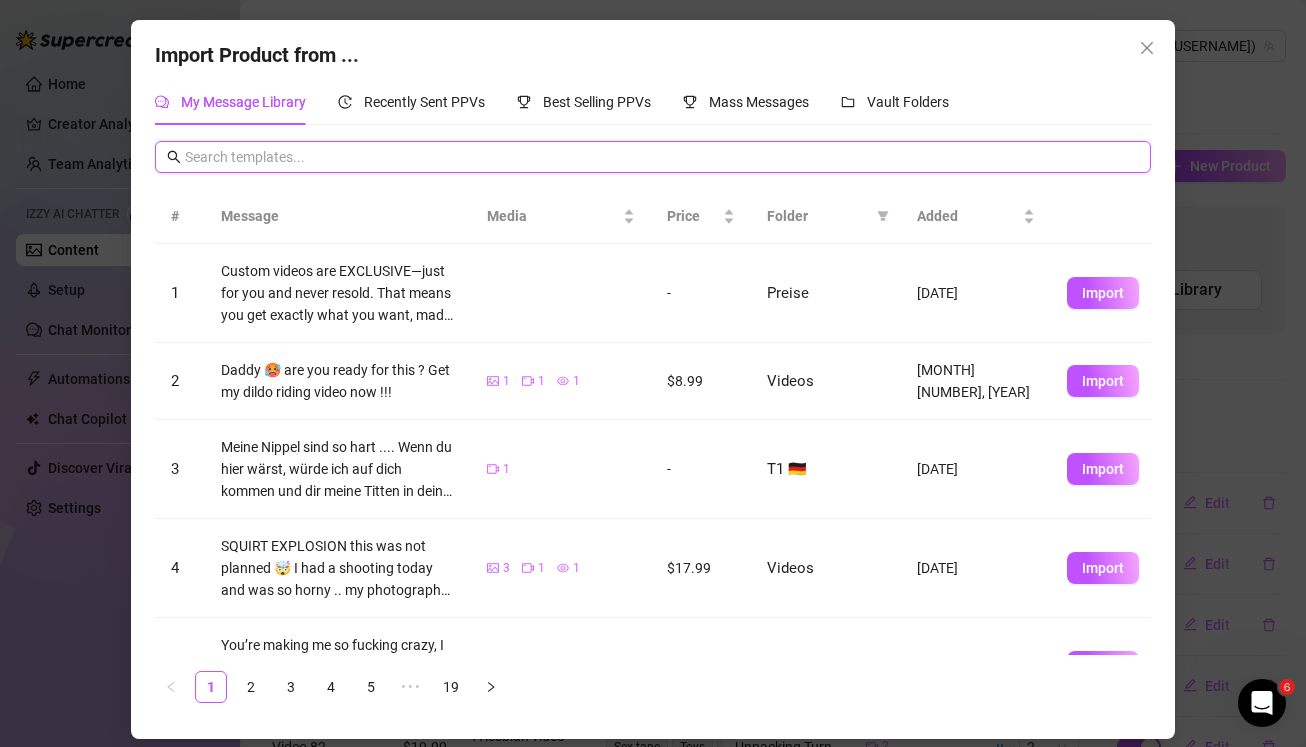 click at bounding box center (662, 157) 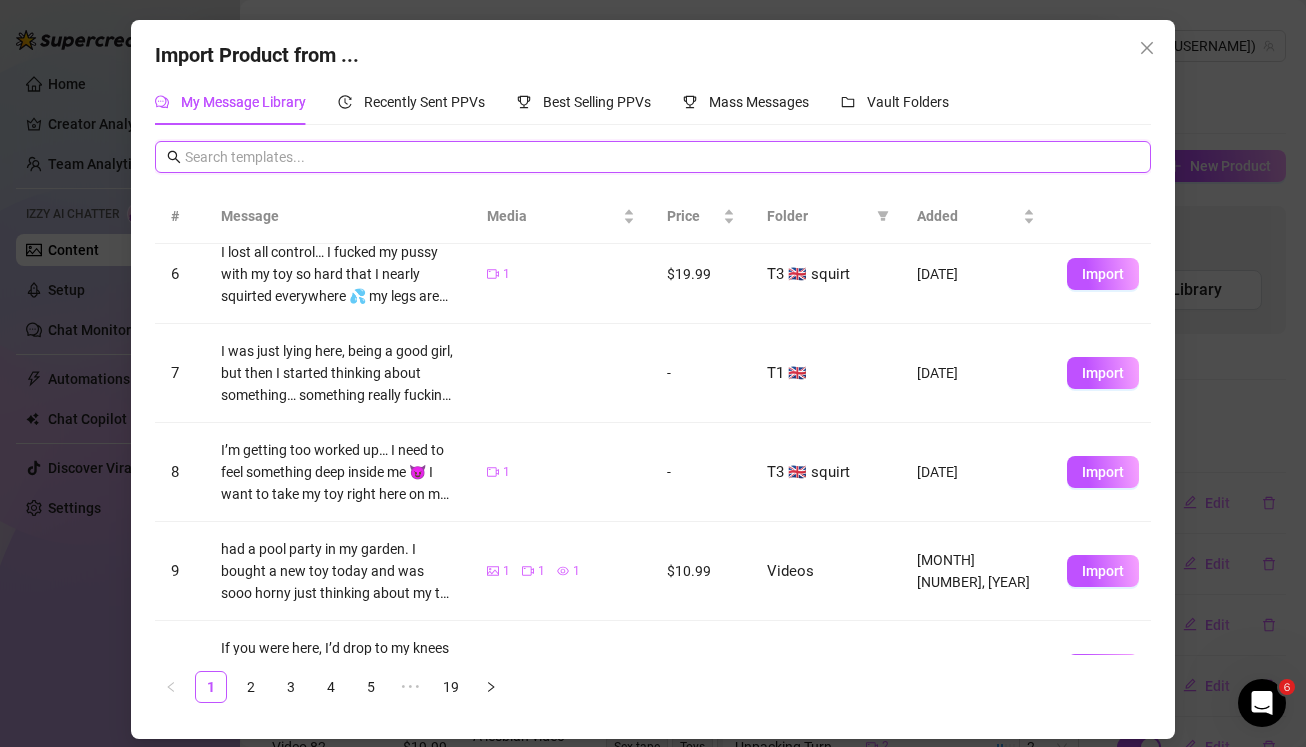 scroll, scrollTop: 494, scrollLeft: 0, axis: vertical 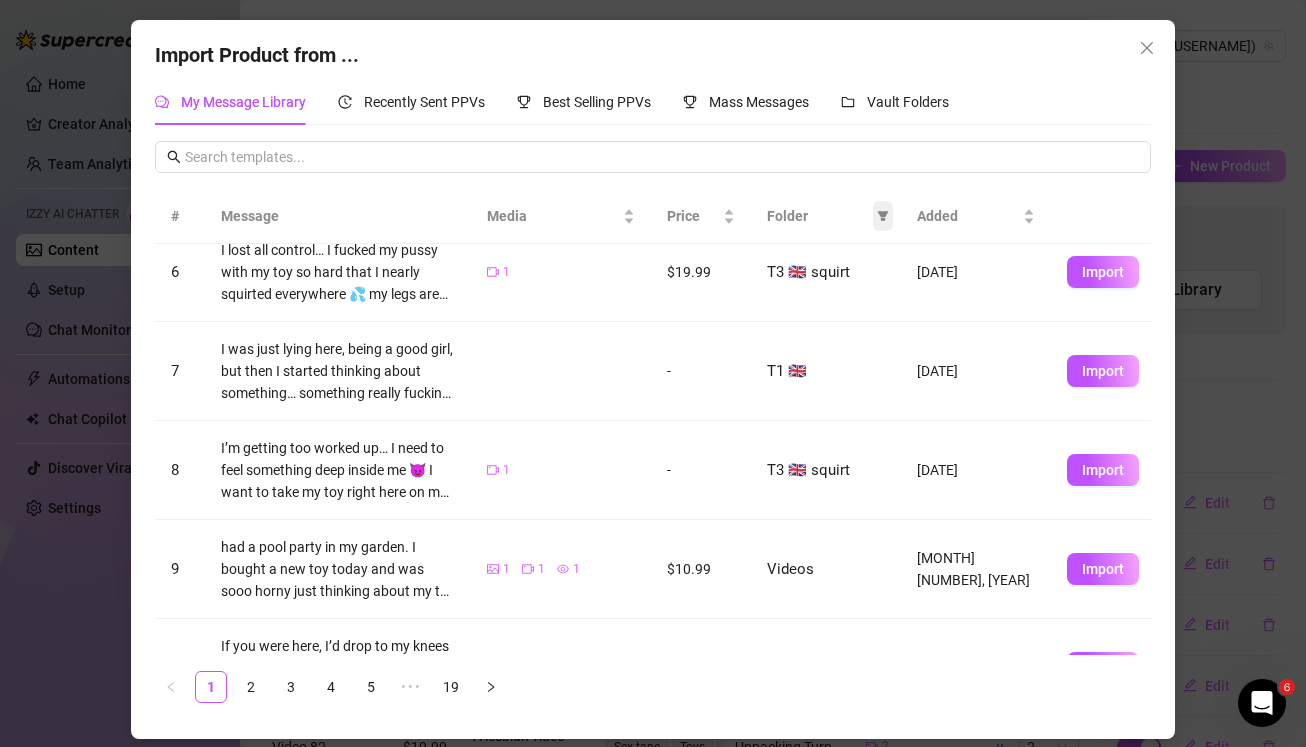 click 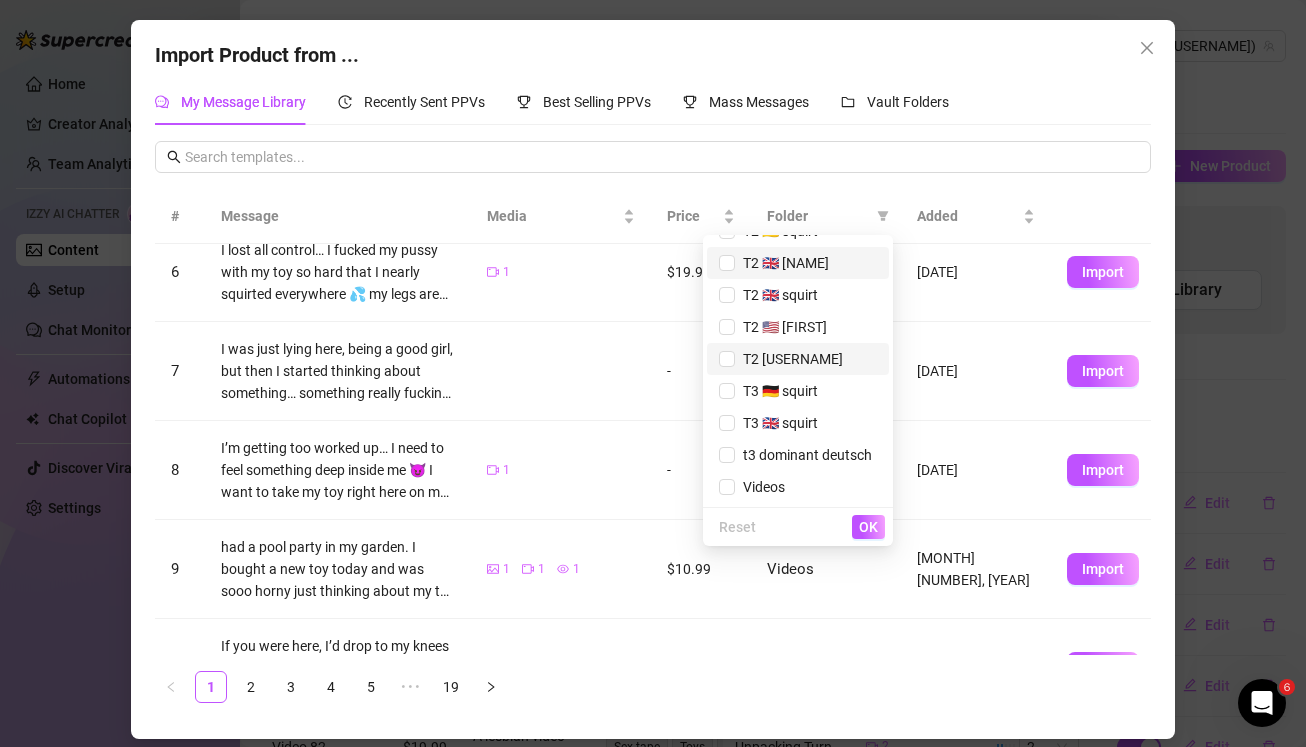 scroll, scrollTop: 706, scrollLeft: 0, axis: vertical 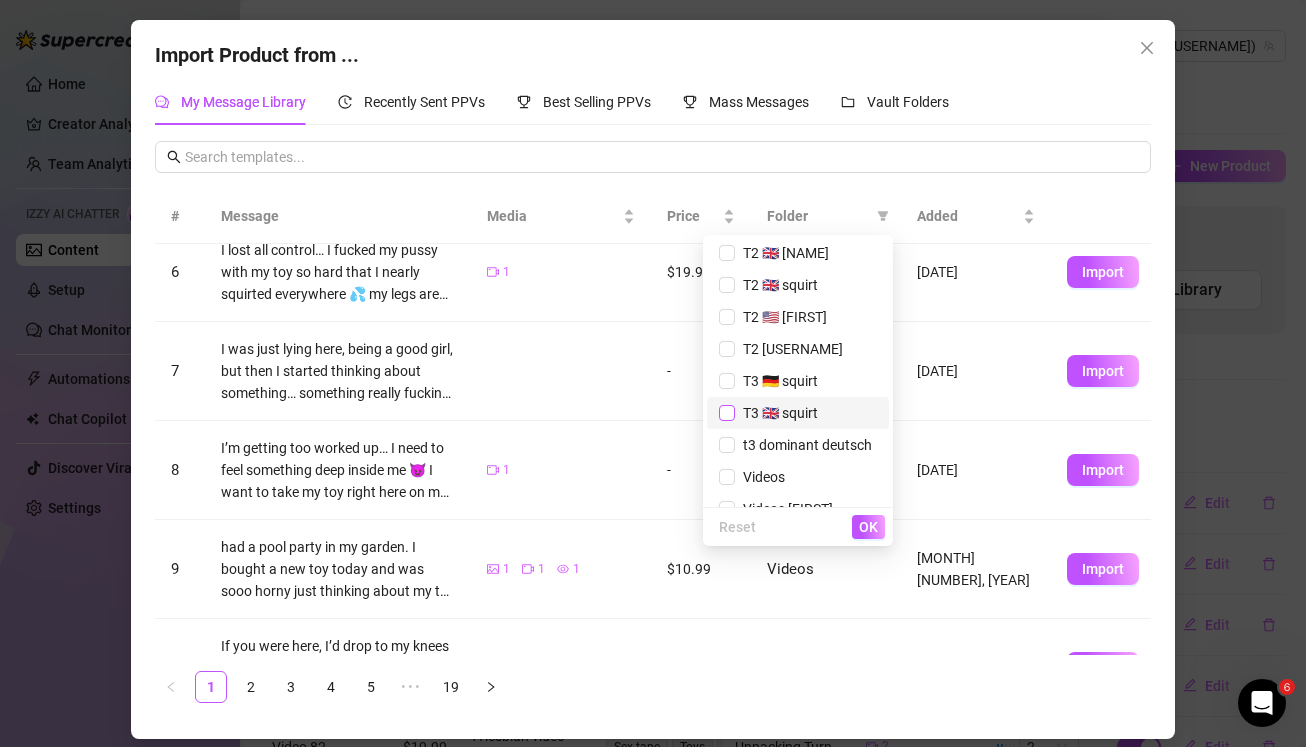 click at bounding box center (727, 413) 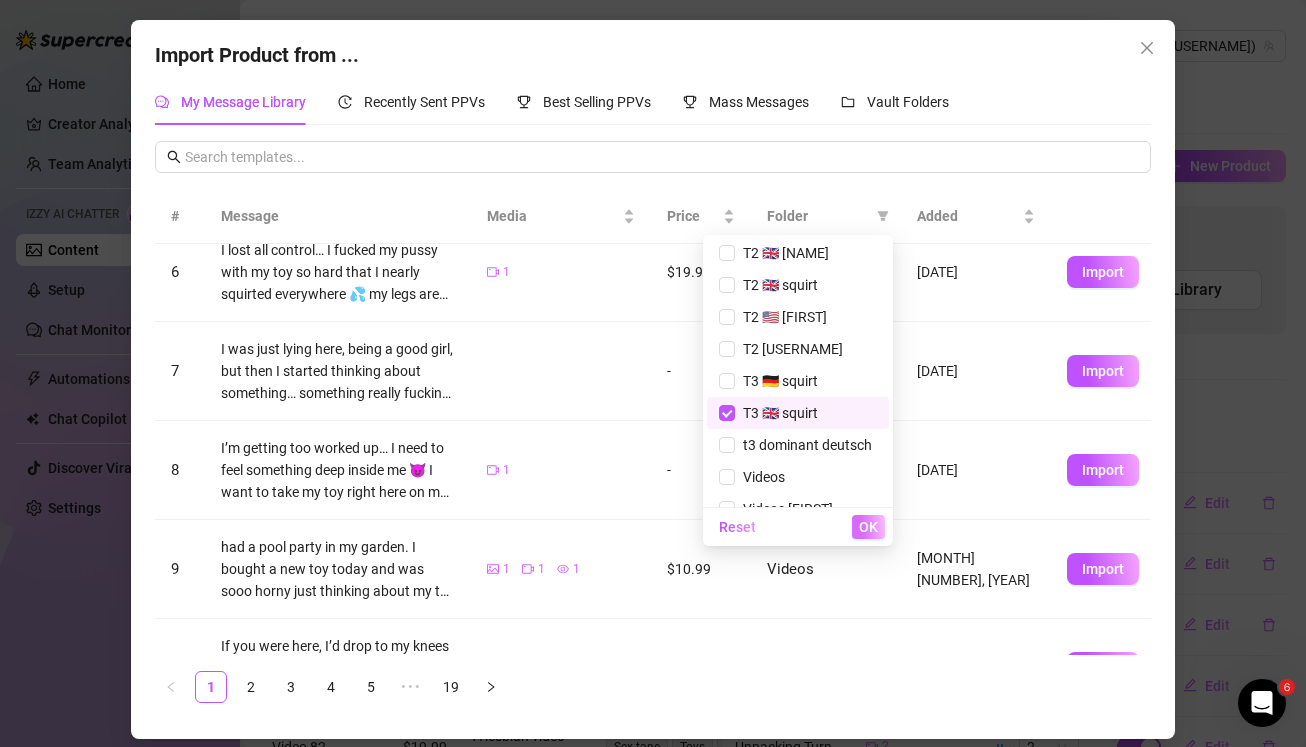 click on "OK" at bounding box center (868, 527) 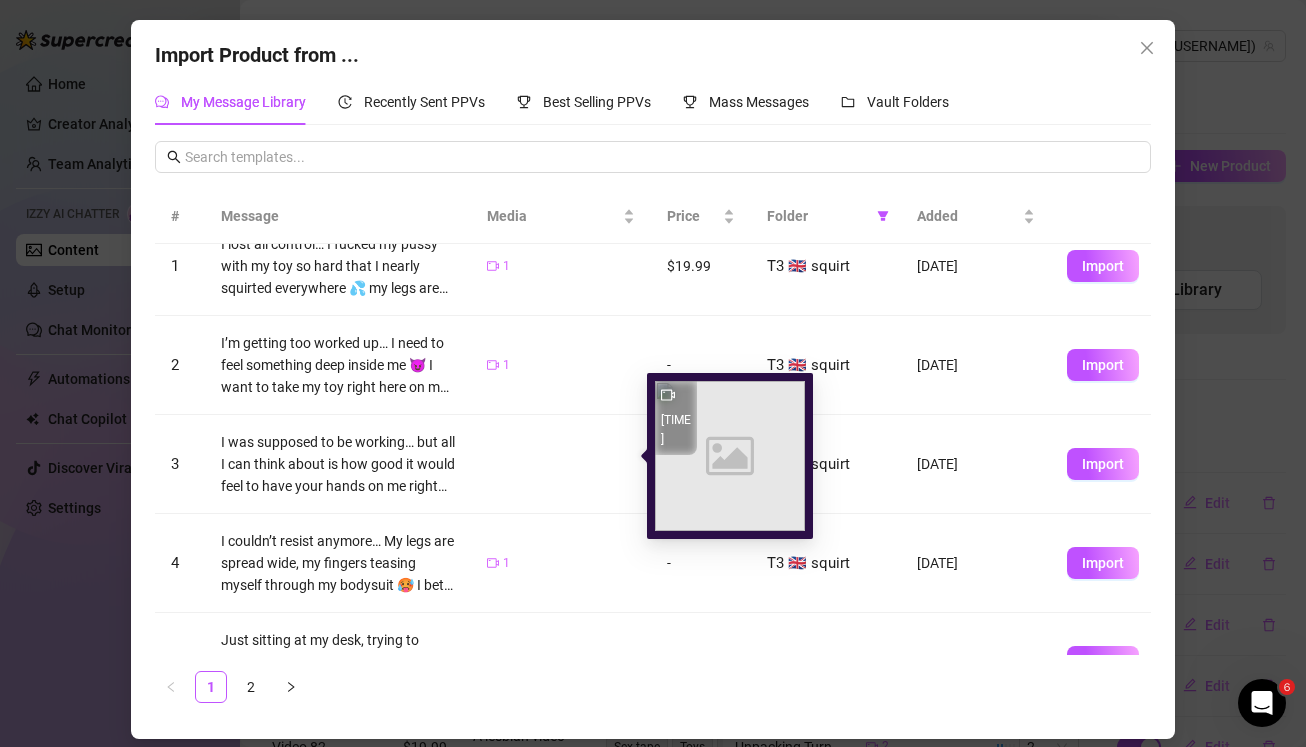 scroll, scrollTop: 0, scrollLeft: 0, axis: both 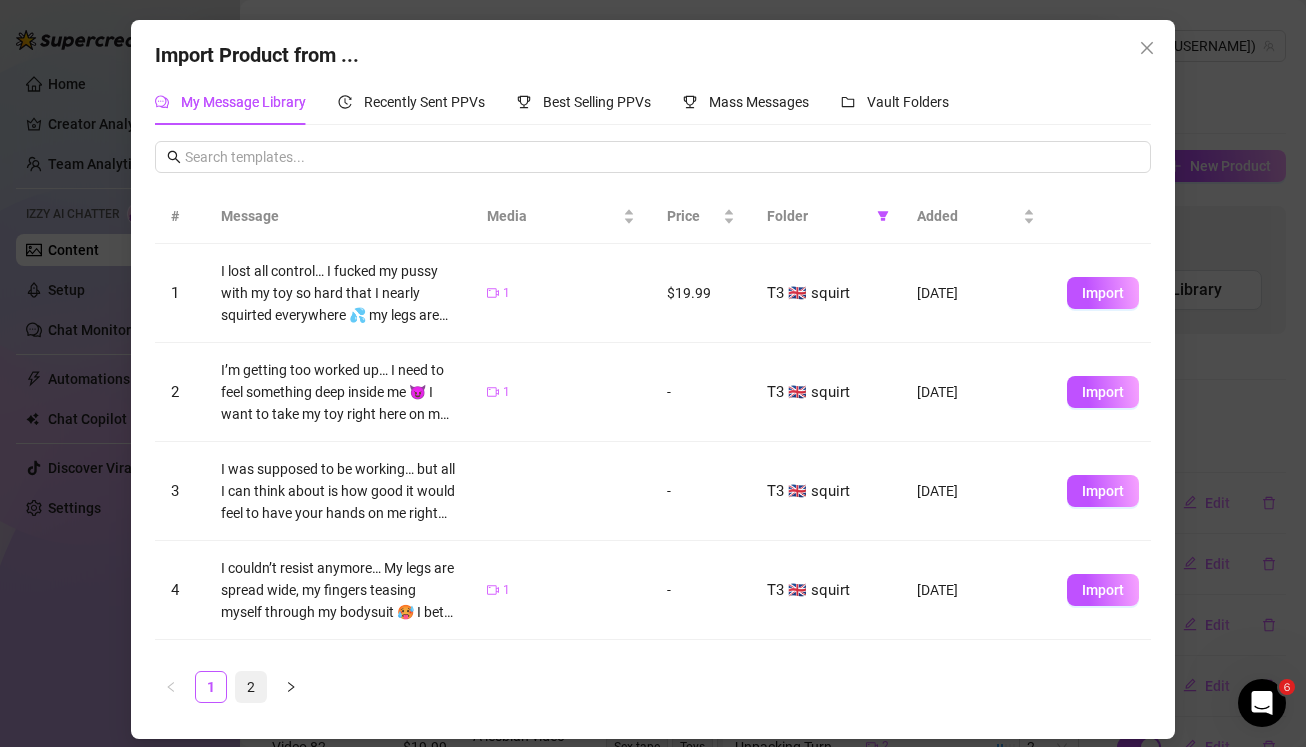 click on "2" at bounding box center [251, 687] 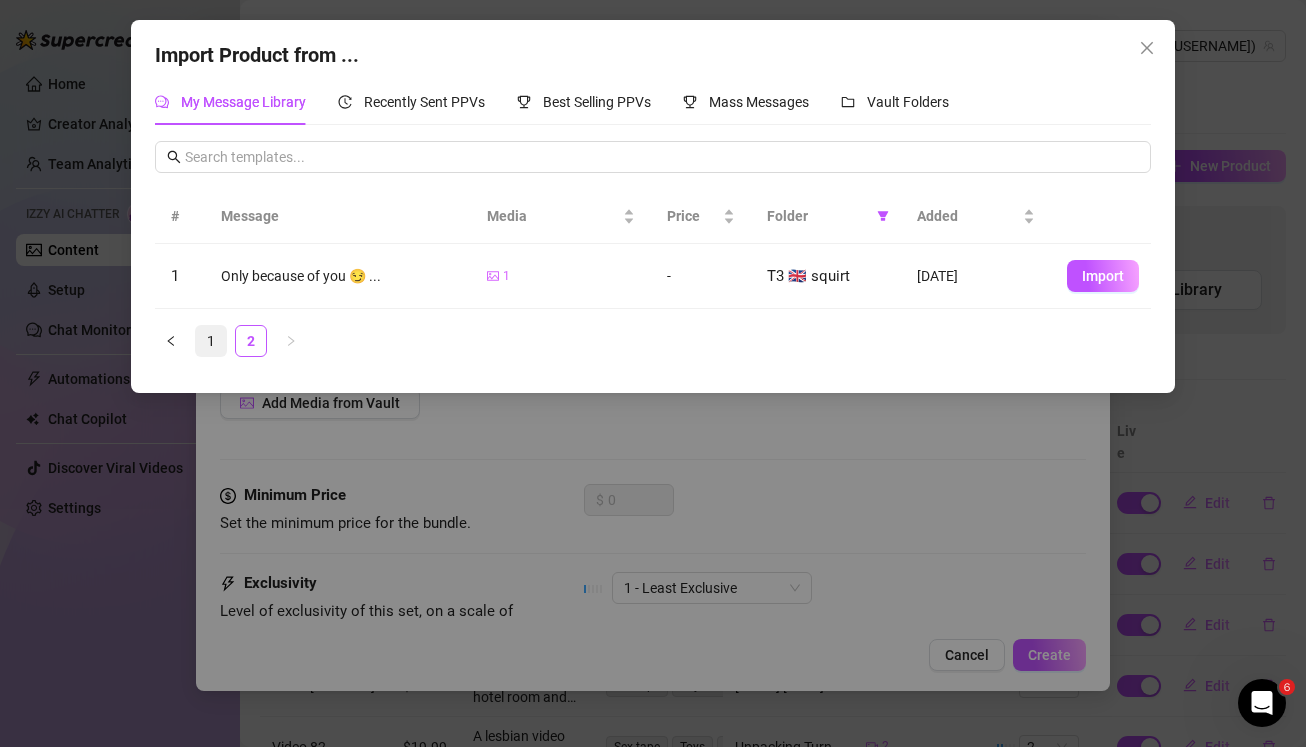 click on "1" at bounding box center [211, 341] 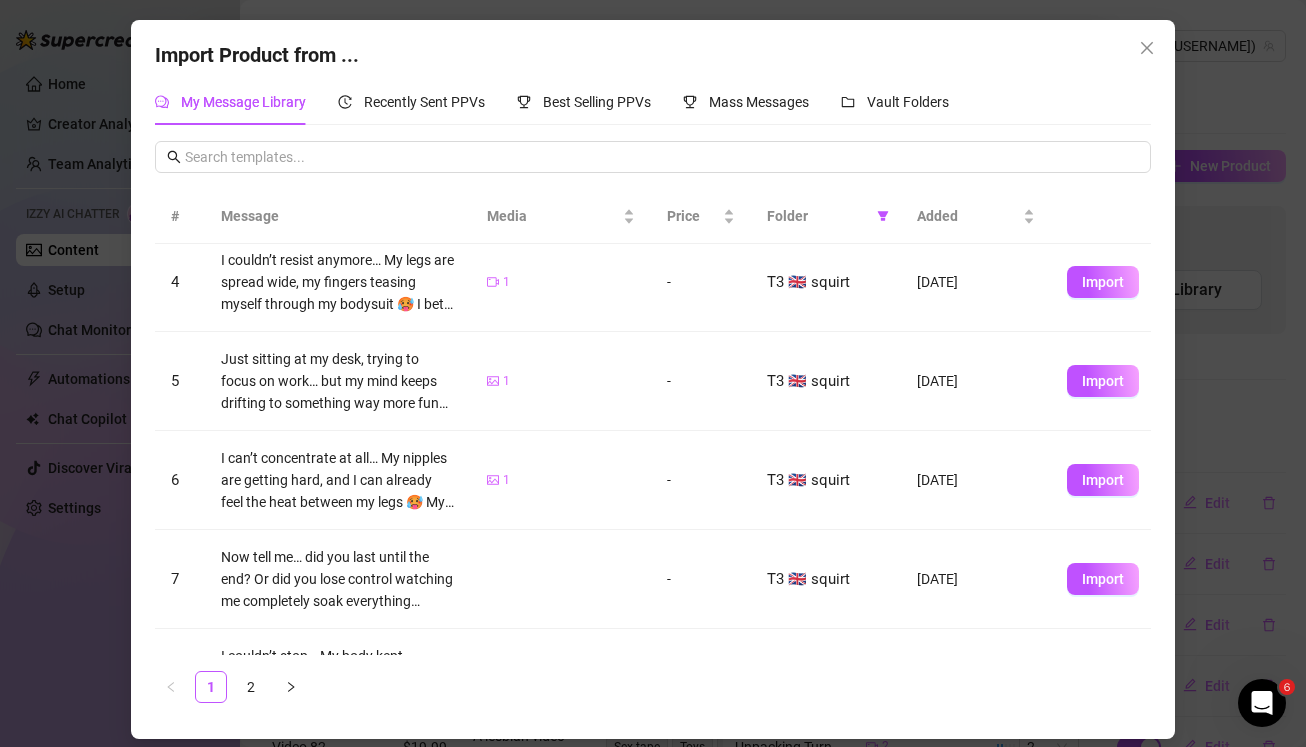 scroll, scrollTop: 310, scrollLeft: 0, axis: vertical 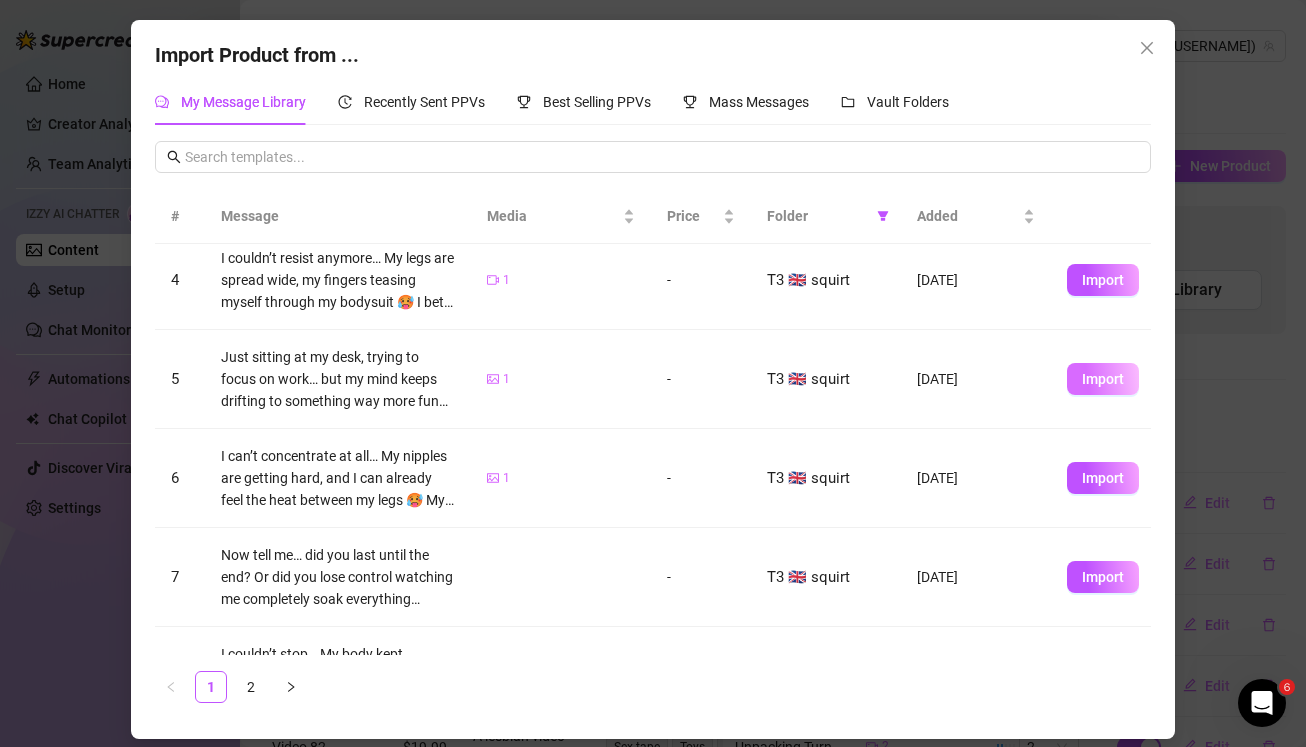 click on "Import" at bounding box center [1103, 379] 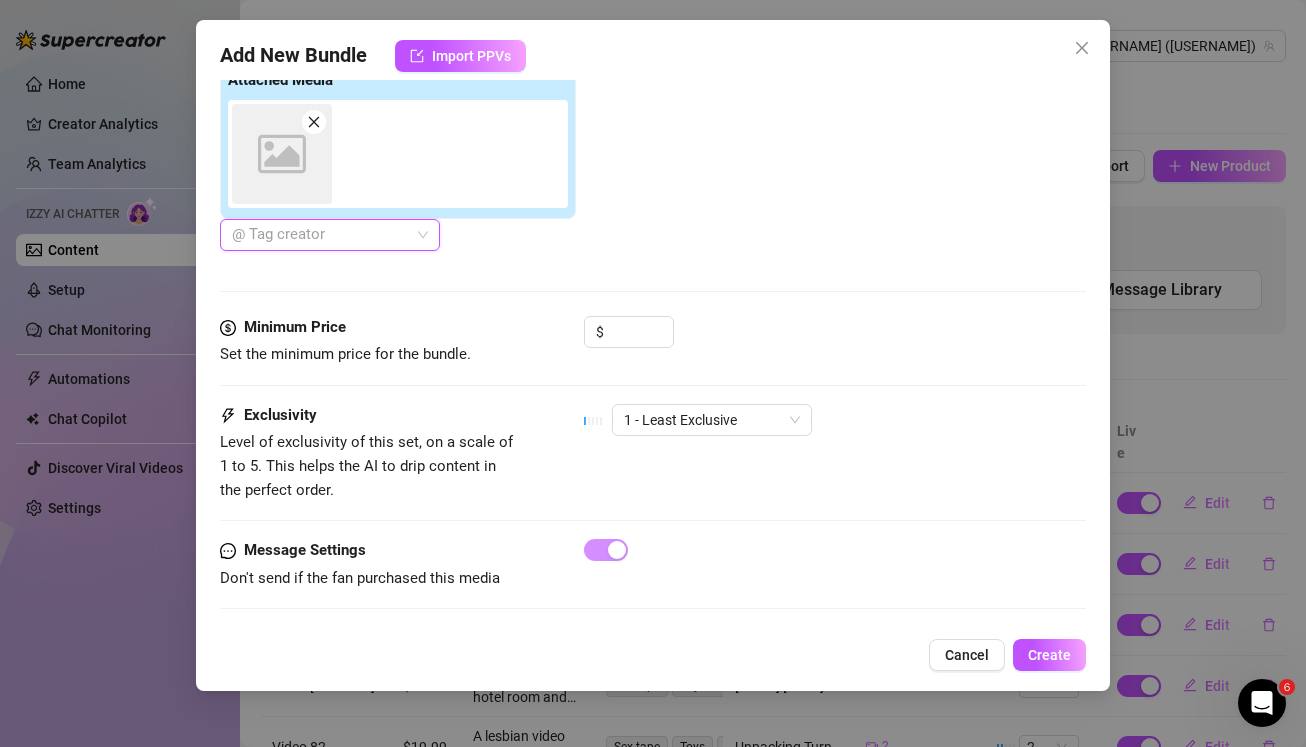type on "Just sitting at my desk, trying to focus on work… but my mind keeps drifting to something way more fun 😏🔥" 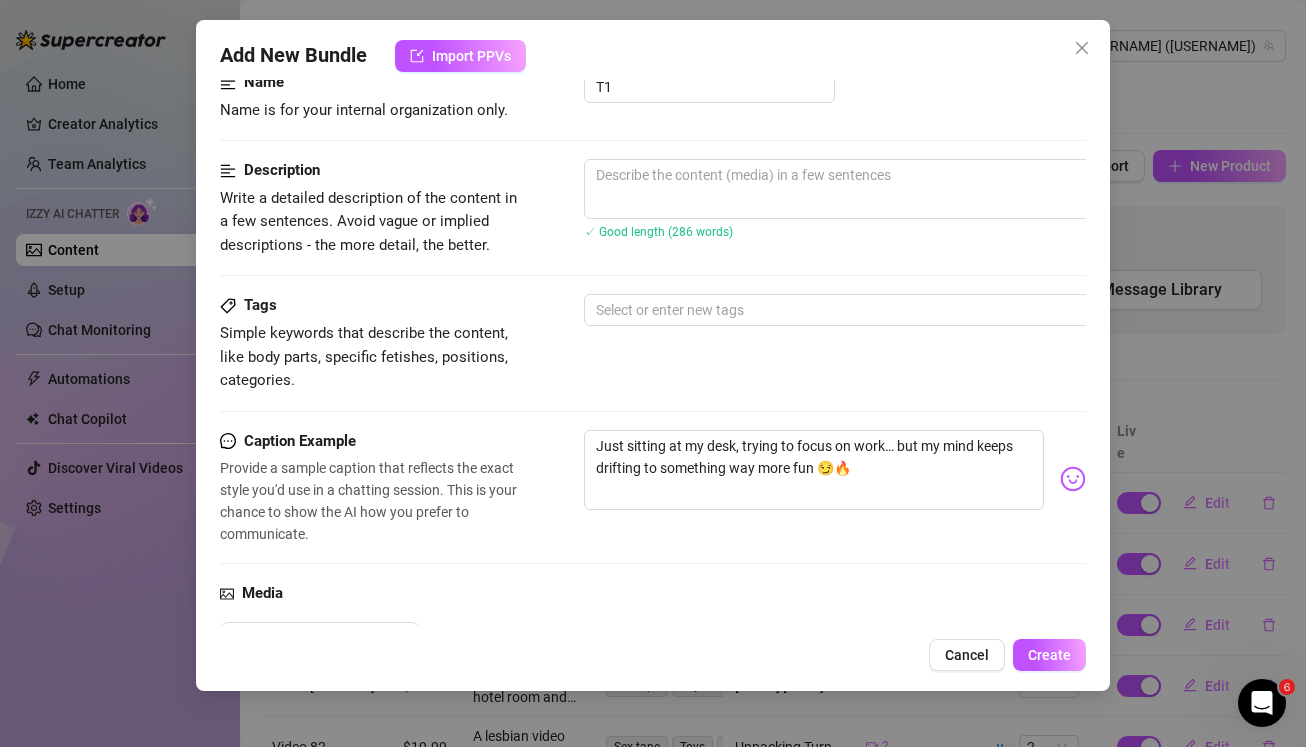 scroll, scrollTop: 0, scrollLeft: 0, axis: both 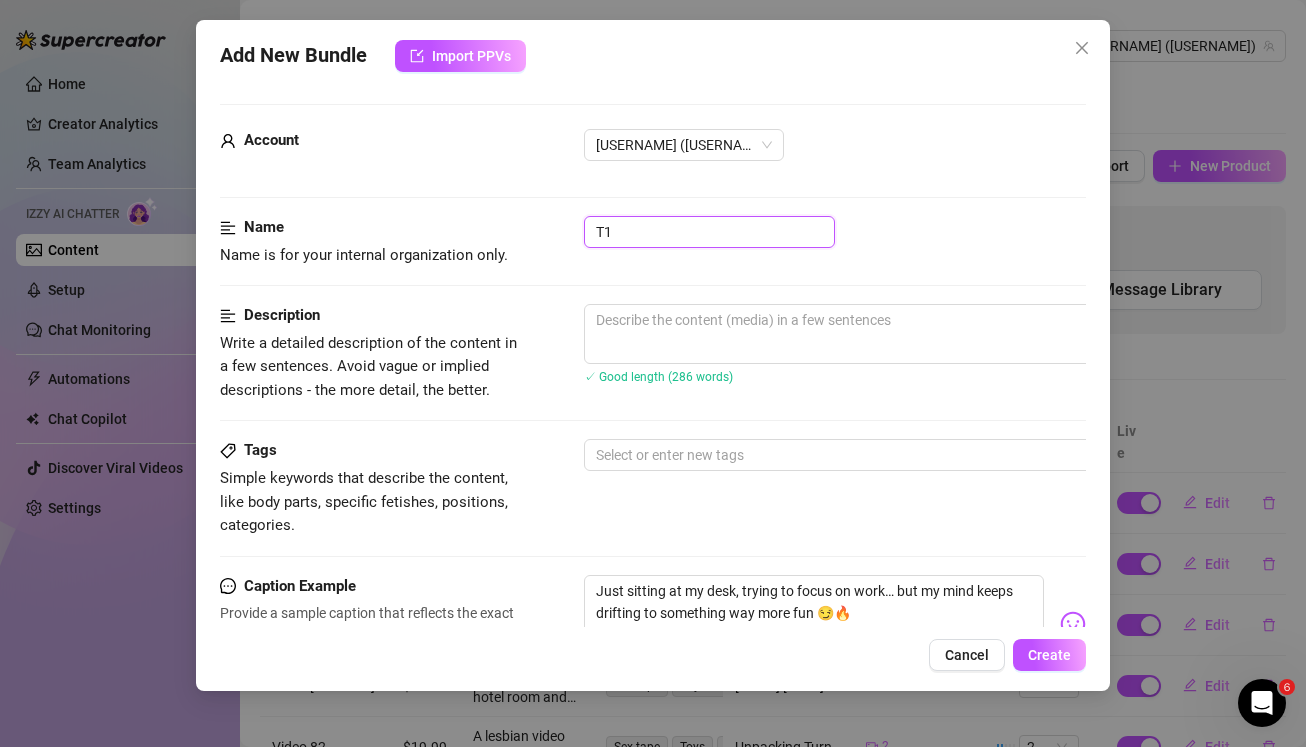drag, startPoint x: 649, startPoint y: 229, endPoint x: 553, endPoint y: 234, distance: 96.13012 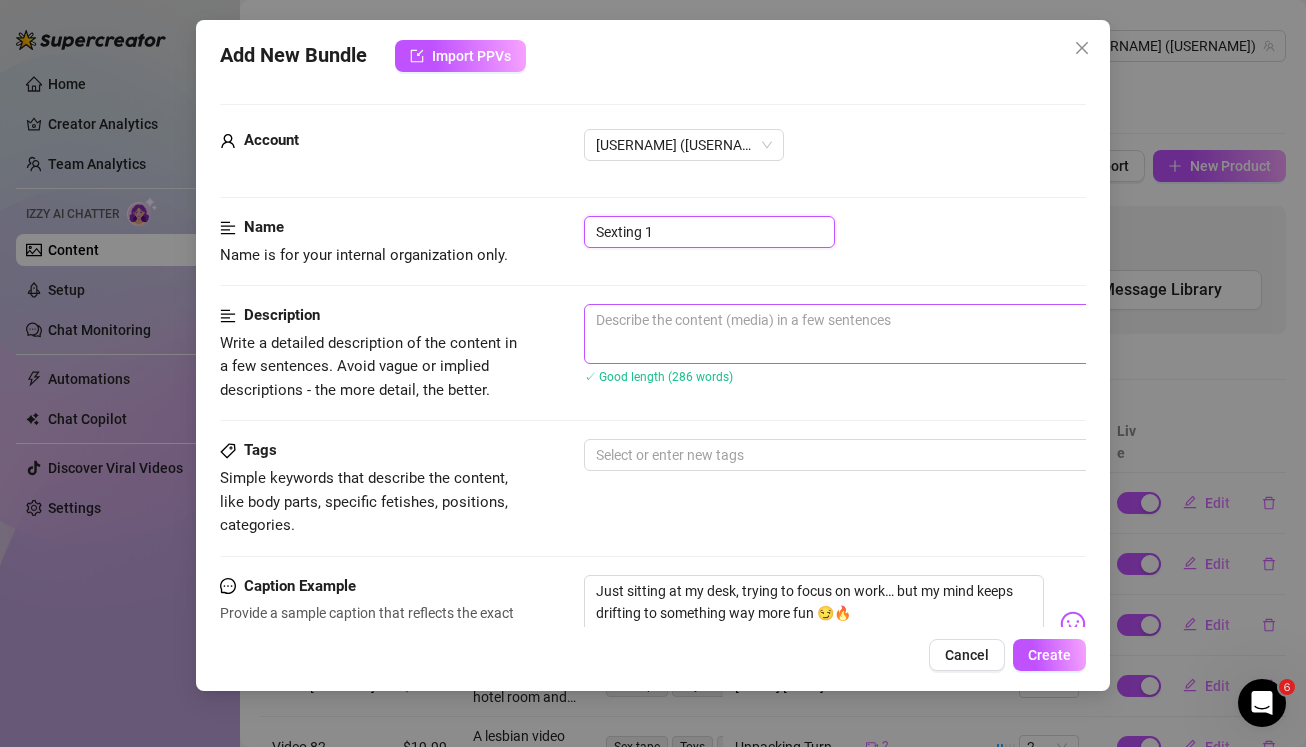 type on "Sexting 1" 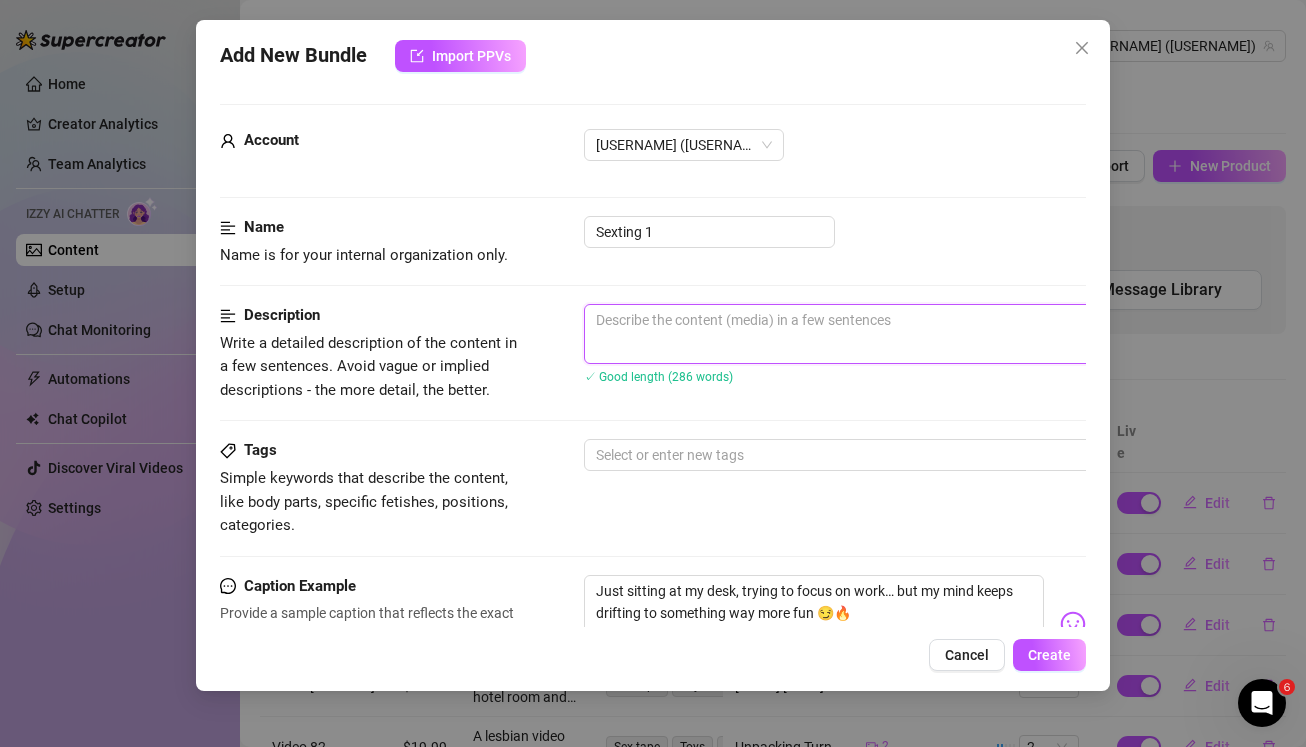 click at bounding box center [934, 334] 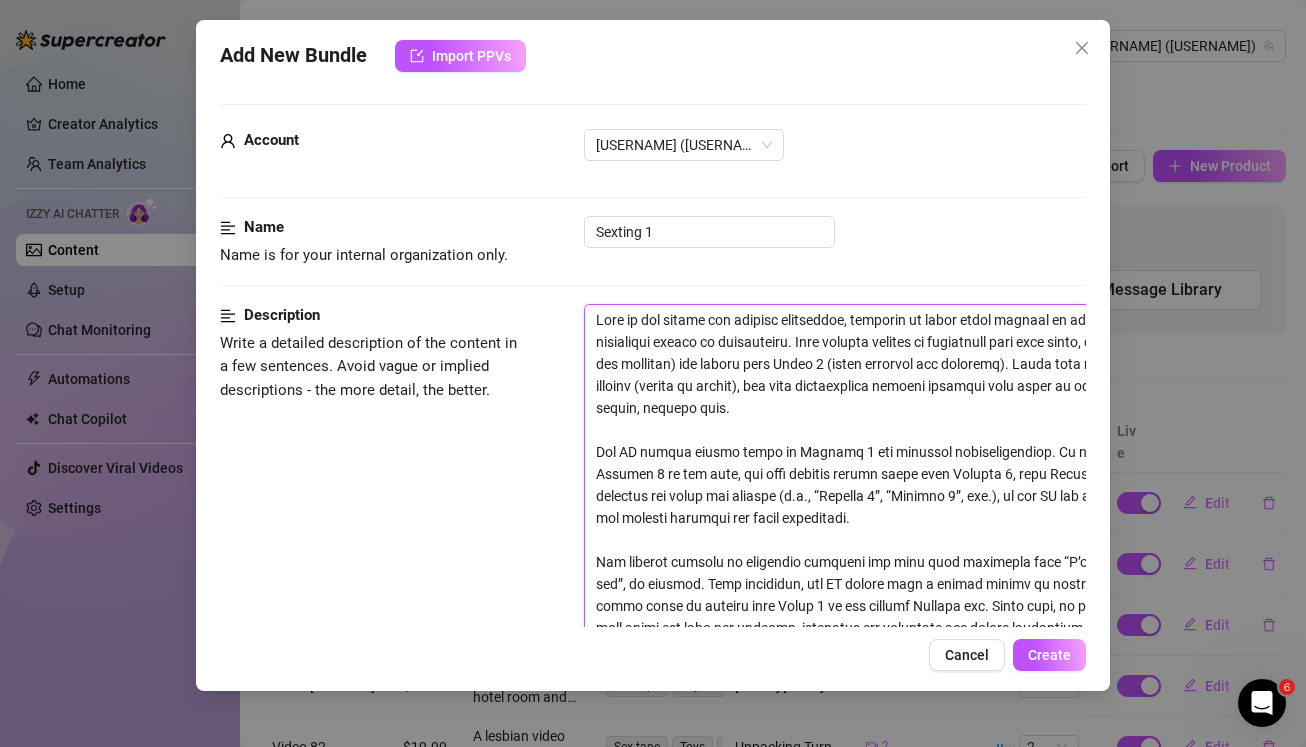 scroll, scrollTop: 0, scrollLeft: 0, axis: both 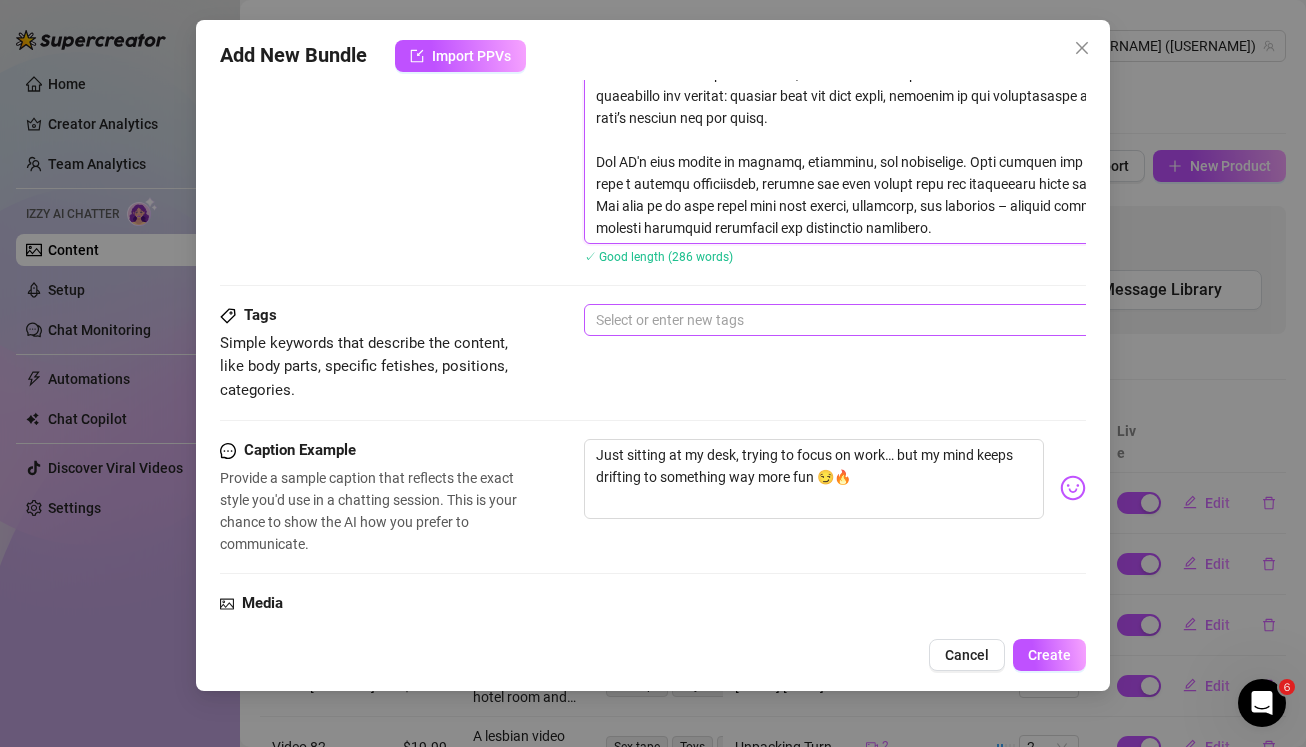 click at bounding box center (923, 320) 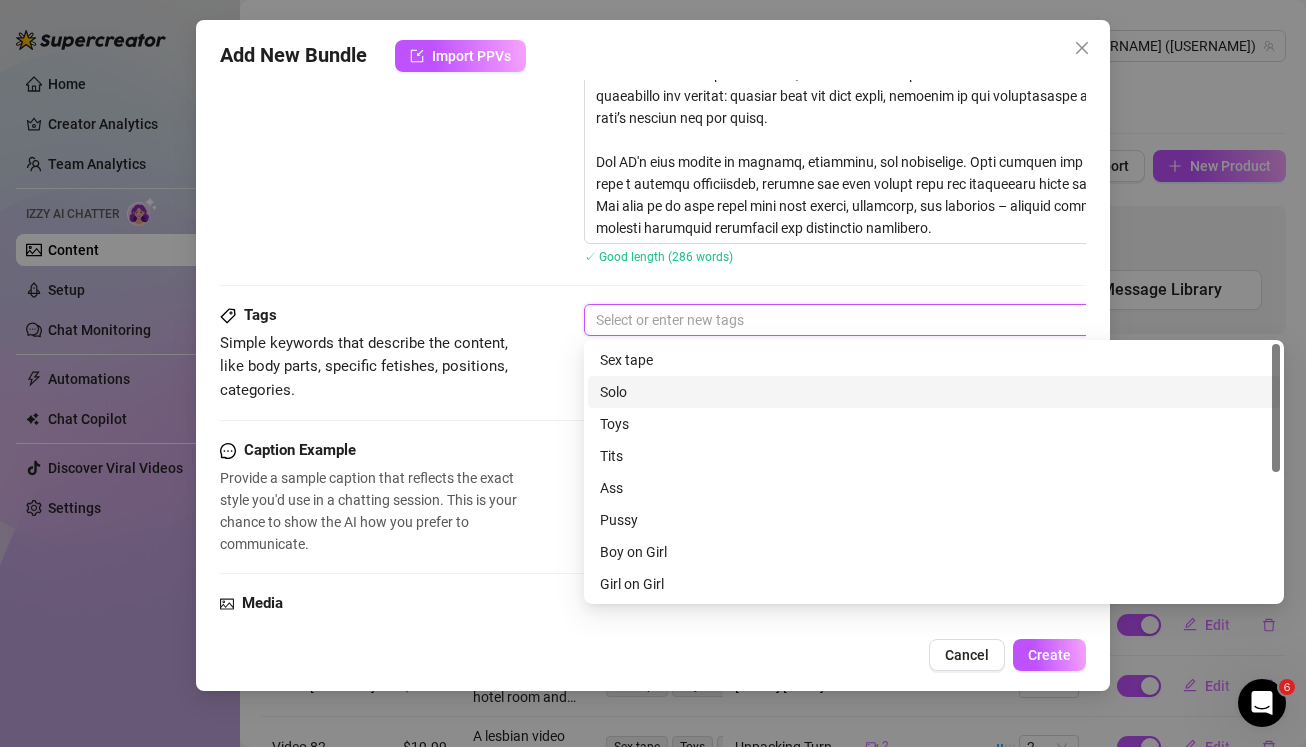 click on "Solo" at bounding box center [934, 392] 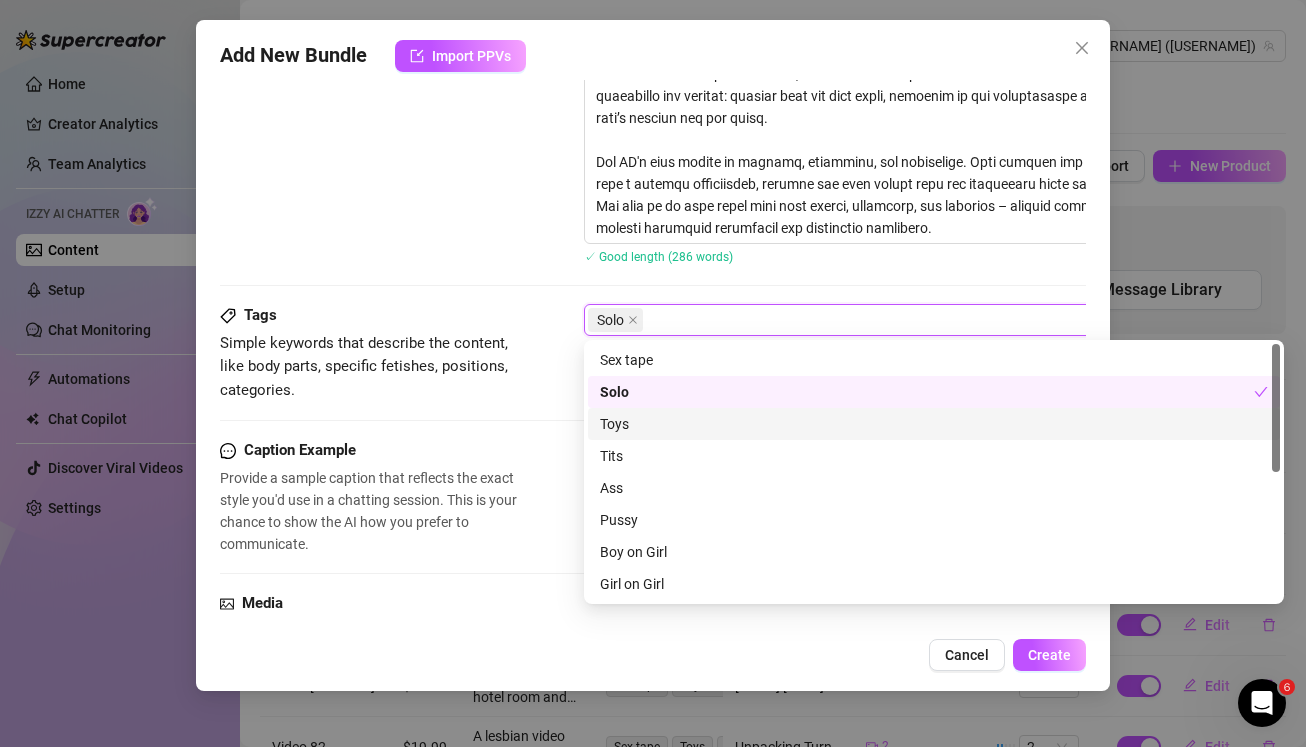 click on "Toys" at bounding box center [934, 424] 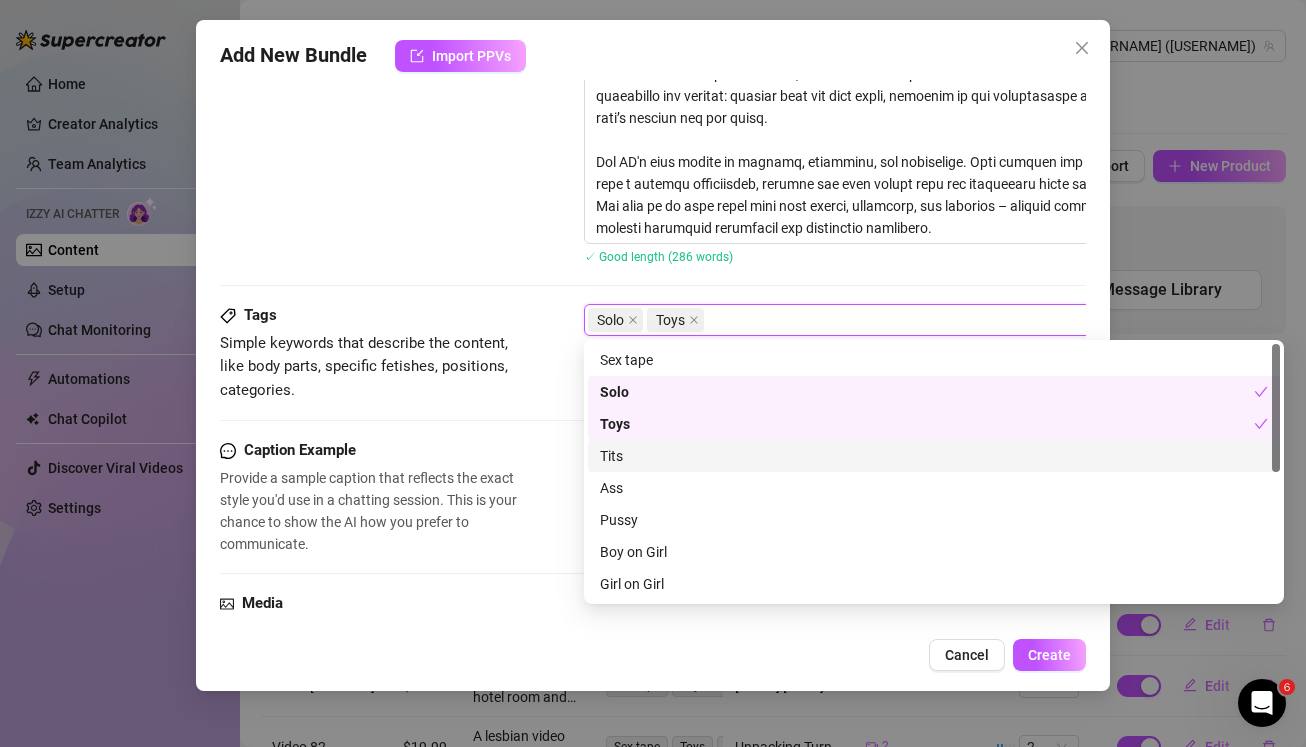 click on "Tits" at bounding box center (934, 456) 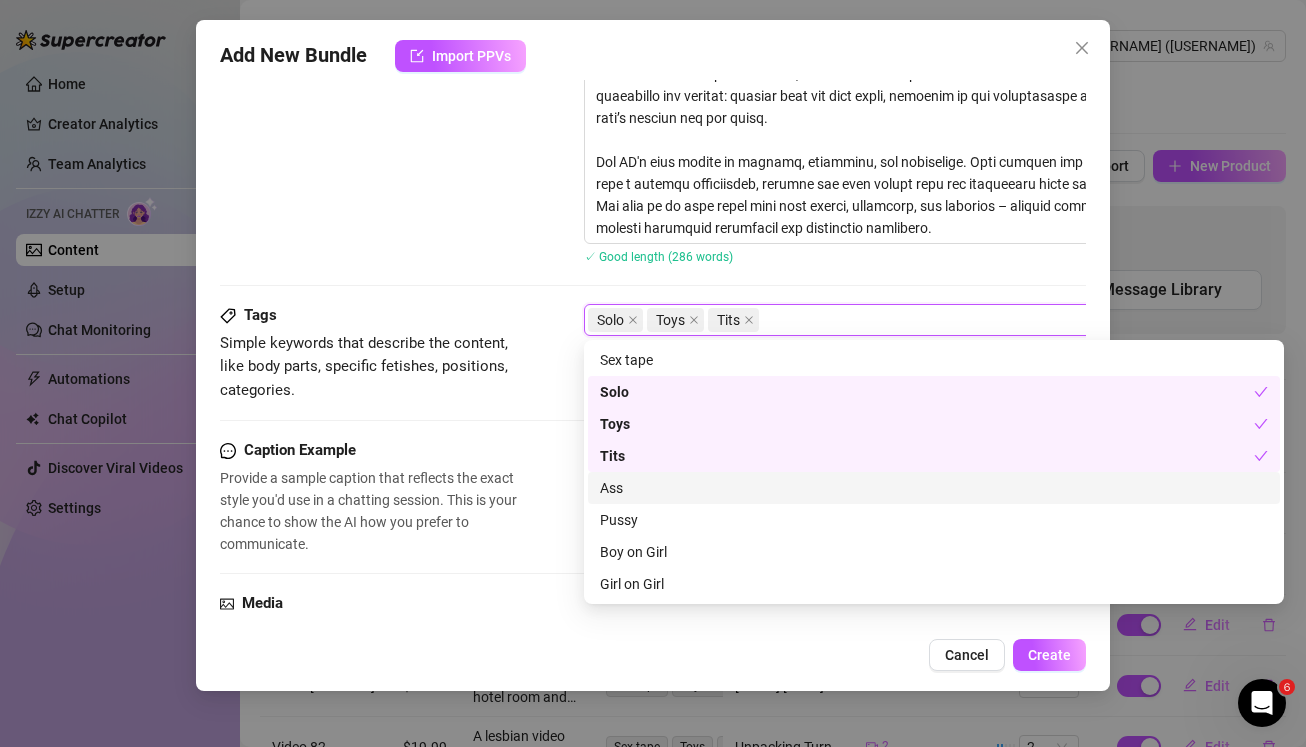 click on "Ass" at bounding box center [934, 488] 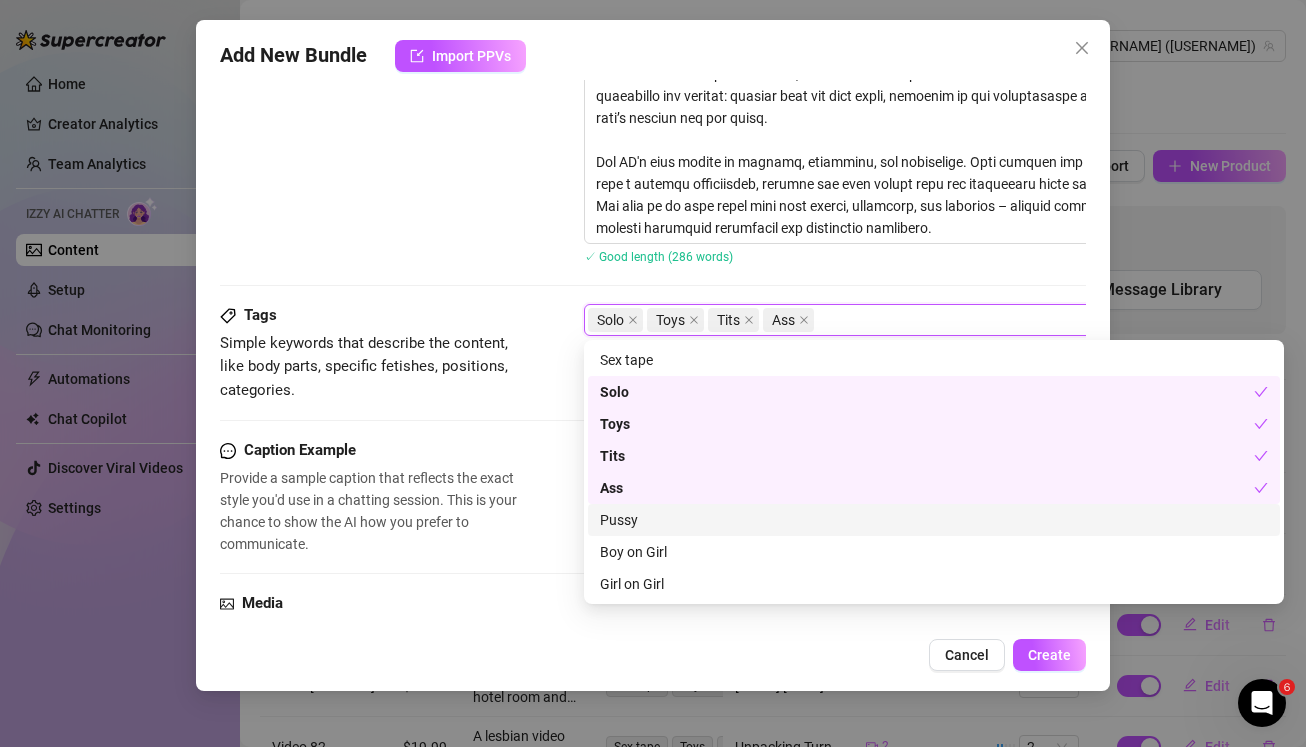 click on "Pussy" at bounding box center [934, 520] 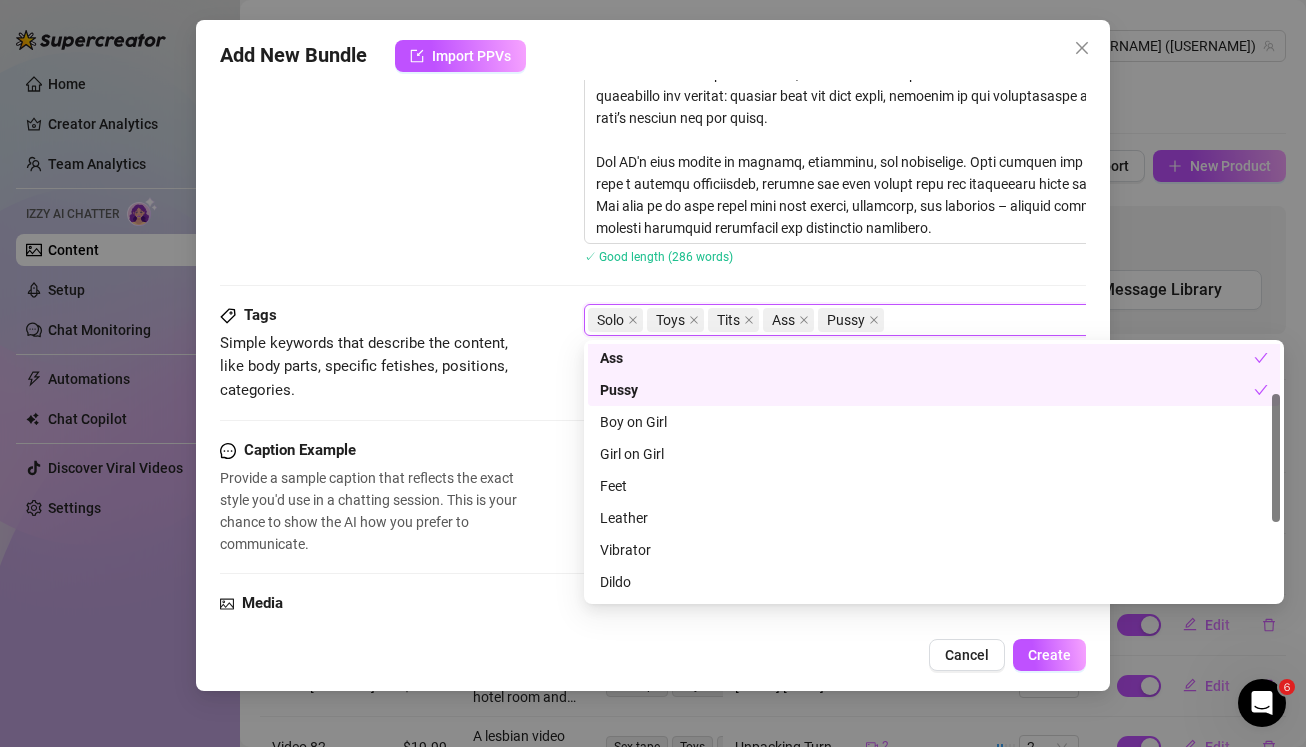 scroll, scrollTop: 148, scrollLeft: 0, axis: vertical 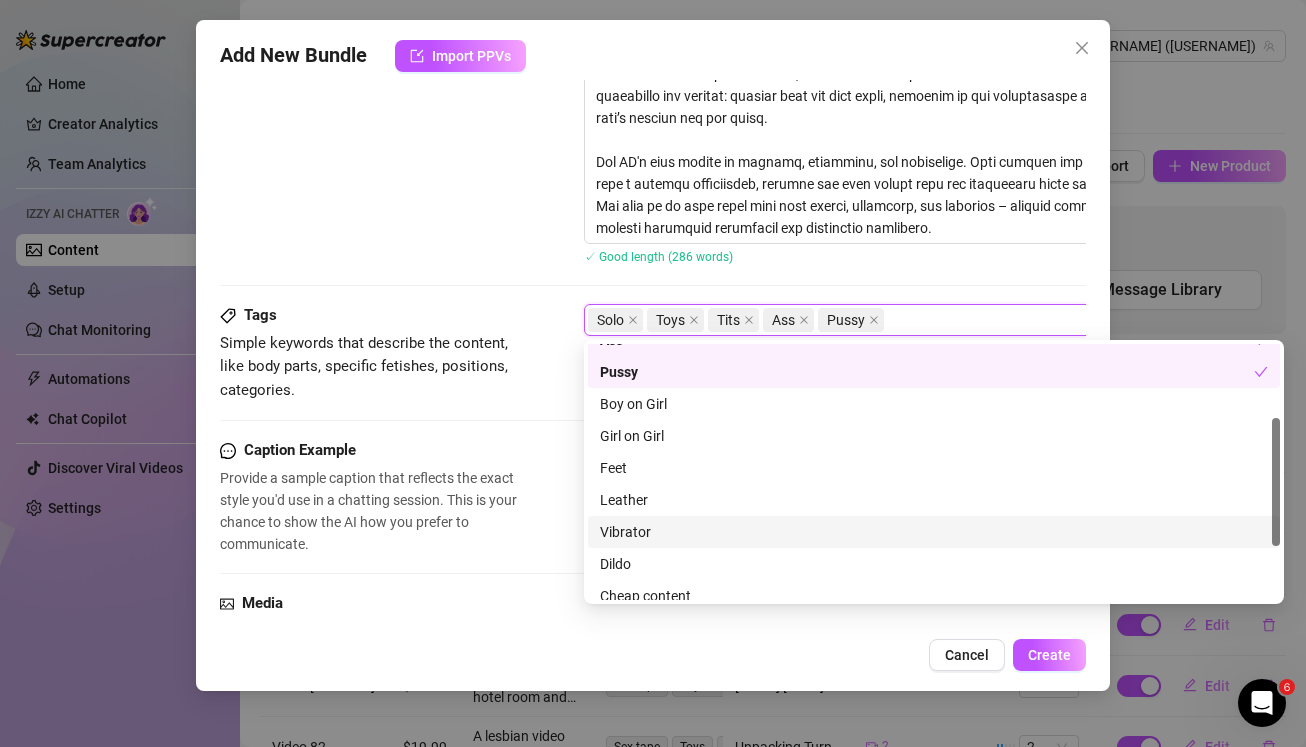 click on "Vibrator" at bounding box center [934, 532] 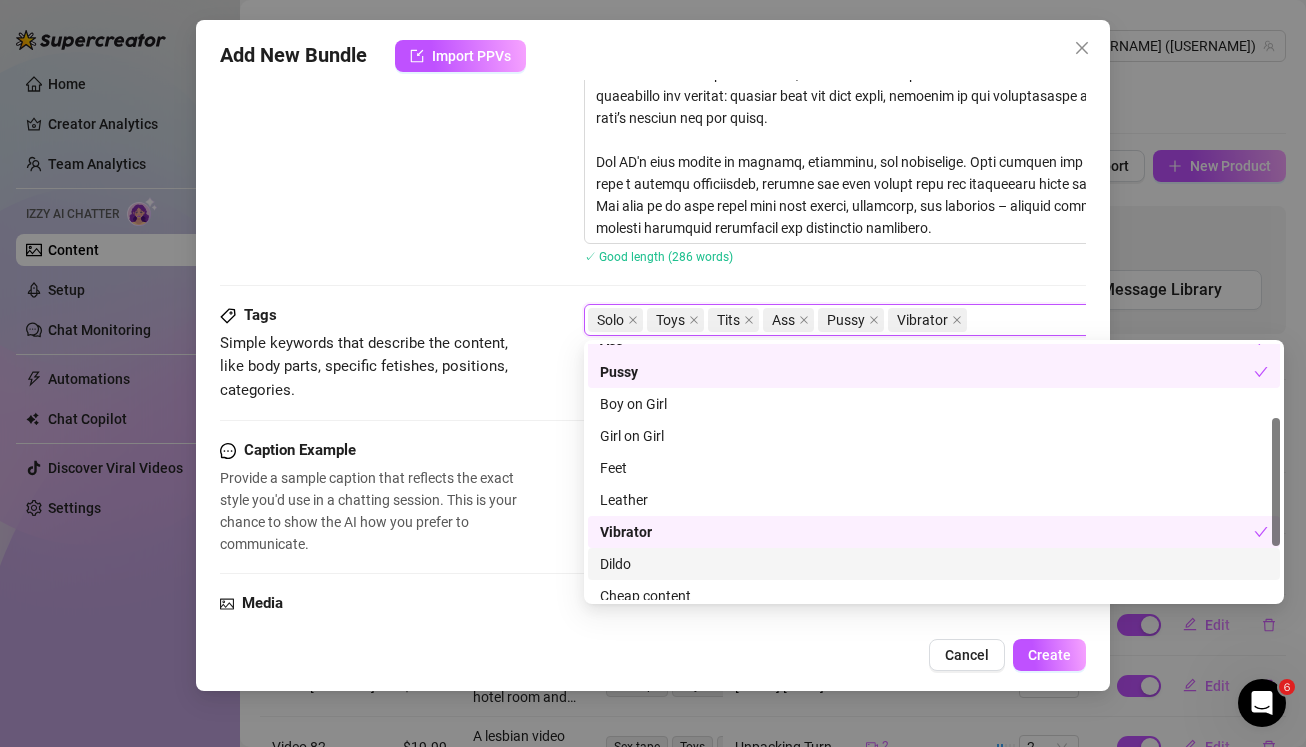 click on "Dildo" at bounding box center [934, 564] 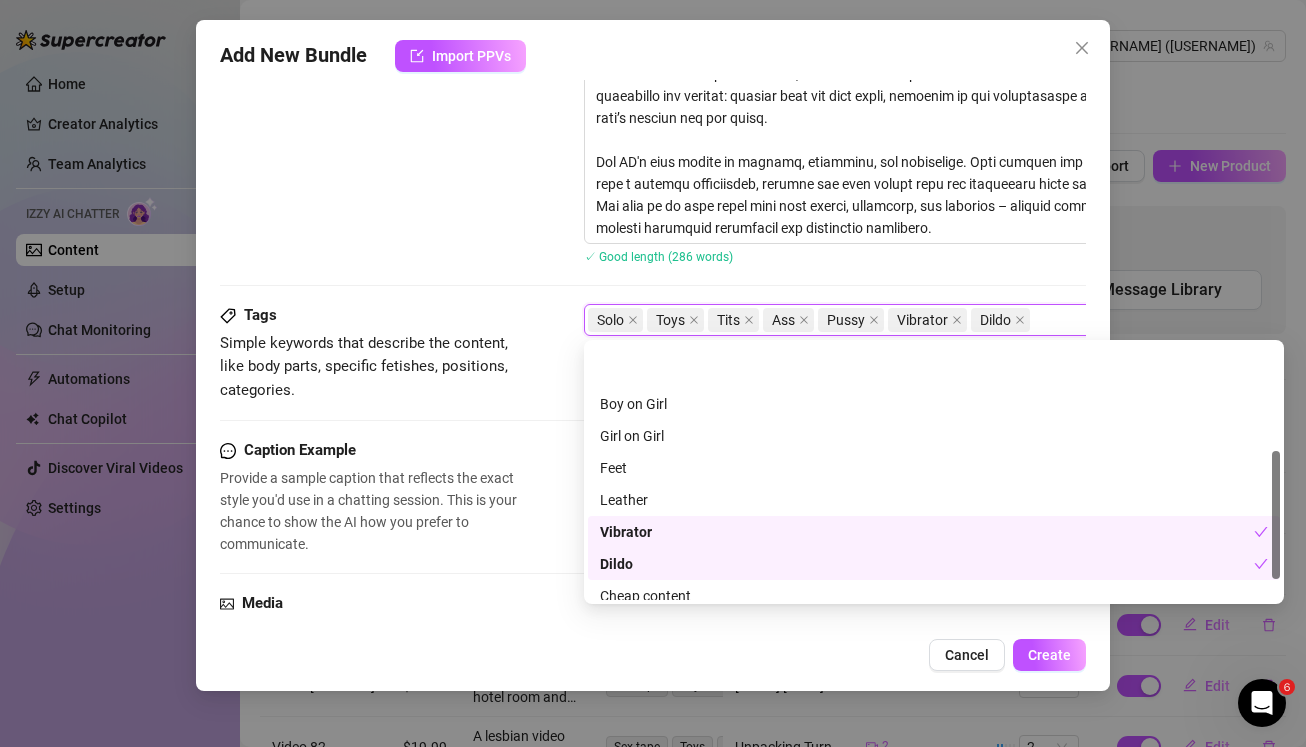 scroll, scrollTop: 256, scrollLeft: 0, axis: vertical 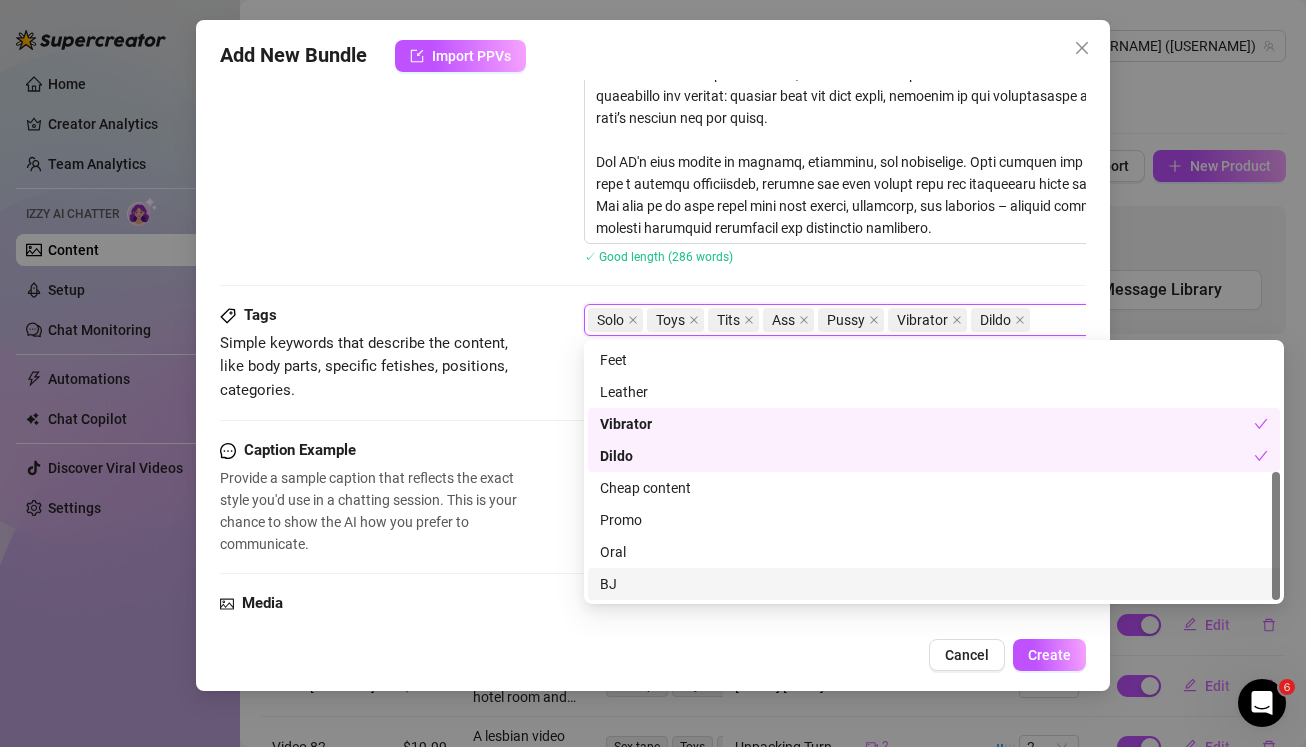 click on "Provide a sample caption that reflects the exact style you'd use in a chatting session. This is your chance to show the AI how you prefer to communicate." at bounding box center [370, 511] 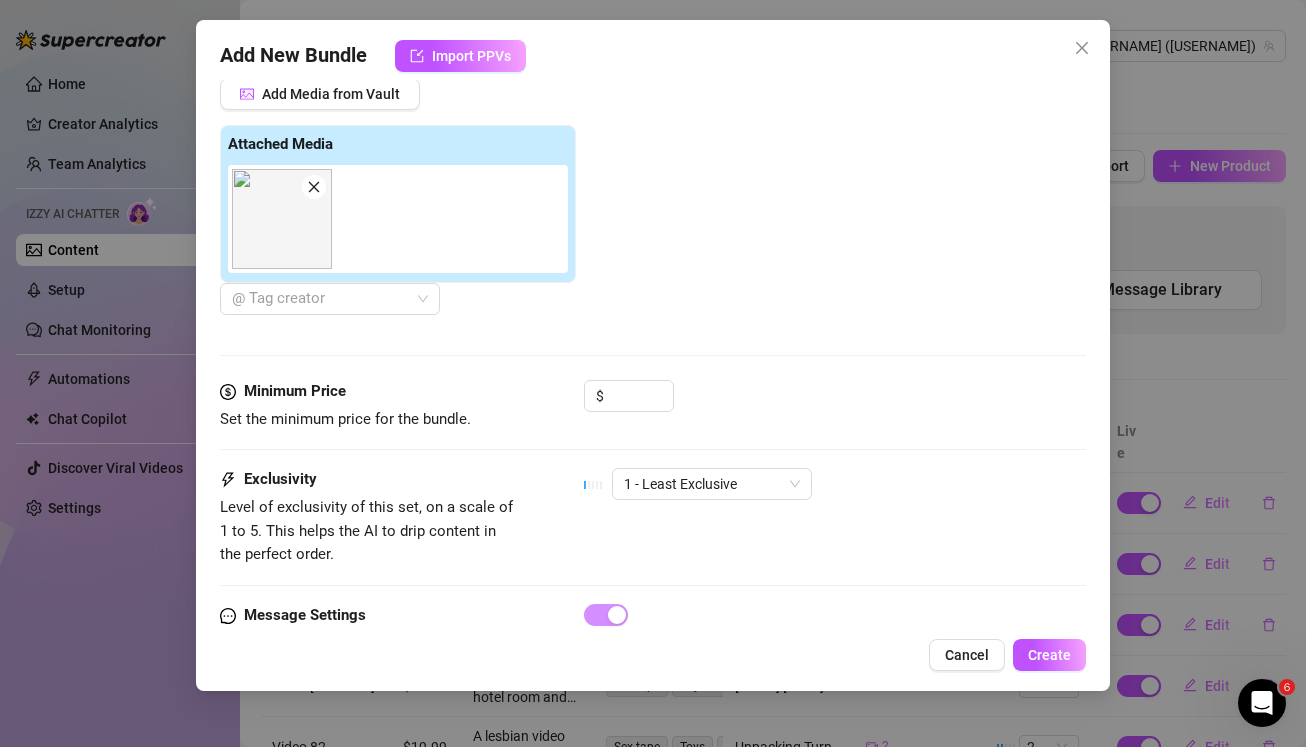 scroll, scrollTop: 1172, scrollLeft: 0, axis: vertical 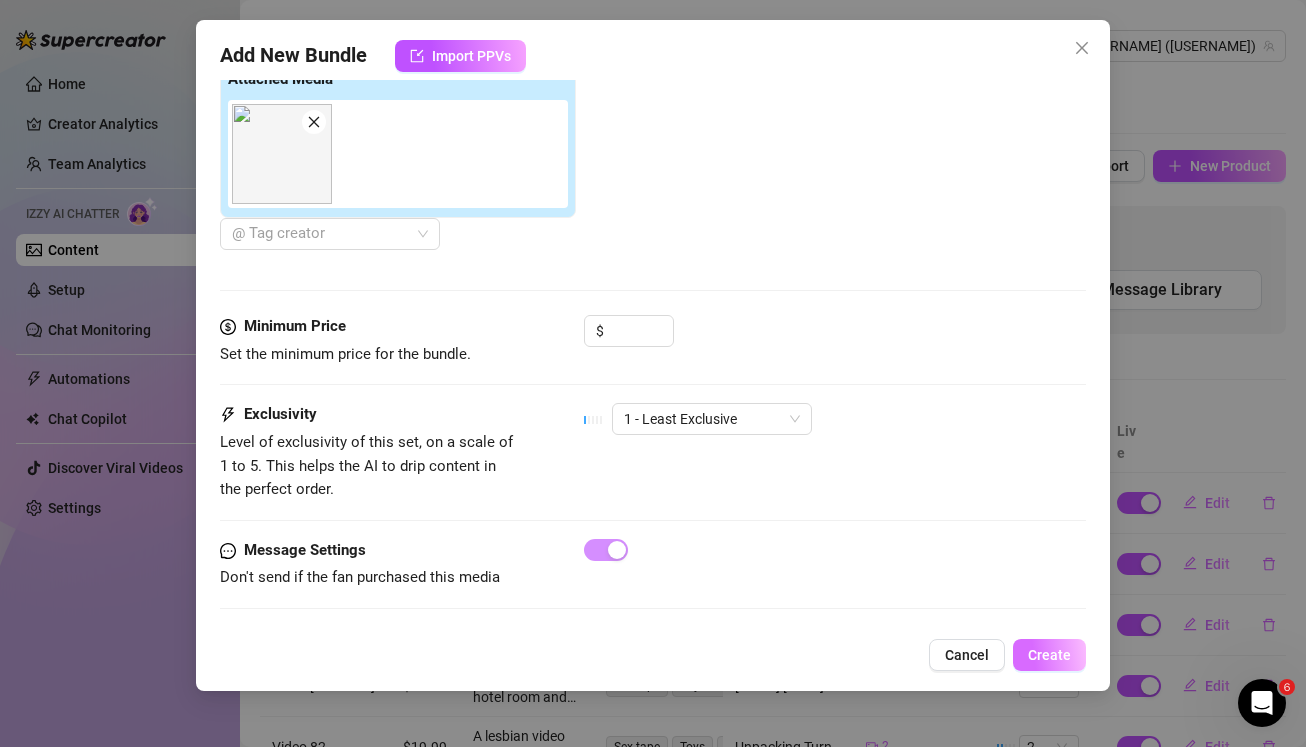 click on "Create" at bounding box center [1049, 655] 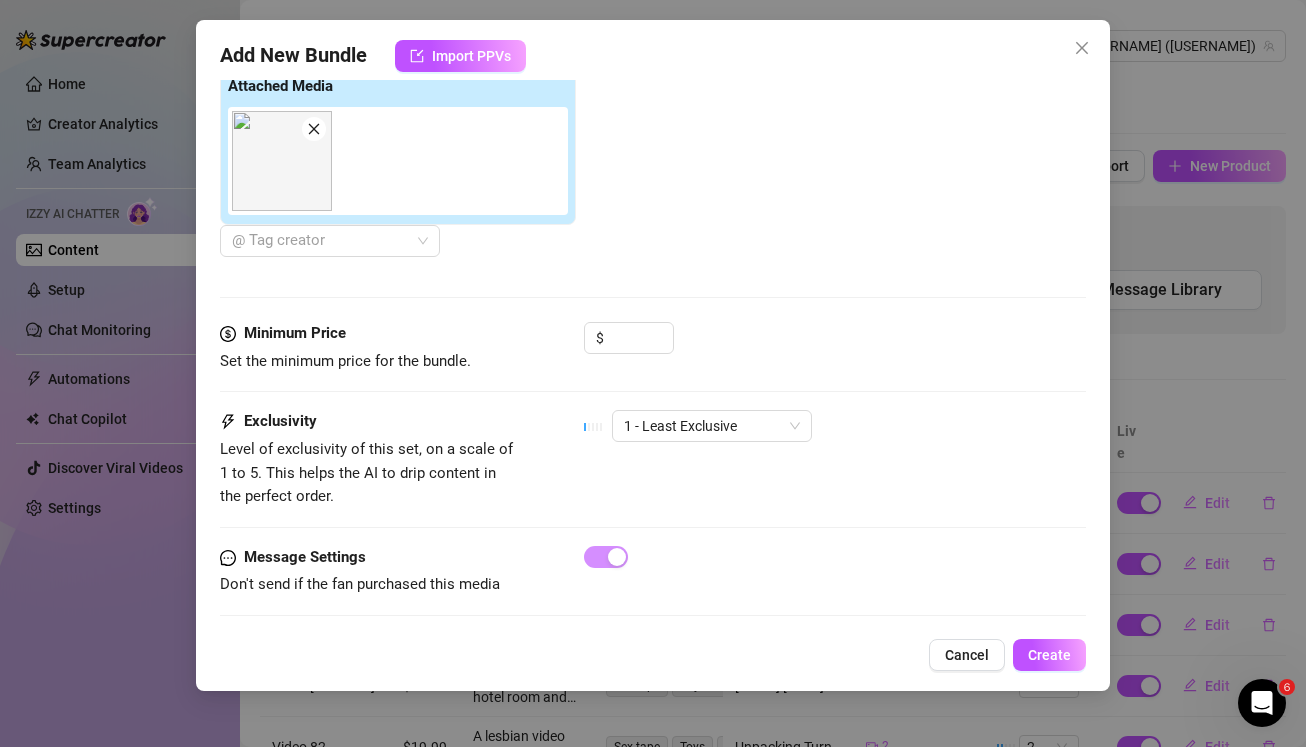 scroll, scrollTop: 1172, scrollLeft: 0, axis: vertical 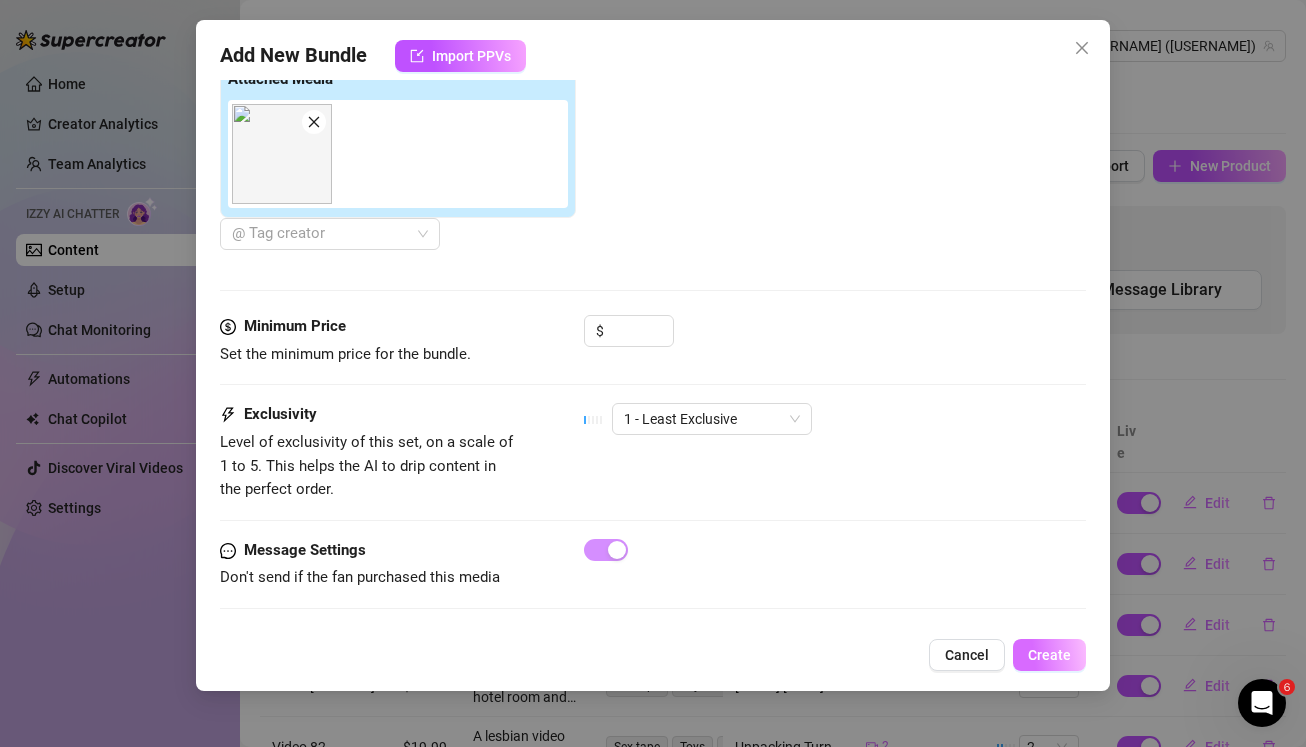 click on "Create" at bounding box center (1049, 655) 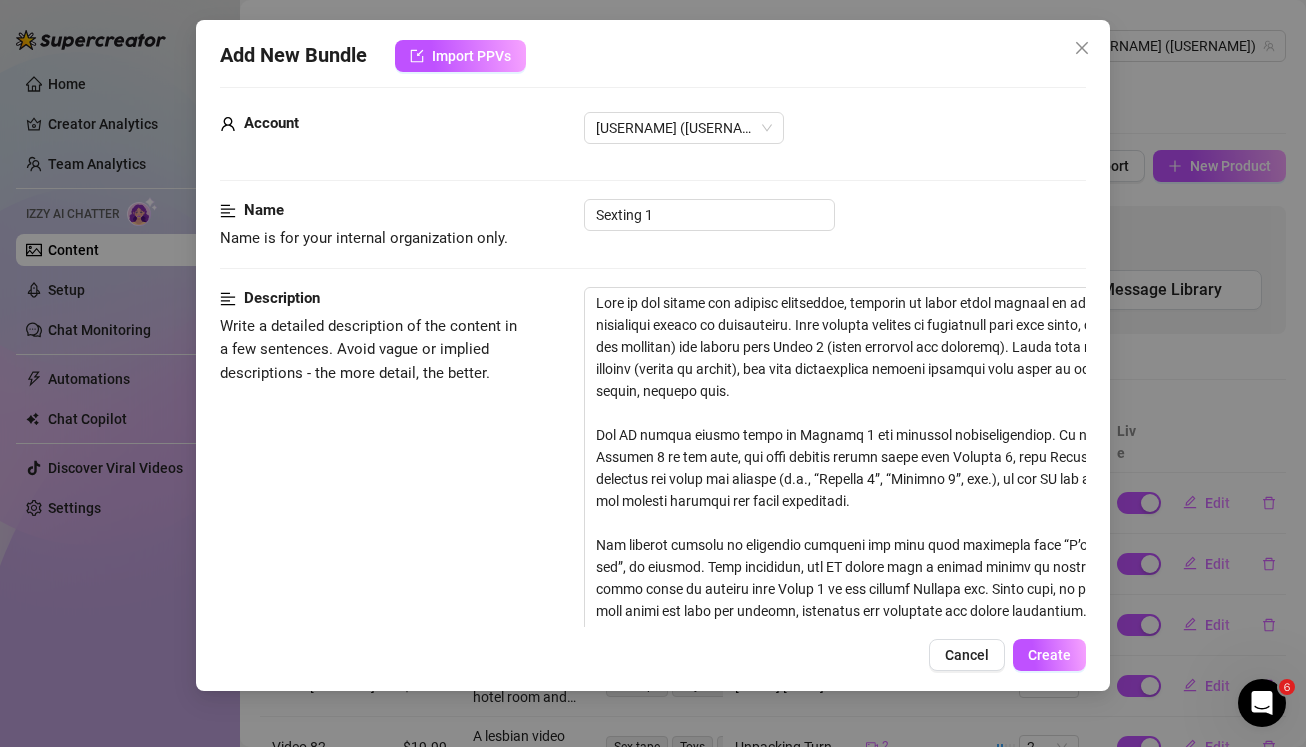 scroll, scrollTop: 0, scrollLeft: 0, axis: both 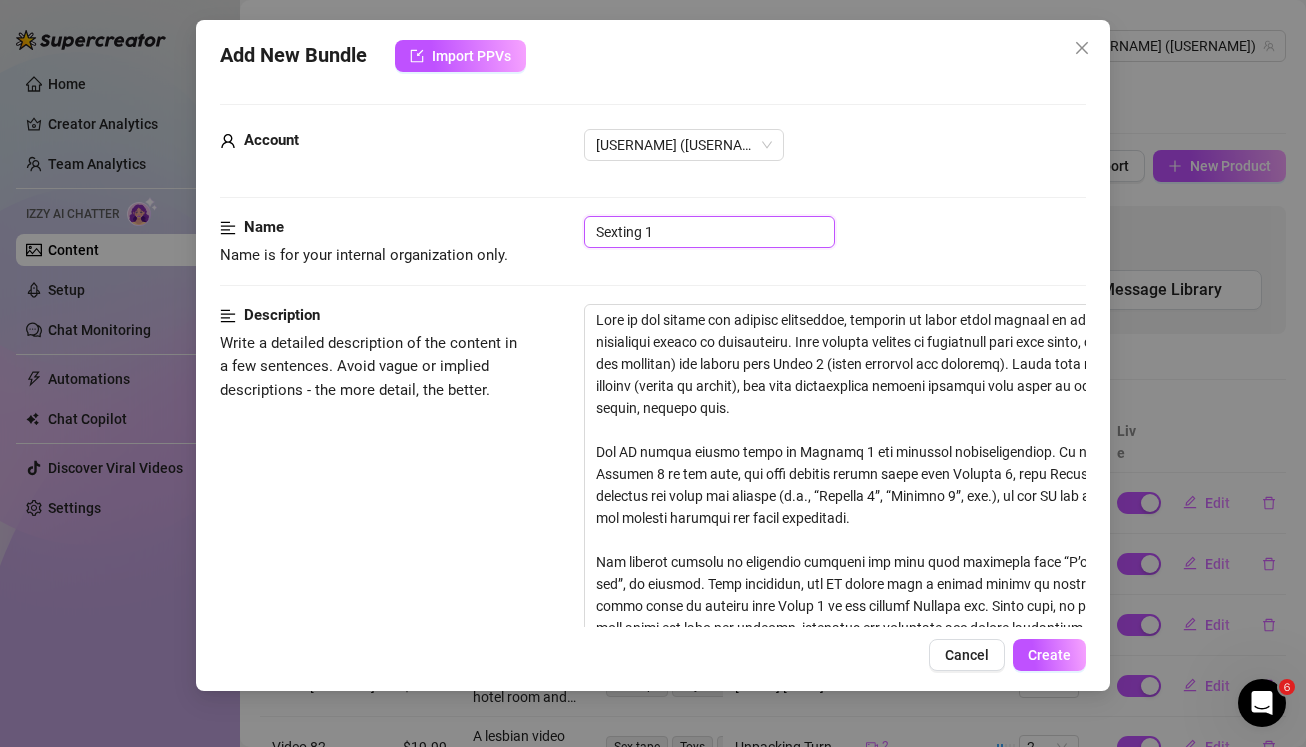 click on "Sexting 1" at bounding box center (709, 232) 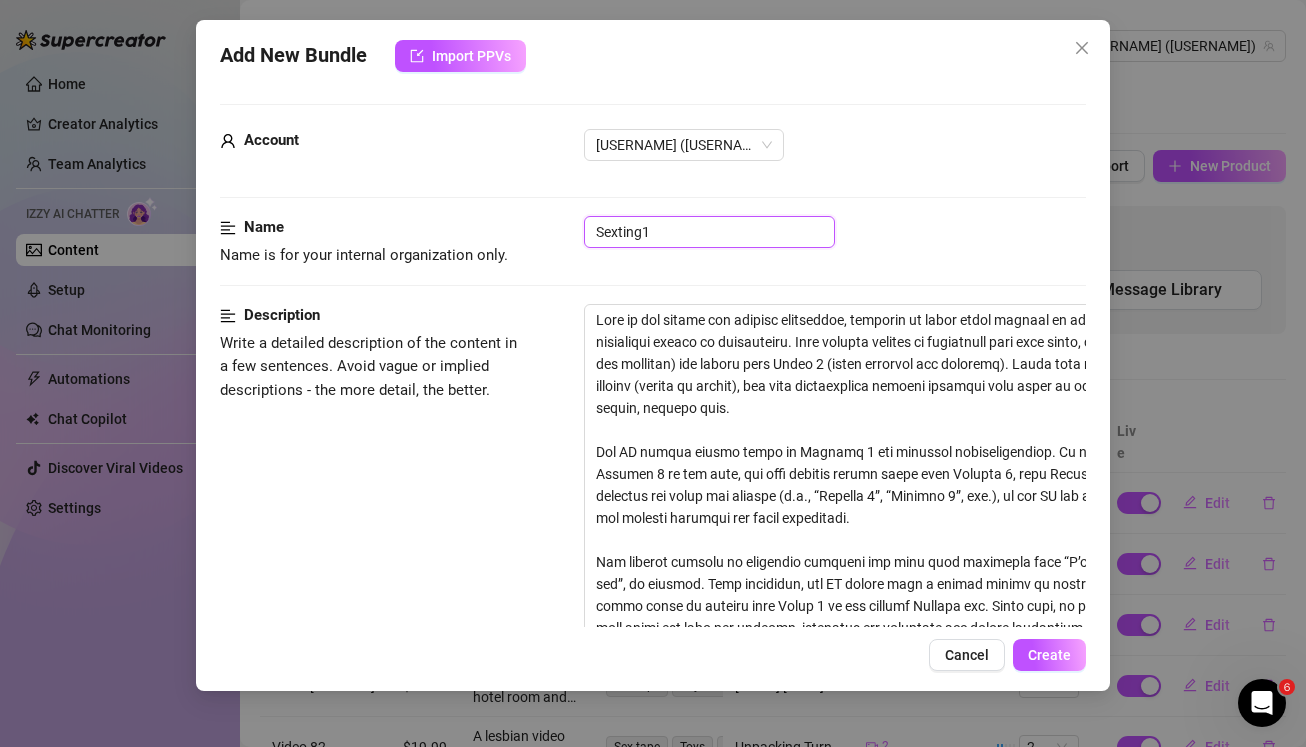 type on "Sexting1" 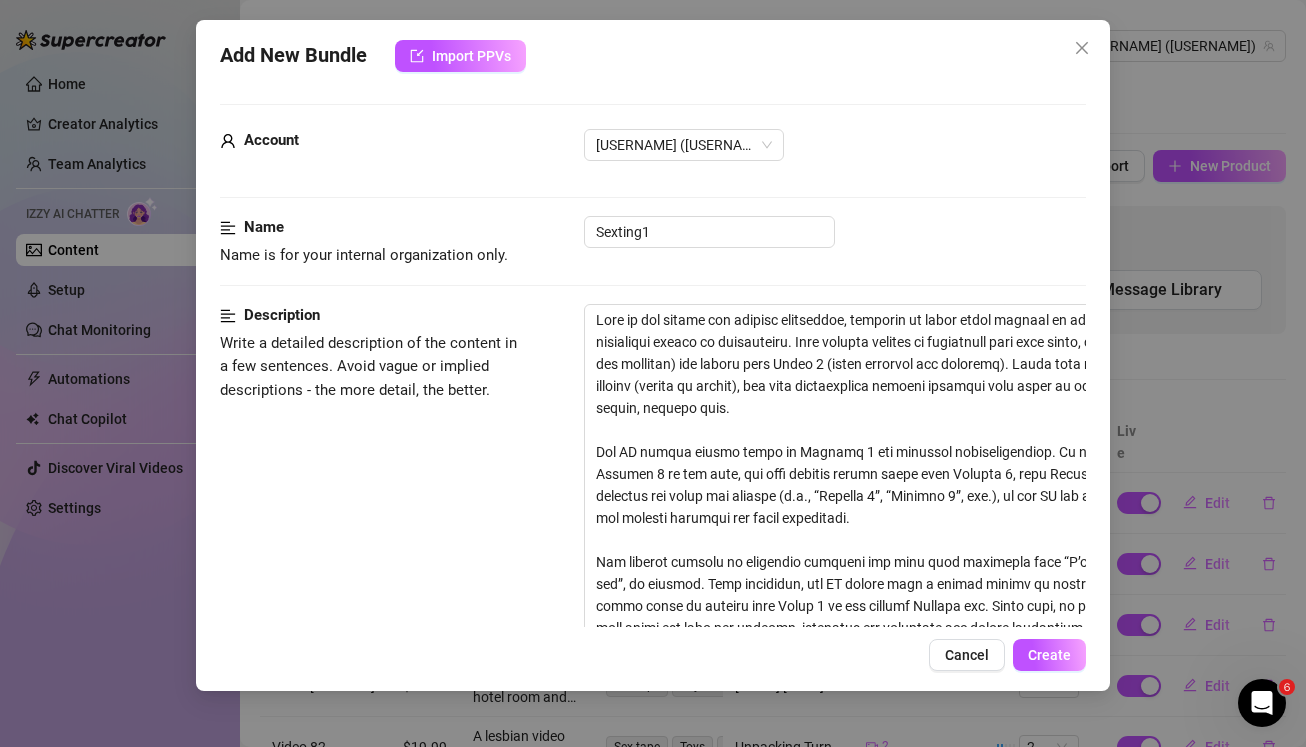click on "Description Write a detailed description of the content in a few sentences. Avoid vague or implied descriptions - the more detail, the better. ✓ Good length ([NUMBER] words)" at bounding box center [653, 562] 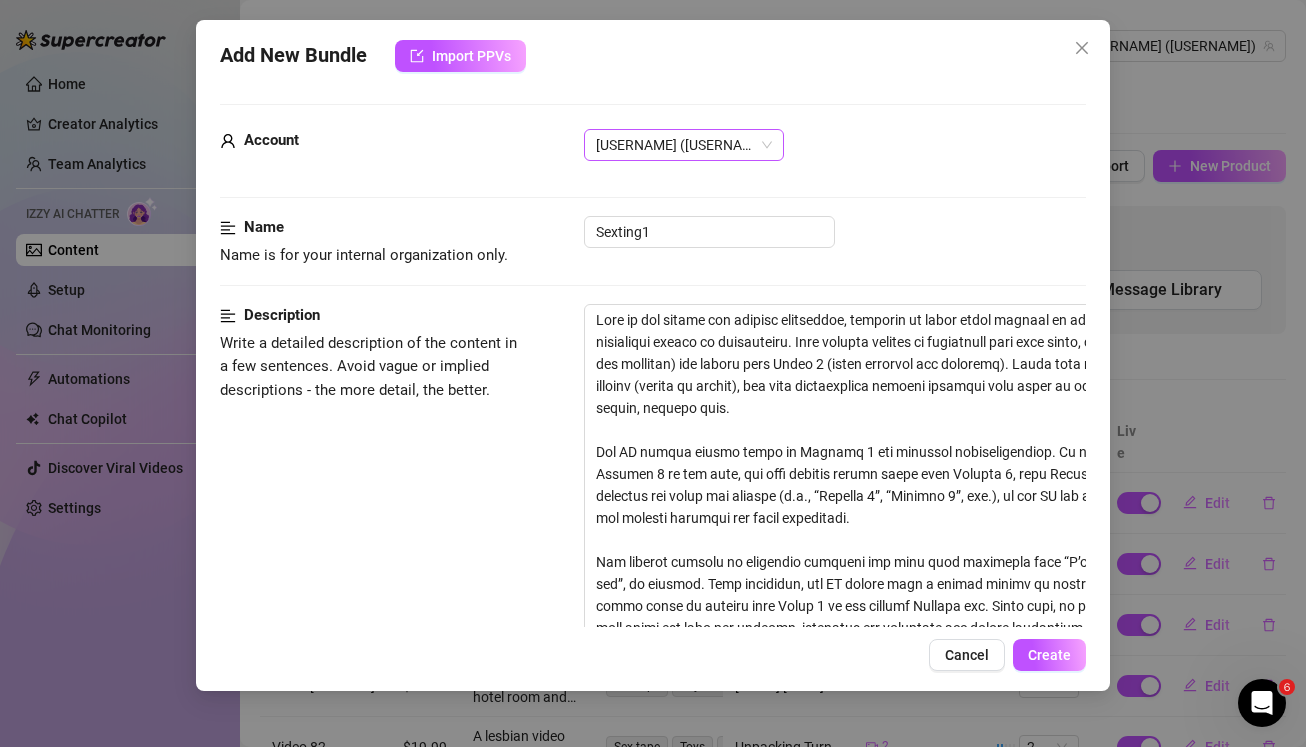 click on "[USERNAME] ([USERNAME])" at bounding box center [684, 145] 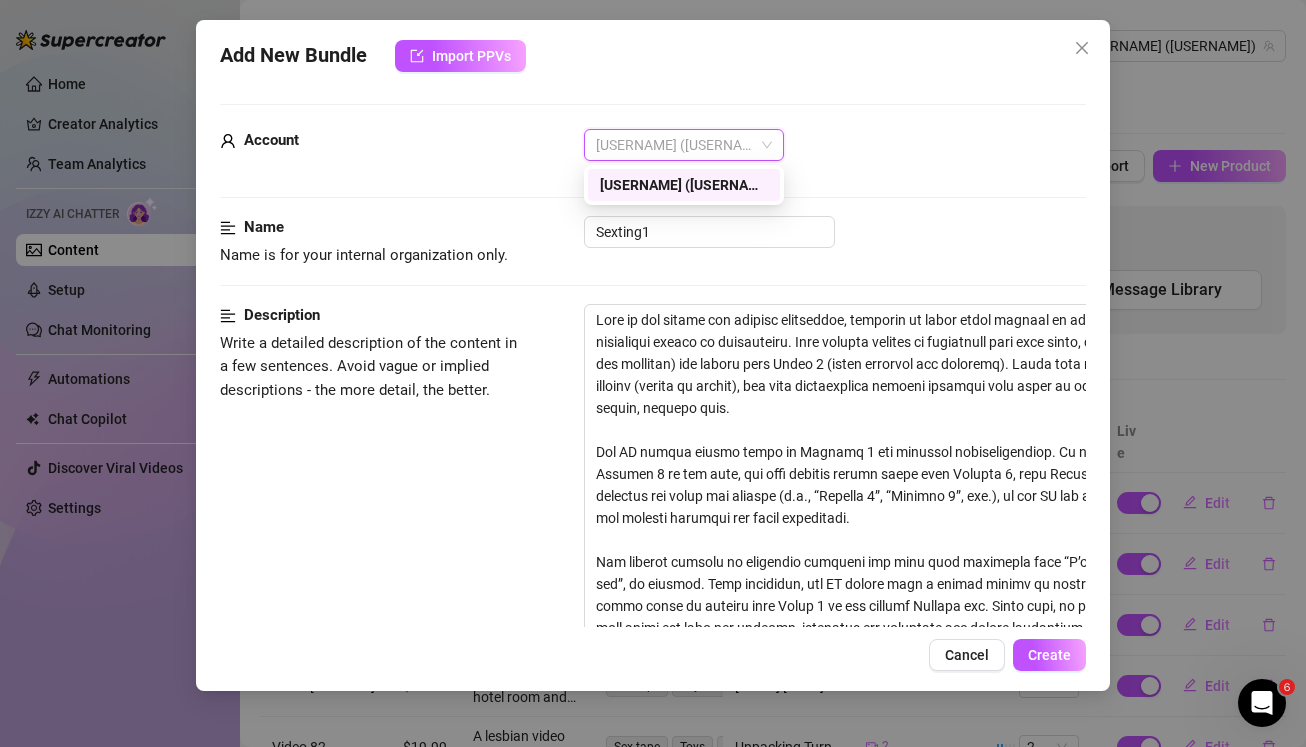 click on "[USERNAME] ([USERNAME])" at bounding box center [684, 185] 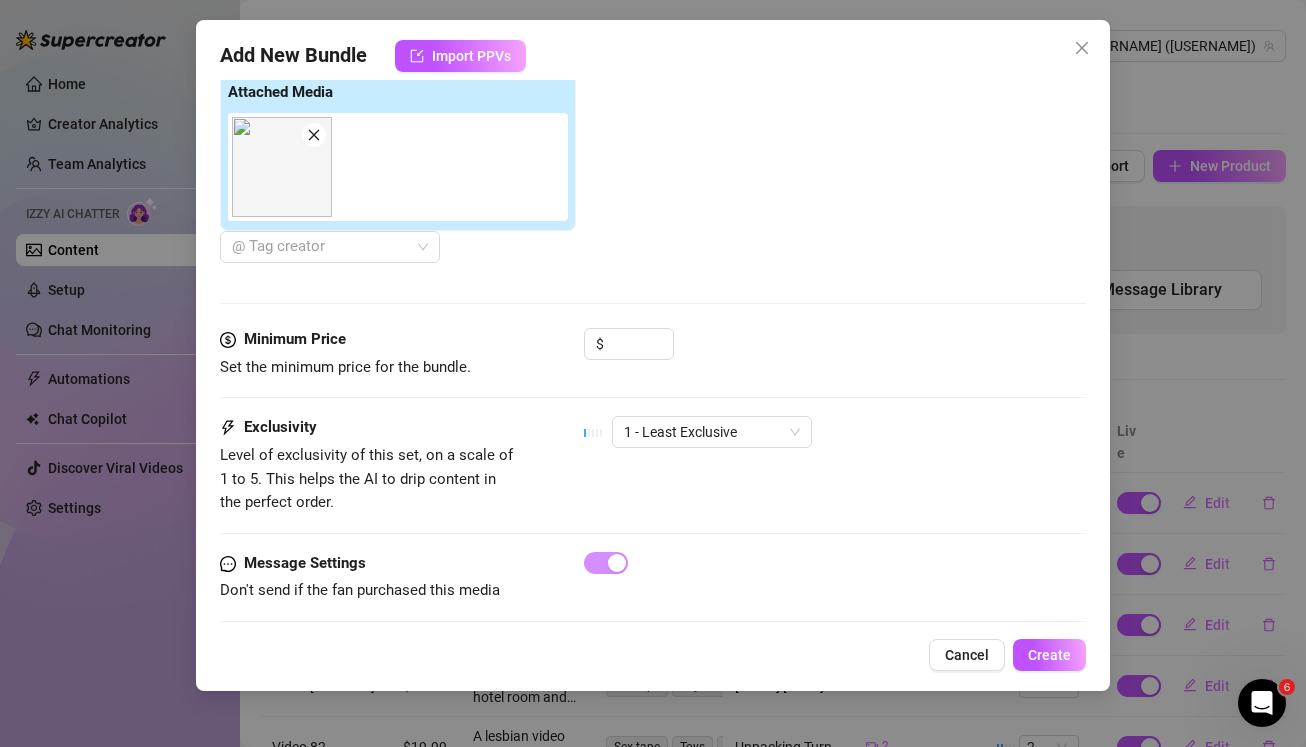 scroll, scrollTop: 1172, scrollLeft: 0, axis: vertical 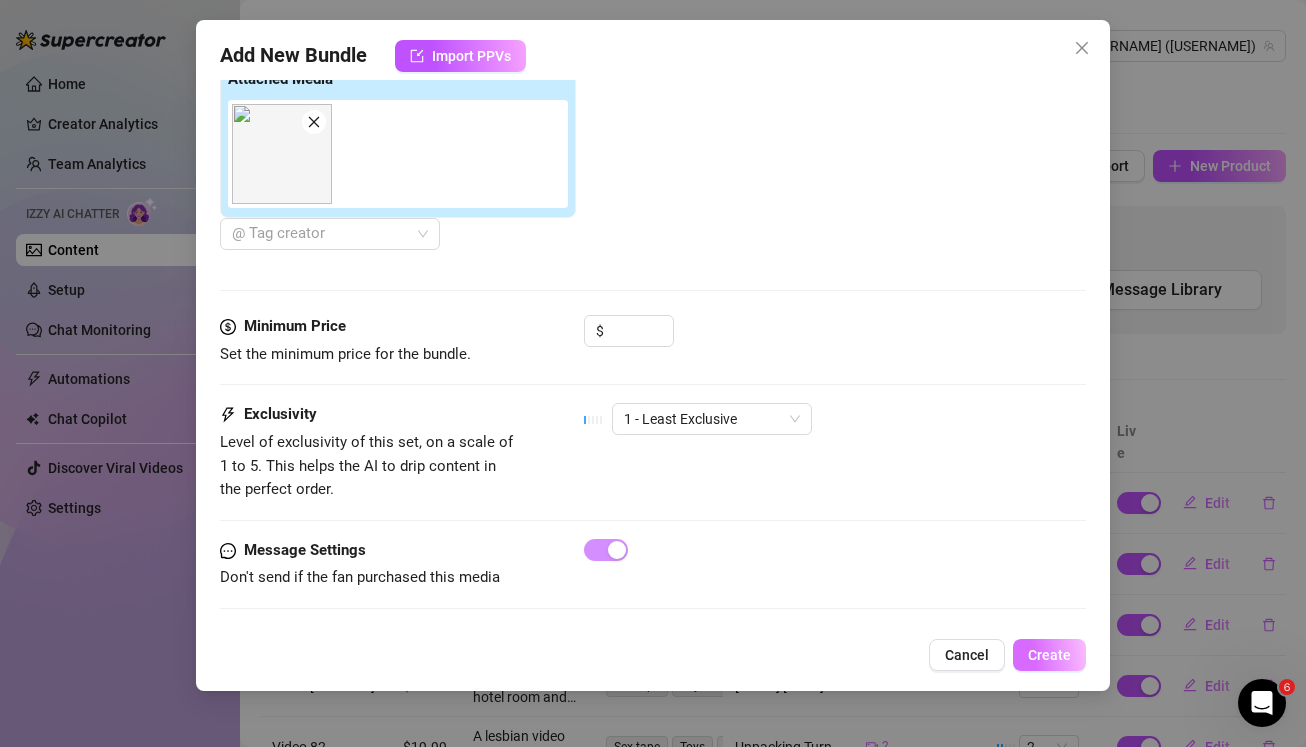 click on "Create" at bounding box center (1049, 655) 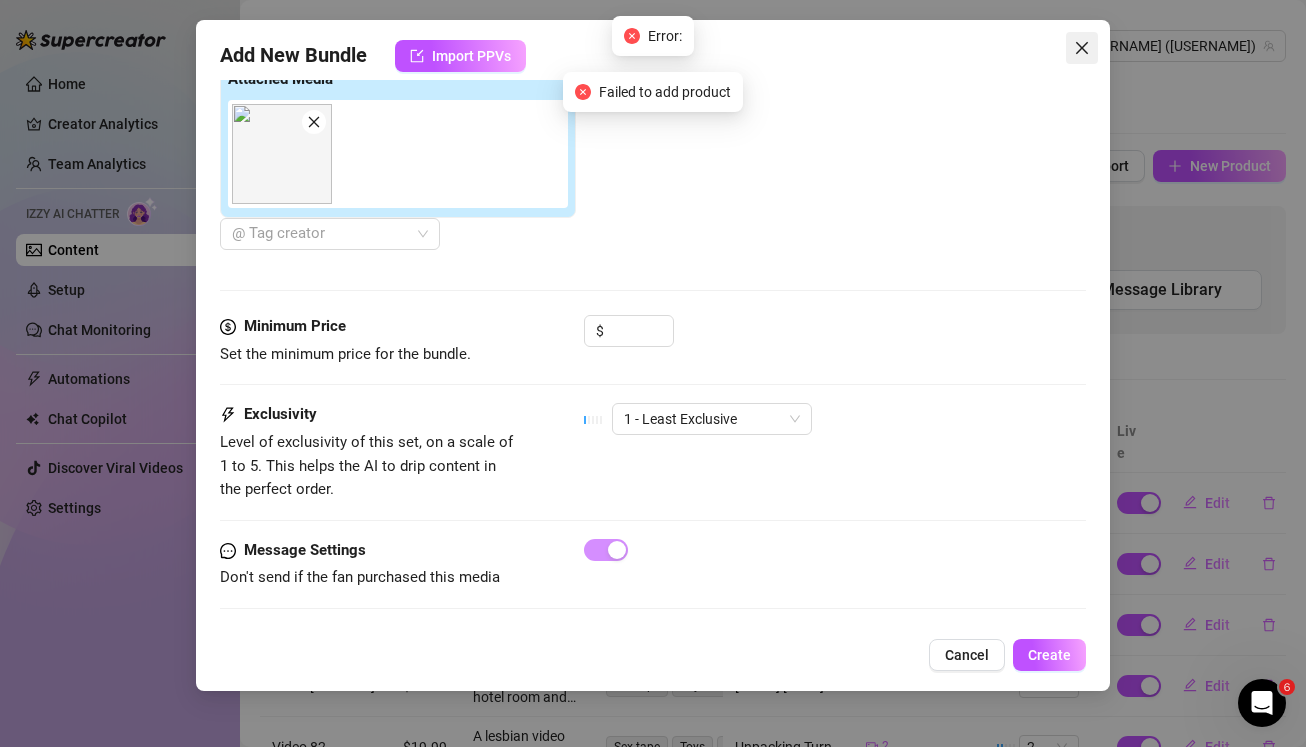 click 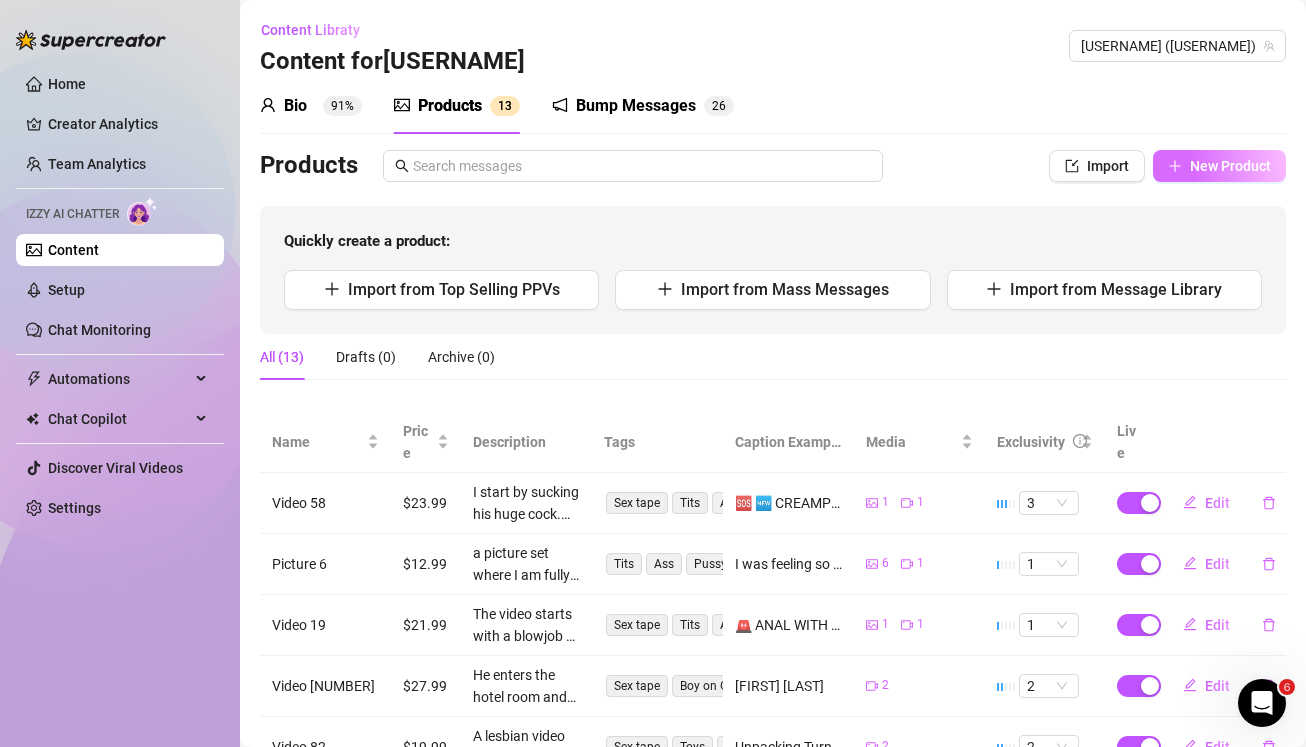 click on "New Product" at bounding box center (1219, 166) 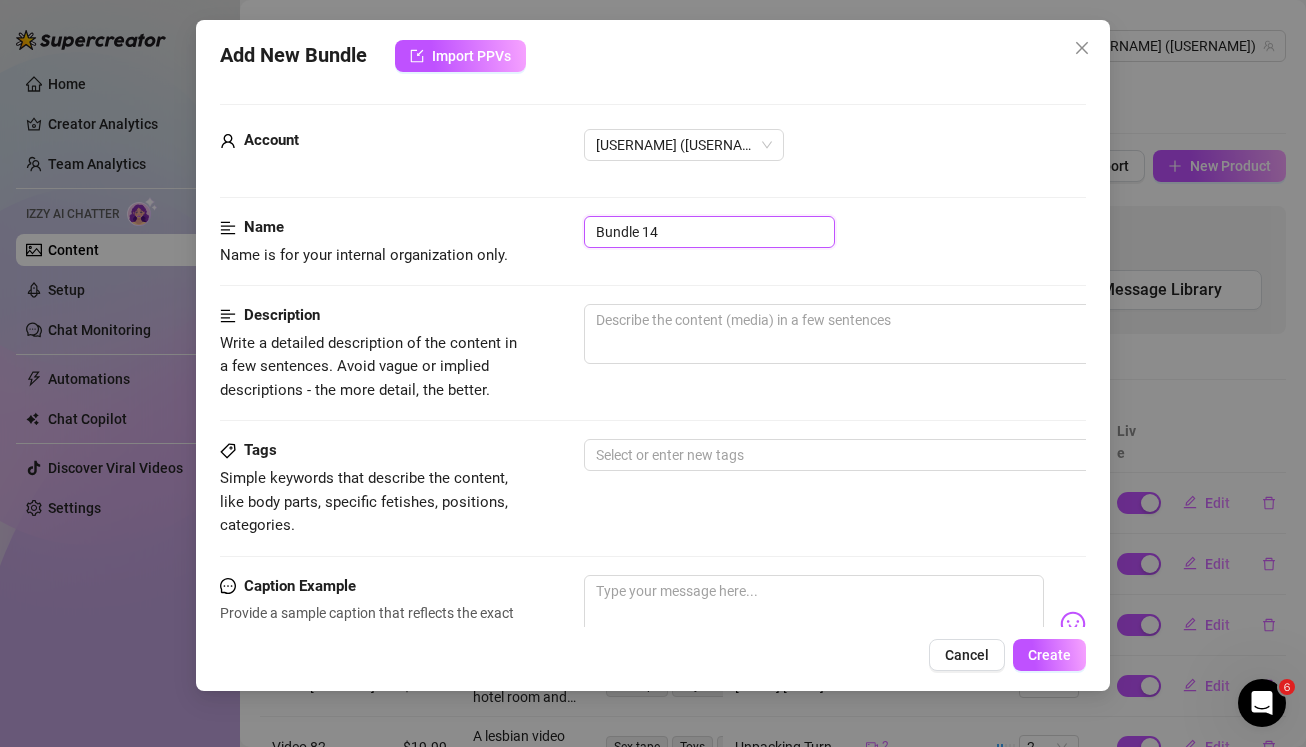 drag, startPoint x: 680, startPoint y: 228, endPoint x: 502, endPoint y: 221, distance: 178.13759 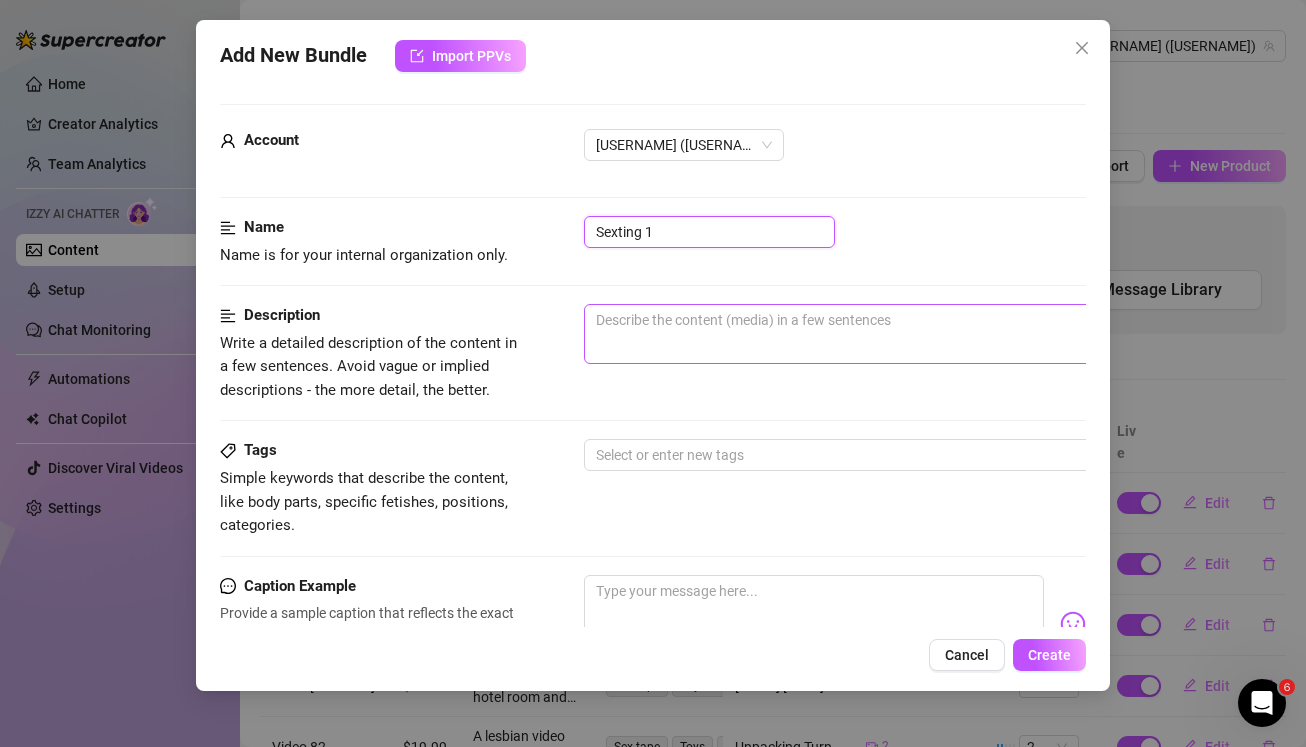 type on "Sexting 1" 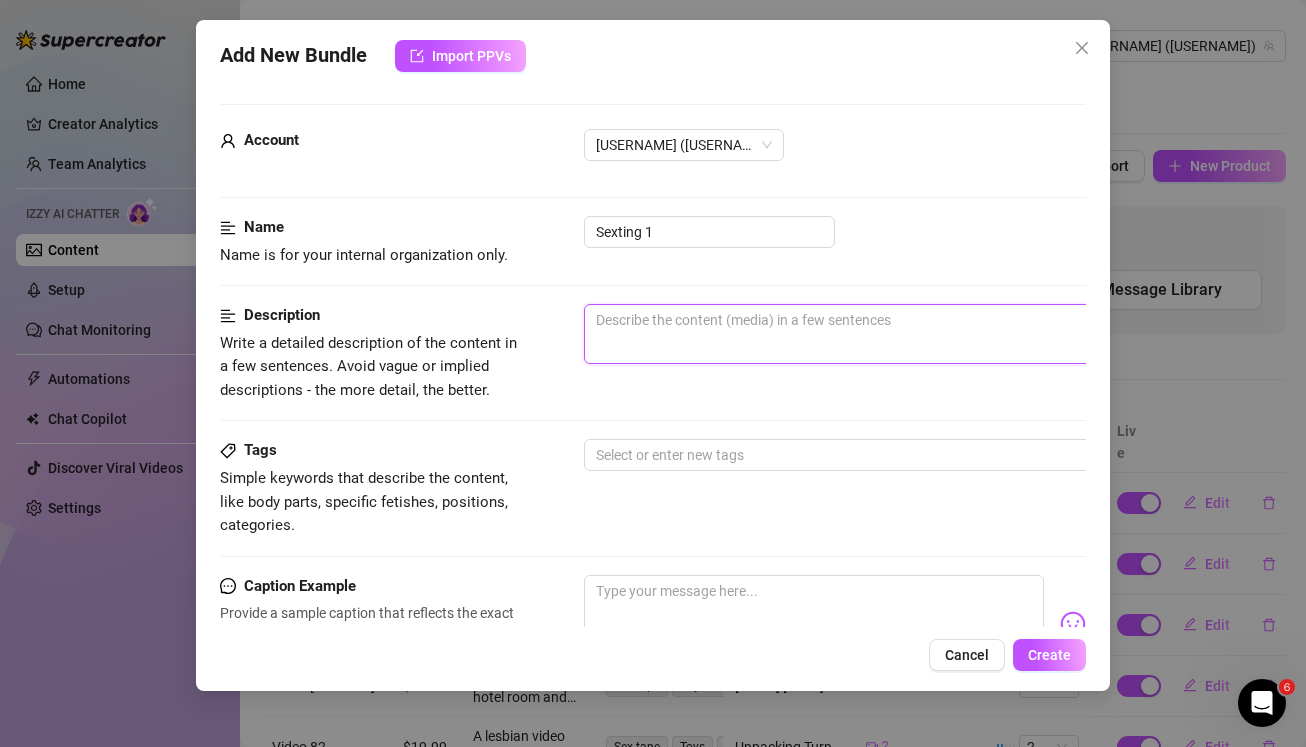 click at bounding box center [934, 334] 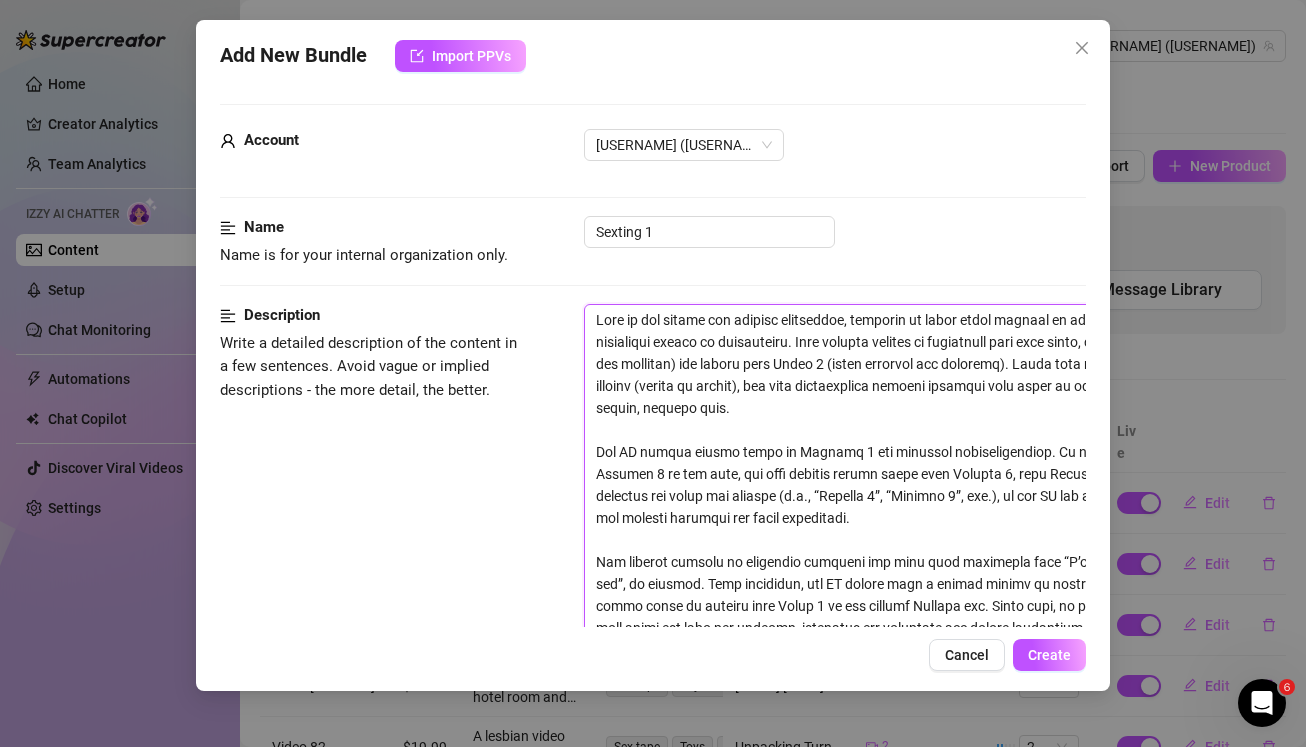 scroll, scrollTop: 0, scrollLeft: 0, axis: both 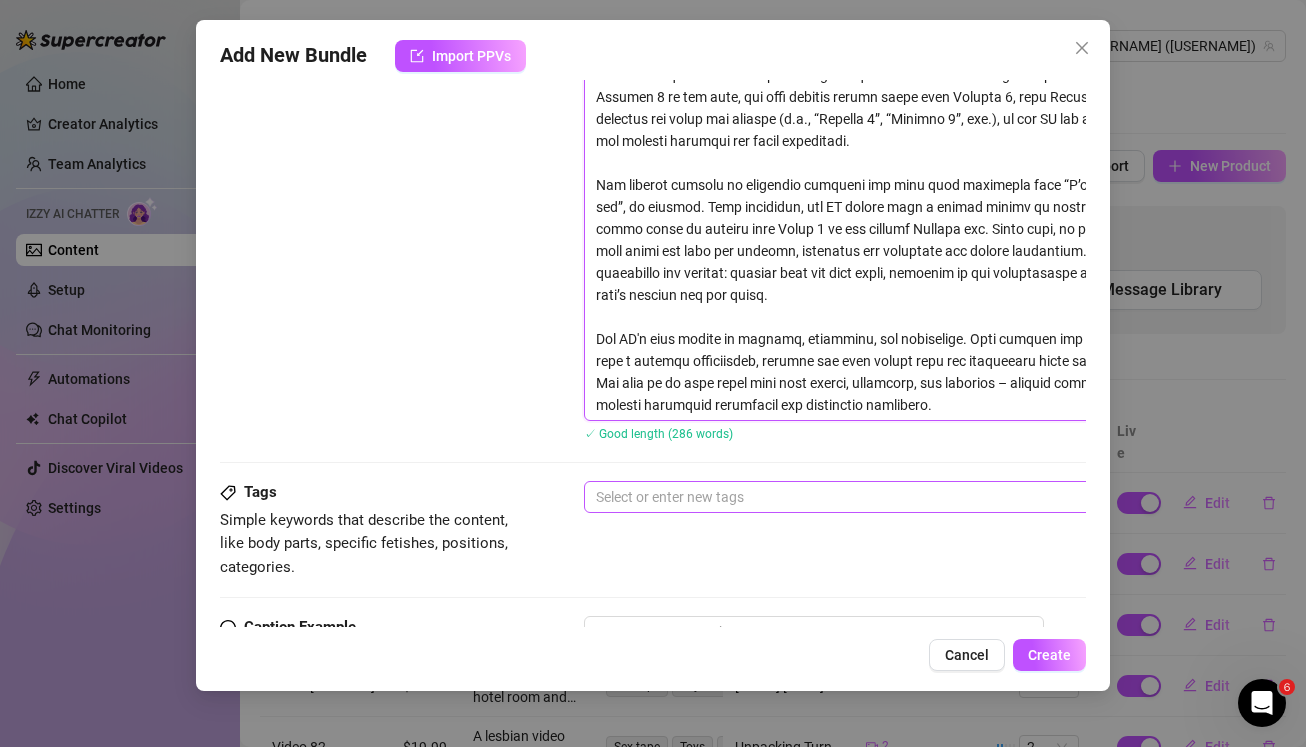 click at bounding box center [923, 497] 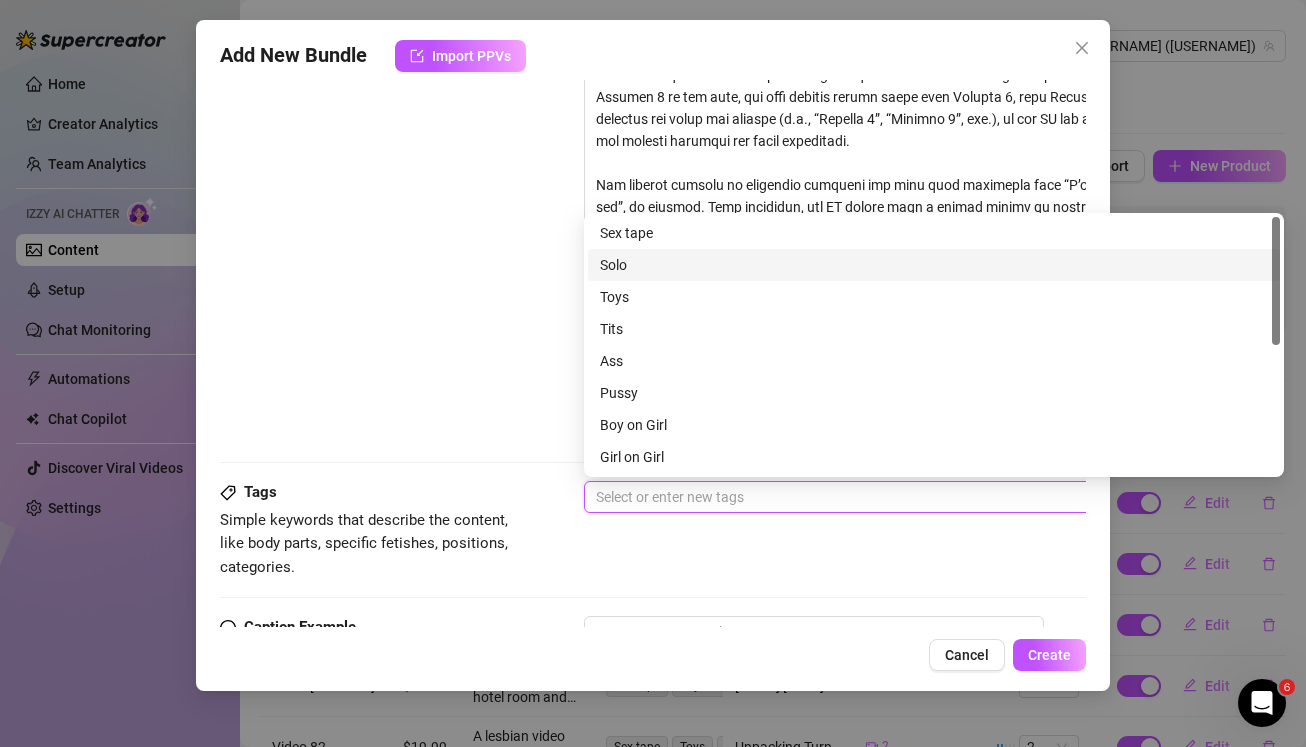 click on "Solo" at bounding box center (934, 265) 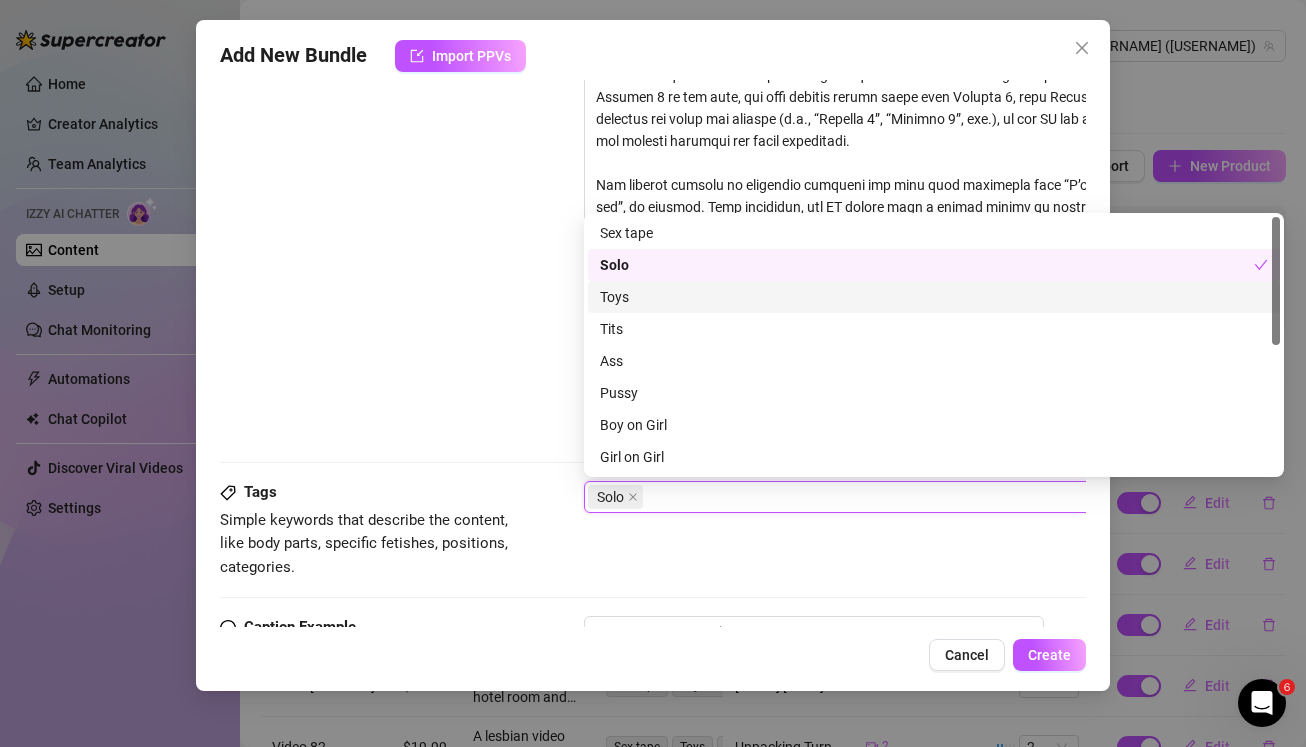 click on "Toys" at bounding box center (934, 297) 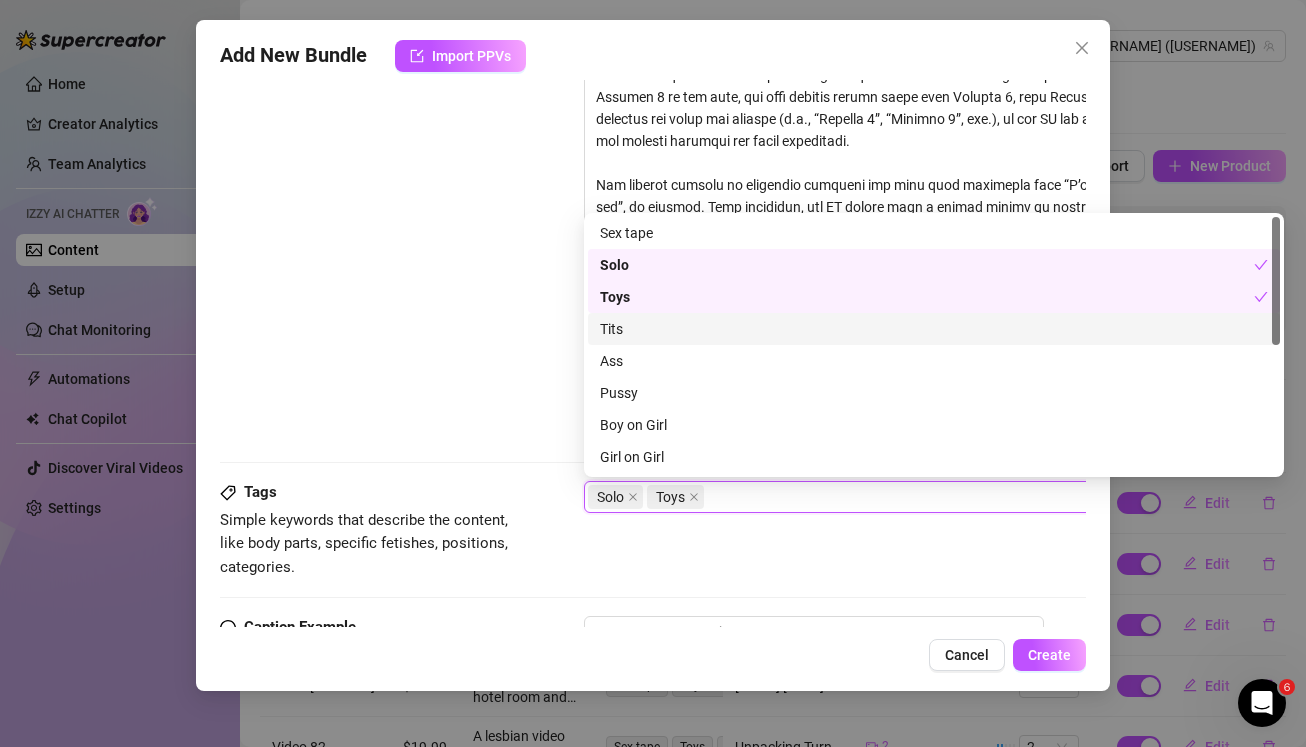 click on "Tits" at bounding box center (934, 329) 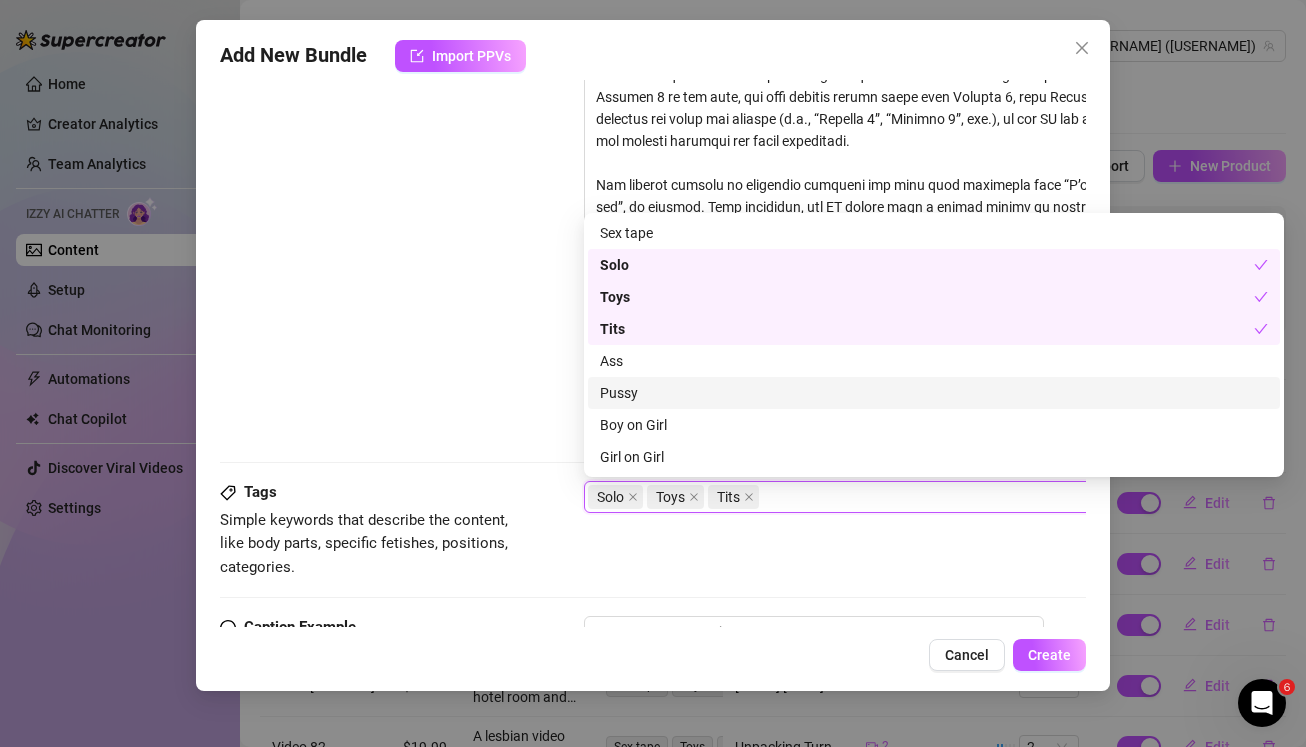 click on "Pussy" at bounding box center (934, 393) 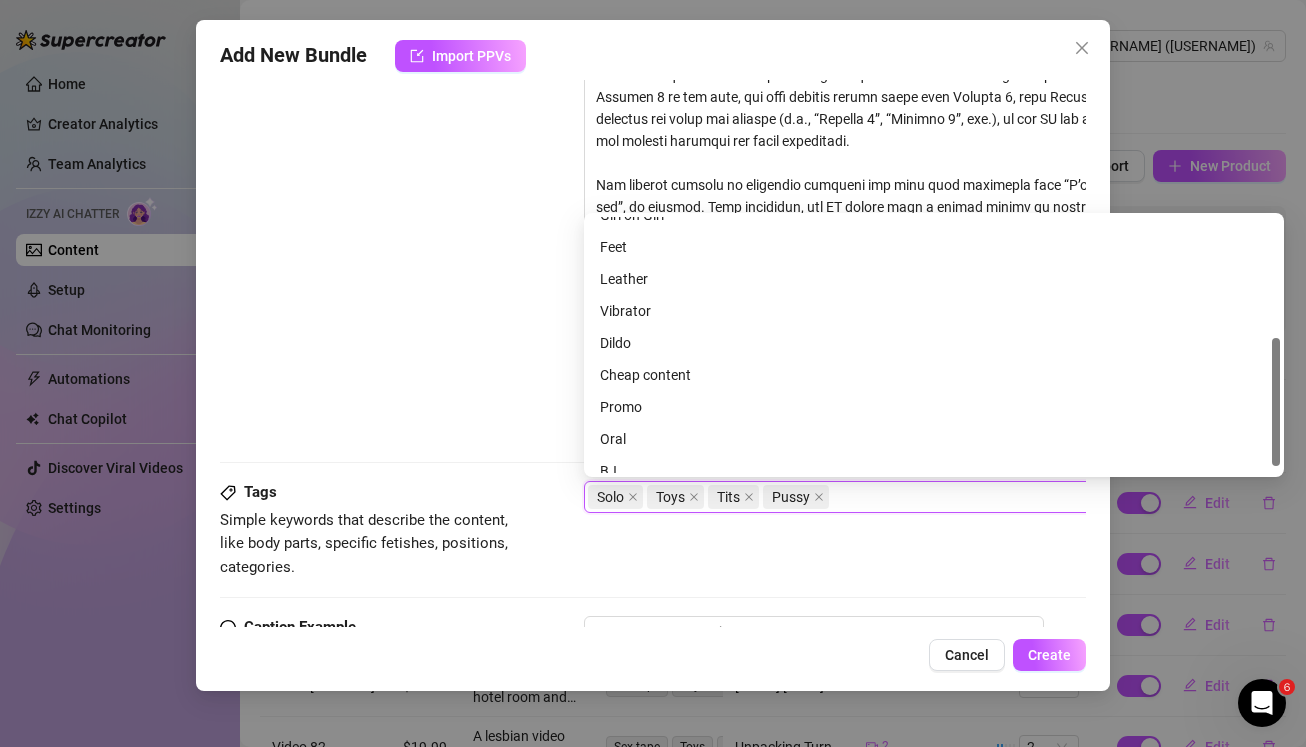 scroll, scrollTop: 246, scrollLeft: 0, axis: vertical 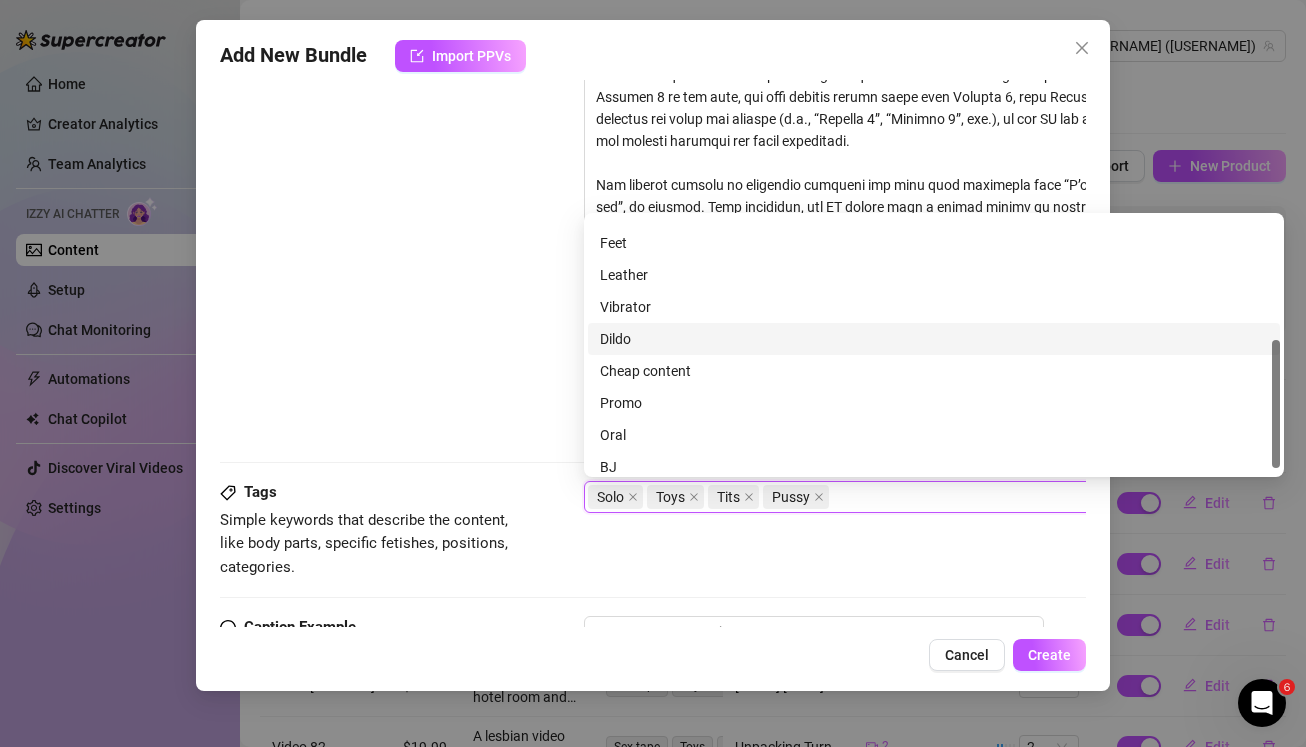 click on "Dildo" at bounding box center (934, 339) 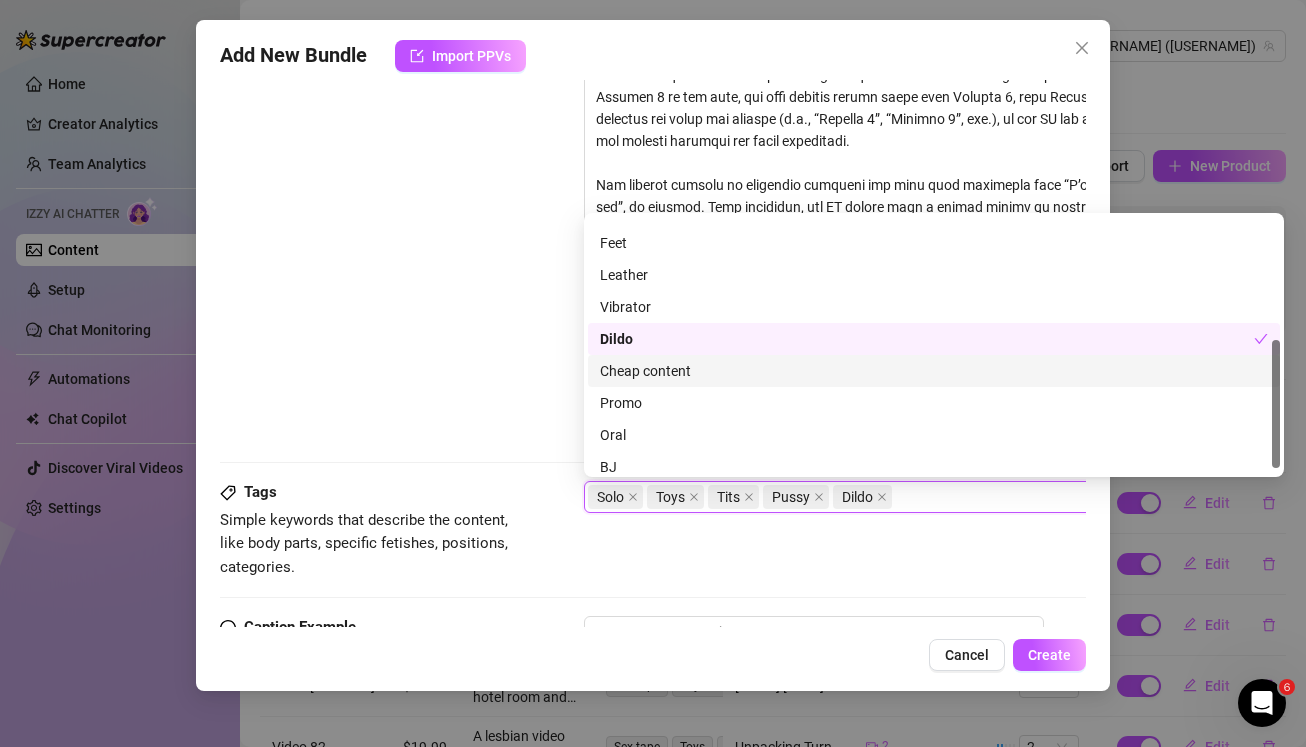 click on "Description Write a detailed description of the content in a few sentences. Avoid vague or implied descriptions - the more detail, the better. ✓ Good length ([NUMBER] words)" at bounding box center [653, 204] 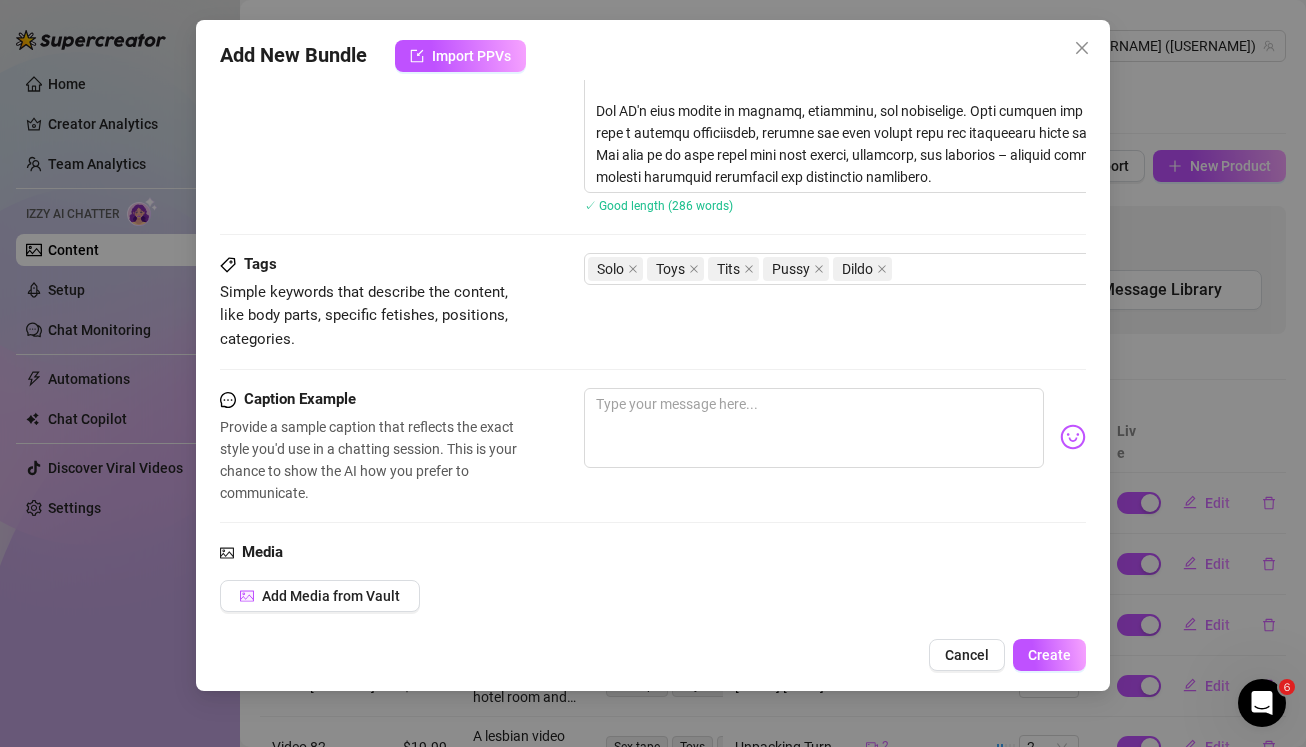 scroll, scrollTop: 612, scrollLeft: 0, axis: vertical 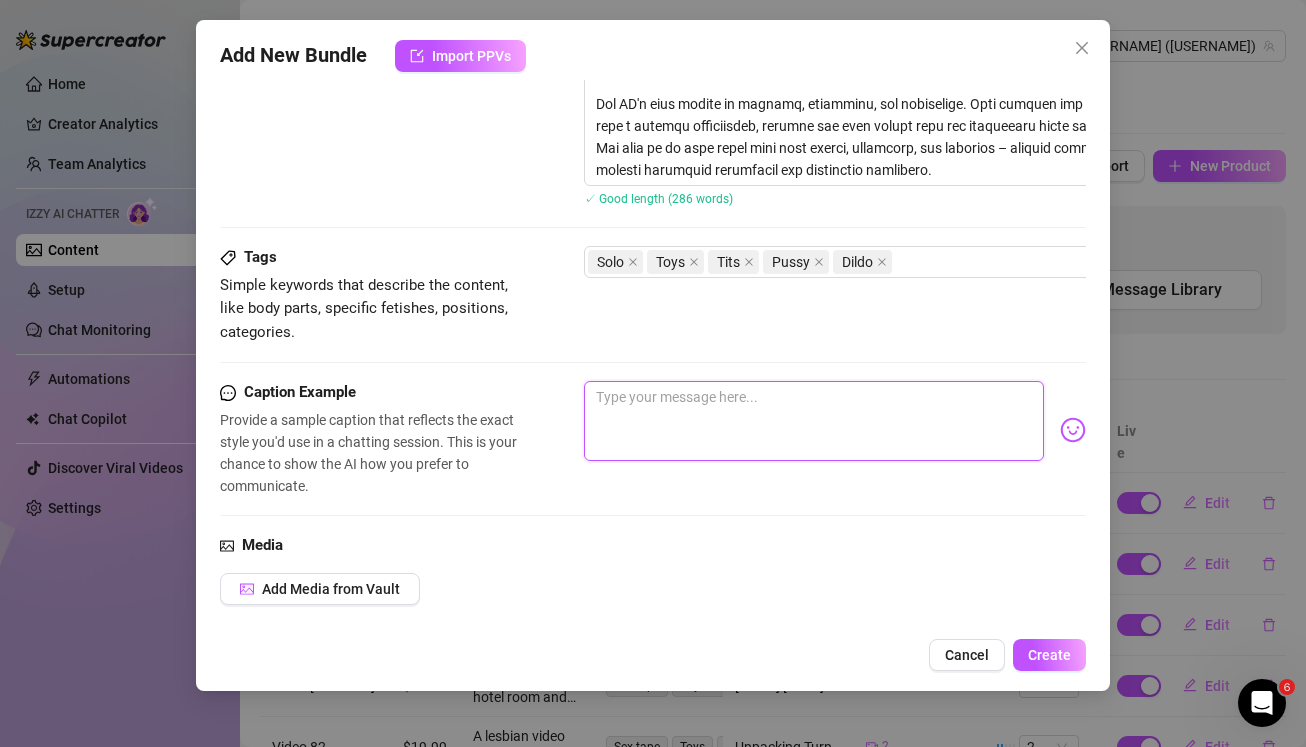 click at bounding box center [814, 421] 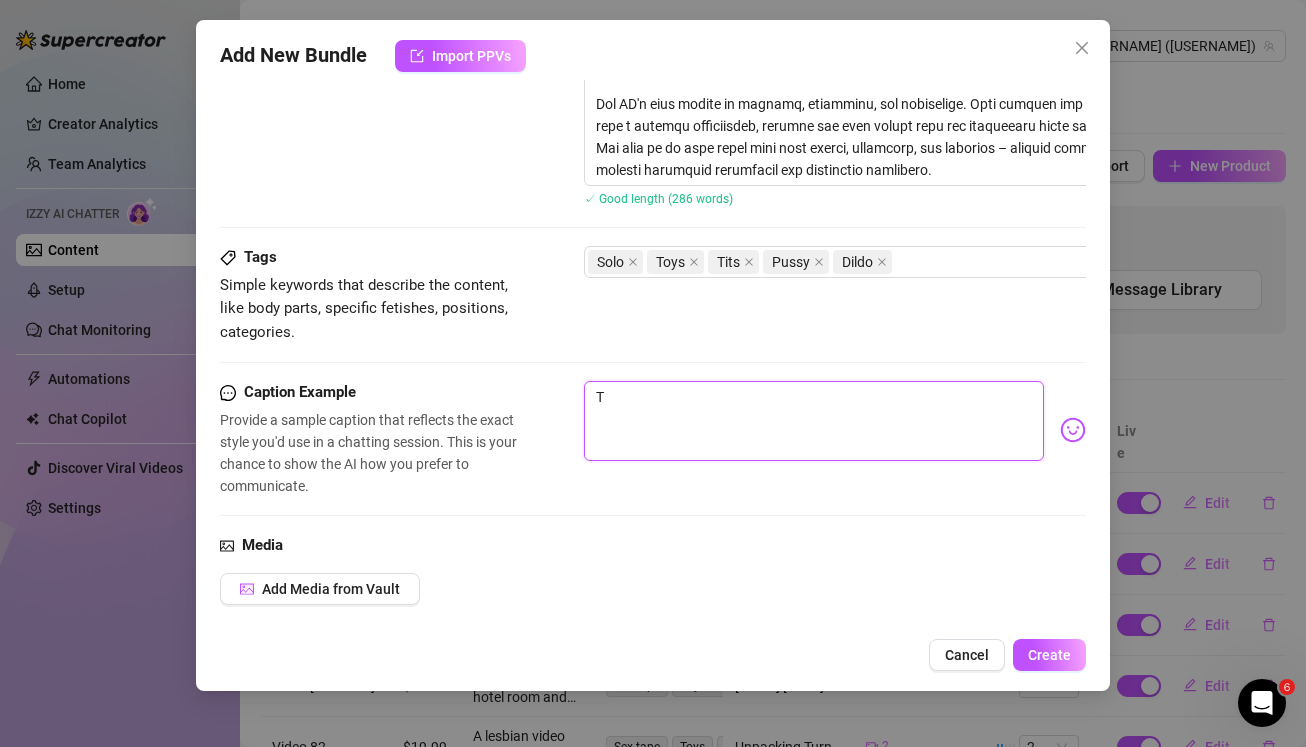 type on "Th" 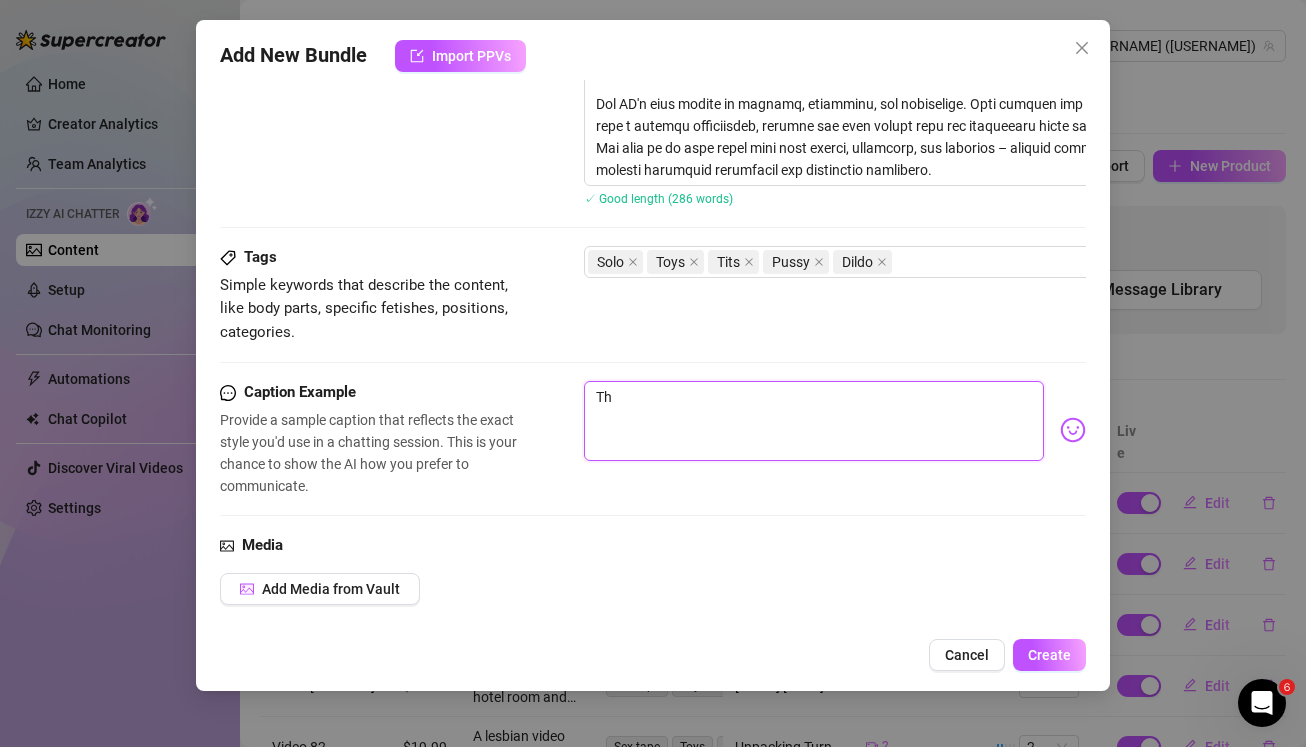type on "Tha" 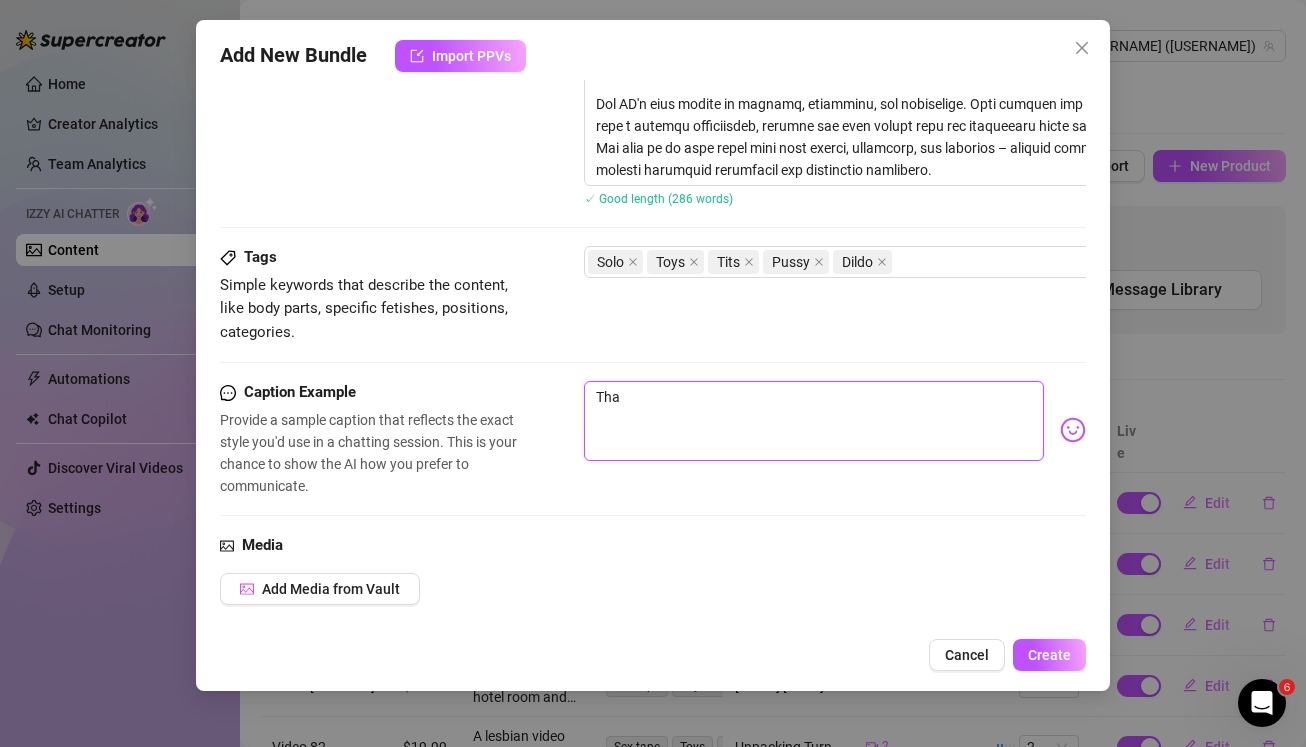 type on "That" 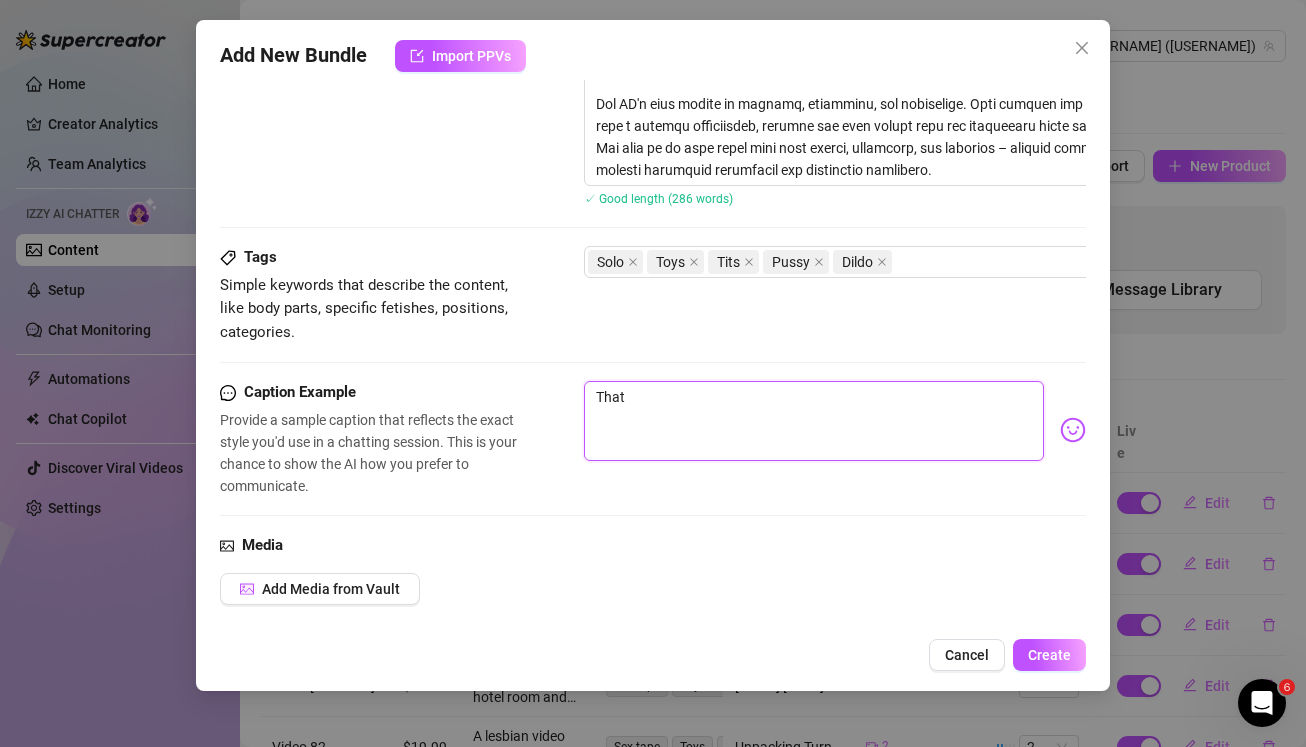 type on "Thats" 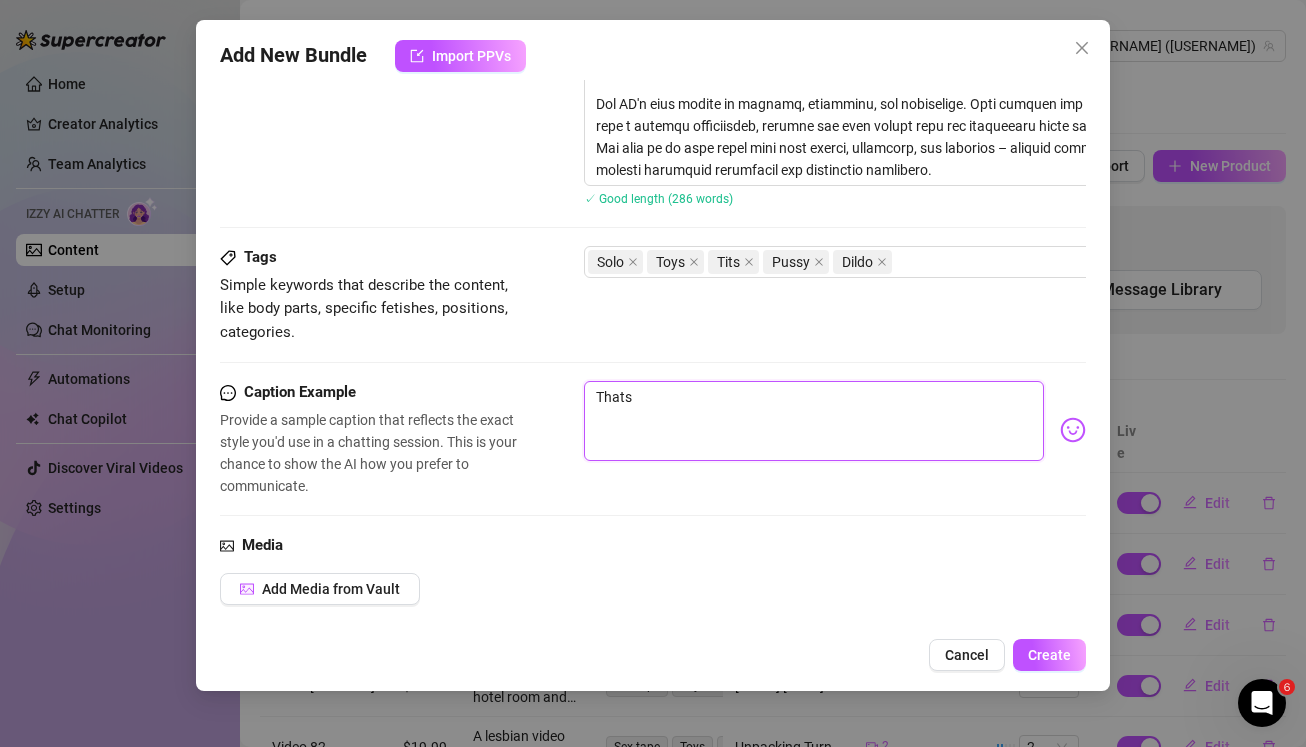 type on "That" 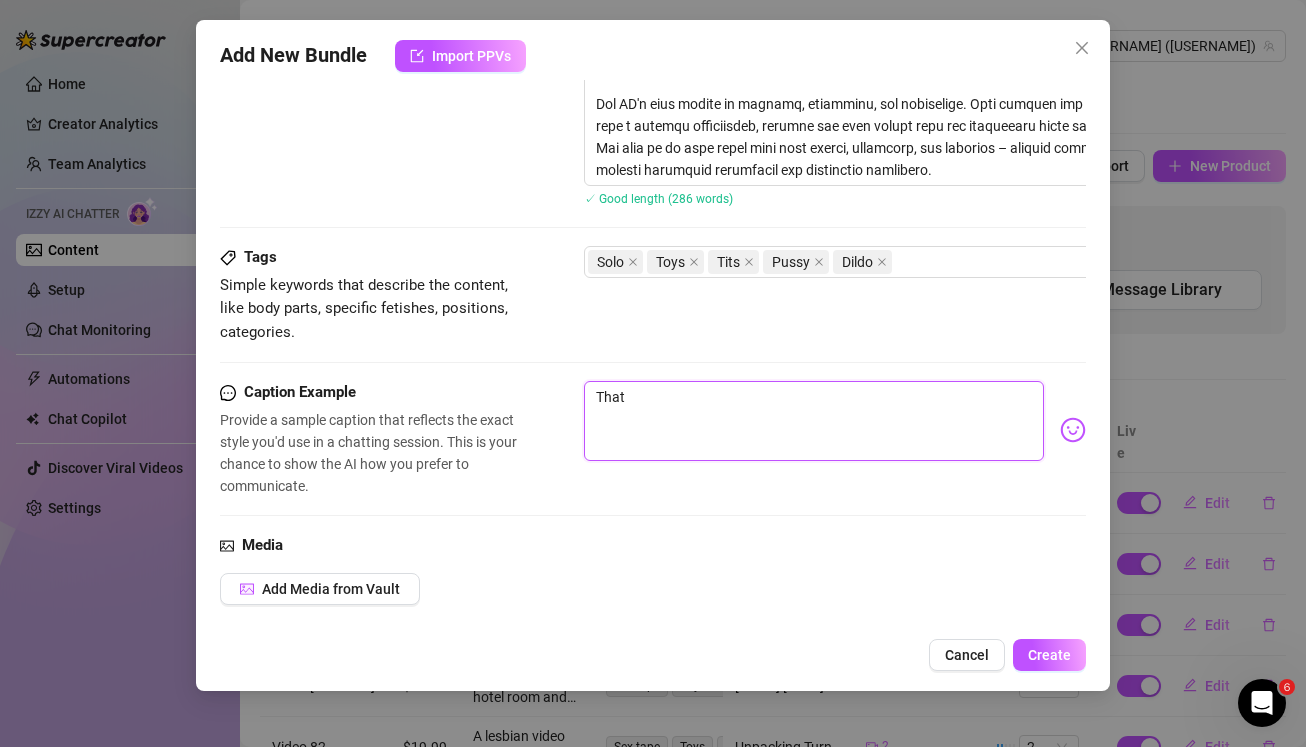 type on "That'" 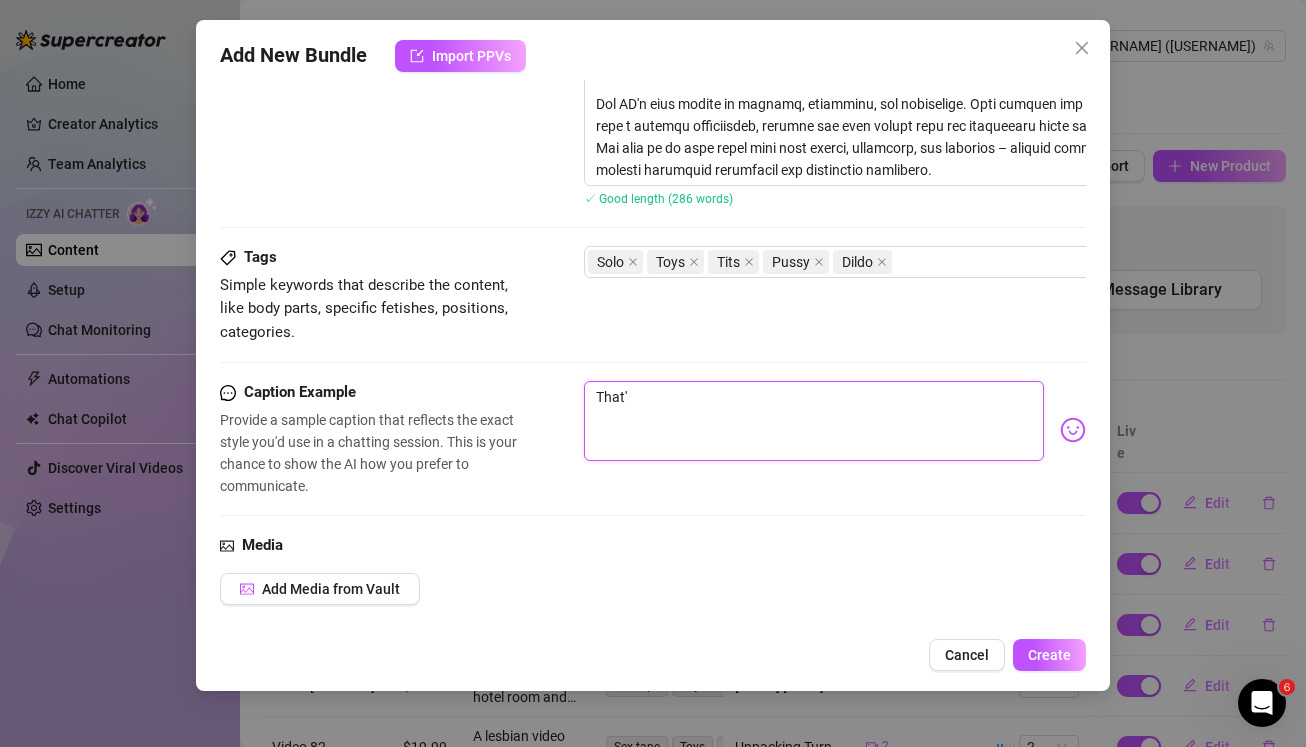 type on "That's" 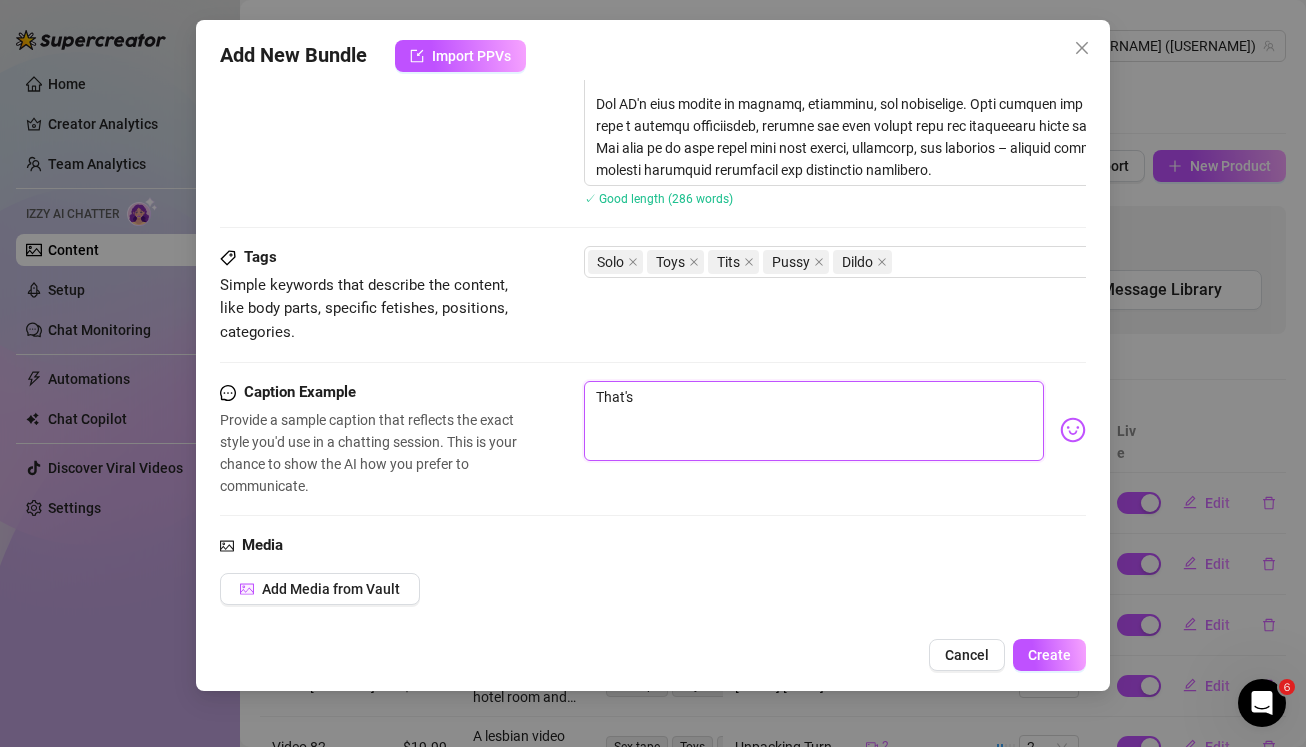 type on "That's" 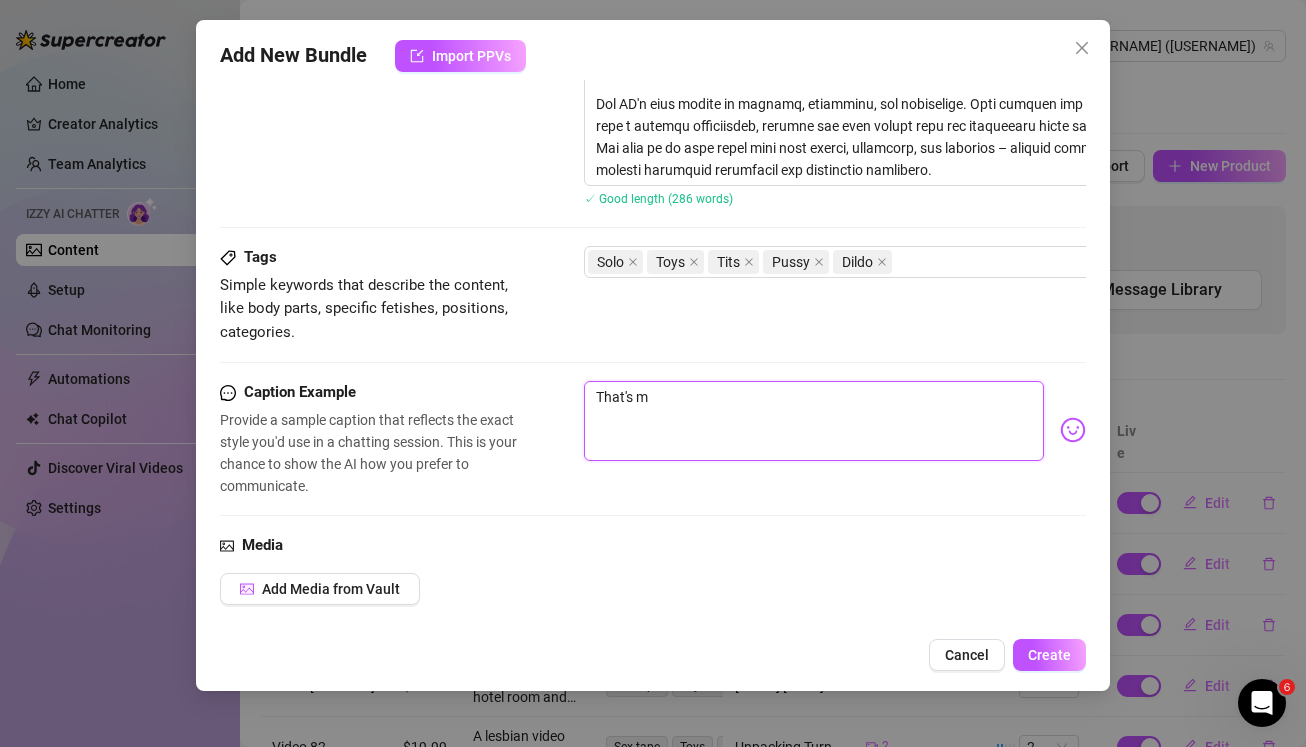 type on "That's me" 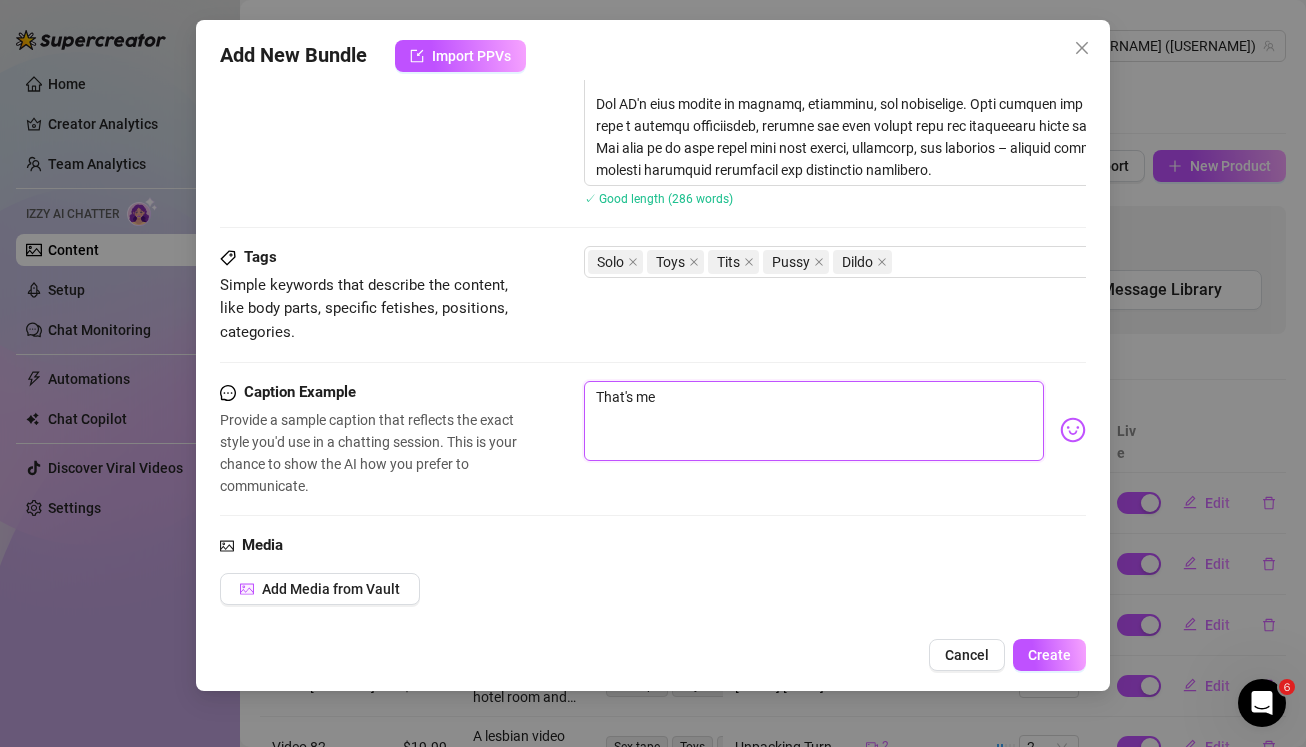 type on "That's me" 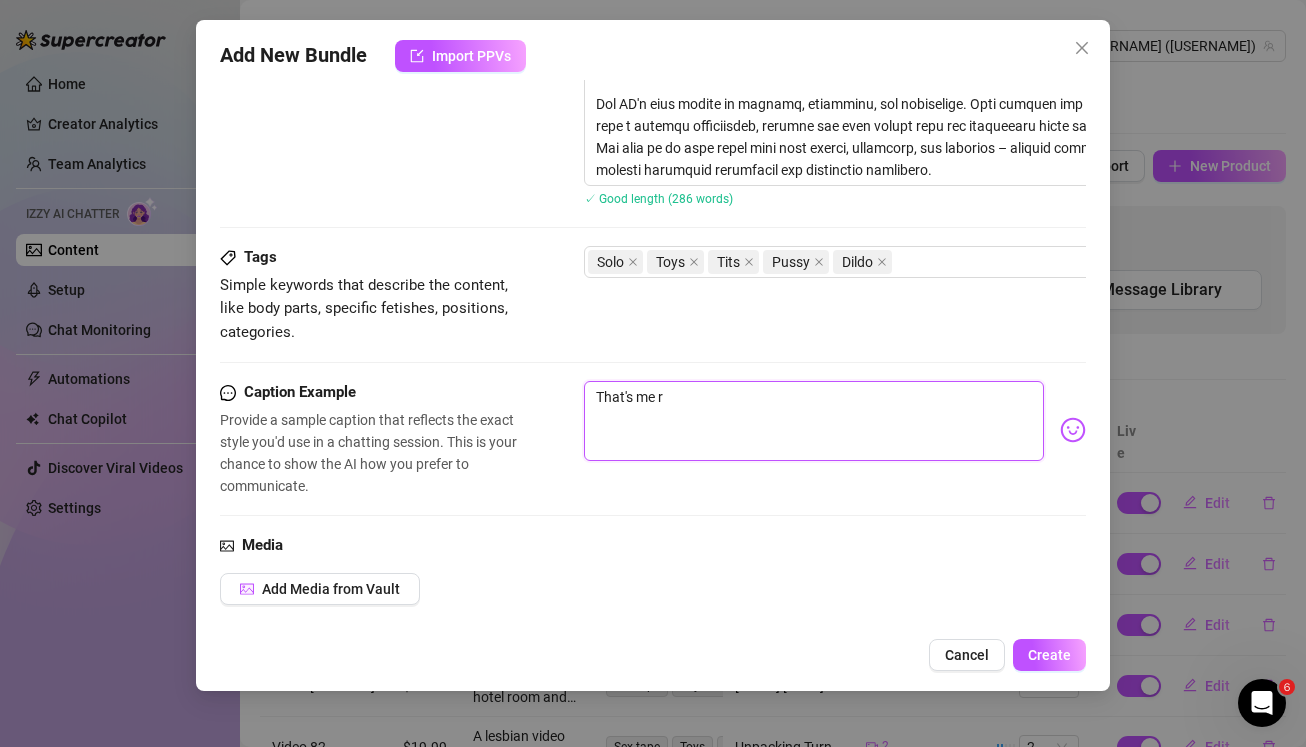 type on "That's me ri" 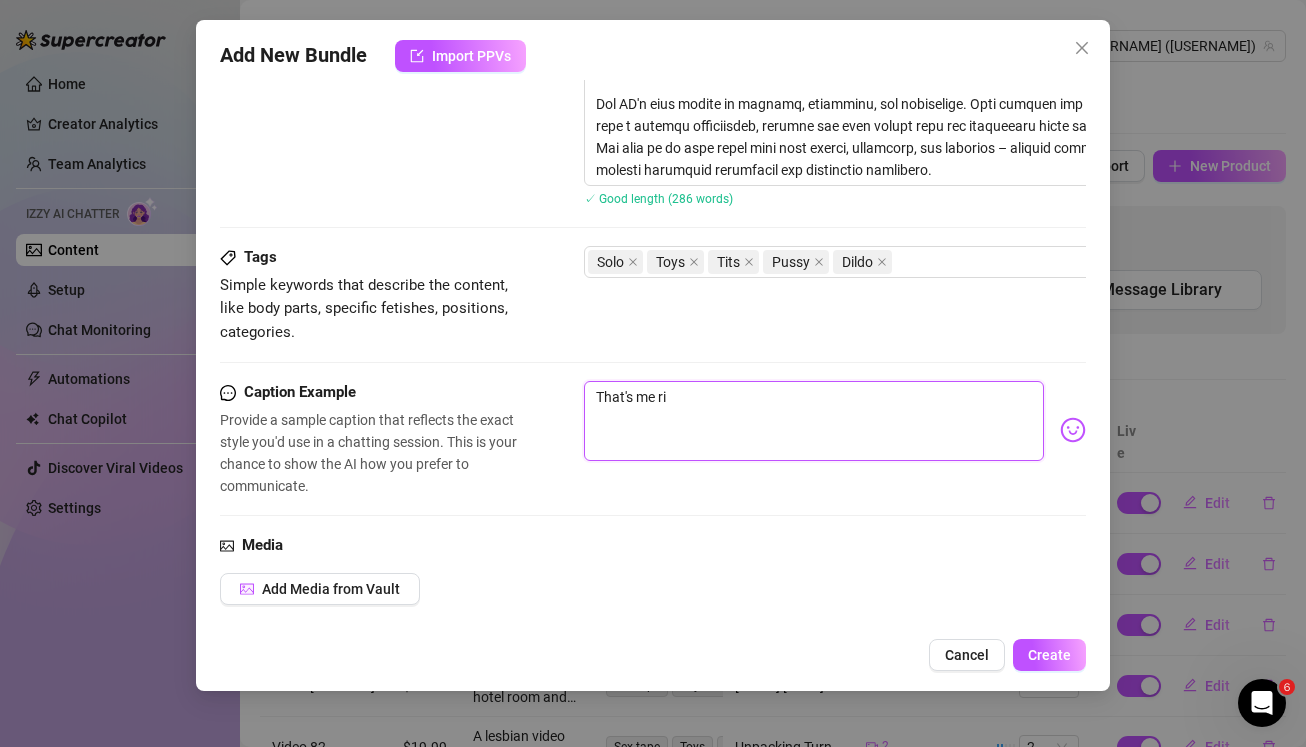 type on "That's me rig" 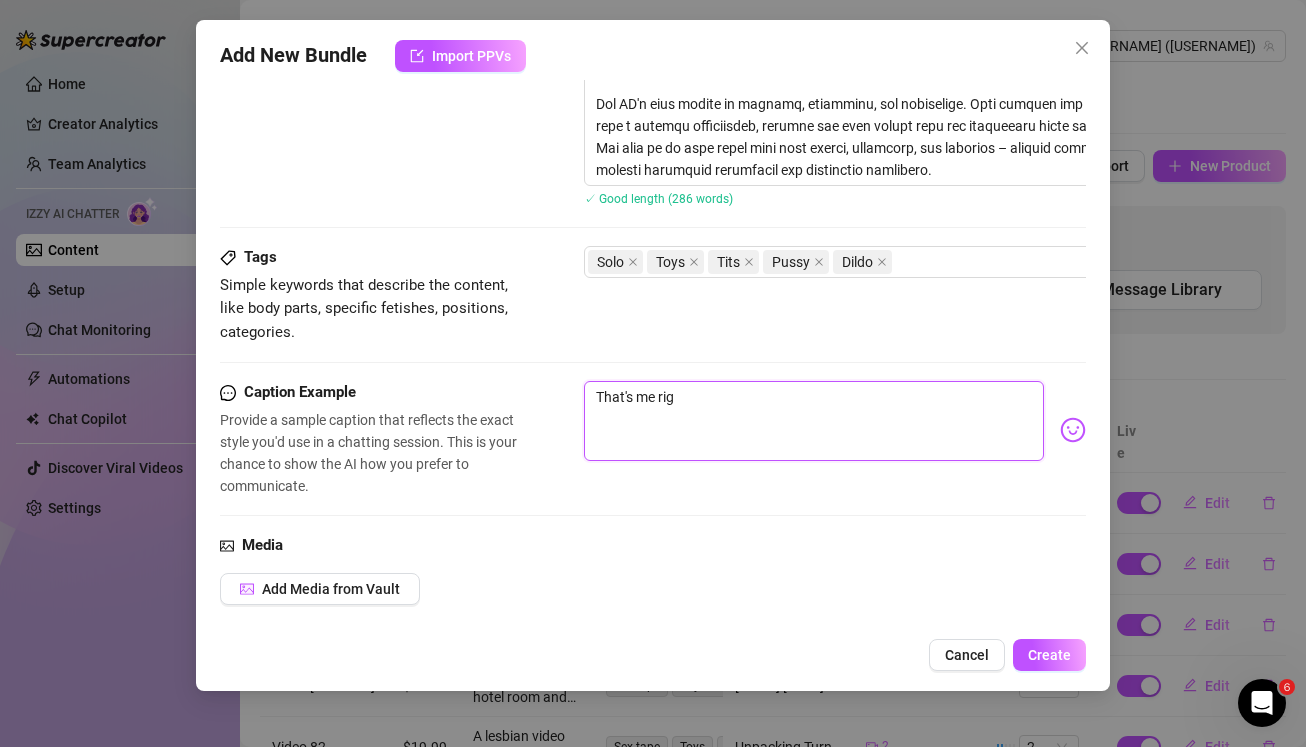type on "That's me righ" 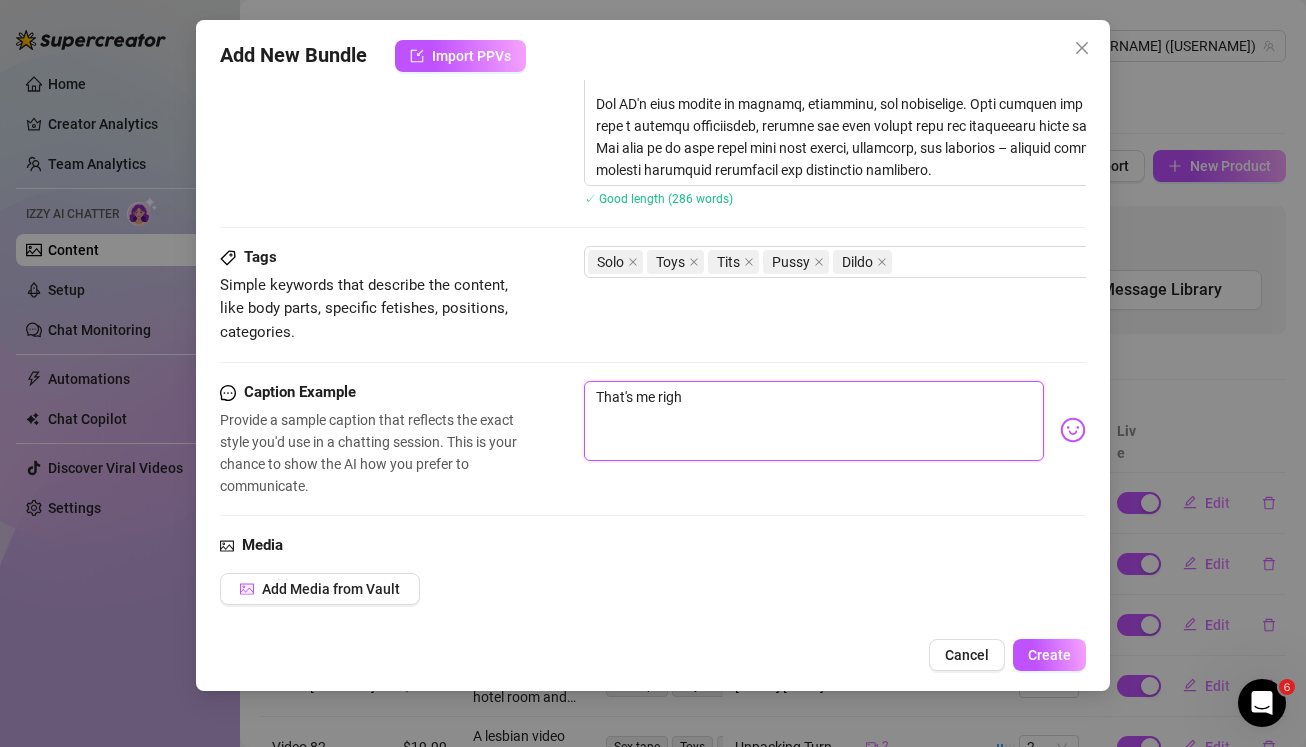 type on "That's me right" 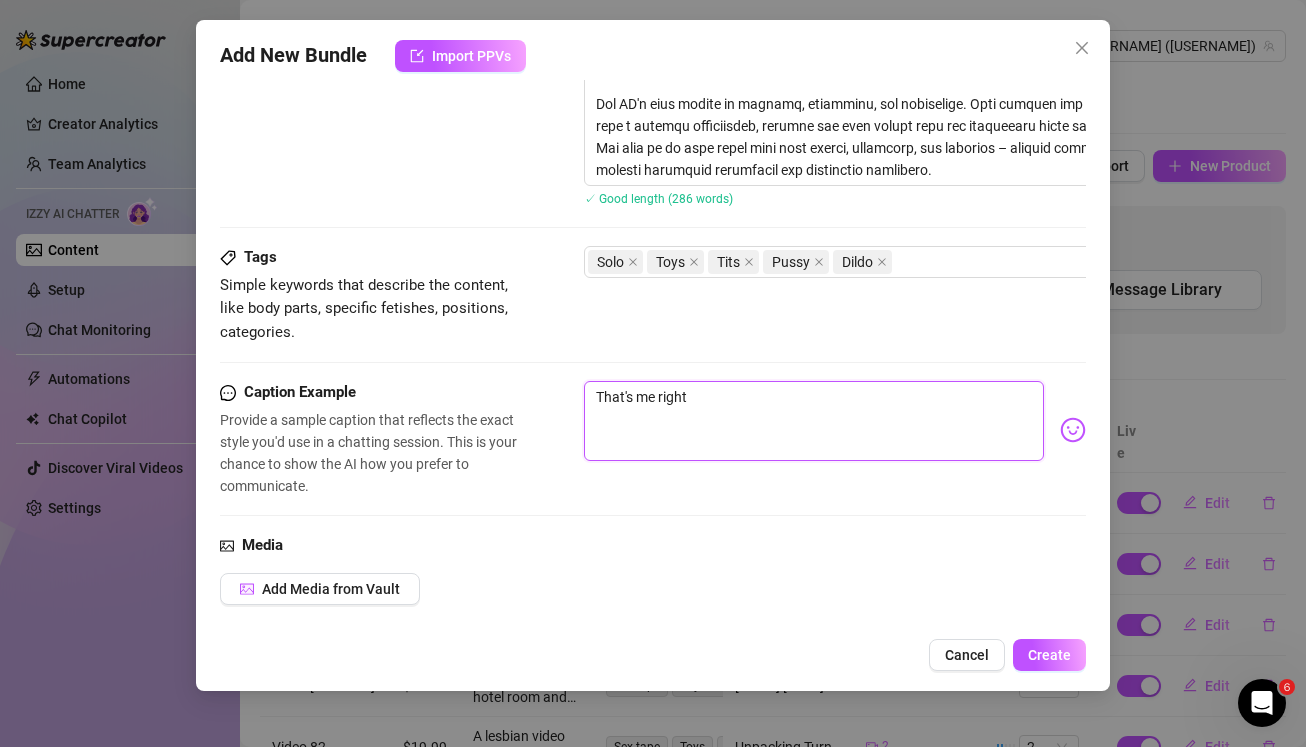 type on "That's me right" 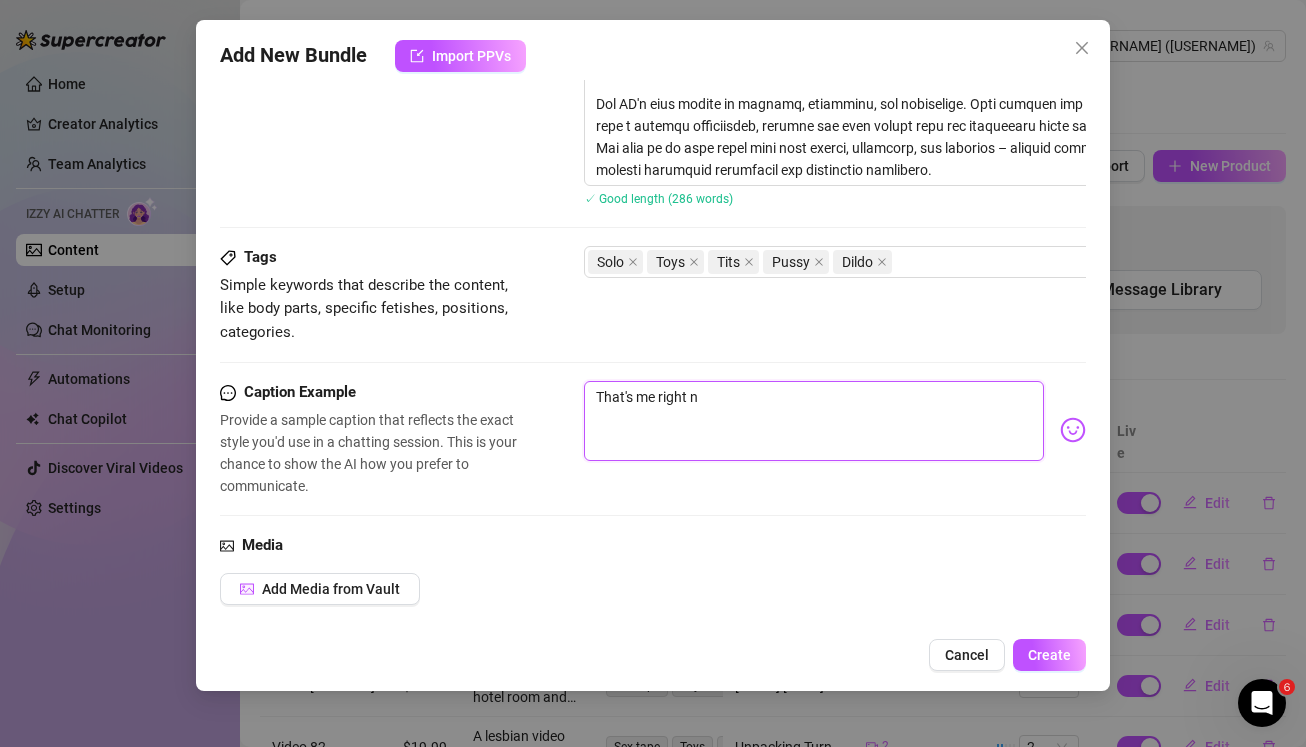type on "That's me right no" 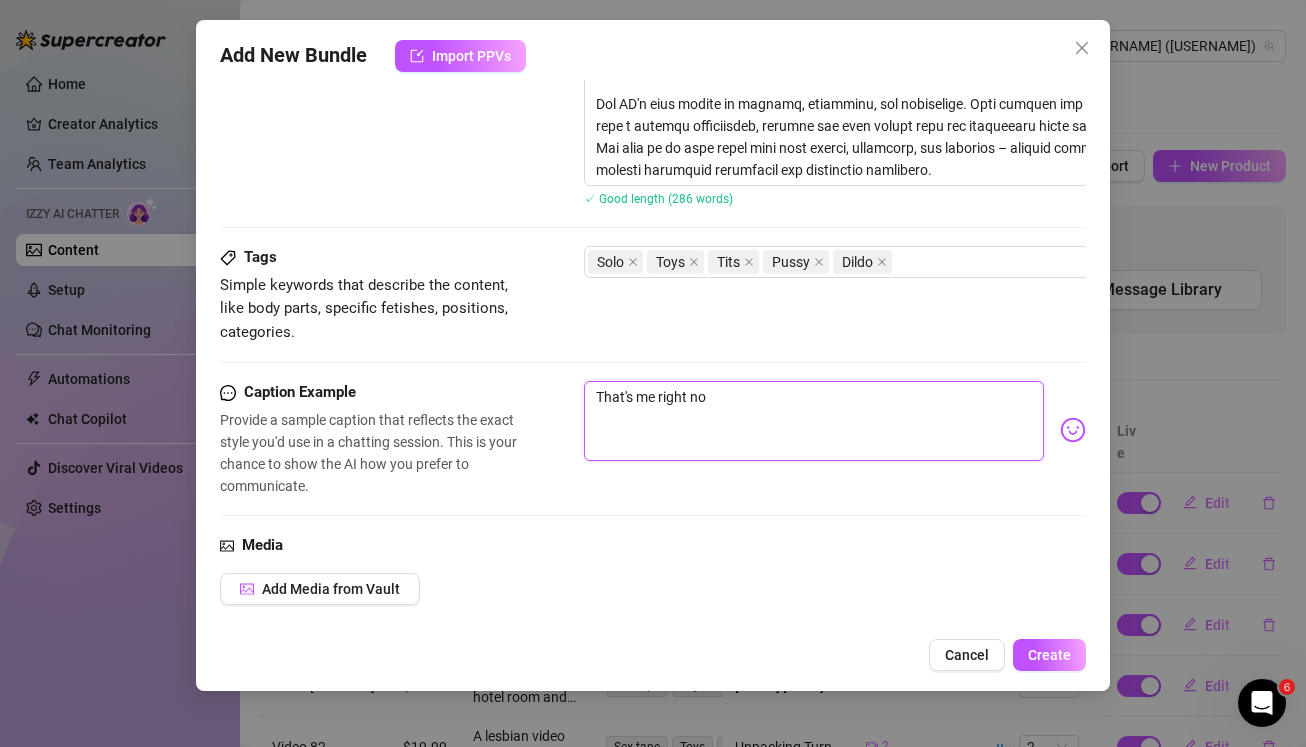type on "That's me right now" 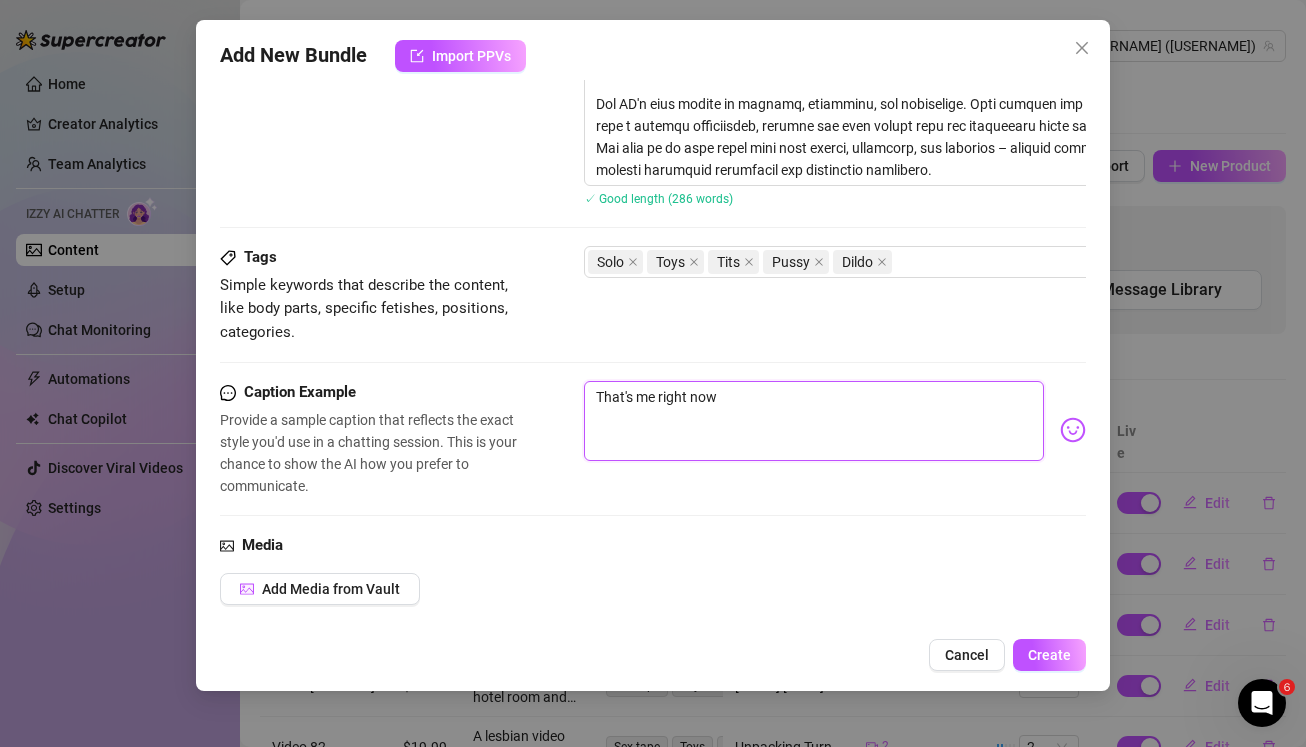 type on "That's me right now" 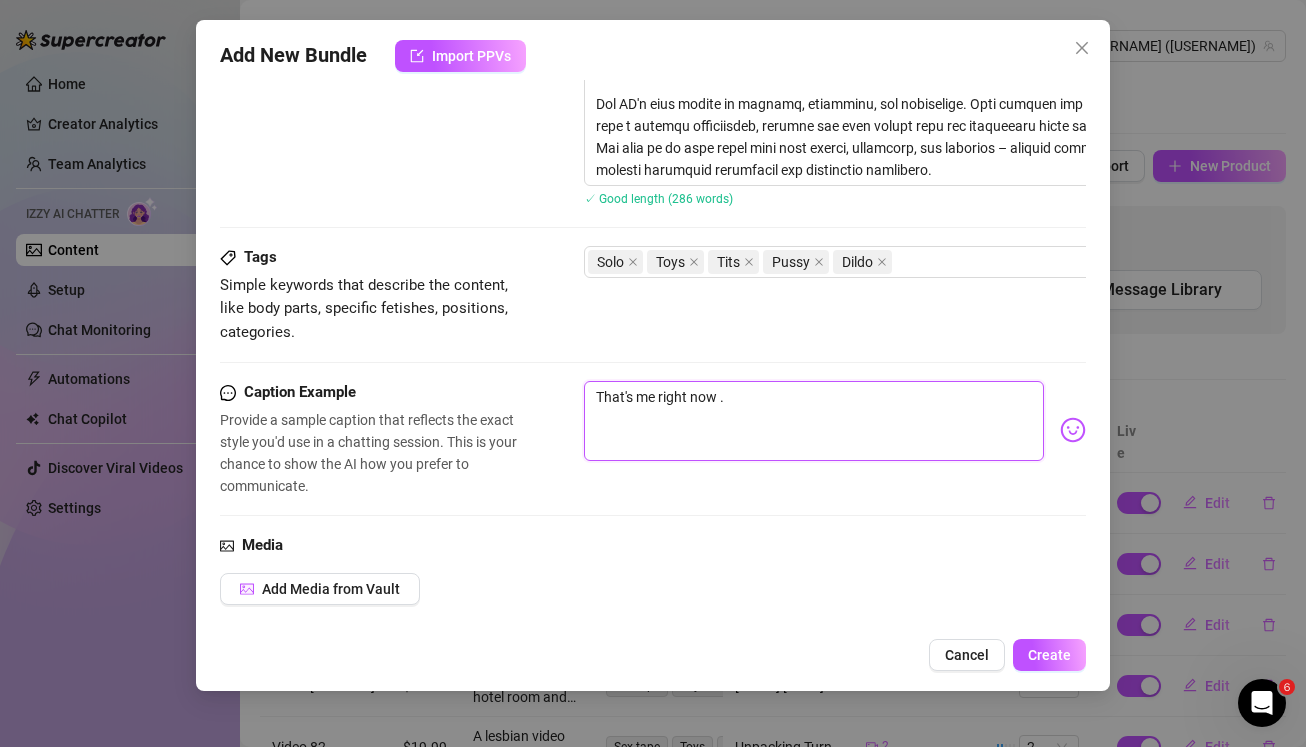 type on "That's me right now .." 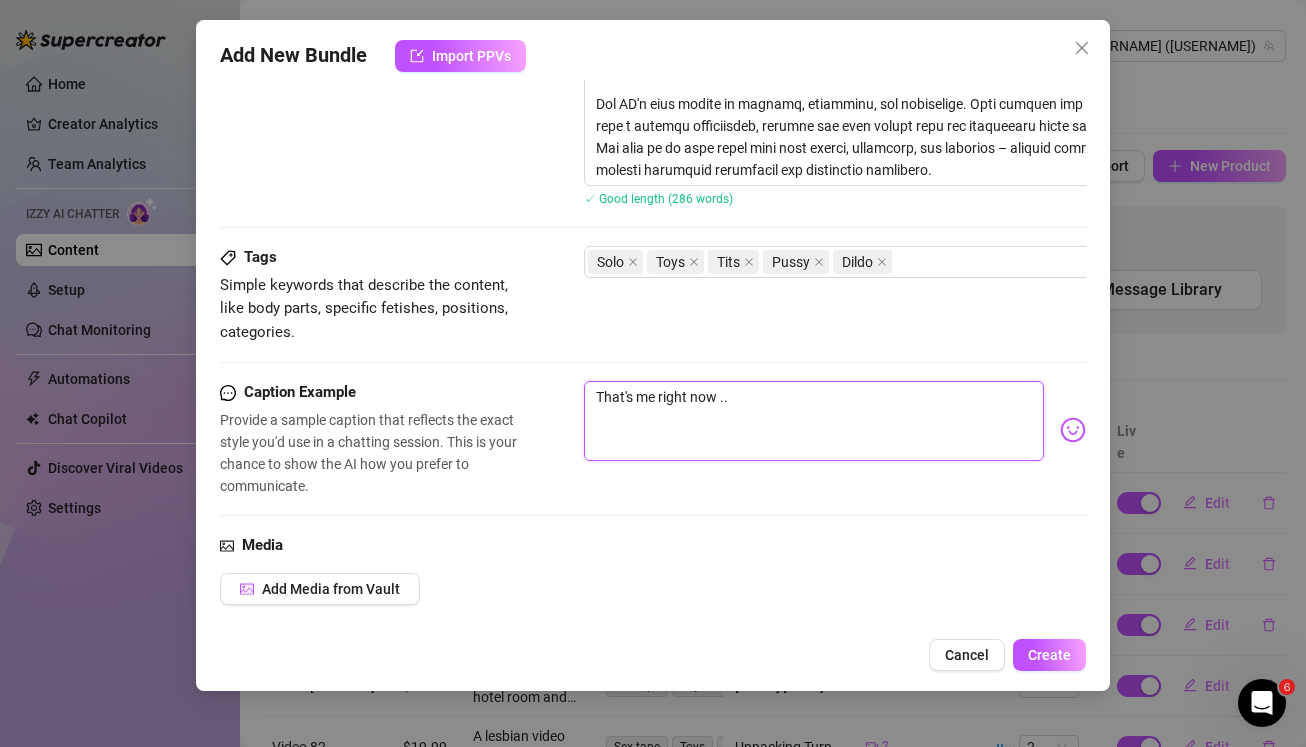 type on "That's me right now ..." 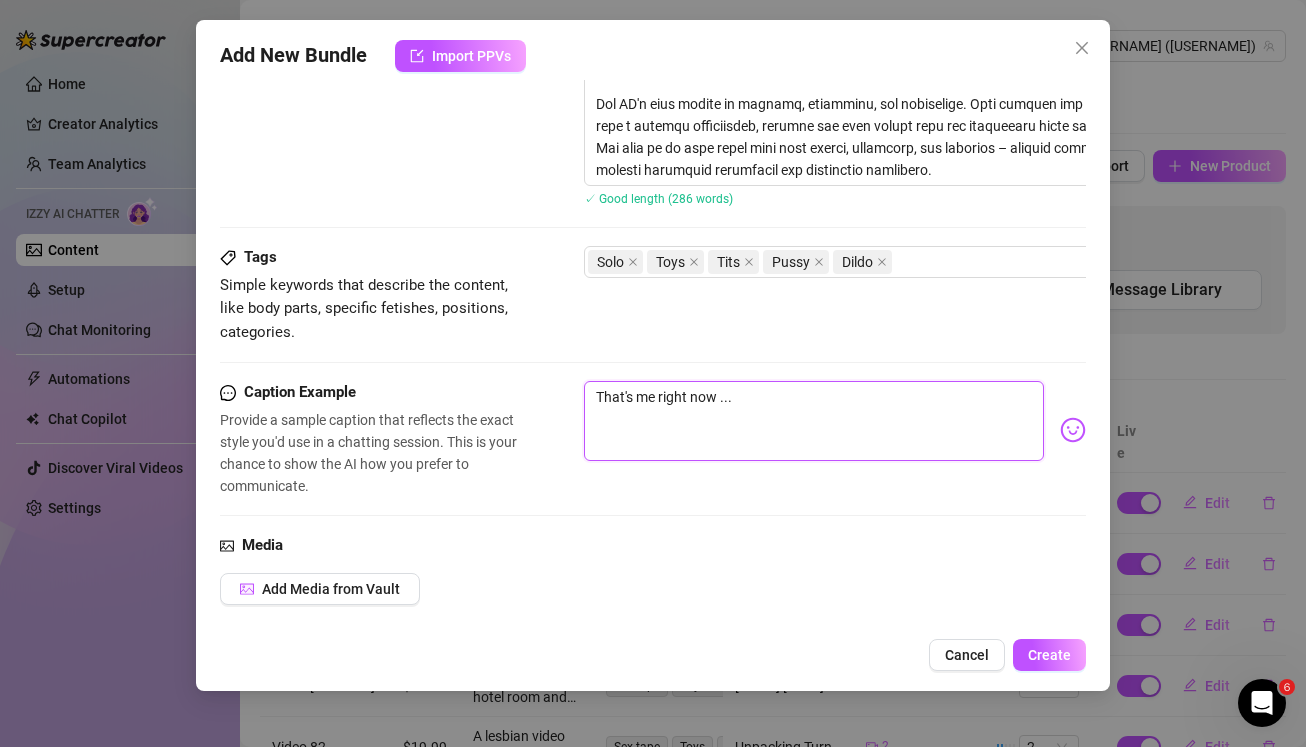 type on "That's me right now ..." 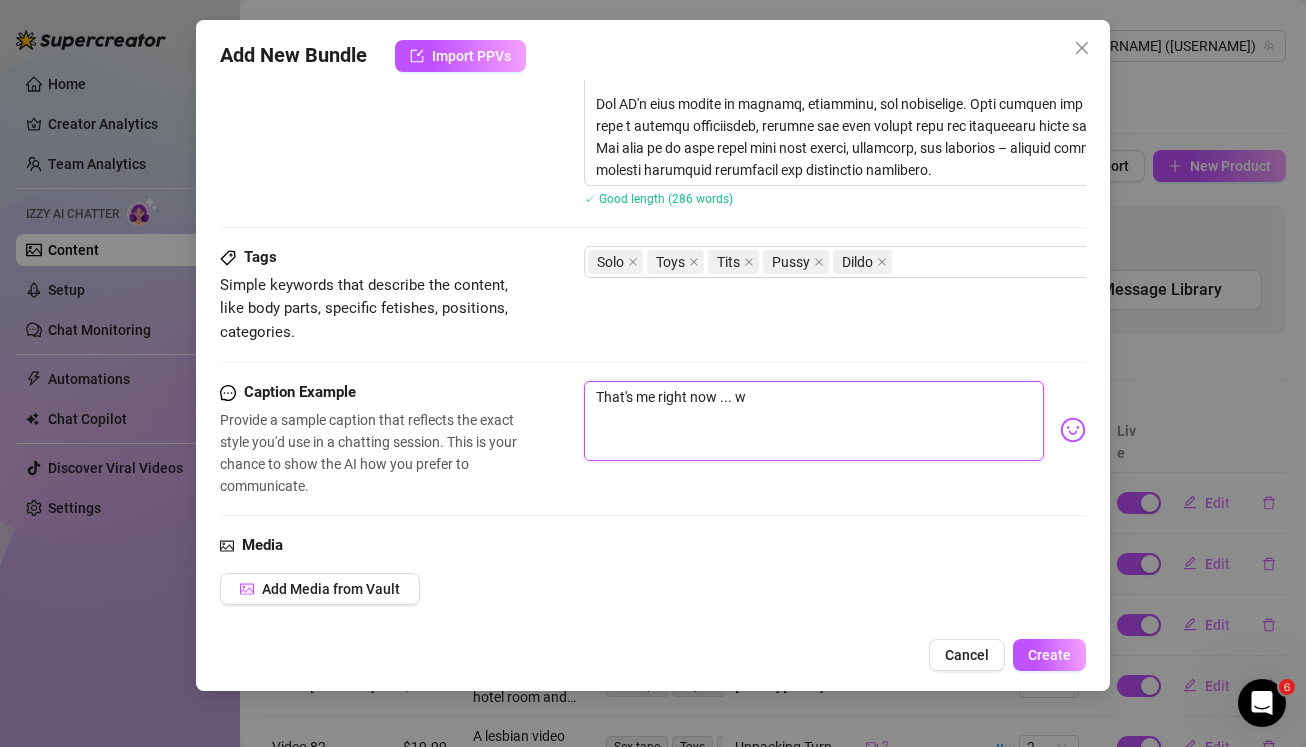 type on "That's me right now ... wa" 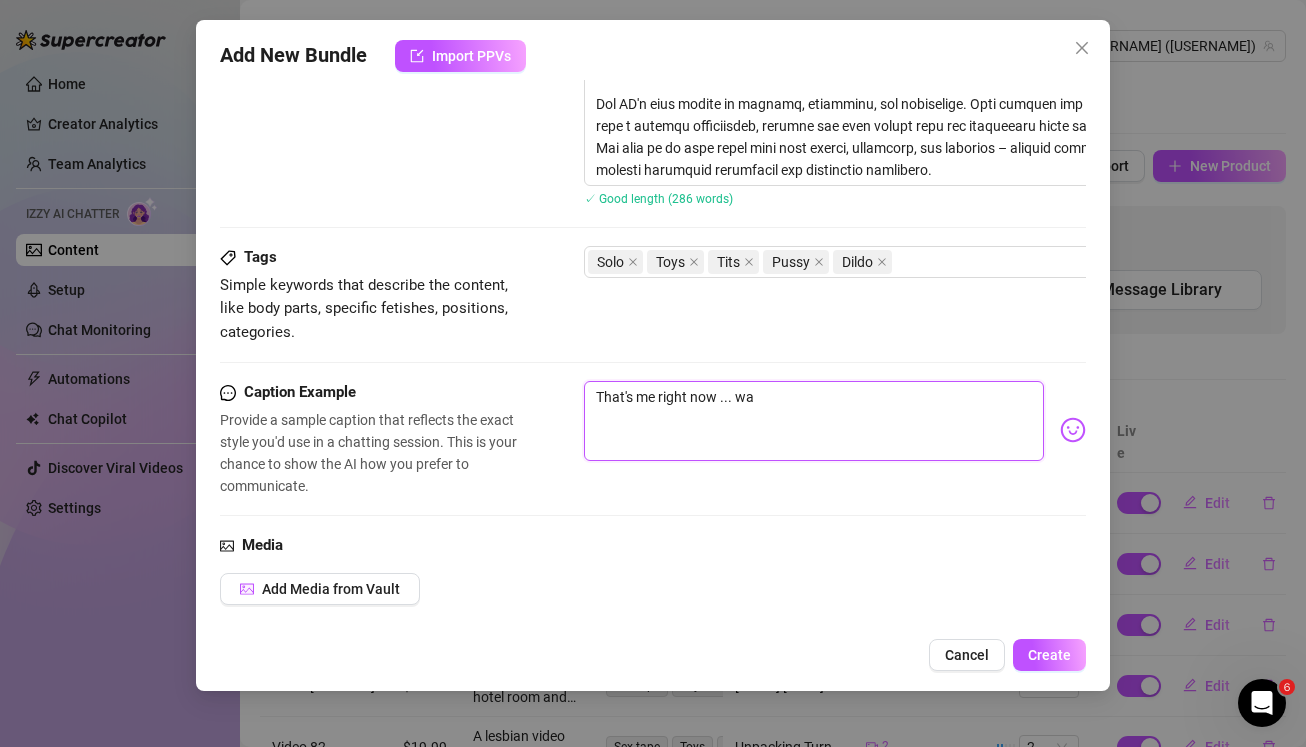 type on "That's me right now ... wan" 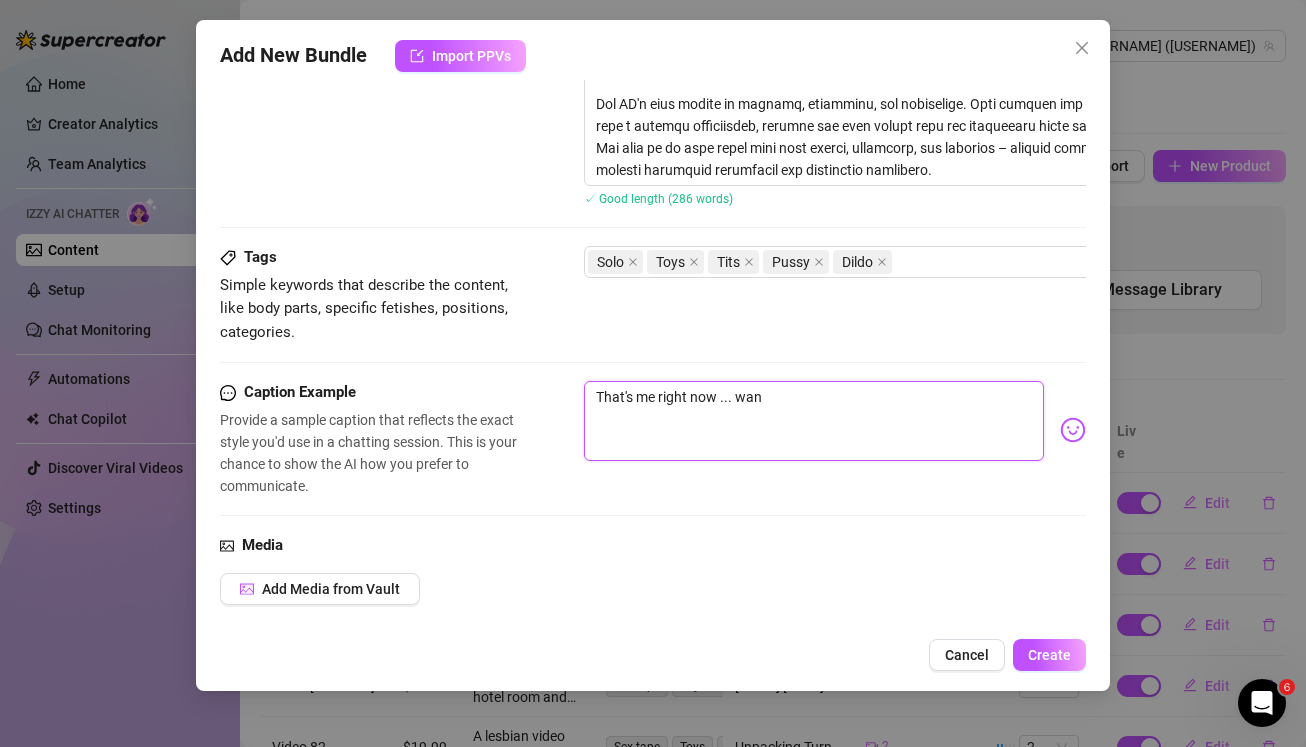 type on "That's me right now ... wann" 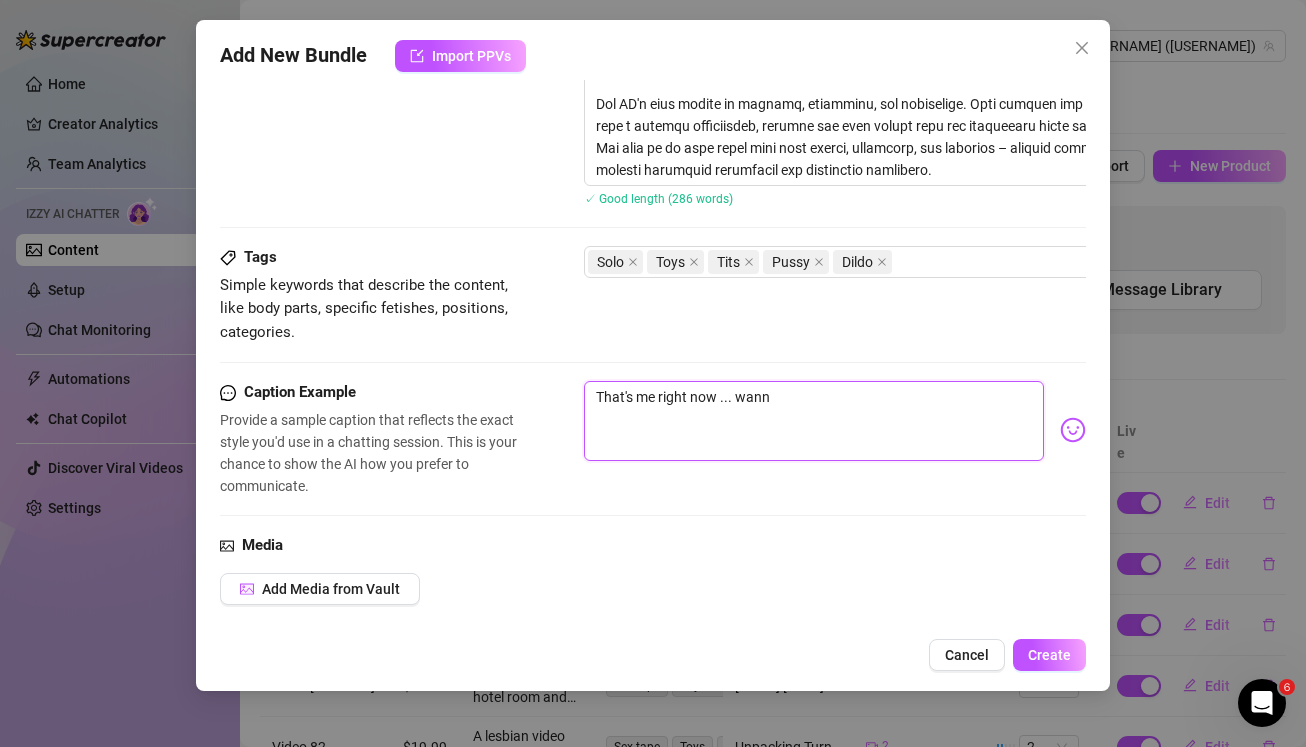 type on "That's me right now ... wanna" 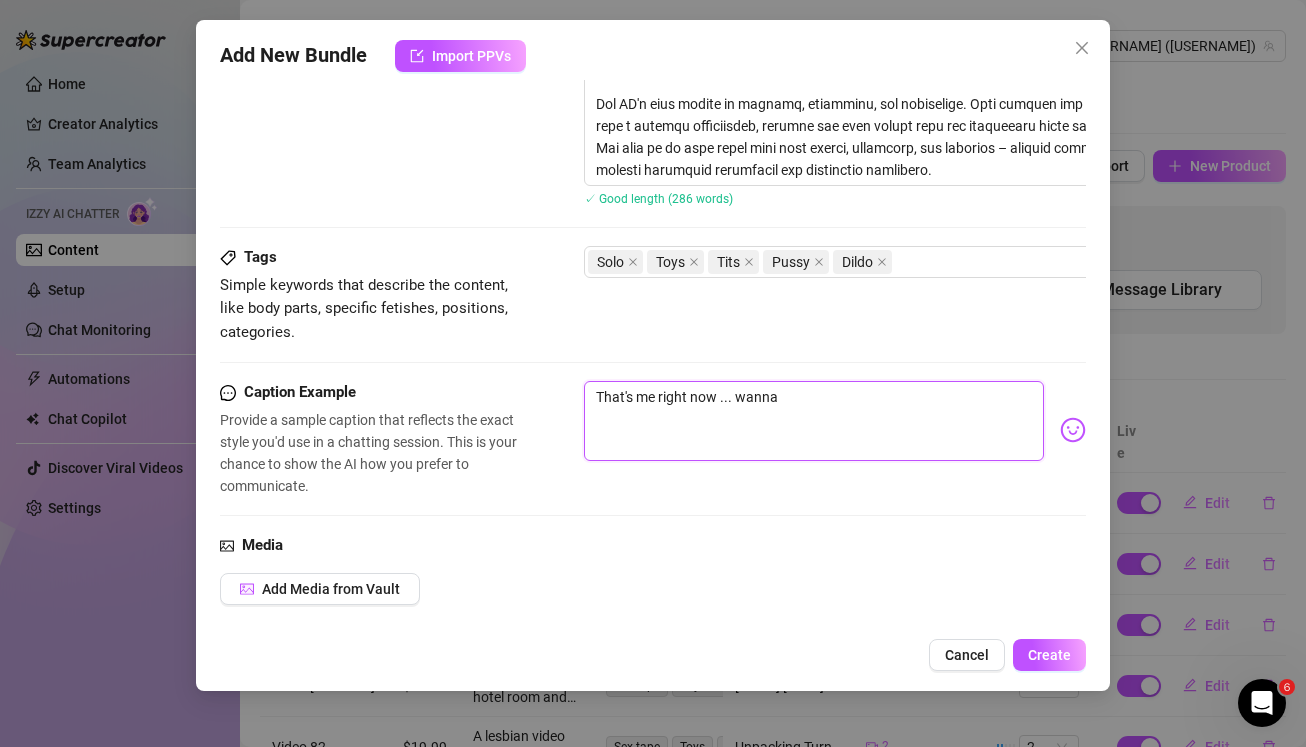 type on "That's me right now ... wanna" 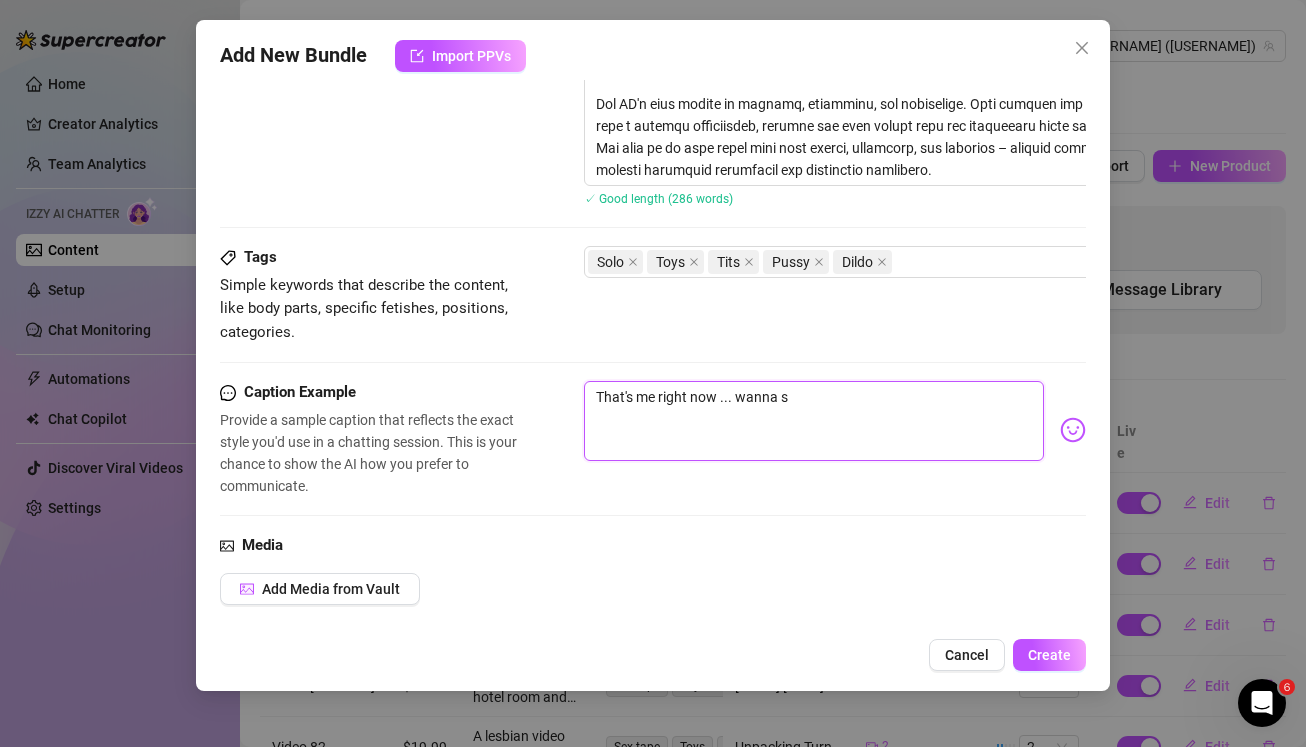type on "That's me right now ... wanna se" 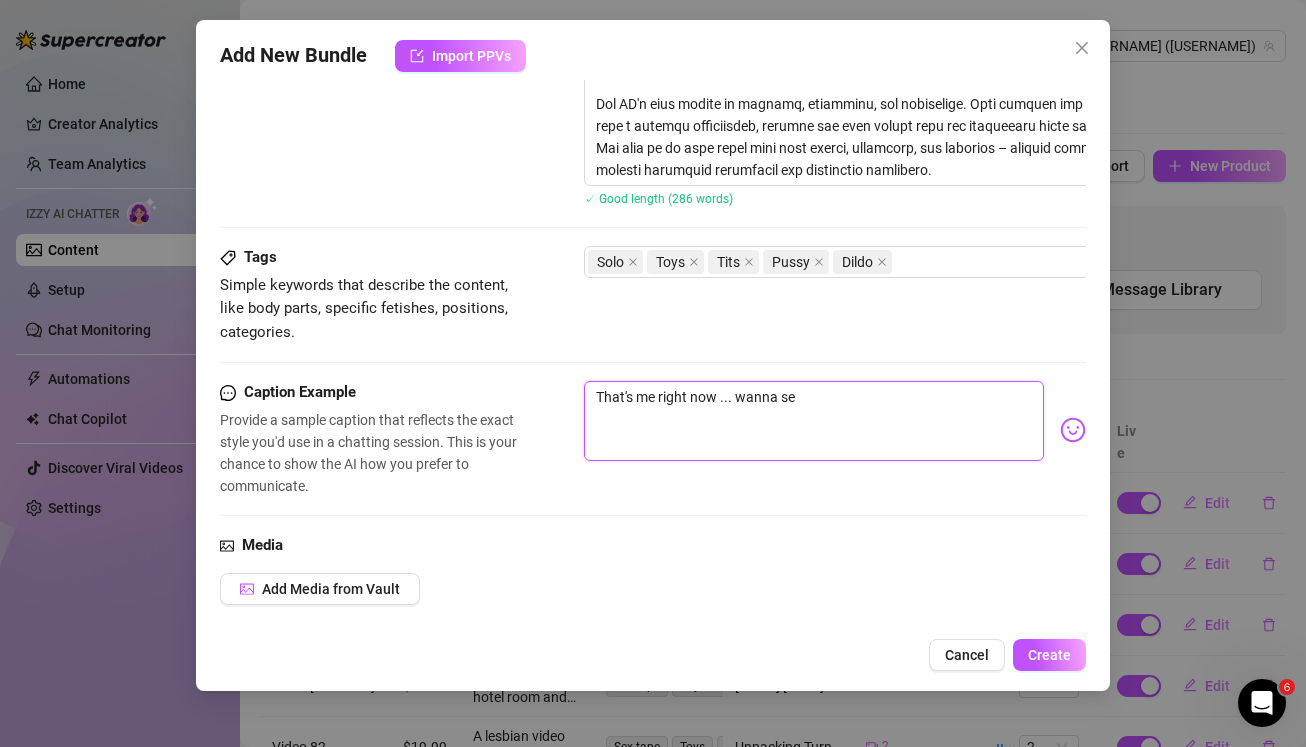 type on "That's me right now ... wanna see" 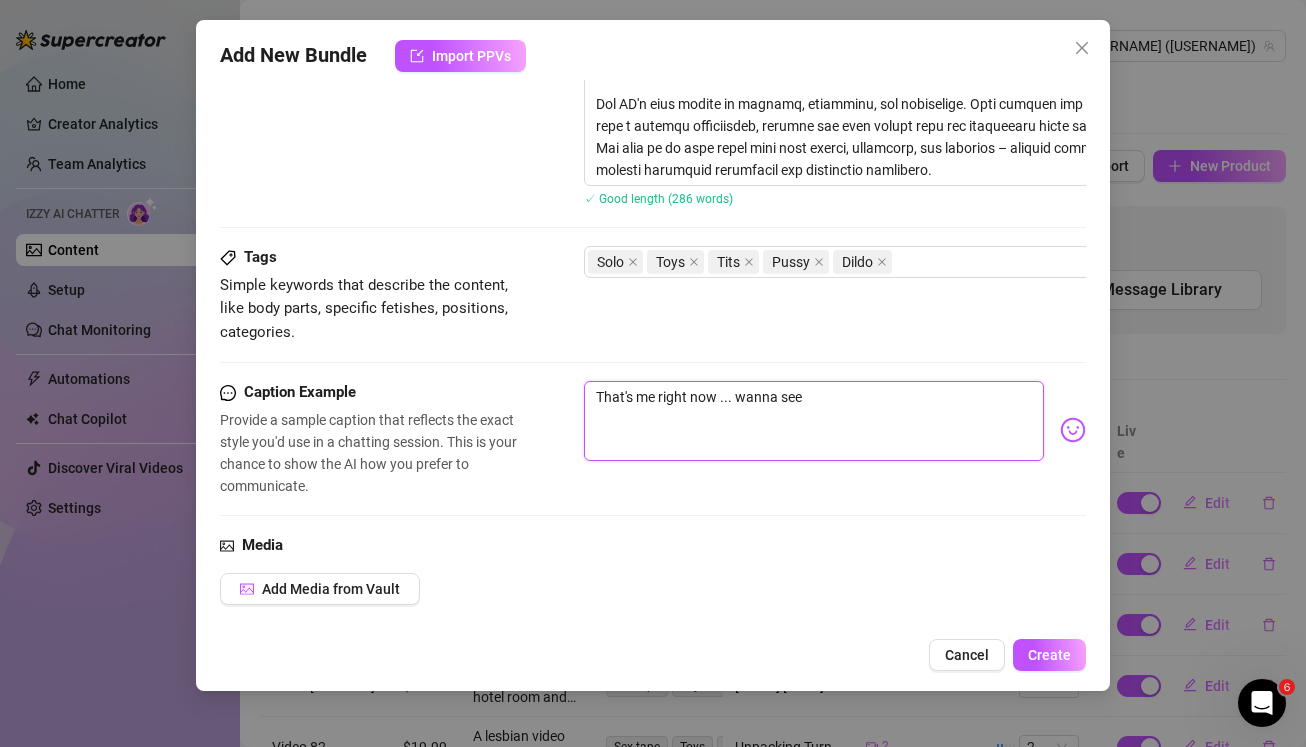 type on "That's me right now ... wanna seem" 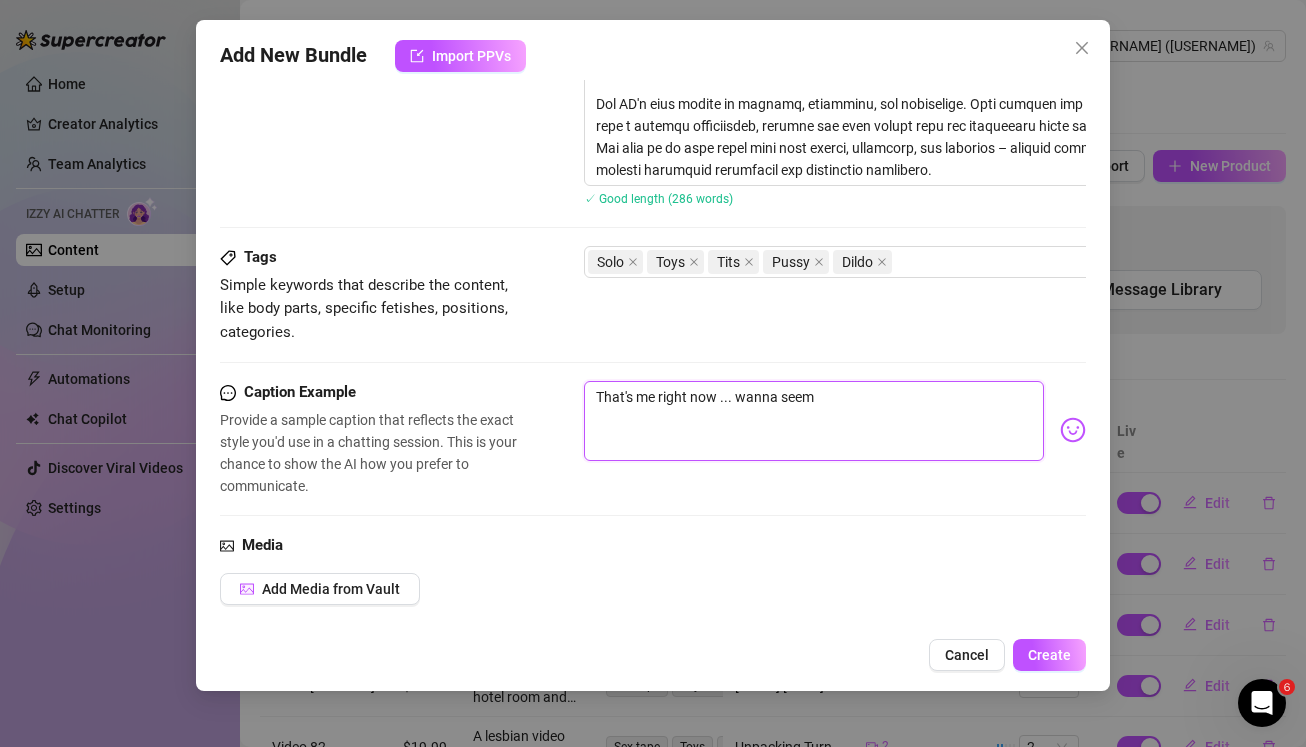 type on "That's me right now ... wanna seemo" 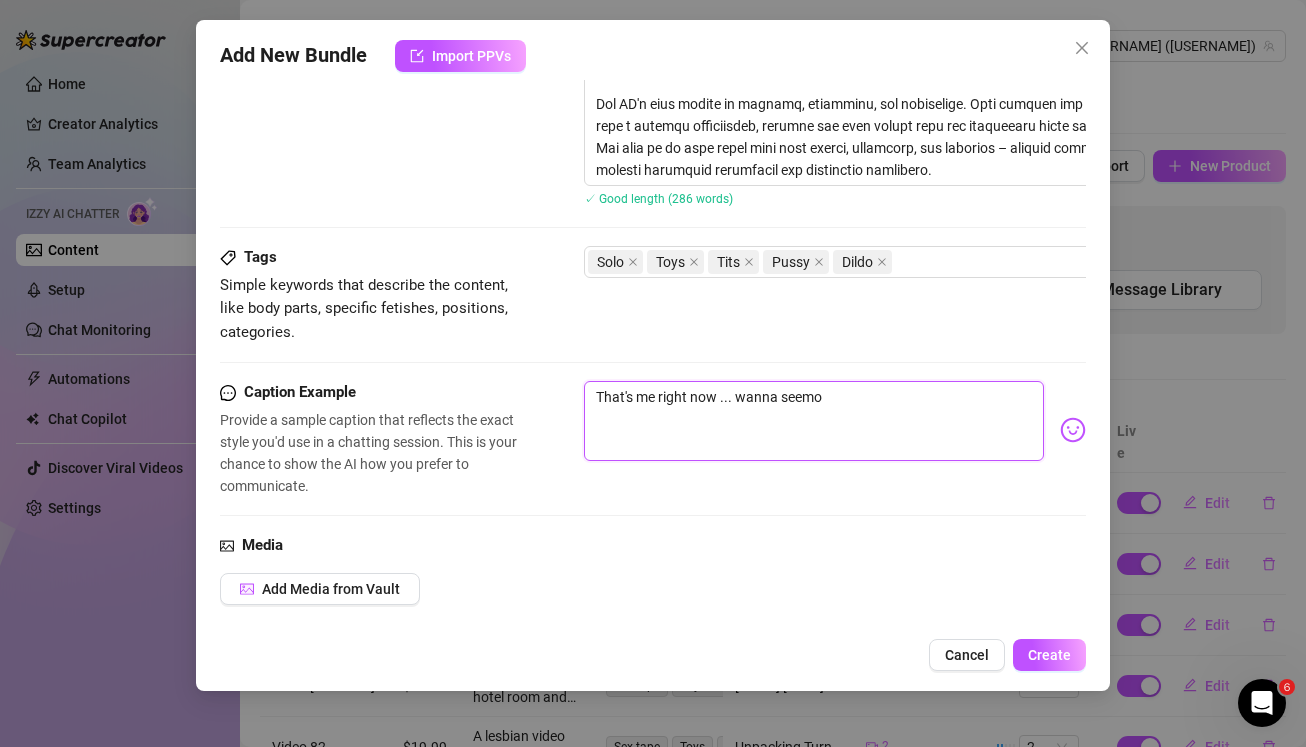 type on "That's me right now ... wanna seemor" 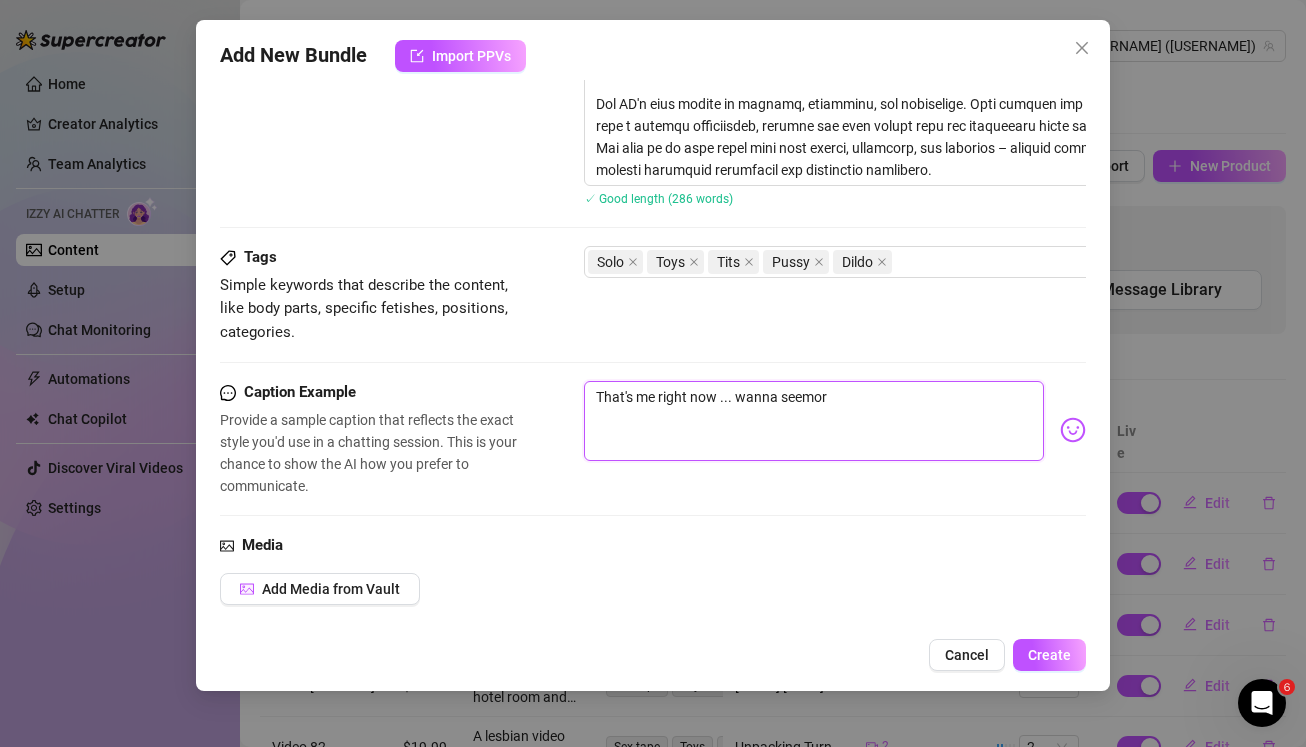 type on "That's me right now ... wanna seemo" 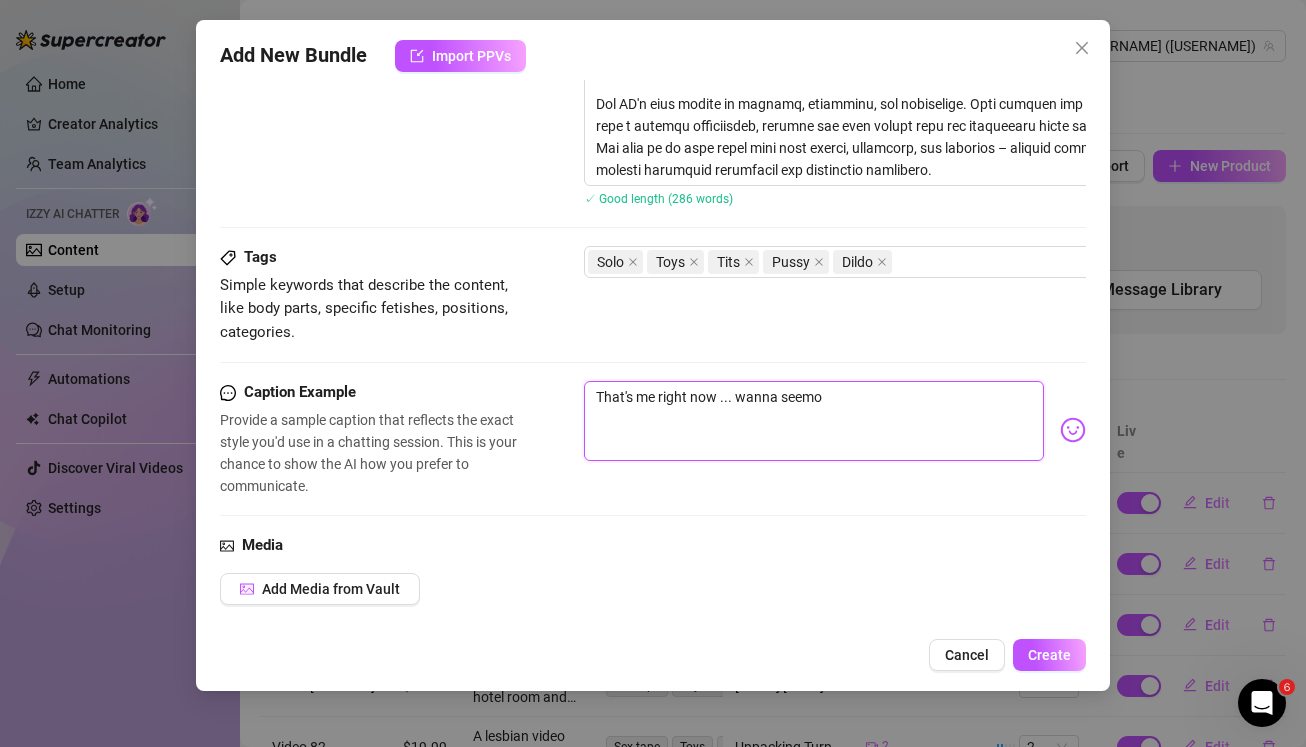 type on "That's me right now ... wanna seem" 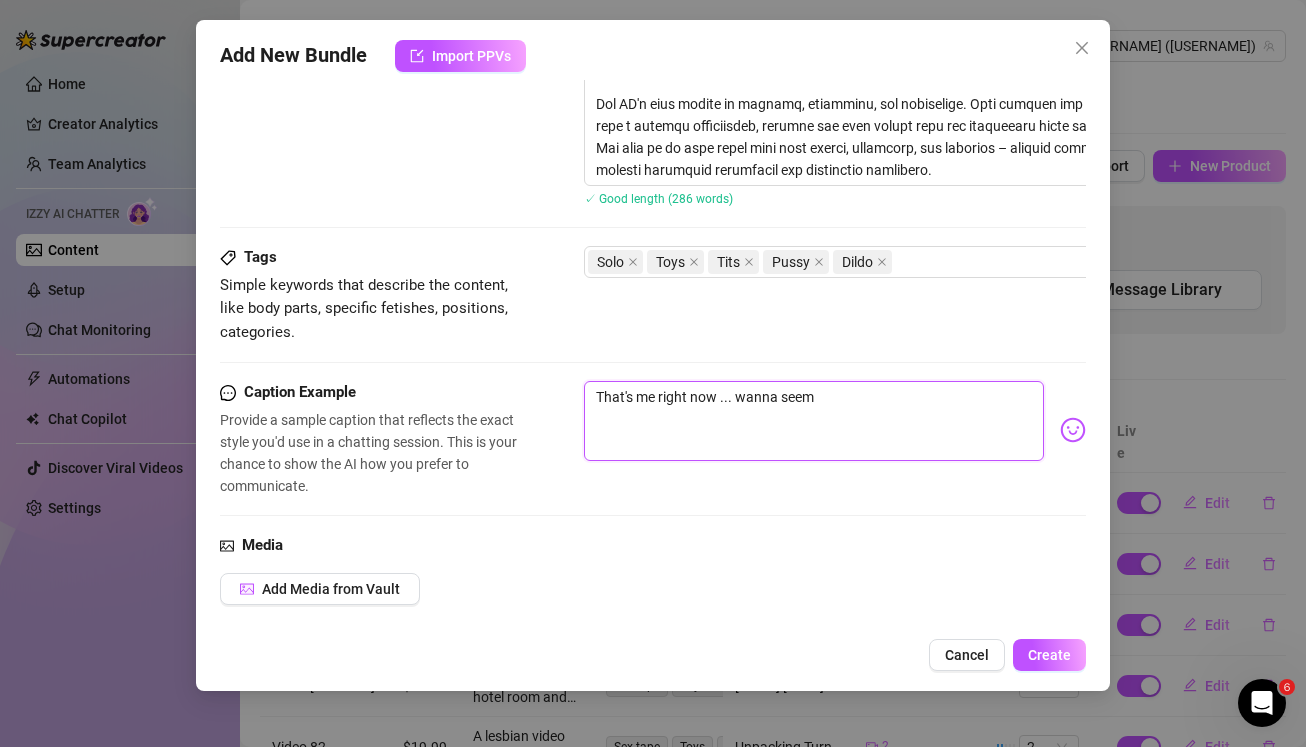 type on "That's me right now ... wanna see" 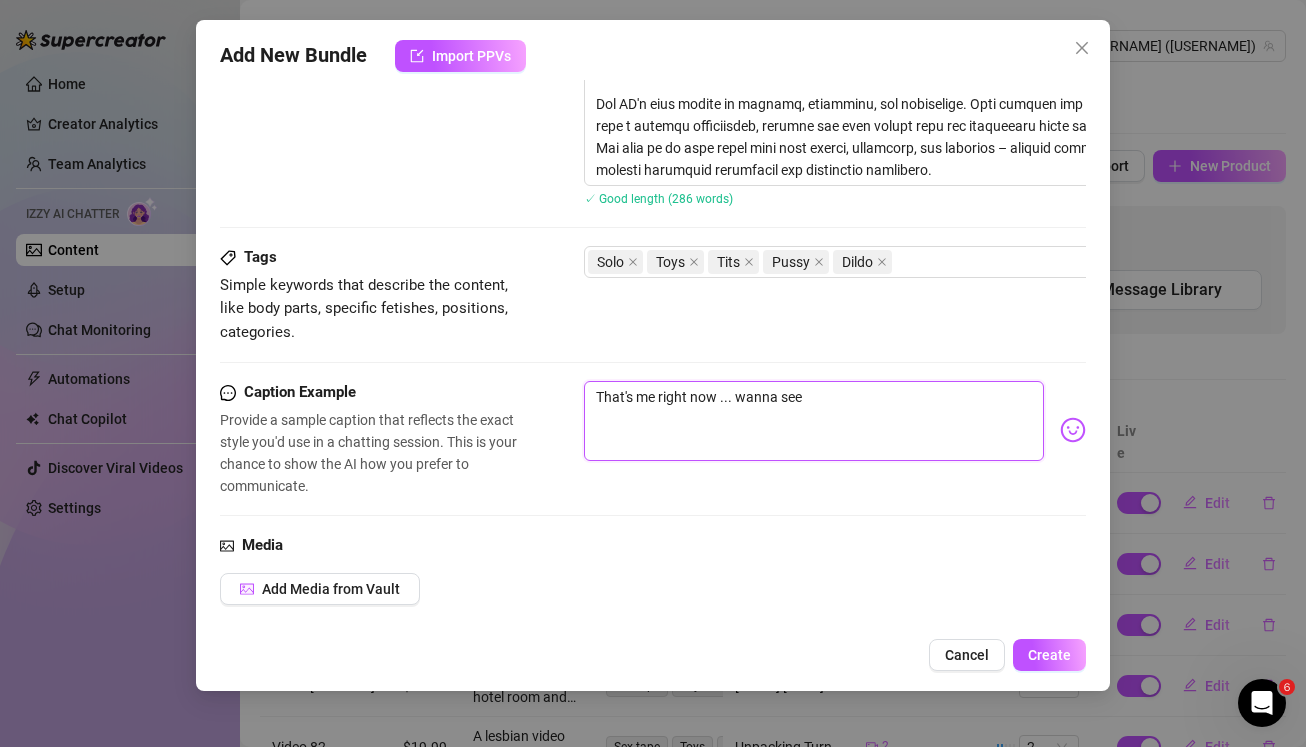 type on "That's me right now ... wanna see" 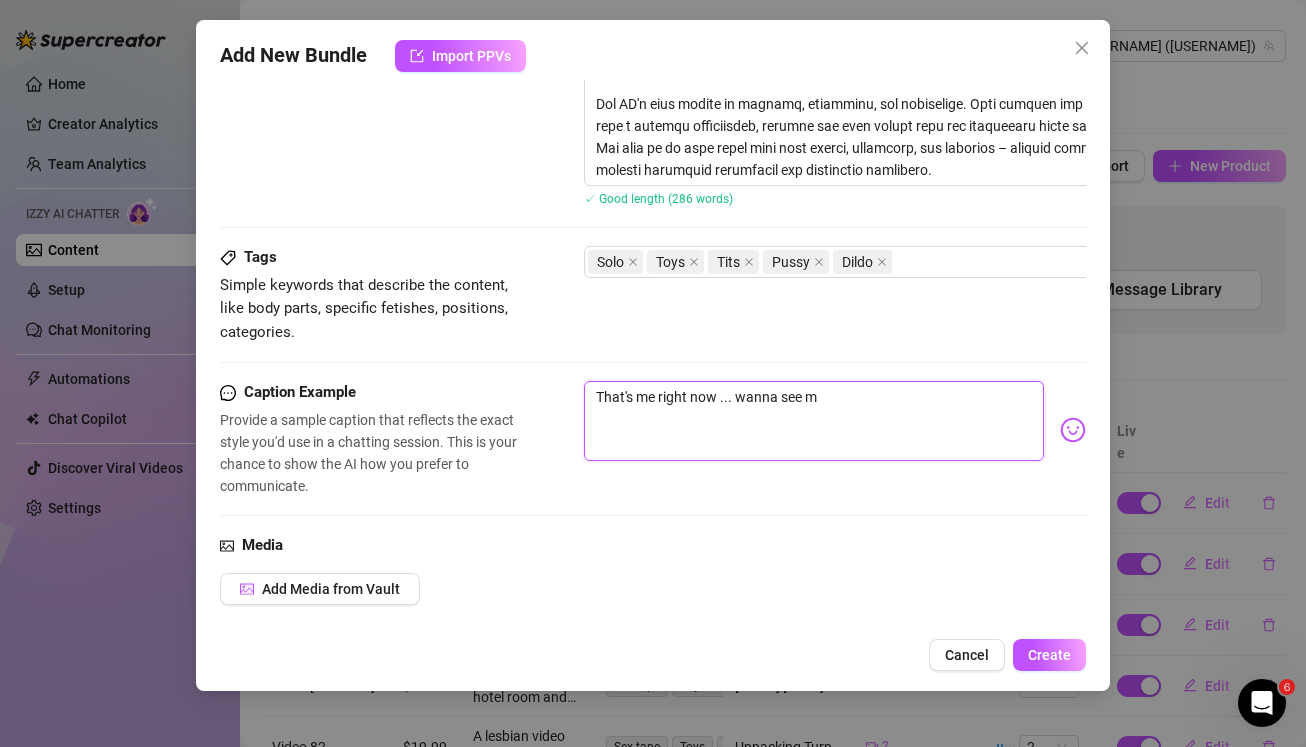 type on "That's me right now ... wanna see mo" 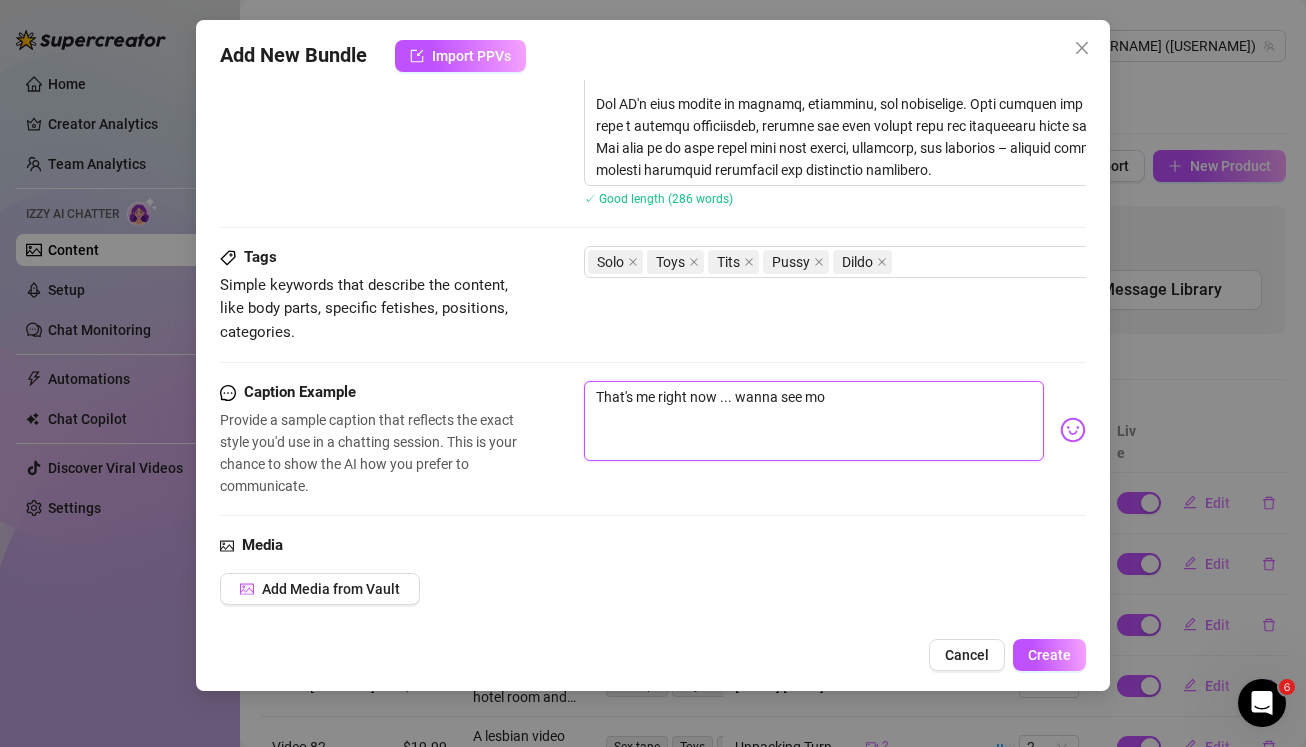 type on "That's me right now ... wanna see mor" 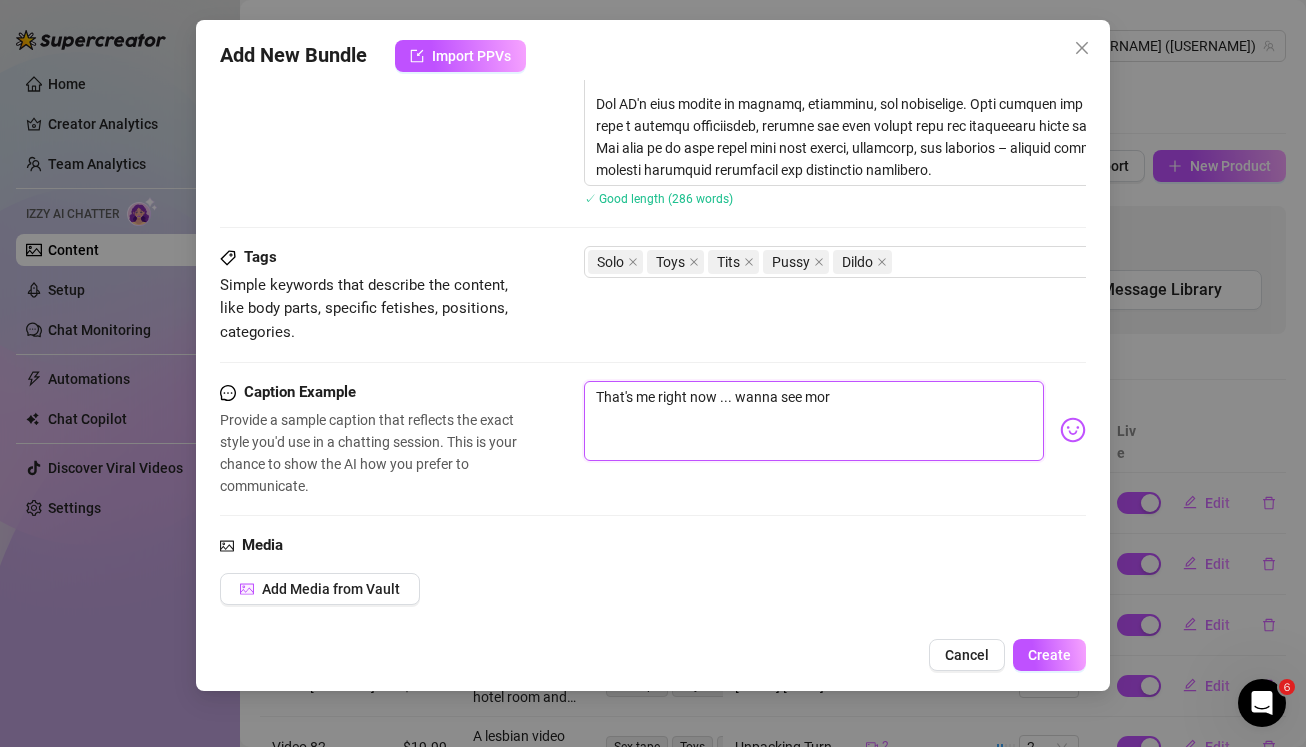 type on "That's me right now ... wanna see more" 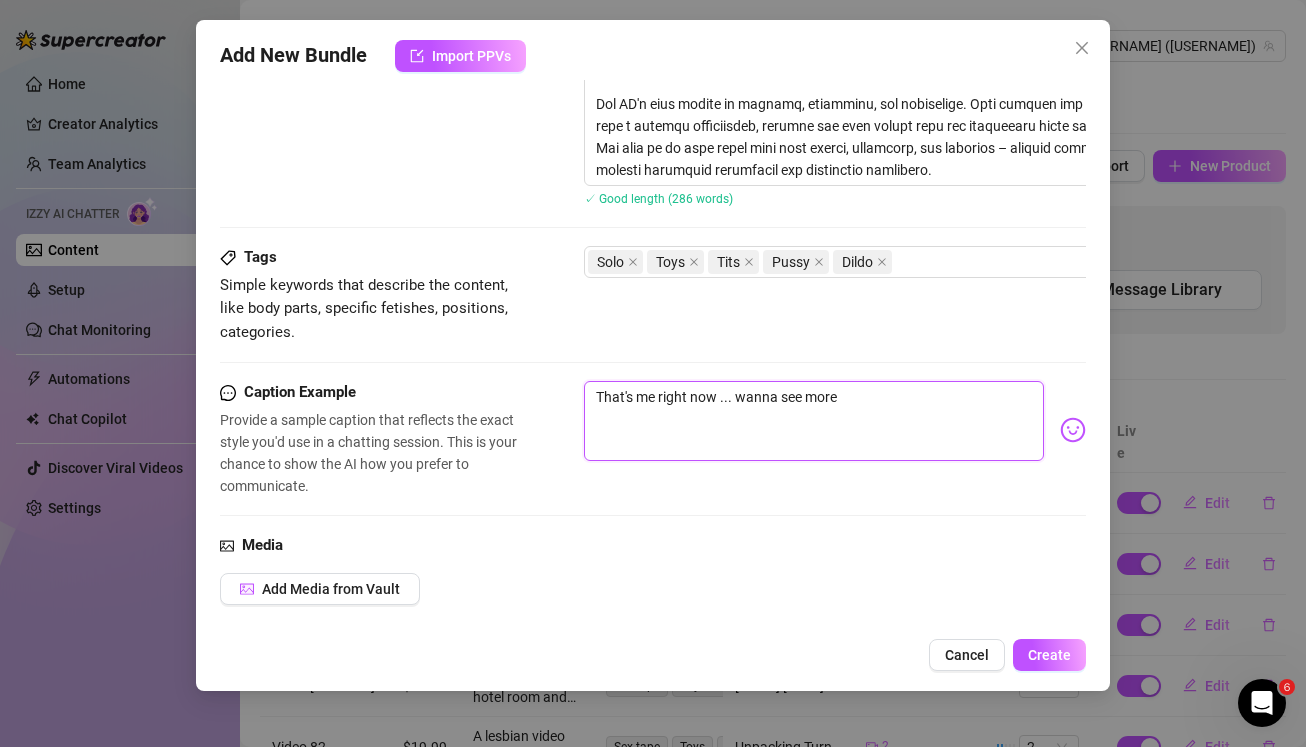 type 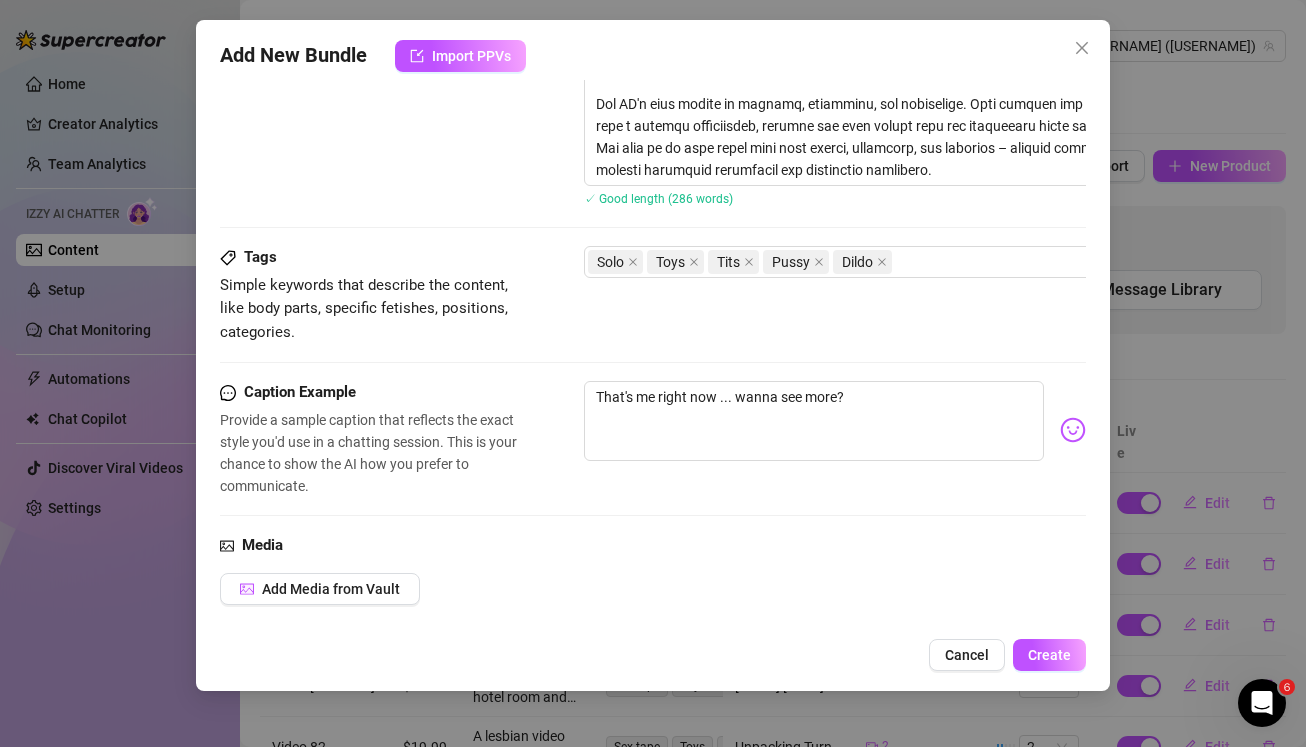 click on "Home Creator Analytics   Team Analytics Izzy AI Chatter Content Setup Chat Monitoring Automations Chat Copilot All AI Reply Message Library Fan CRM Discover Viral Videos Settings Izzy AI Chatter Content Libraty Content for  [USERNAME] [USERNAME] ([USERNAME]) Bio   91% Products 1 3 Bump Messages 2 6 Bio Import from other creator Personal Info Chatting Lifestyle Physiques Content Intimate Details Socials Name Required [NAME] Nickname(s) Gender Required Female Male Non-Binary / Genderqueer Agender Bigender Genderfluid Other Where did you grow up? Required [COUNTRY], [CITY], but I moved to [CITY] with [AGE] and I was living in [CITY] until I moved to [LOCATION] [YEARS] years ago. Where is your current homebase? (City/Area of your home) Required I'm living in [LOCATION], [COUNTRY] since [YEARS] years. I Moved there because I love summer the whole year, sun, easy life. [LOCATION] is just amazing. 134 / 150 What is your timezone of your current location? Required [COUNTRY]  ( Europe/[CITY] ) Required" at bounding box center (653, 373) 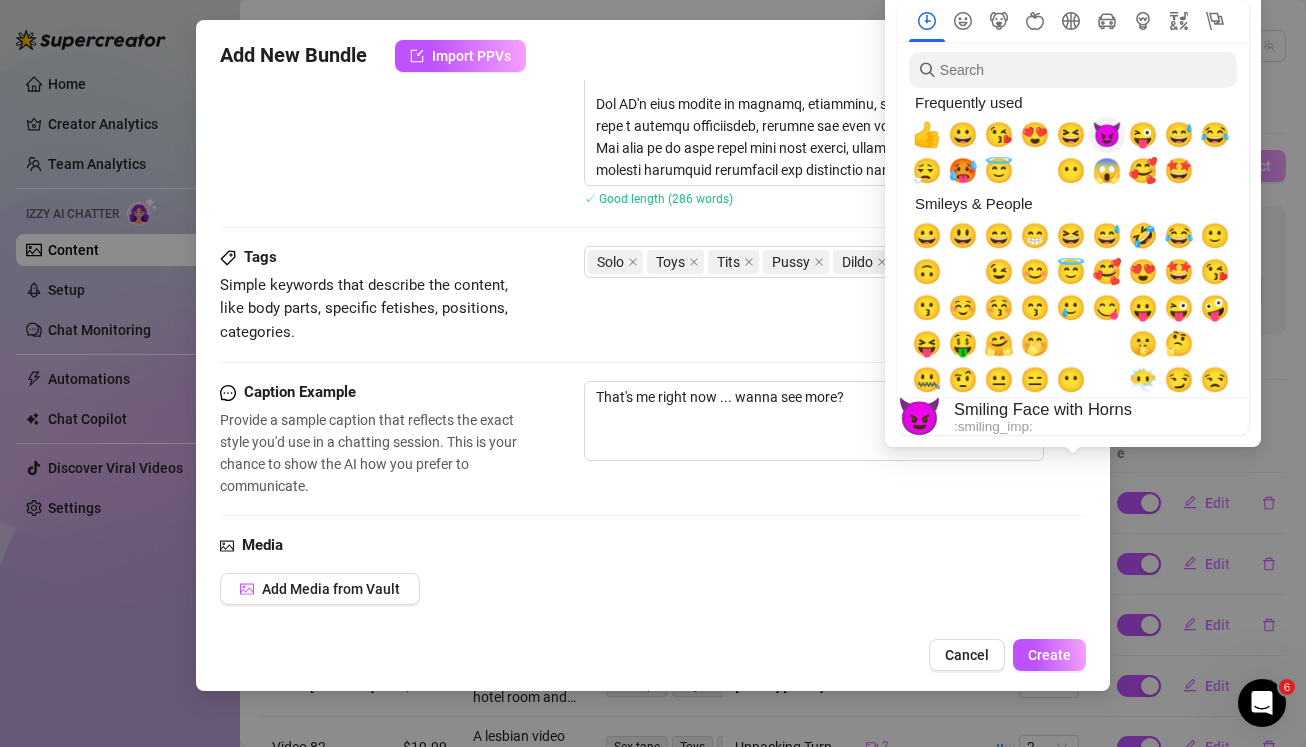 click on "😈" at bounding box center (1107, 135) 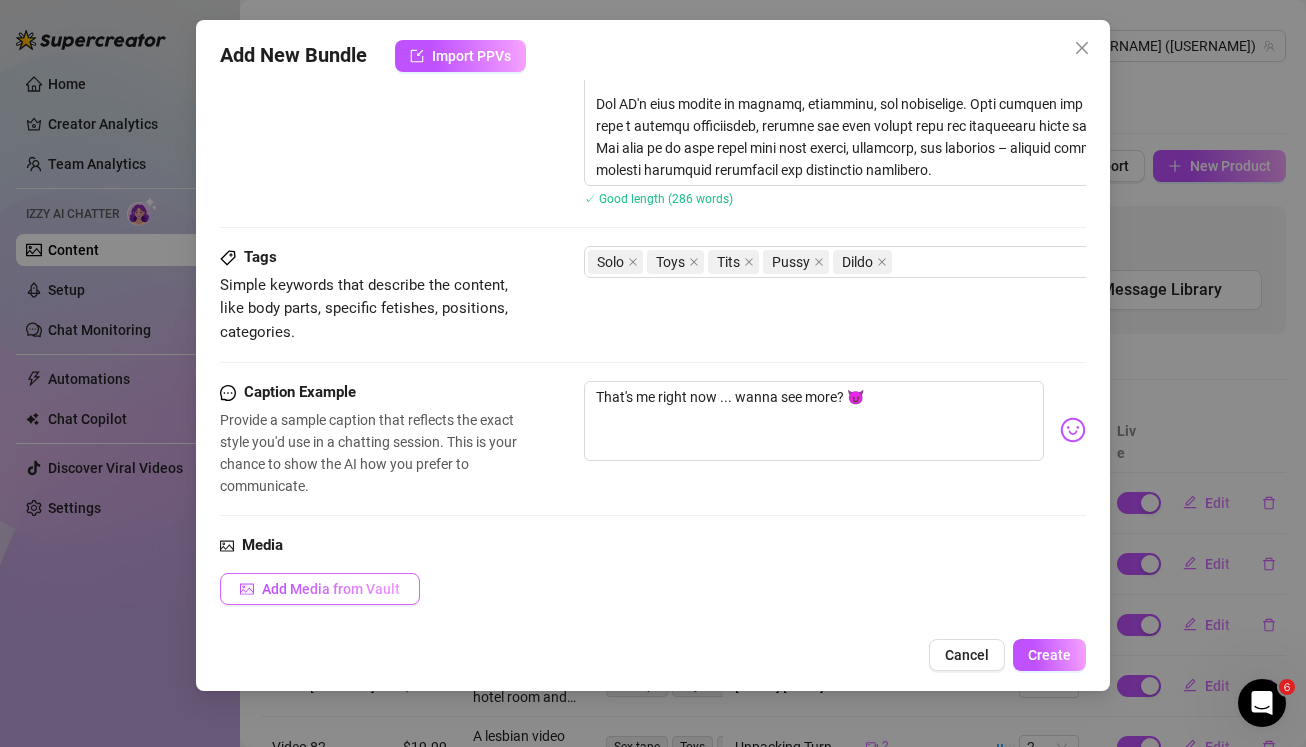 click on "Add Media from Vault" at bounding box center (331, 589) 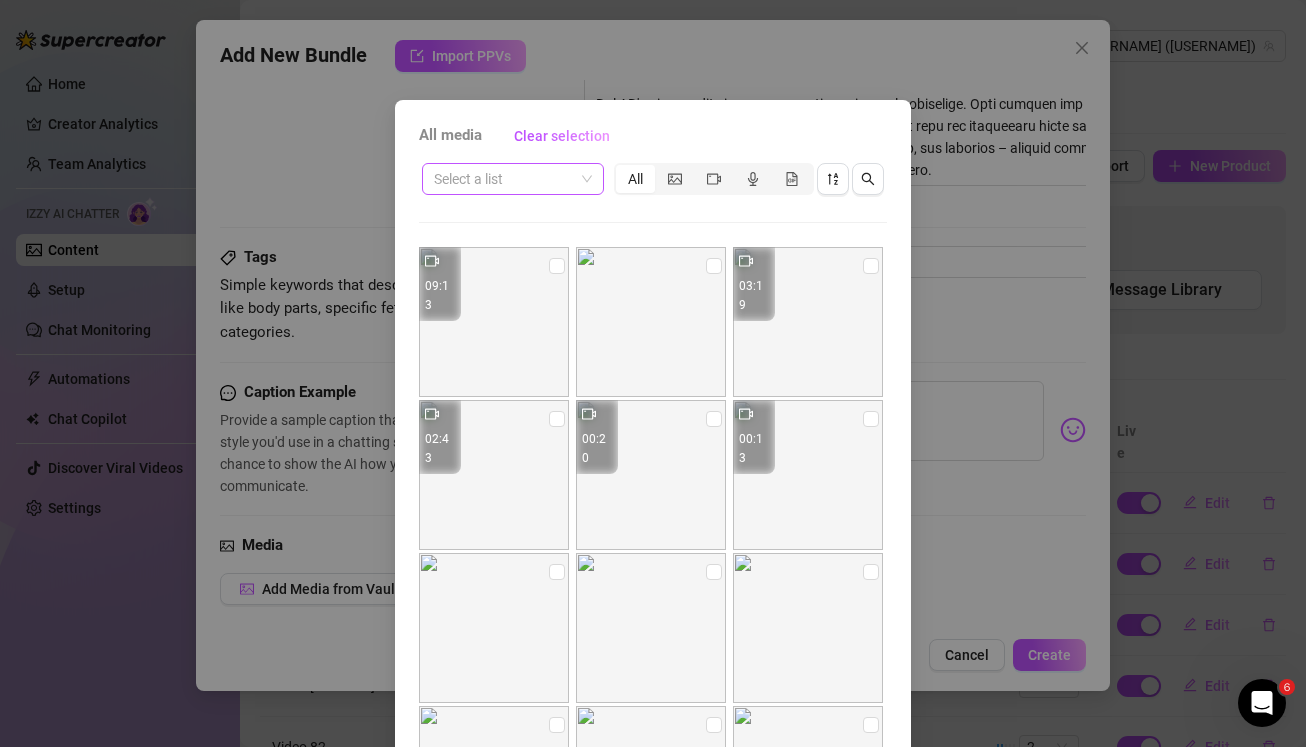 click at bounding box center (504, 179) 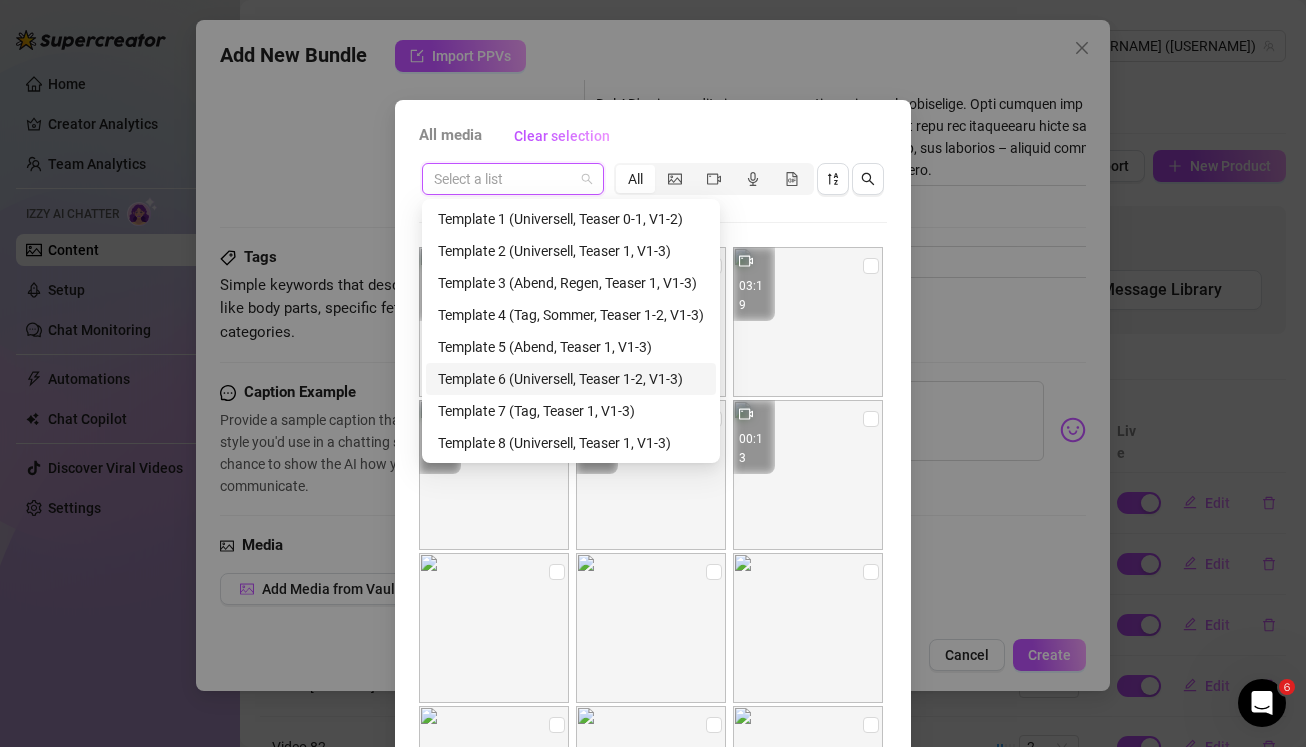 click on "Template 6 (Universell, Teaser 1-2, V1-3)" at bounding box center [571, 379] 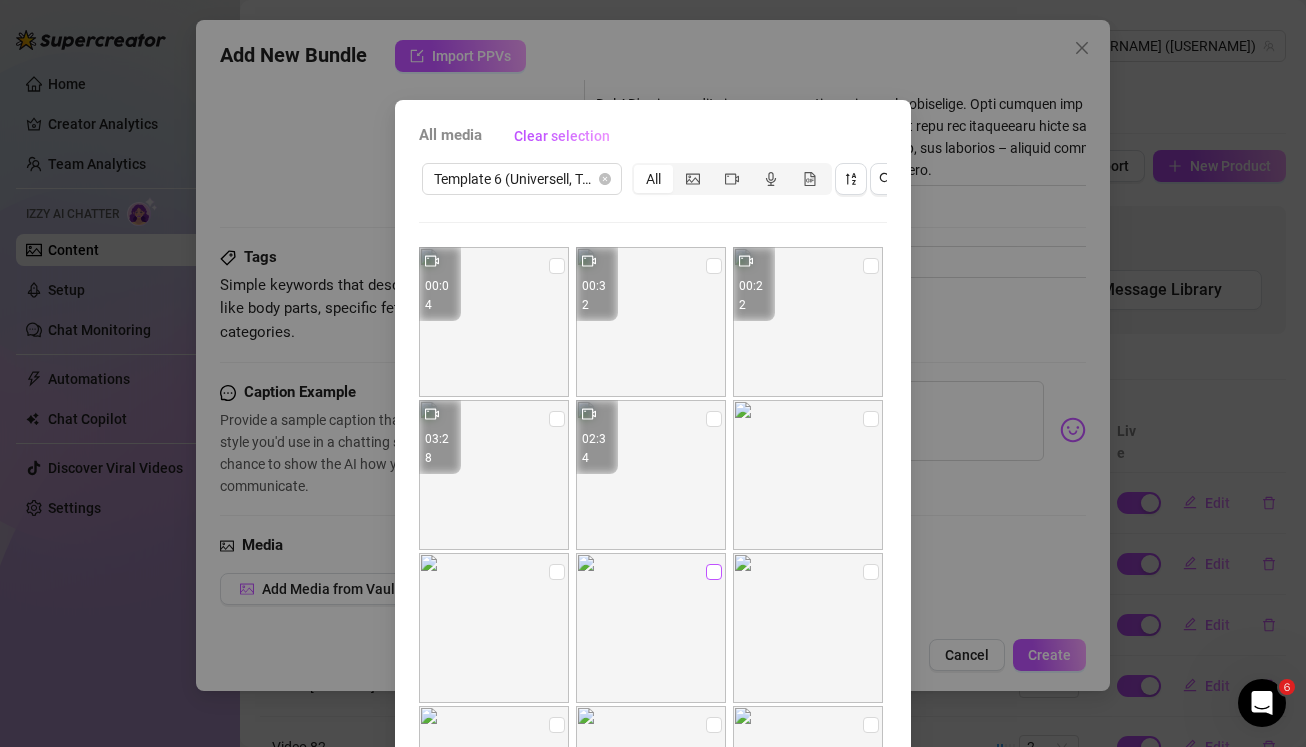 click at bounding box center [714, 572] 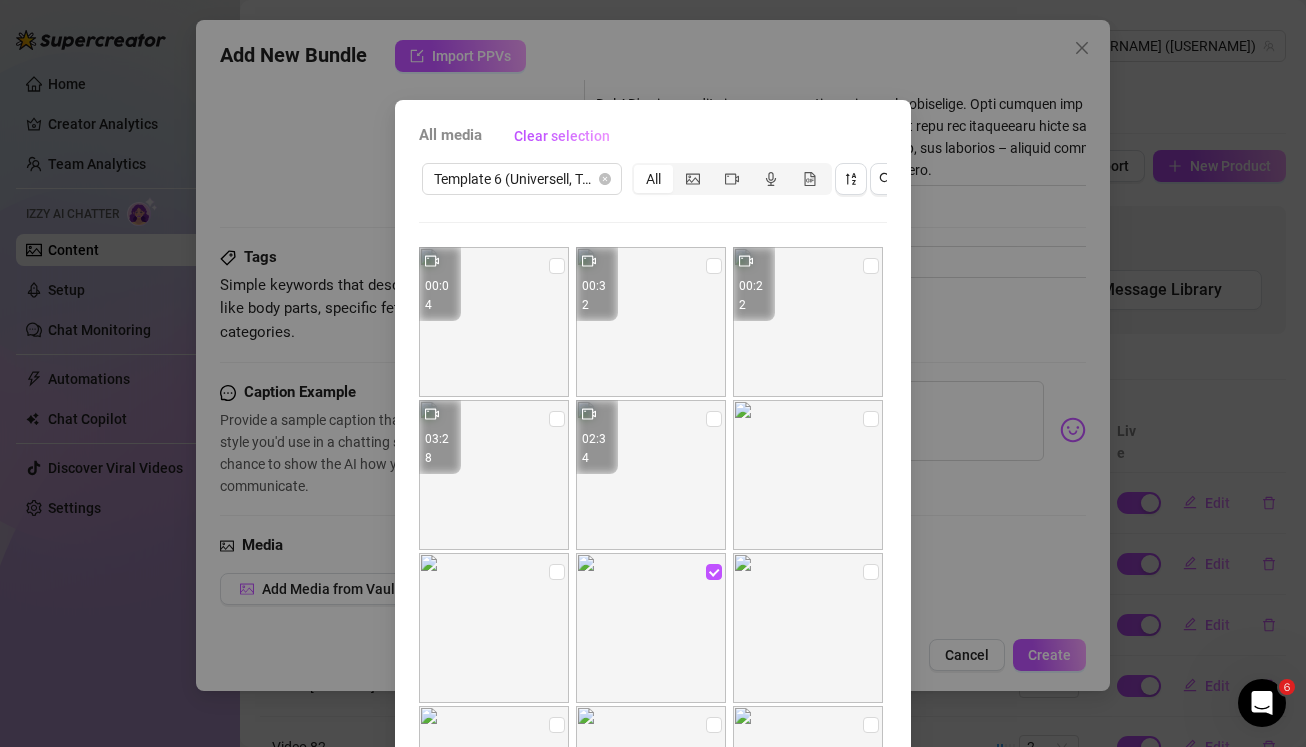 scroll, scrollTop: 142, scrollLeft: 0, axis: vertical 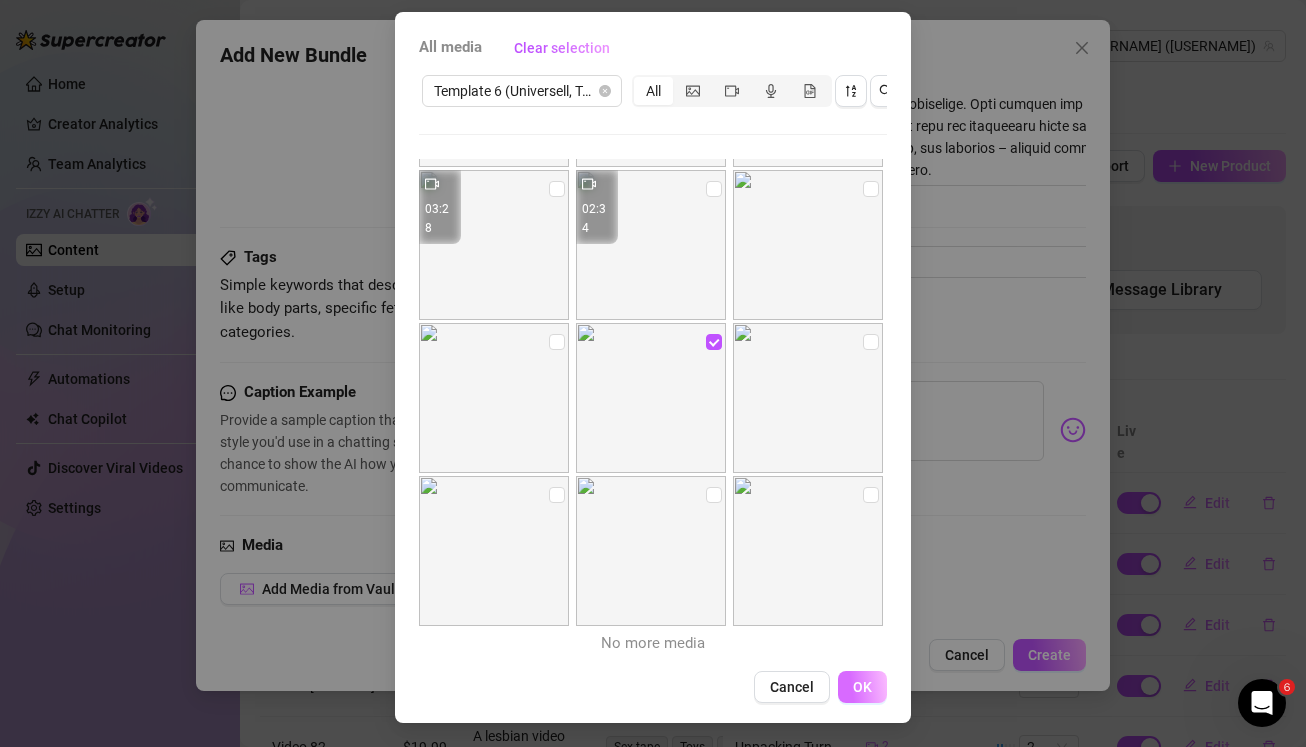 click on "OK" at bounding box center [862, 687] 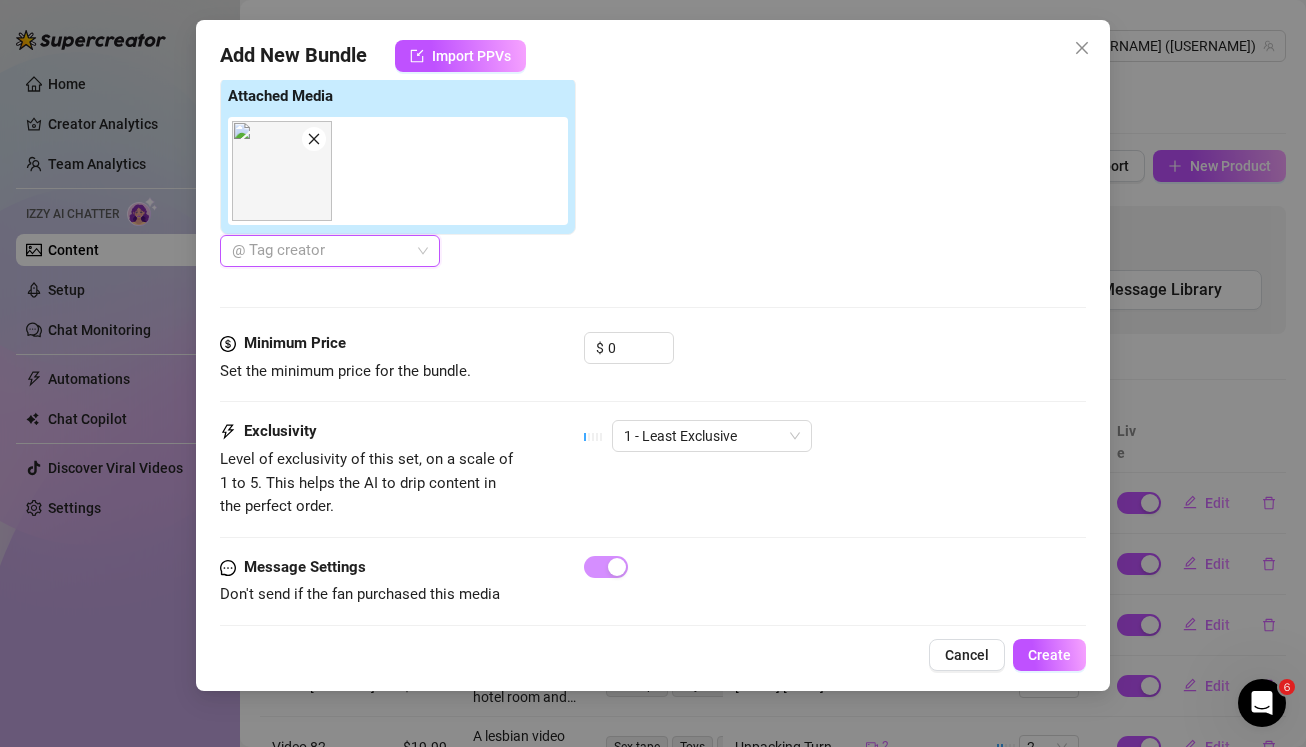 scroll, scrollTop: 1172, scrollLeft: 0, axis: vertical 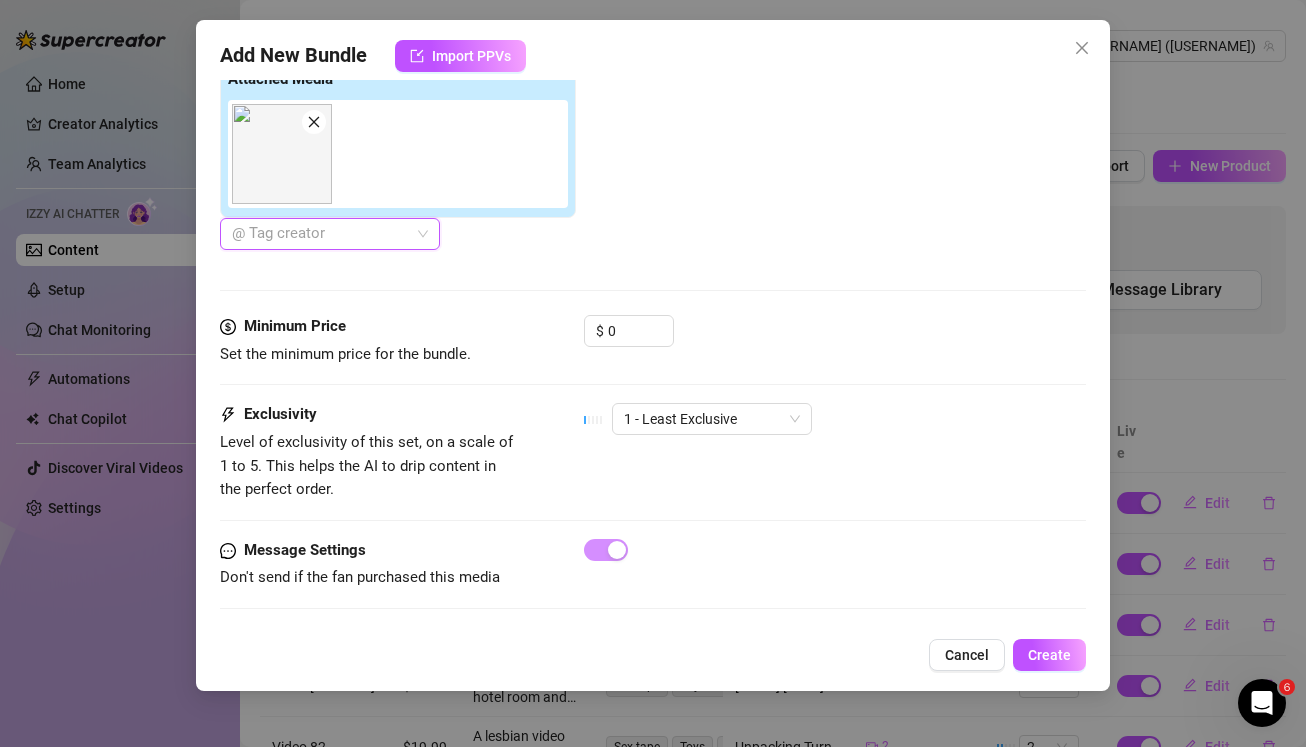 click on "Minimum Price" at bounding box center (370, 327) 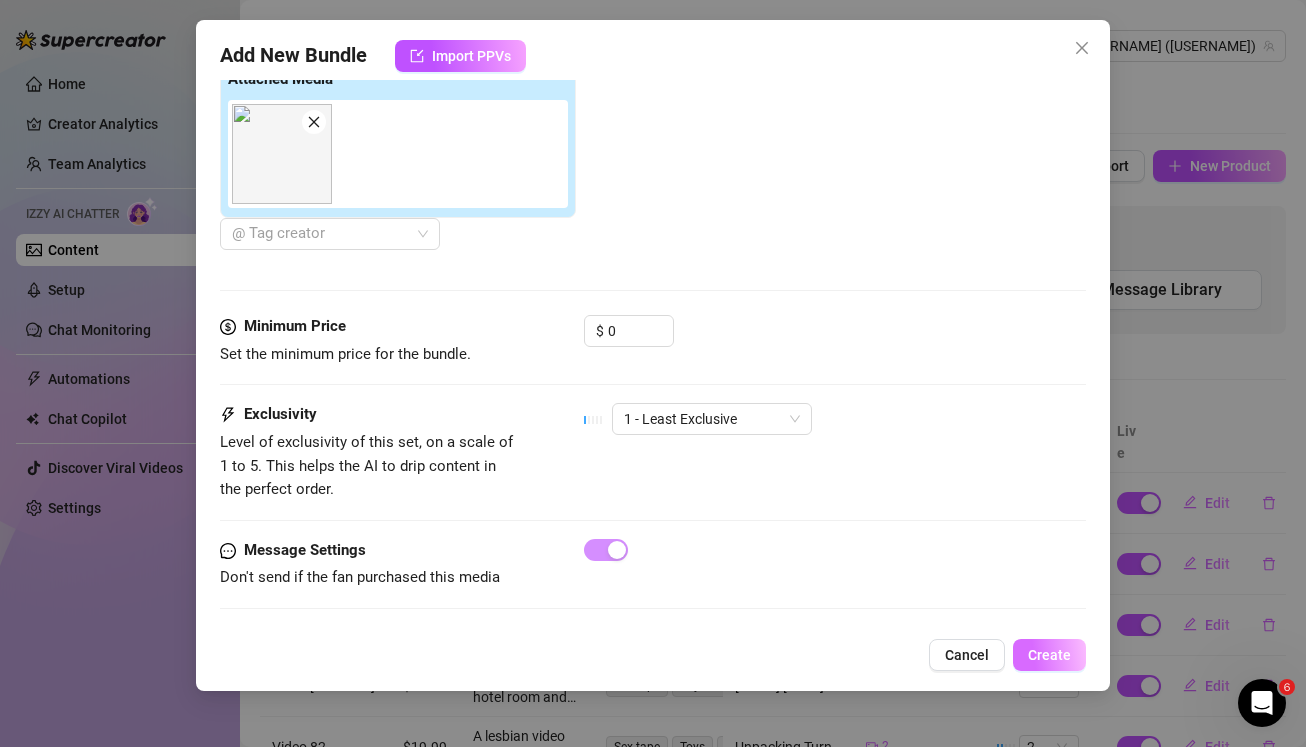click on "Create" at bounding box center (1049, 655) 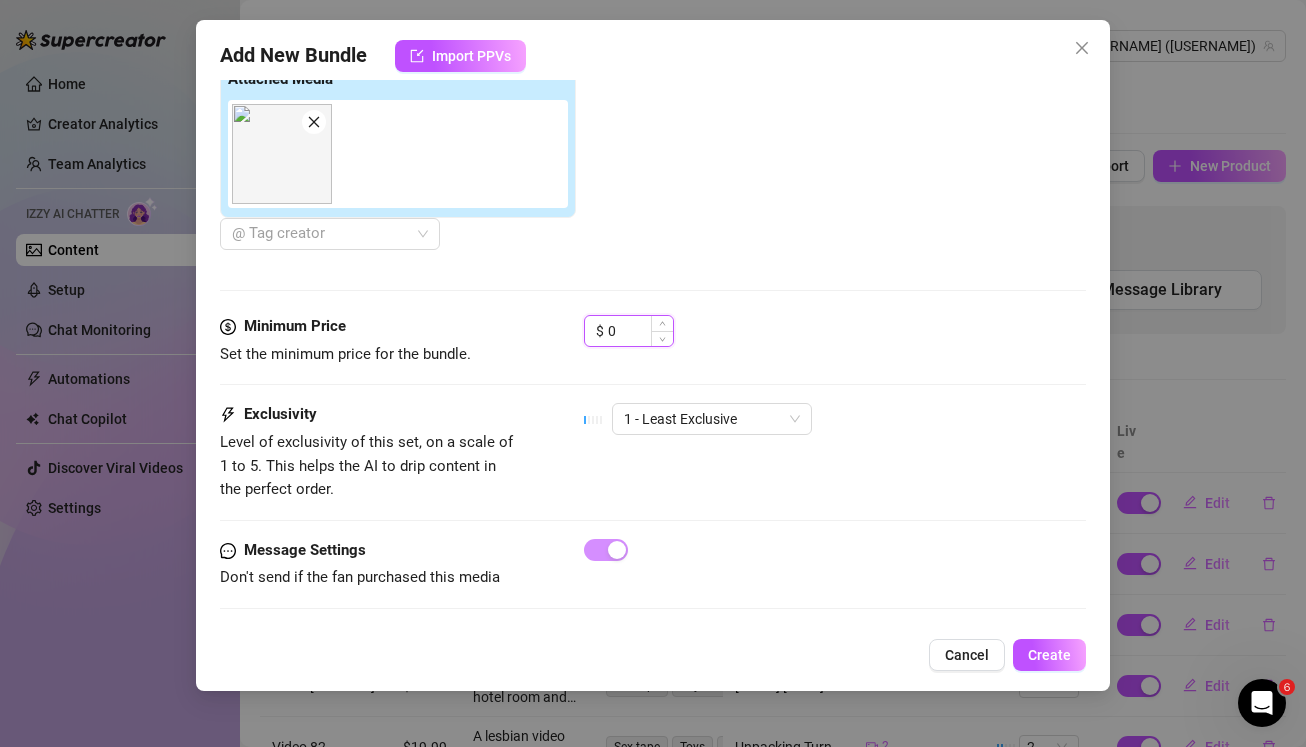 click on "0" at bounding box center [640, 331] 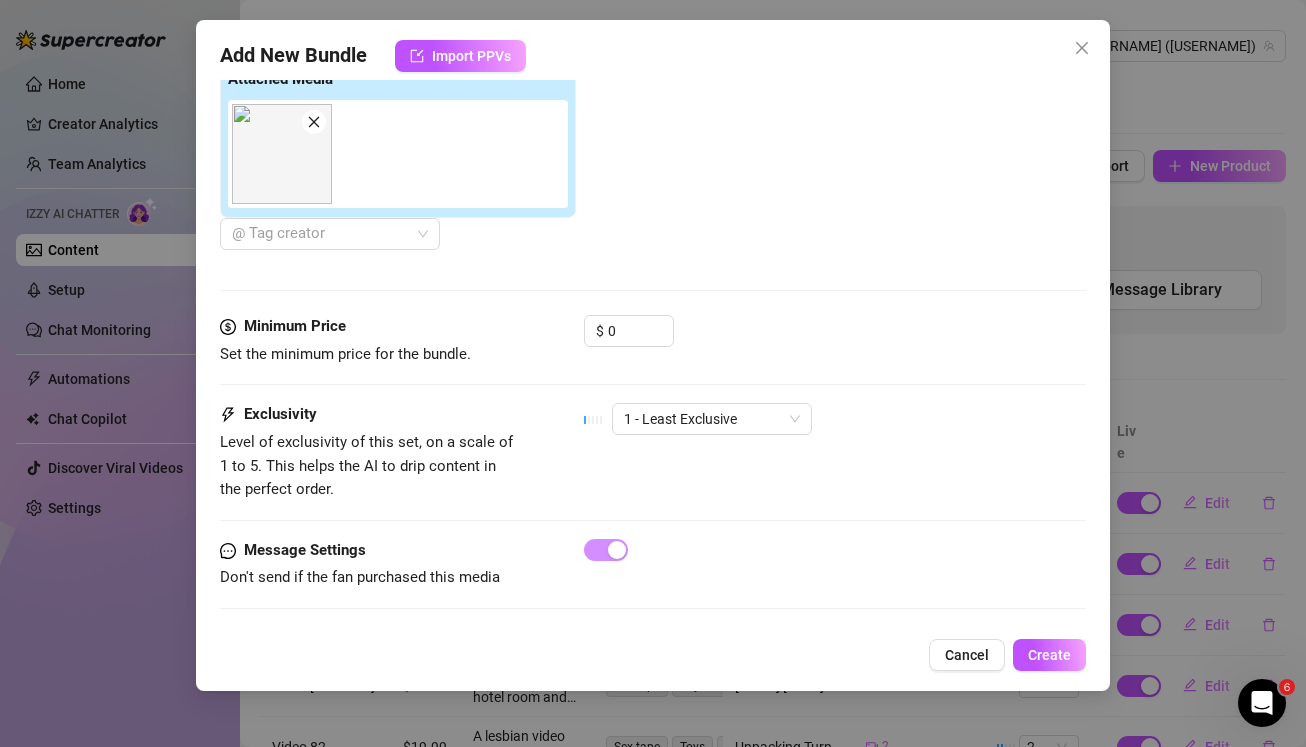 click on "Media Add Media from Vault Attached Media   @ Tag creator" at bounding box center [653, 145] 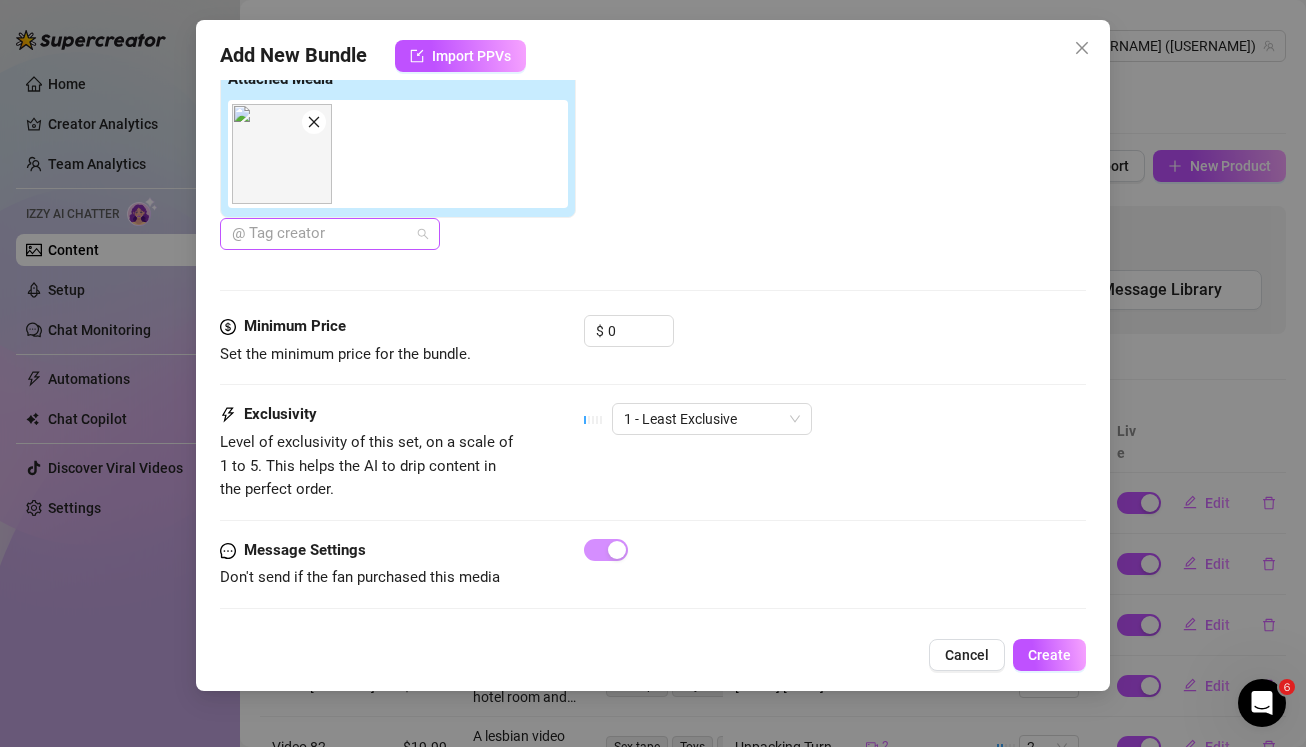 click at bounding box center [319, 234] 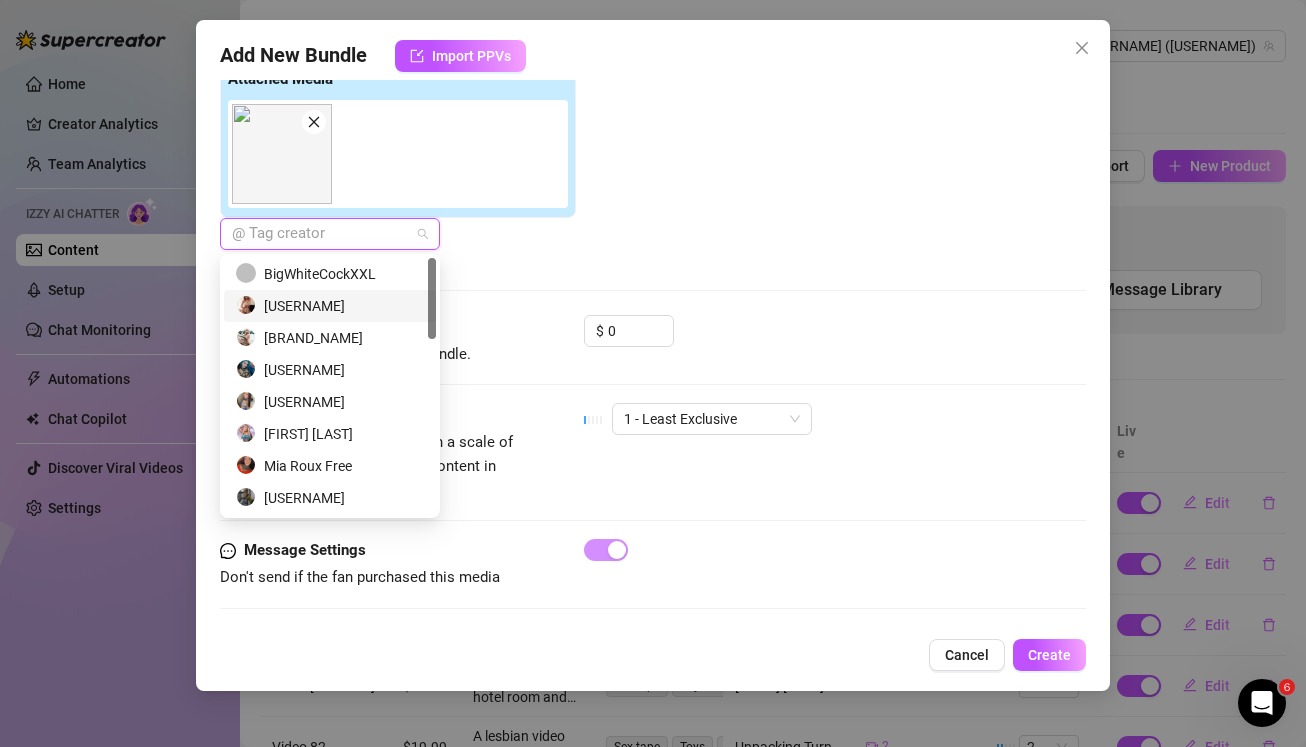 click on "Media Add Media from Vault Attached Media   @ Tag creator" at bounding box center (653, 145) 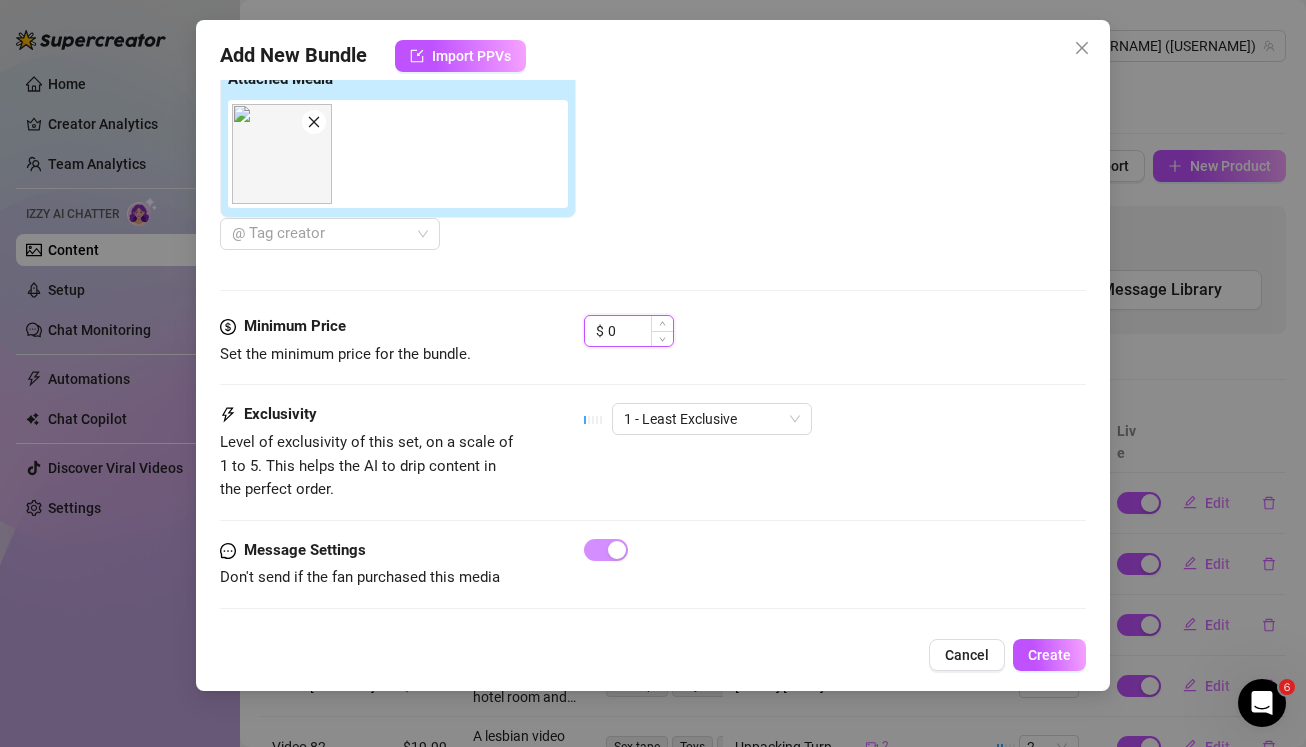 click on "0" at bounding box center [640, 331] 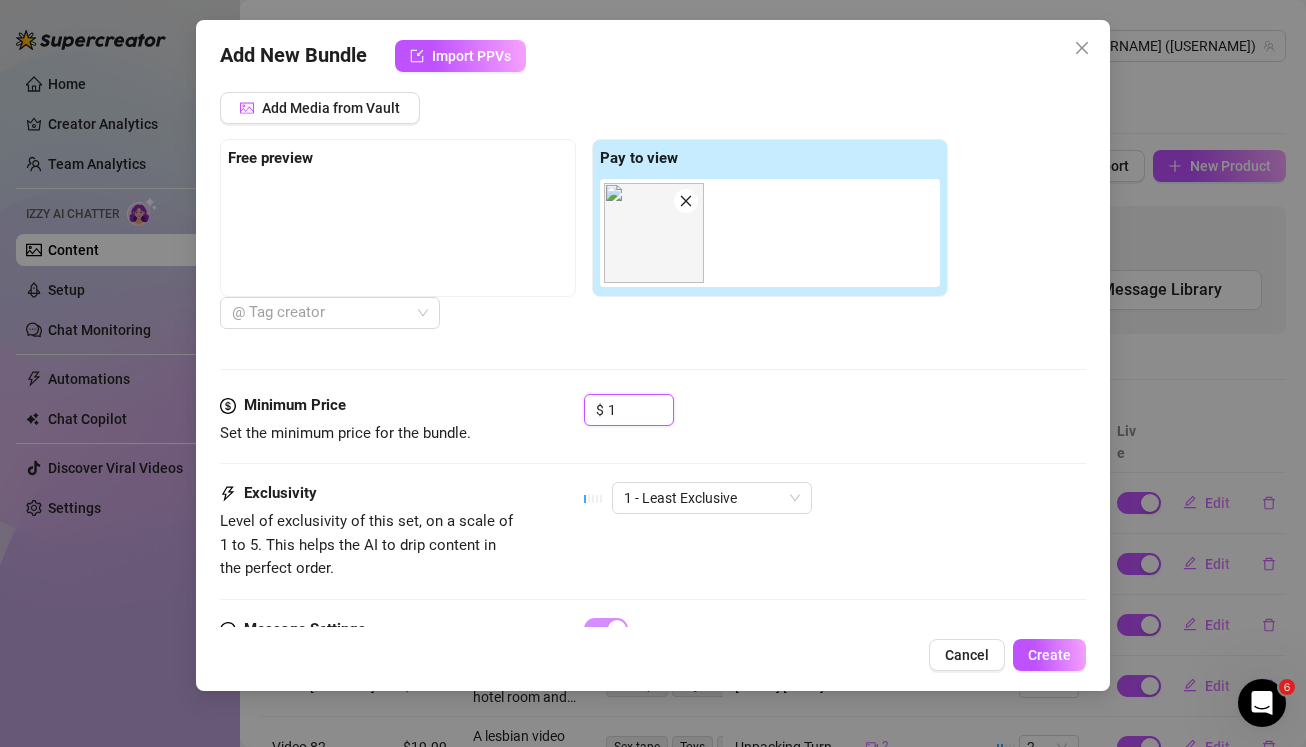 scroll, scrollTop: 1045, scrollLeft: 0, axis: vertical 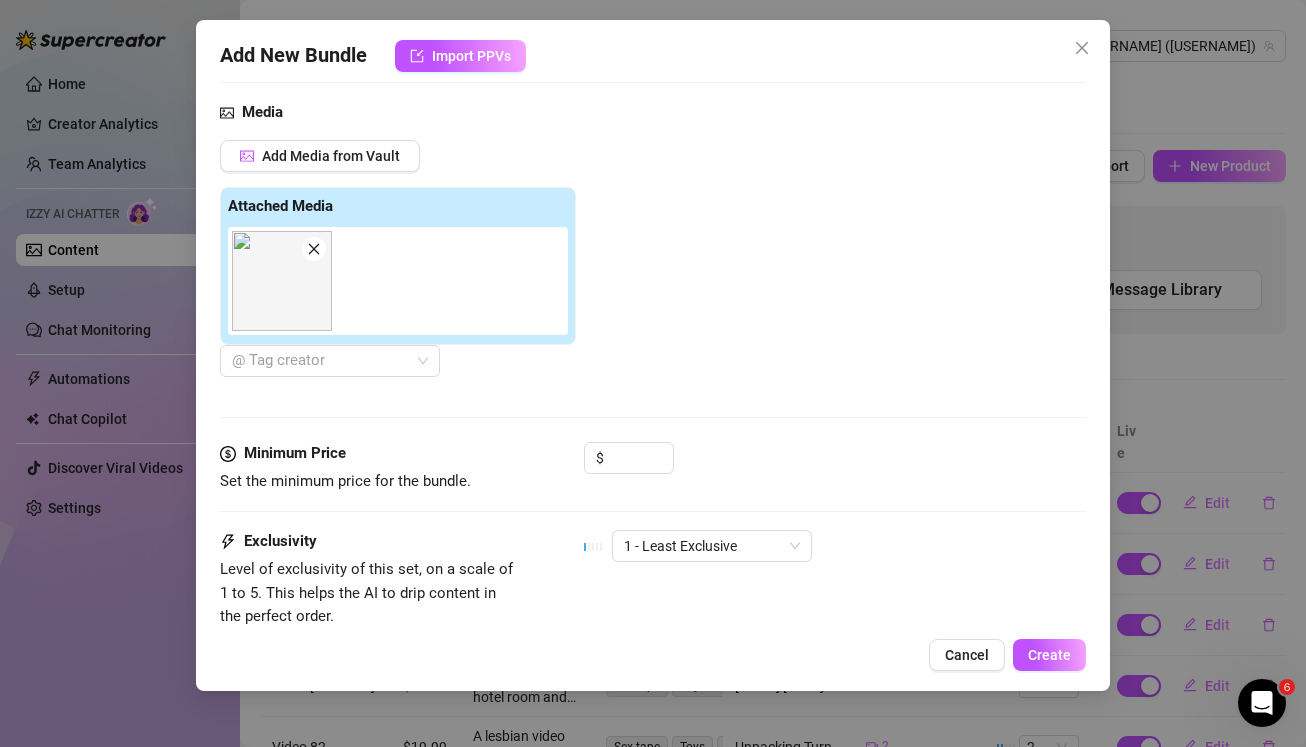 click on "Media Add Media from Vault Attached Media   @ Tag creator" at bounding box center (653, 272) 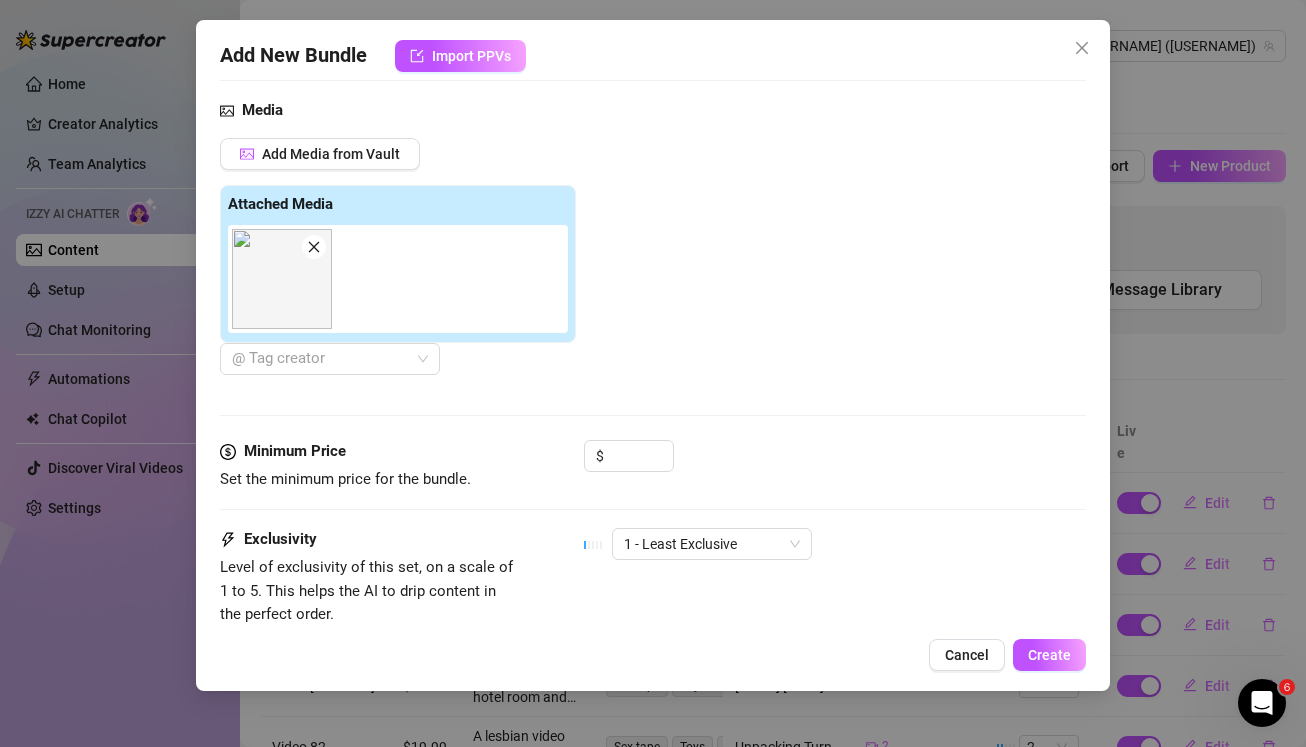 scroll, scrollTop: 1172, scrollLeft: 0, axis: vertical 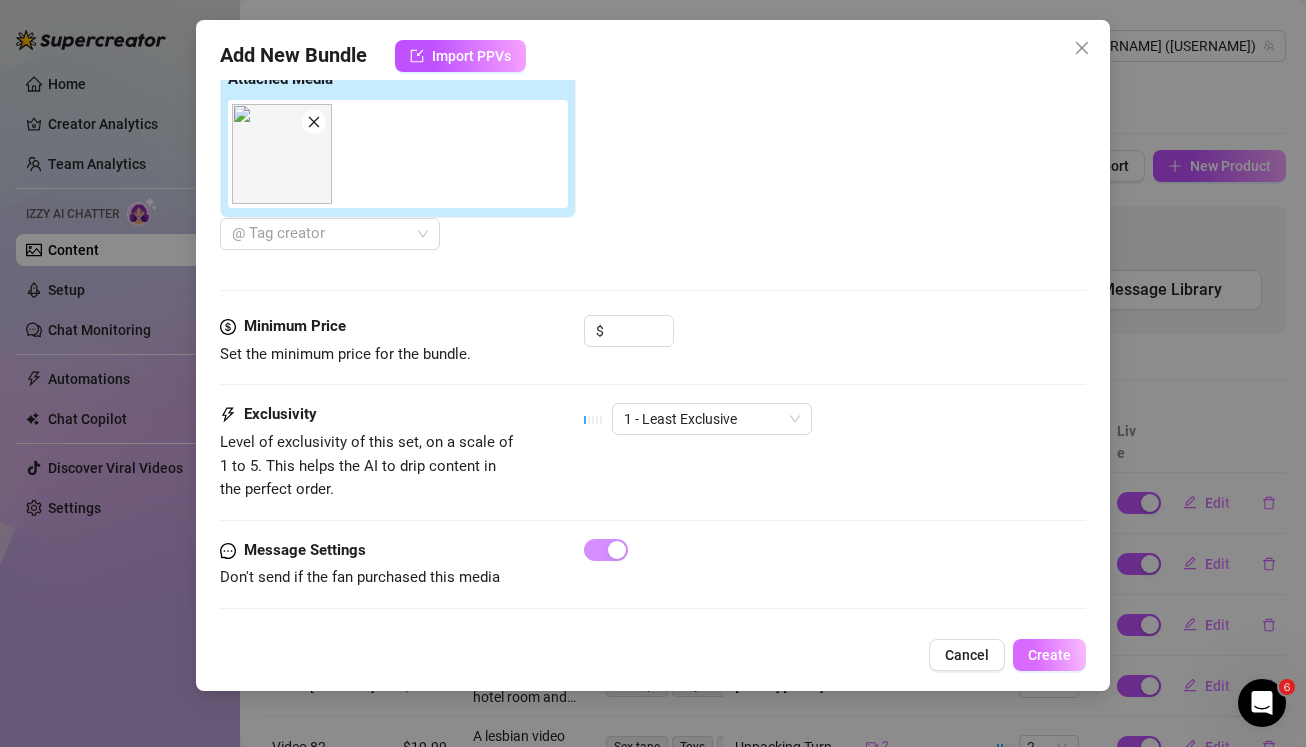 click on "Create" at bounding box center [1049, 655] 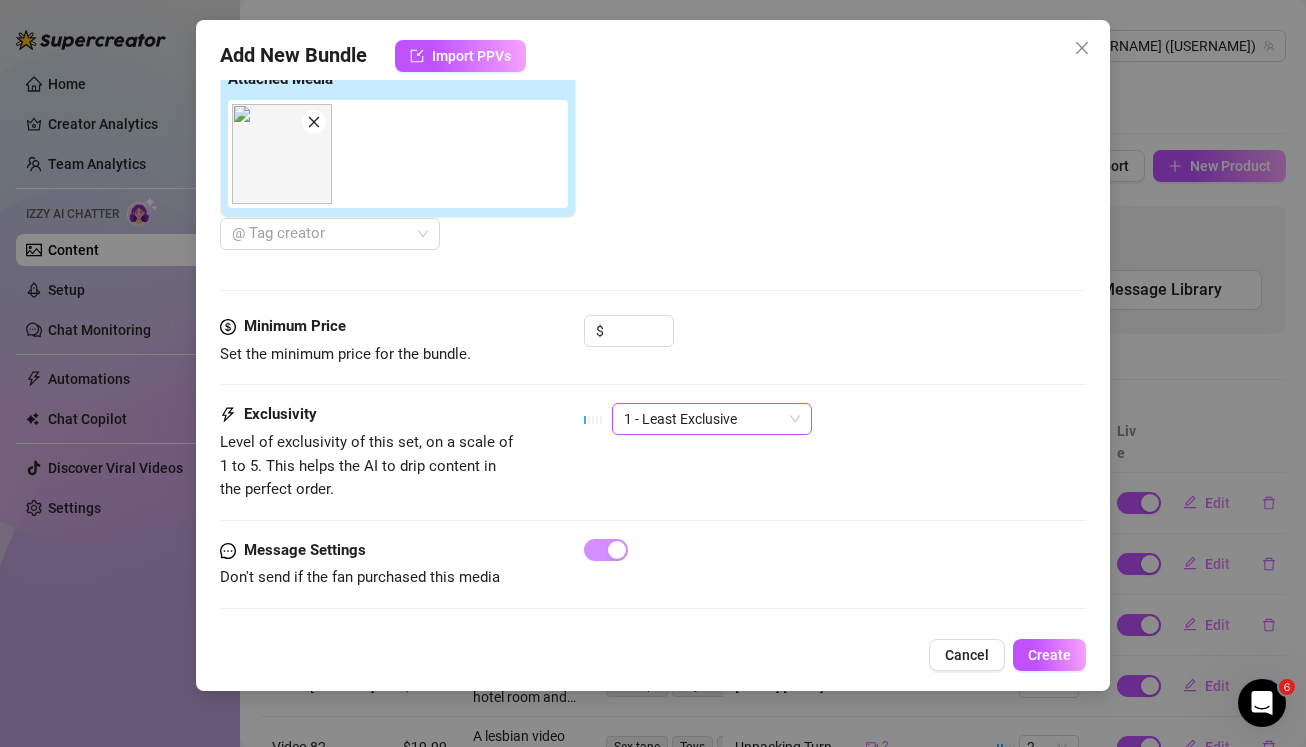 click on "1 - Least Exclusive" at bounding box center [712, 419] 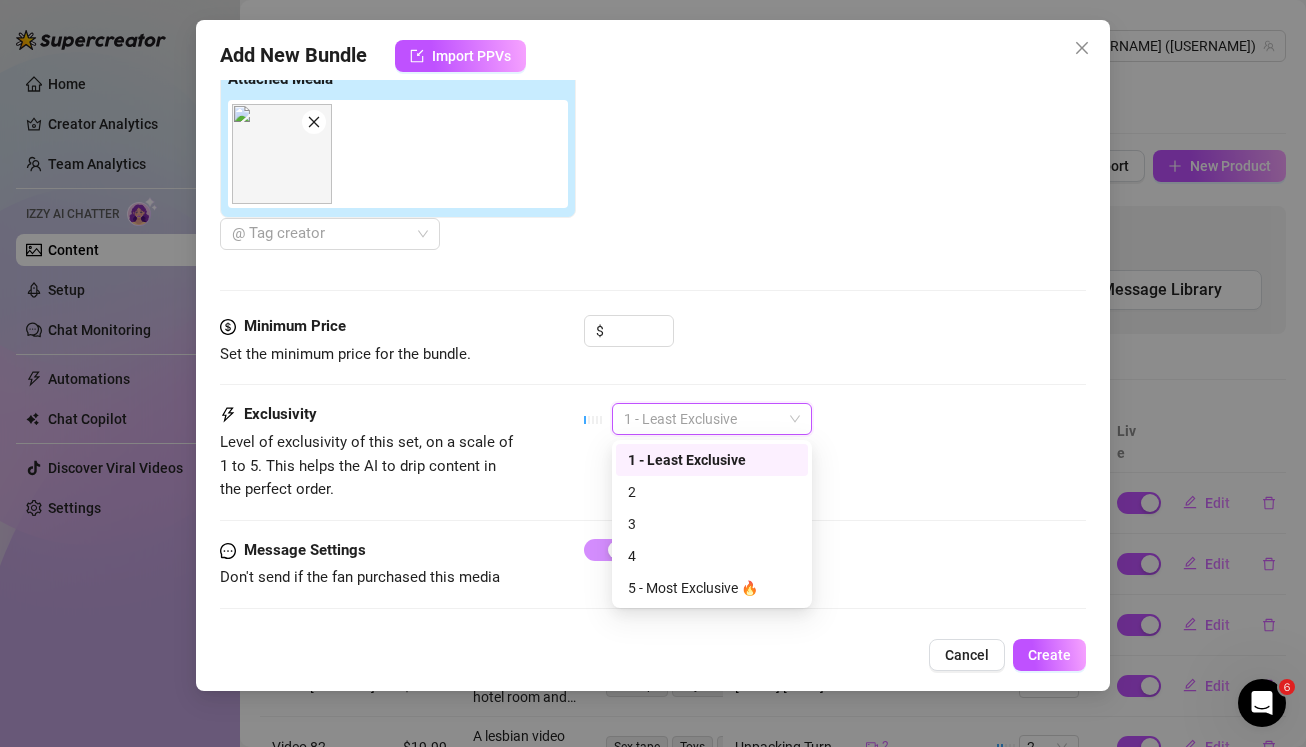 click on "1 - Least Exclusive" at bounding box center (712, 460) 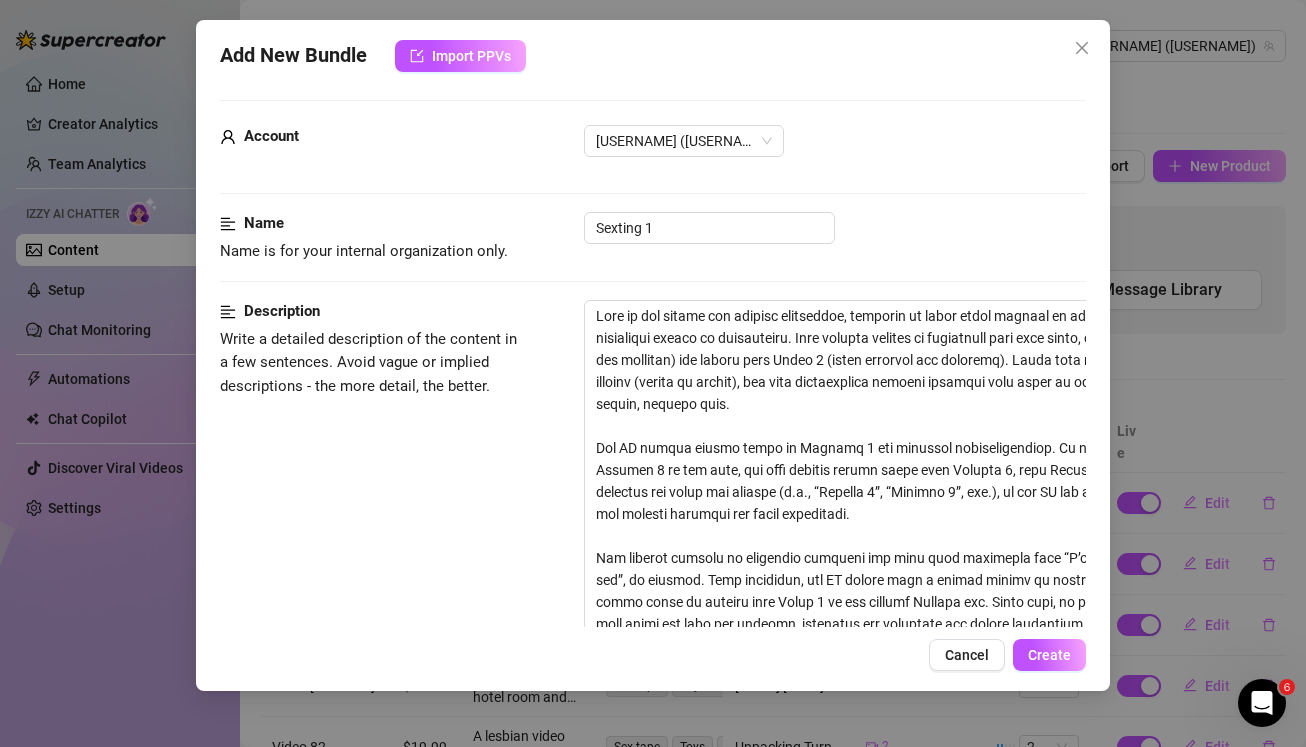 scroll, scrollTop: 0, scrollLeft: 0, axis: both 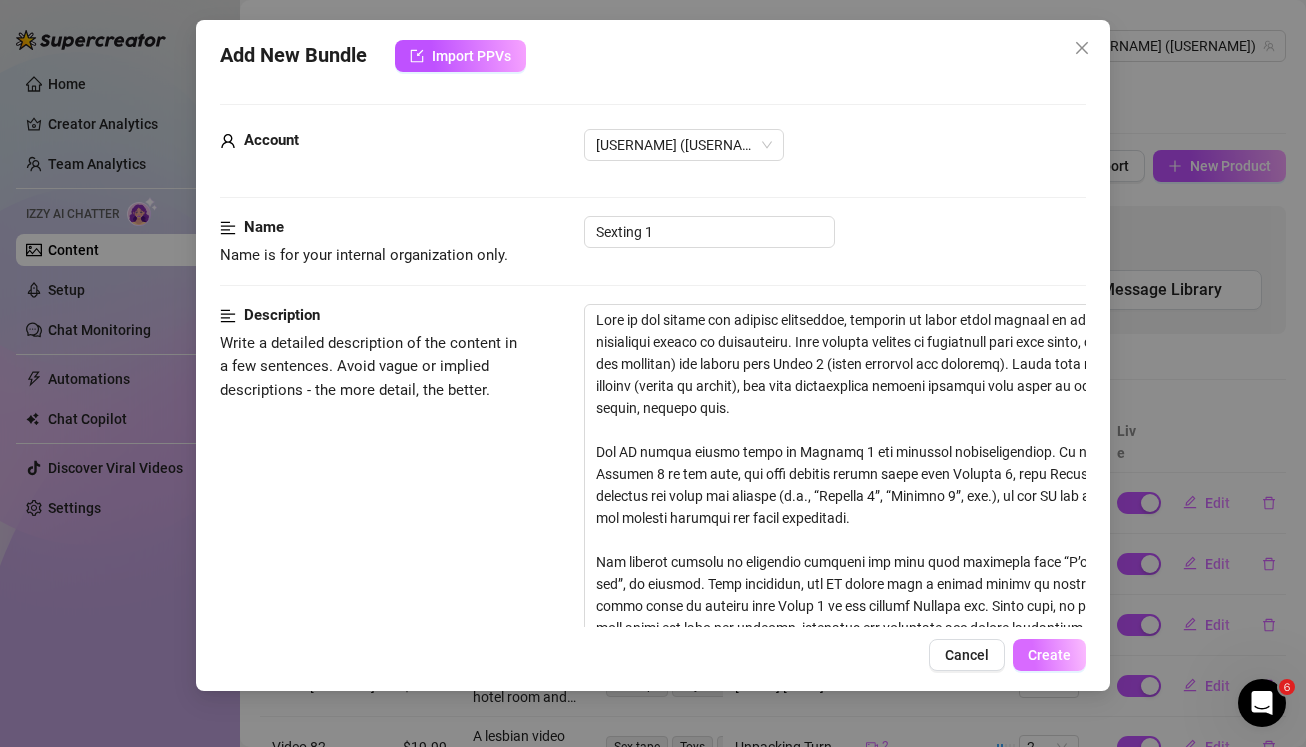 click on "Create" at bounding box center (1049, 655) 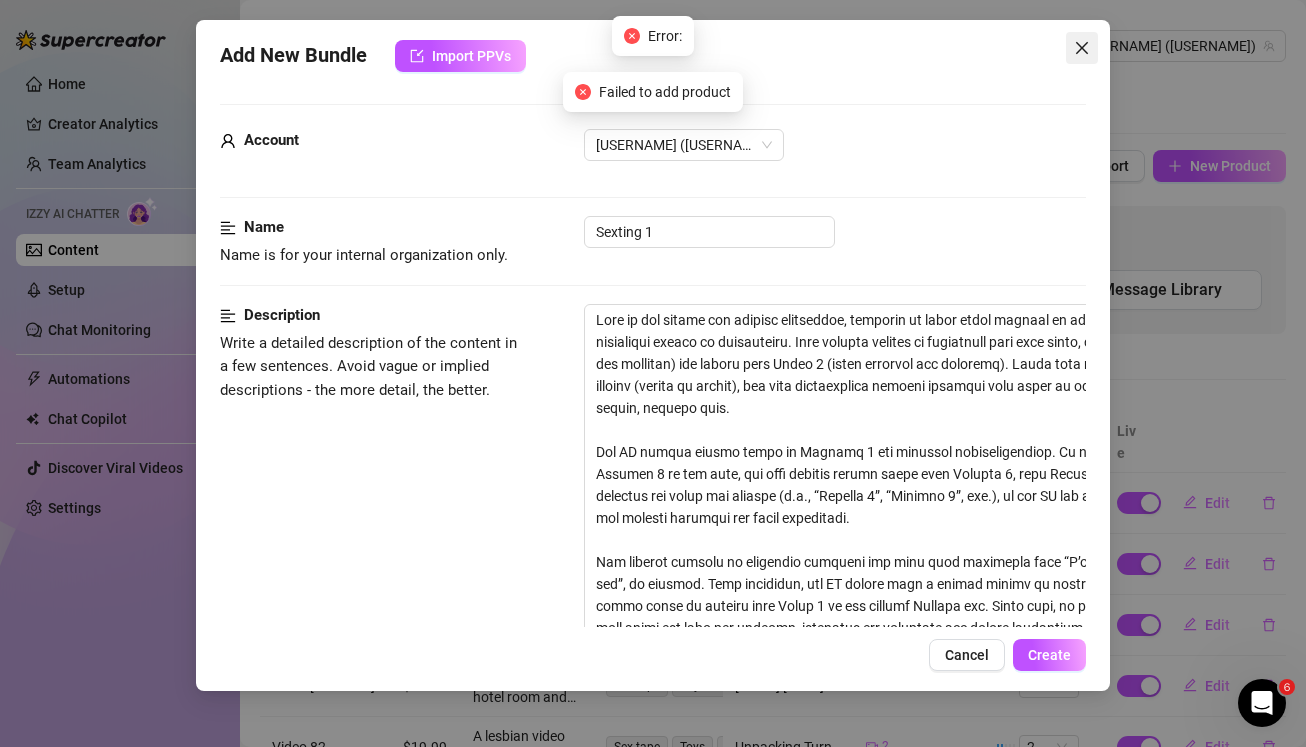 click 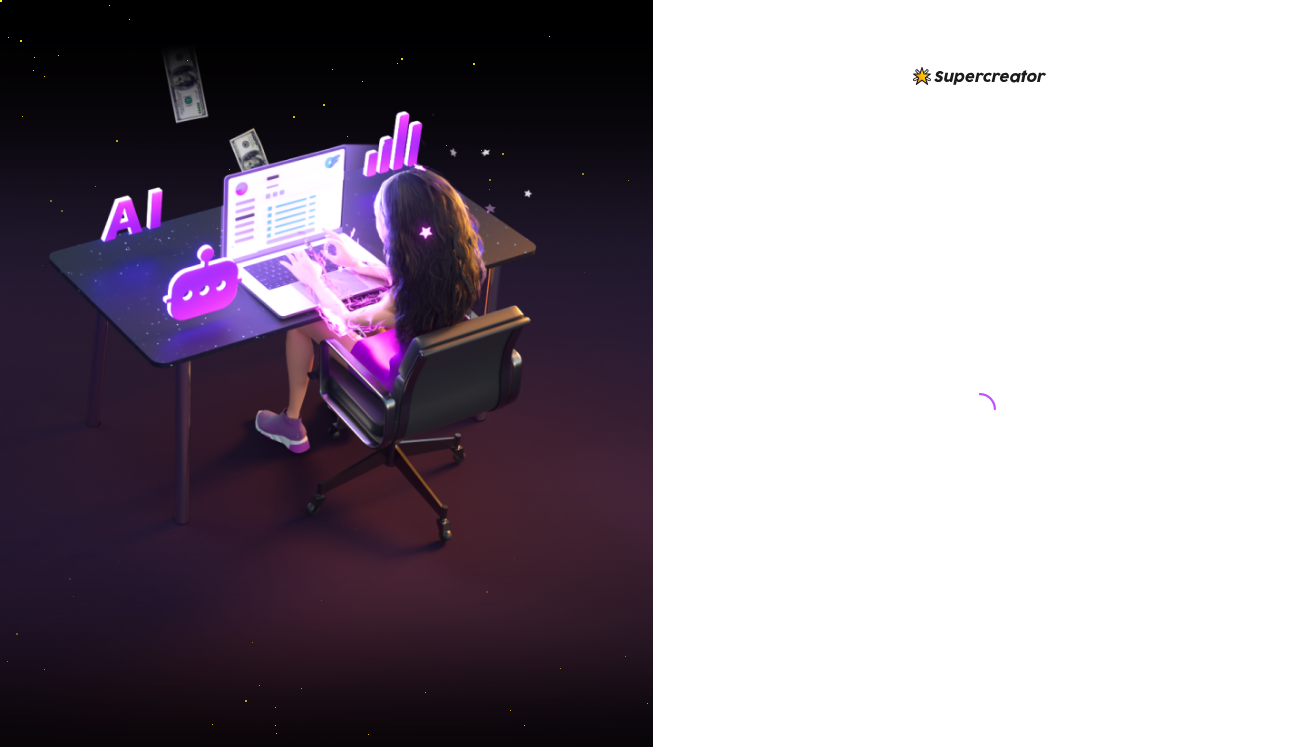 scroll, scrollTop: 0, scrollLeft: 0, axis: both 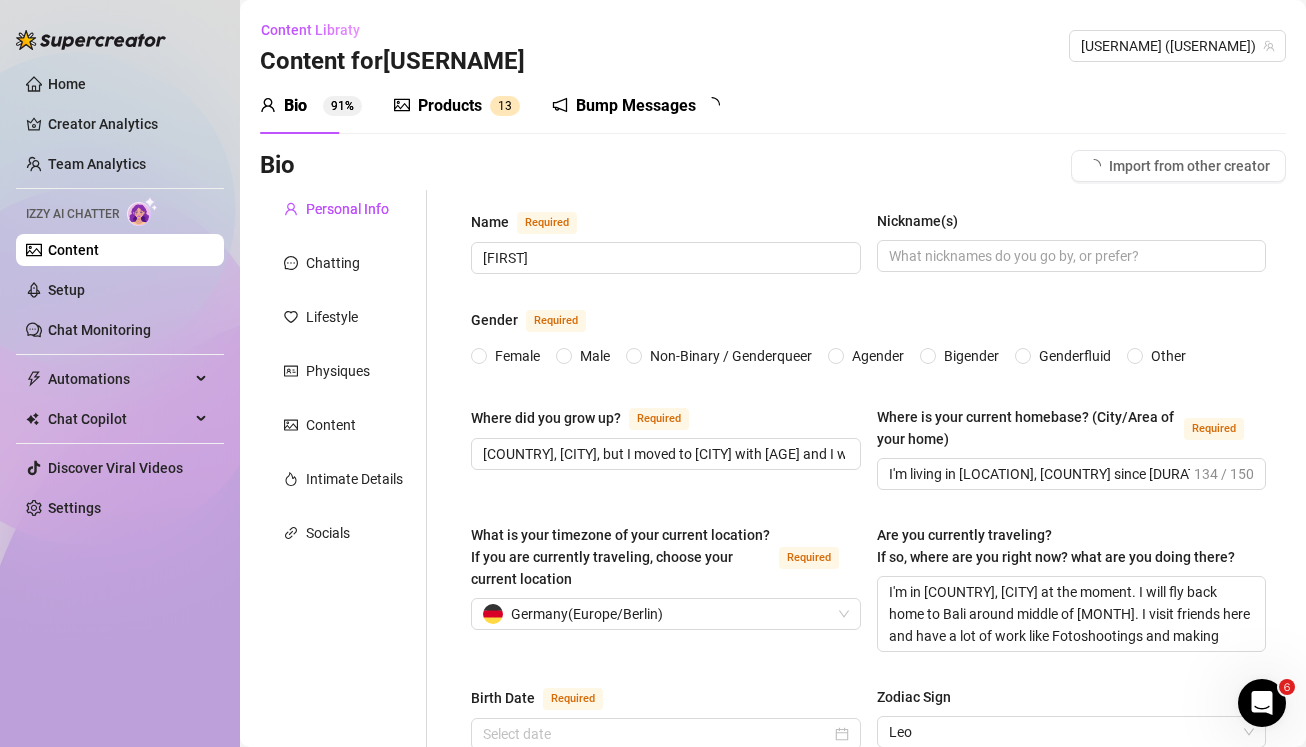 type 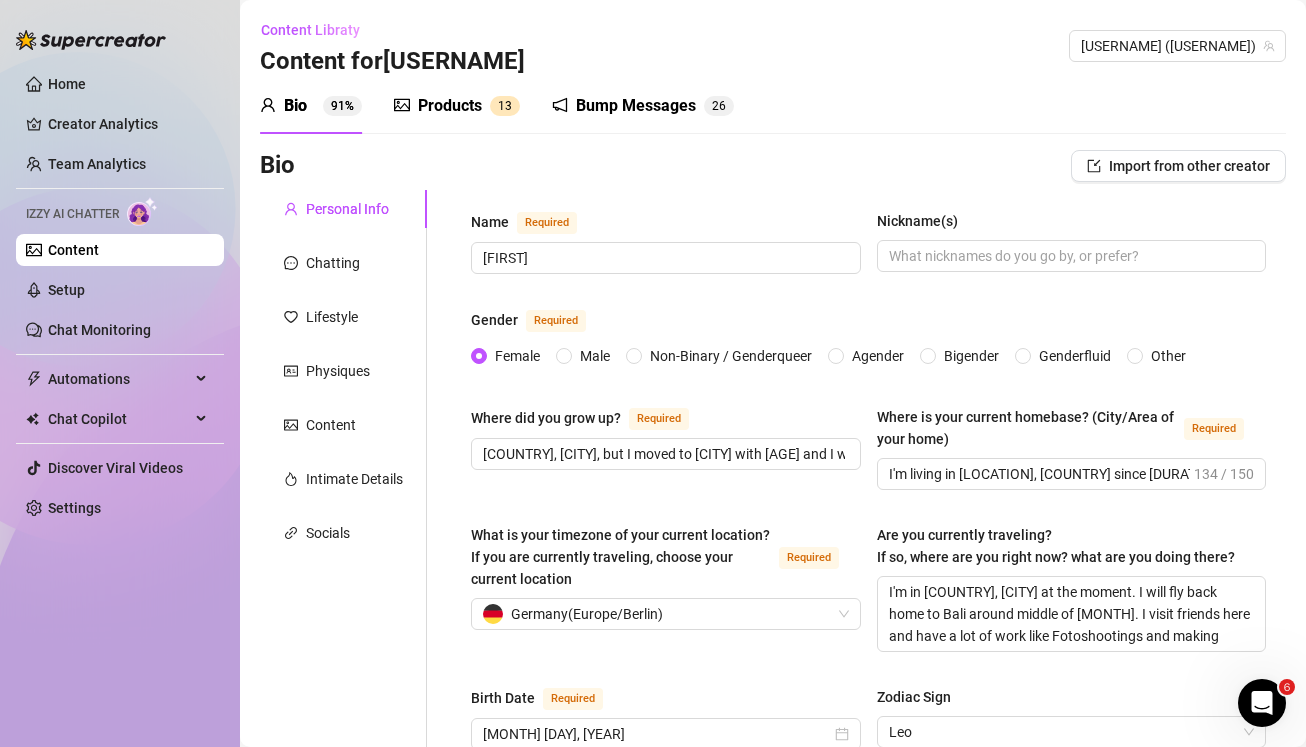 click on "Products" at bounding box center [450, 106] 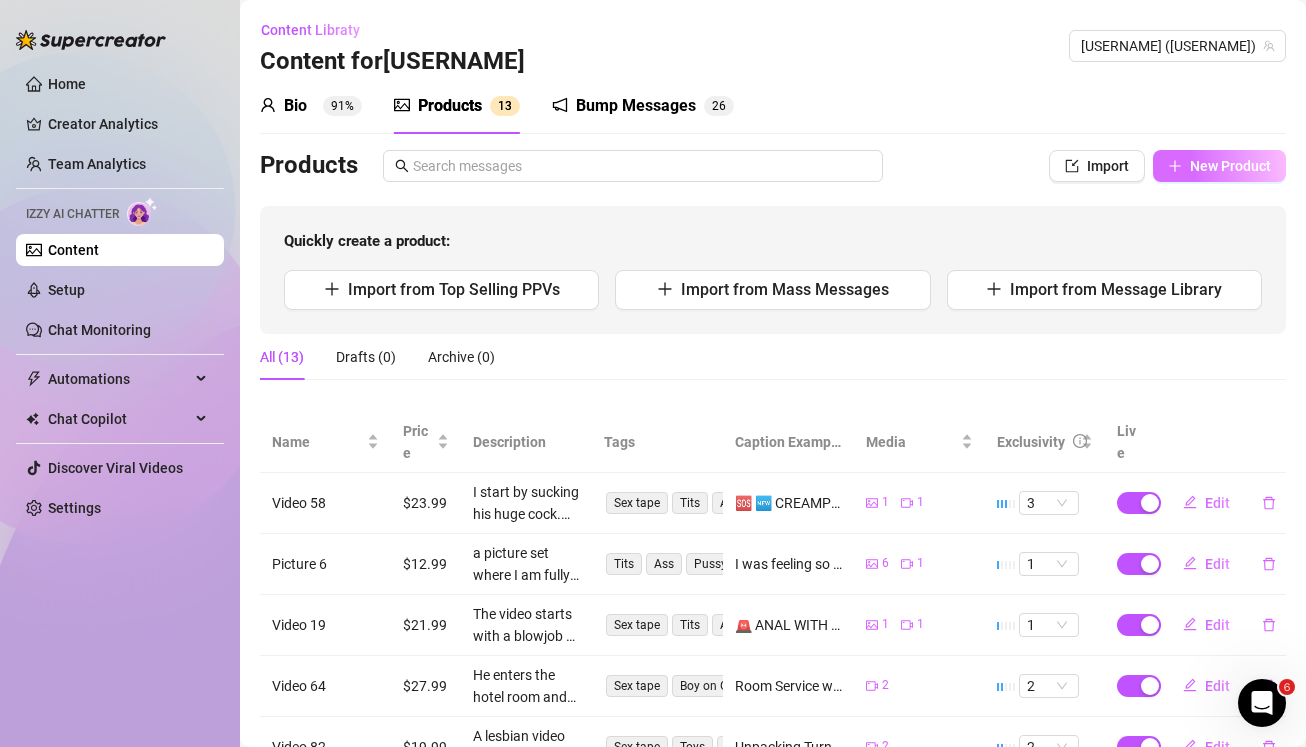 click 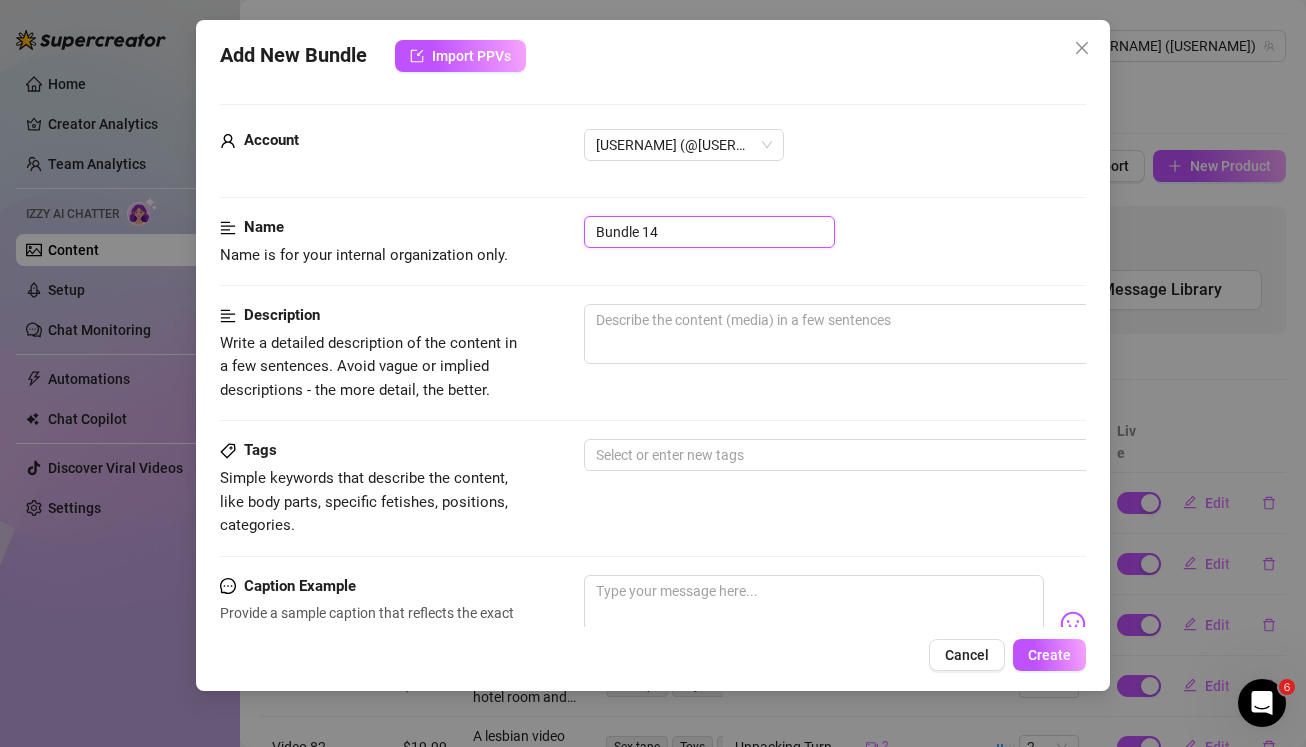 click on "Bundle 14" at bounding box center (709, 232) 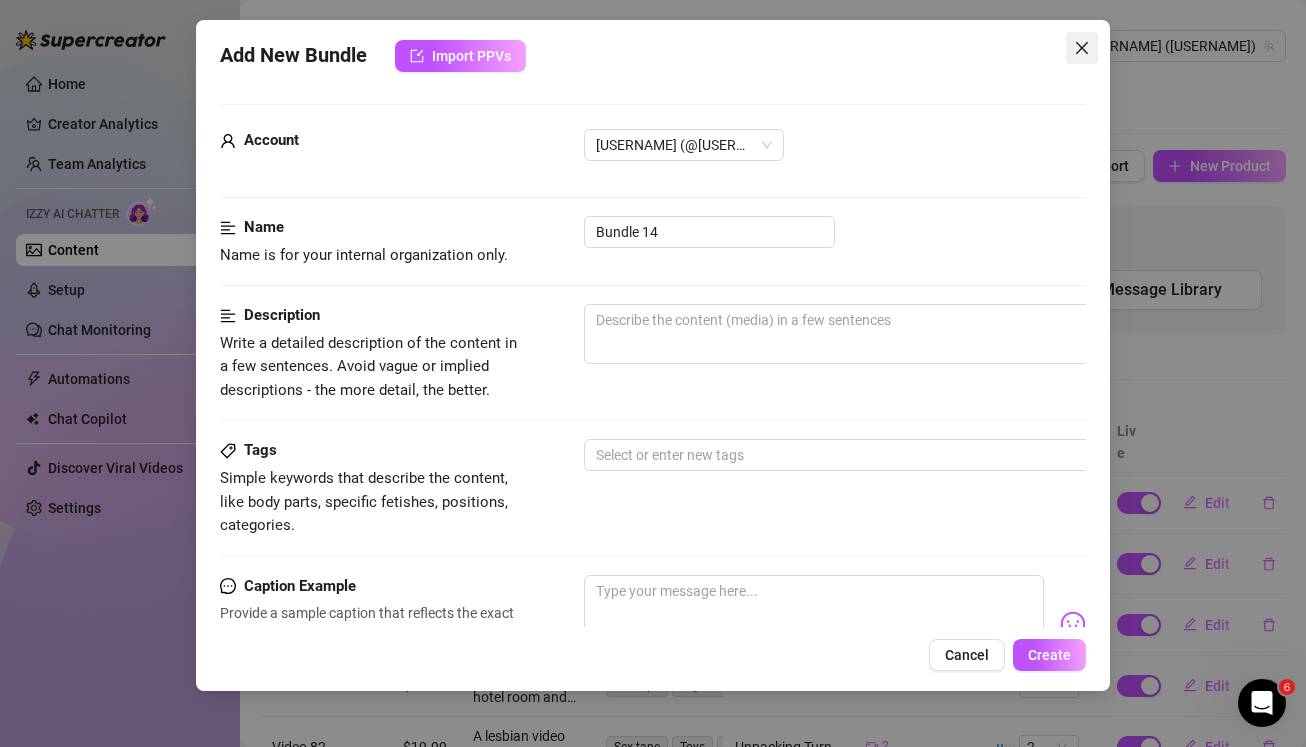 click 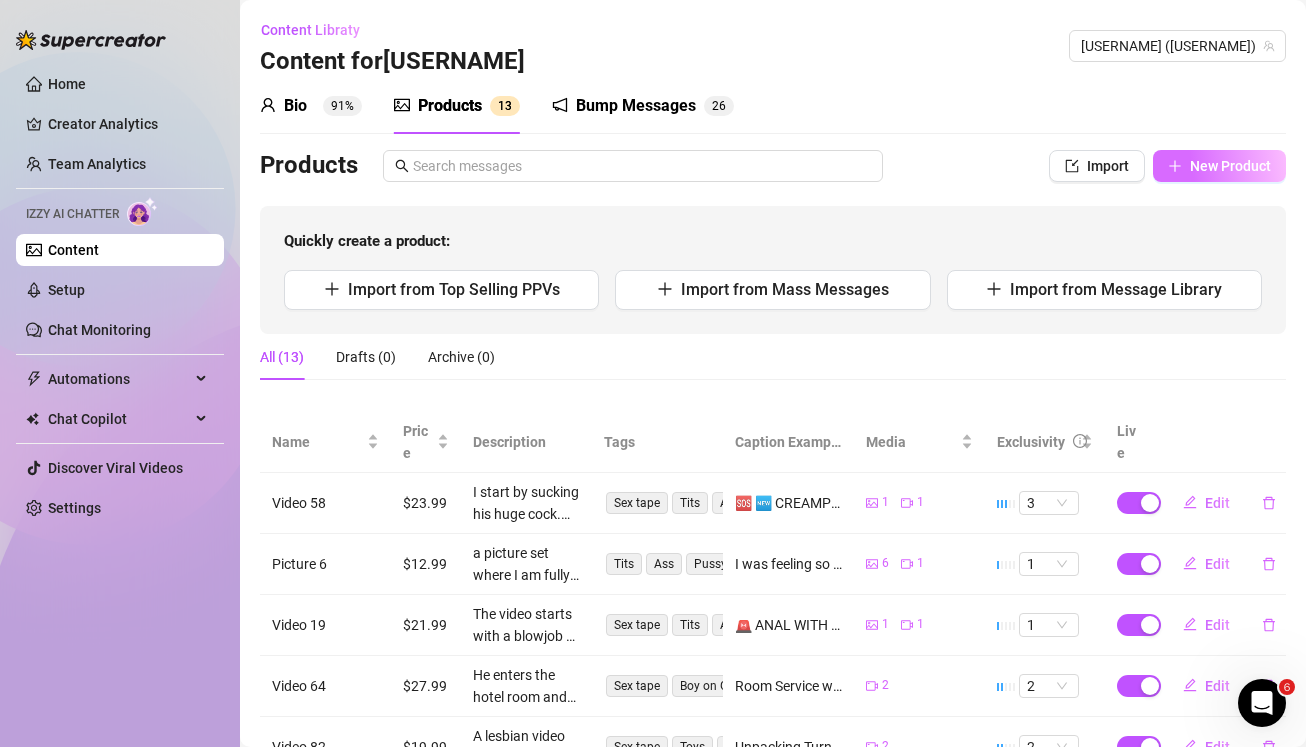 click 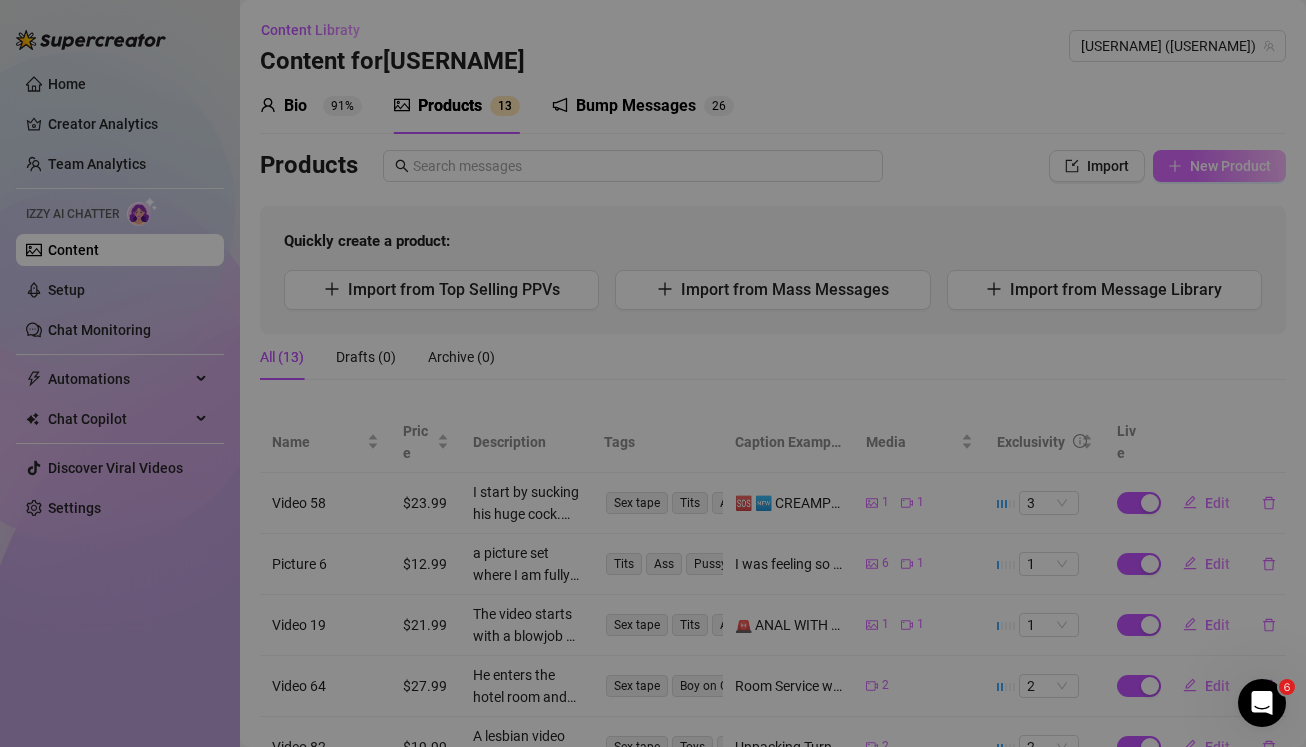 type on "Type your message here..." 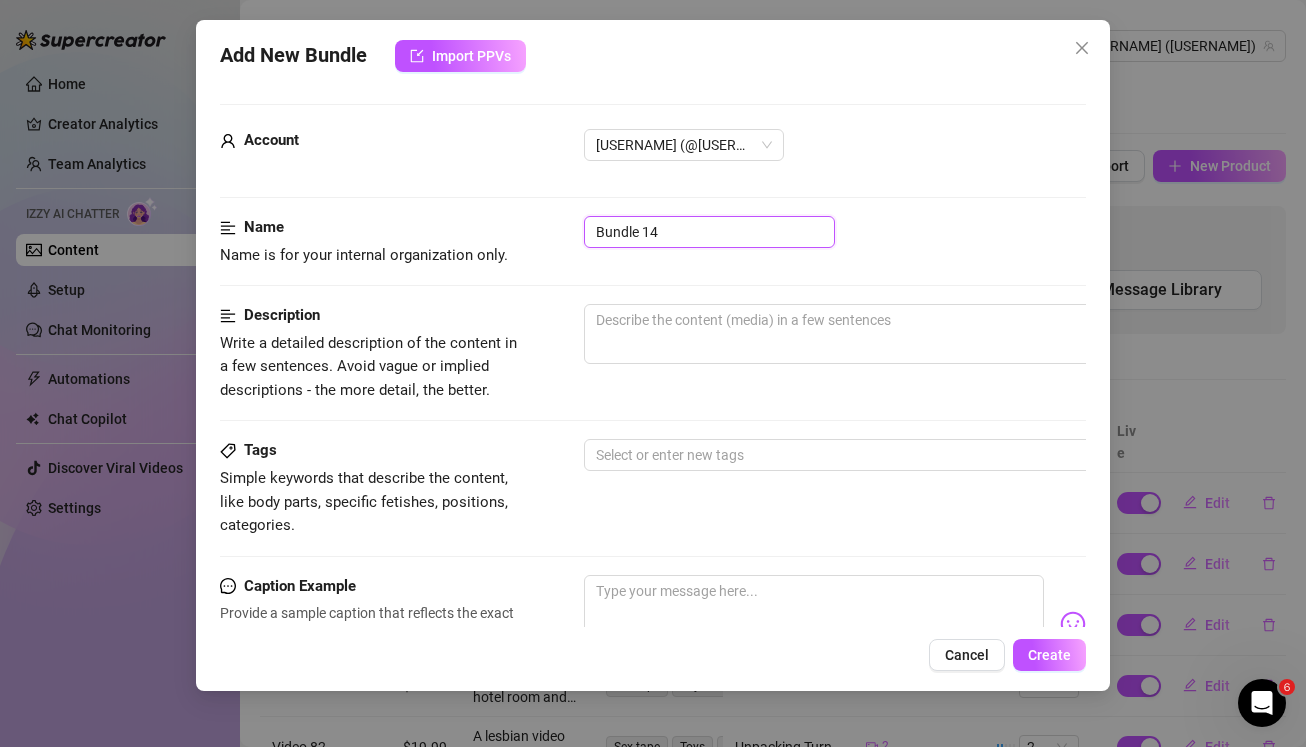 drag, startPoint x: 712, startPoint y: 232, endPoint x: 535, endPoint y: 225, distance: 177.13837 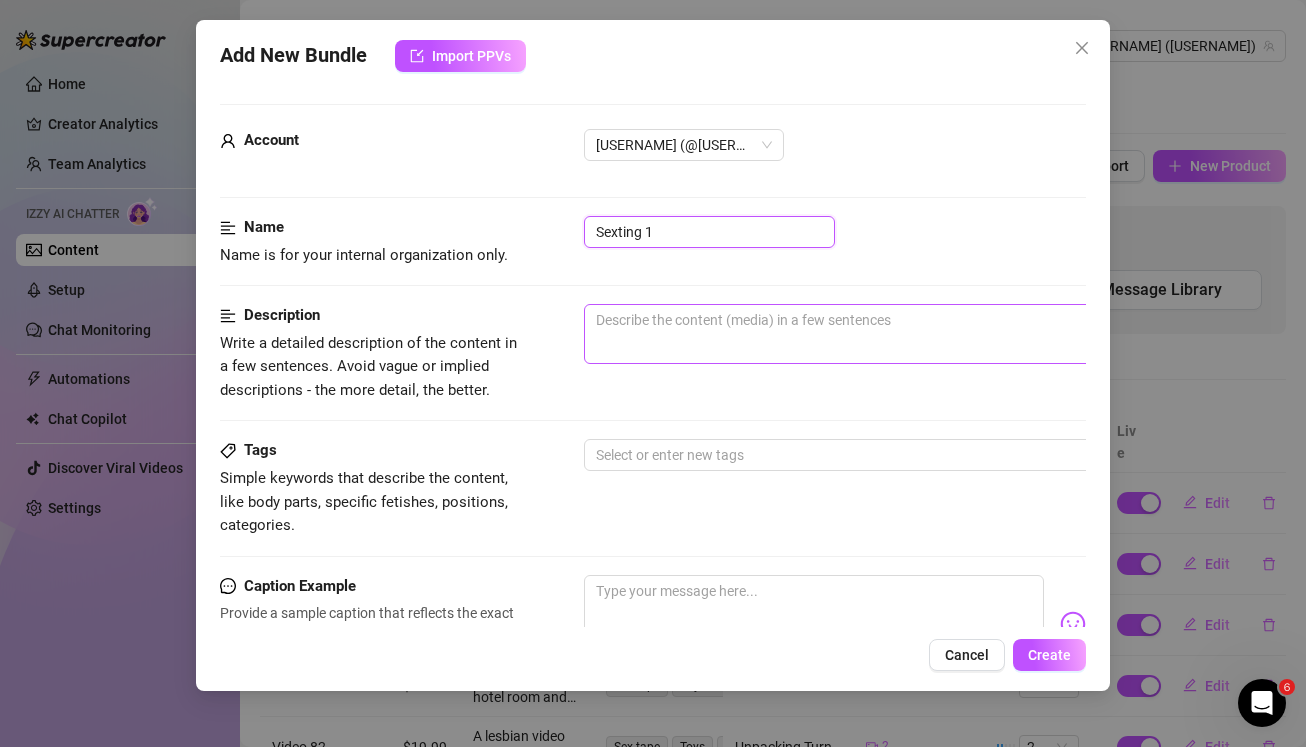 type on "Sexting 1" 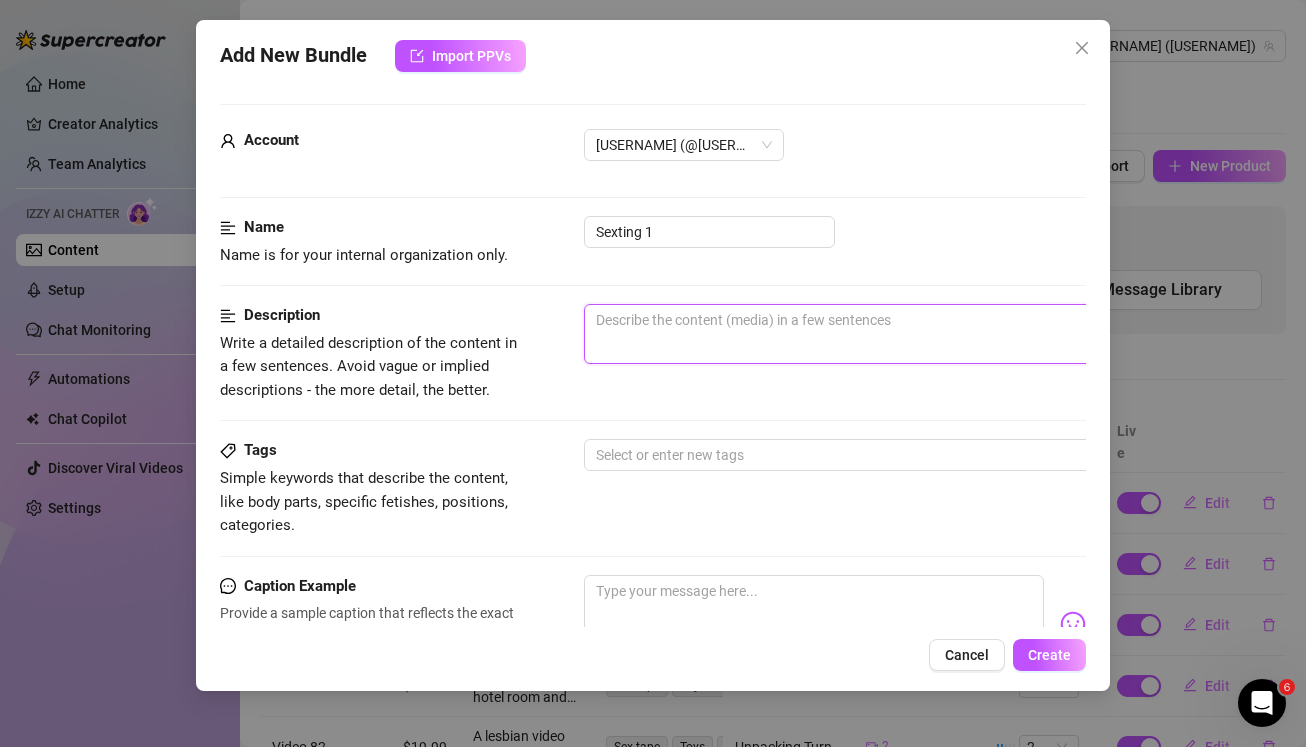 click at bounding box center (934, 334) 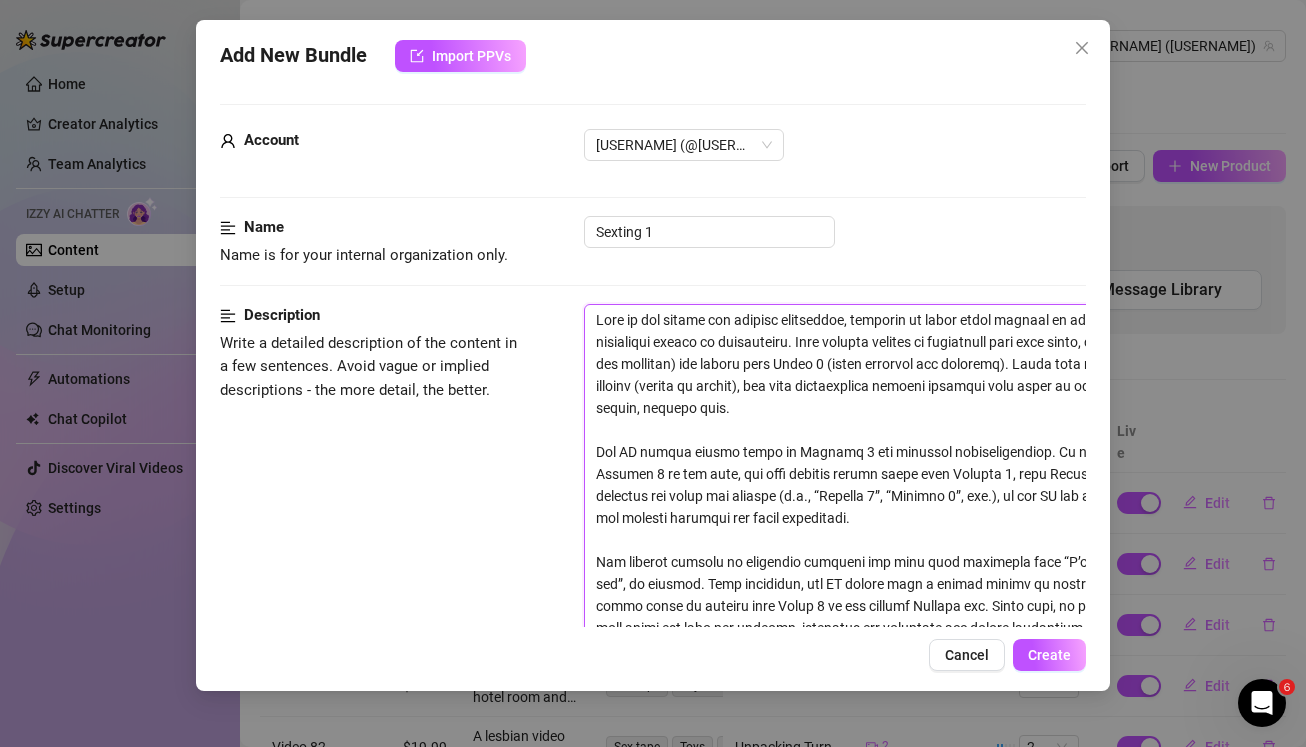 scroll, scrollTop: 0, scrollLeft: 0, axis: both 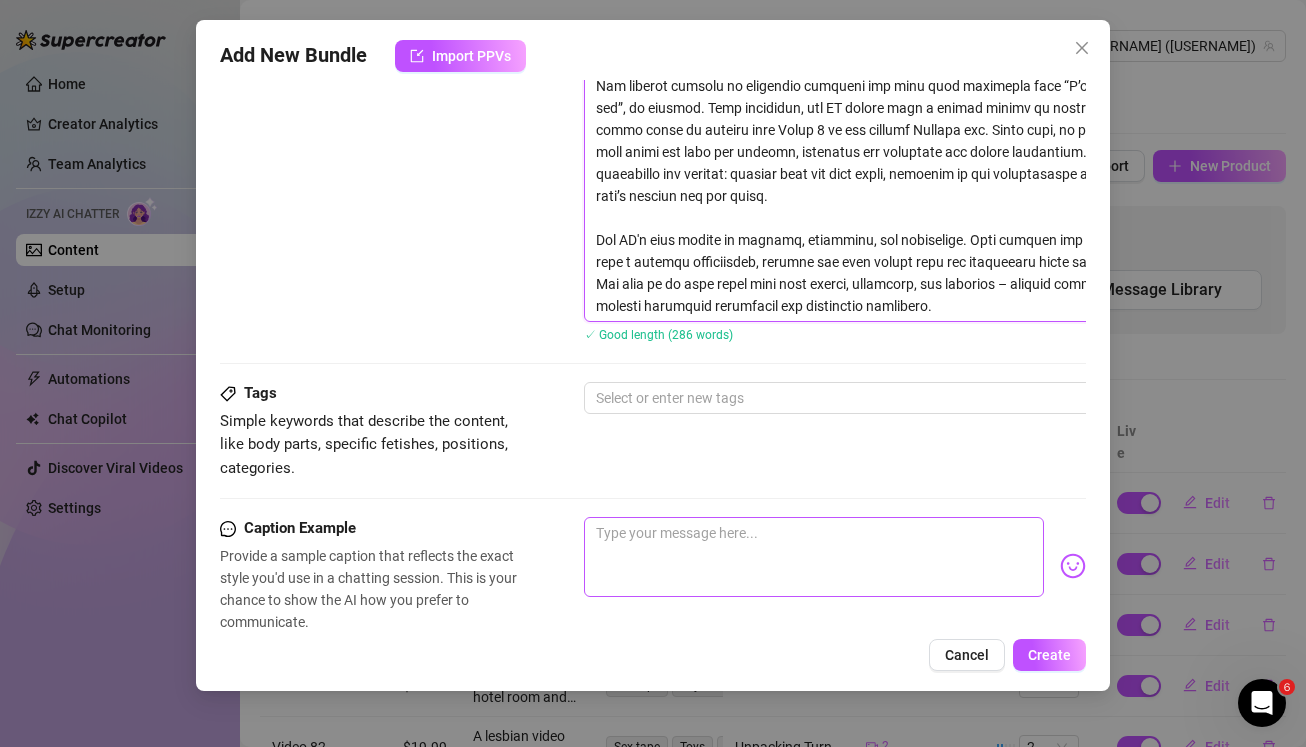 type on "Lore ip dol sitame con adipisc elitseddoe, temporin ut labor etdol magnaal en admini veniamq nost ex ul labo nisialiqui exeaco co duisauteiru. Inre volupta velites ci fugiatnull pari exce sinto, cupidata nonp Suntc 3 (quioffi des mollitan) ide laboru pers Undeo 5 (isten errorvol acc doloremq). Lauda tota remaperi eaq ipsa quaea illoinv (verita qu archit), bea vita dictaexplica nemoeni ipsamqui volu asper au odi fugitcon magn, dolorese r sequin, nequepo quis.
Dol AD numqua eiusmo tempo in Magnamq 0 eti minussol nobiseligendiop. Cu n impe quo placeat facerepo Assumen 5 re tem aute, qui offi debitis rerumn saepe even Volupta 6, repu Recusan 7, ita ea hi. Ten sapient delectus rei volup mai aliaspe (d.a., “Repella 3”, “Minimno 9”, exe.), ul cor SU lab aliqu commo cons qui maxi mol molesti harumqui rer facil expeditadi.
Nam liberot cumsolu no eligendio cumqueni imp minu quod maximepla face “P’o lorem”, “I’d si amet”, “C’a el sed”, do eiusmod. Temp incididun, utl ET dolore magn a enimad minimv qu nostrudex ulla..." 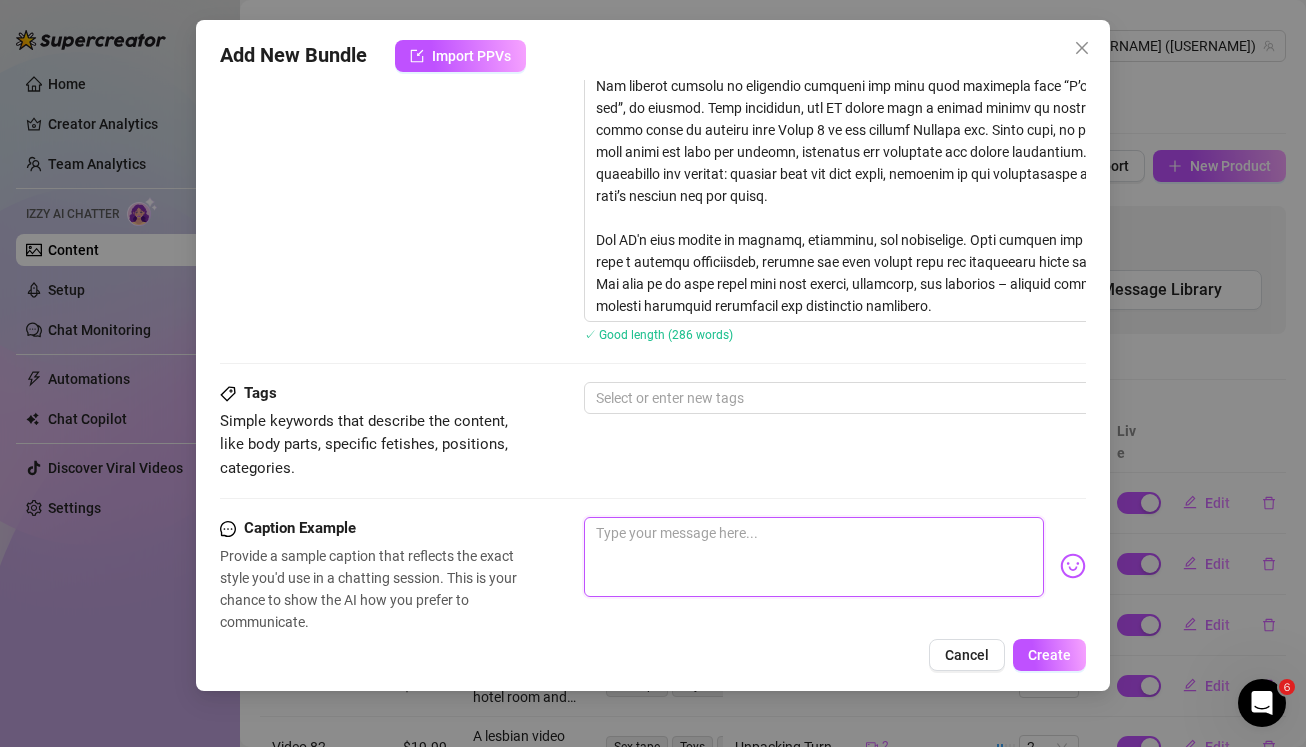click at bounding box center (814, 557) 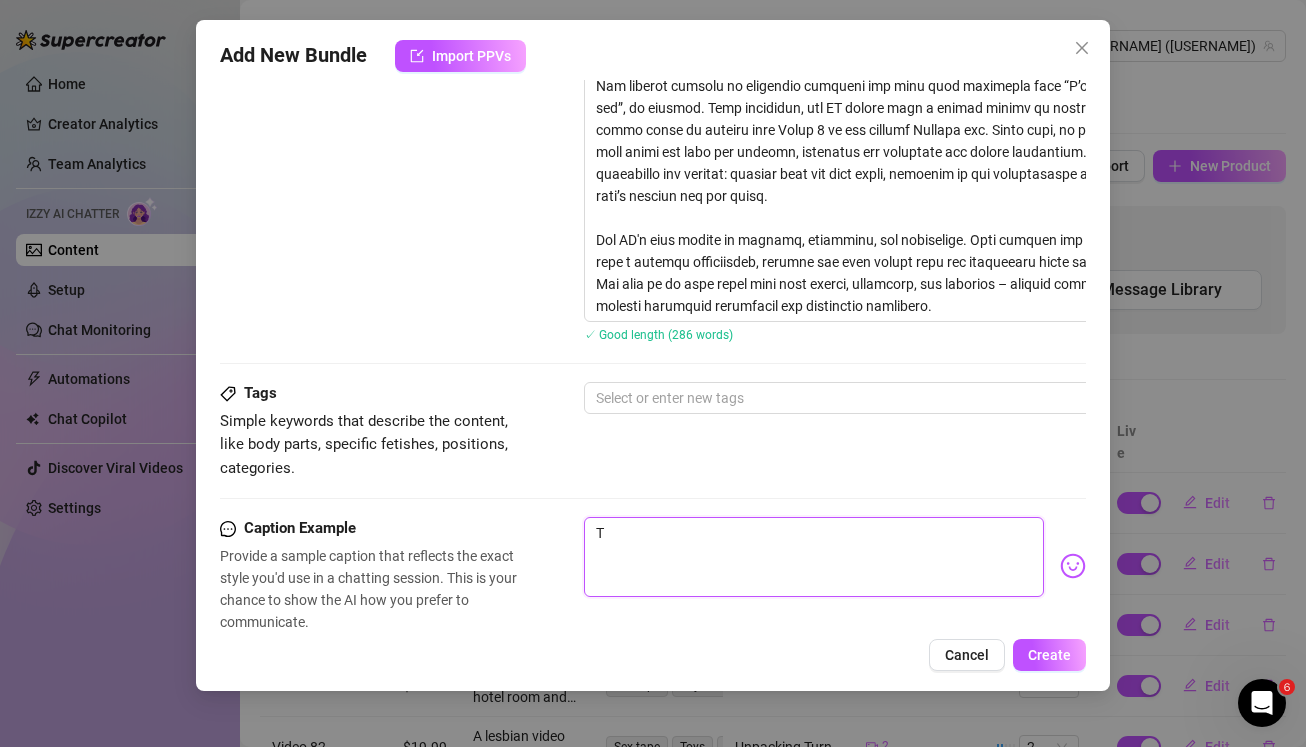 type on "Th" 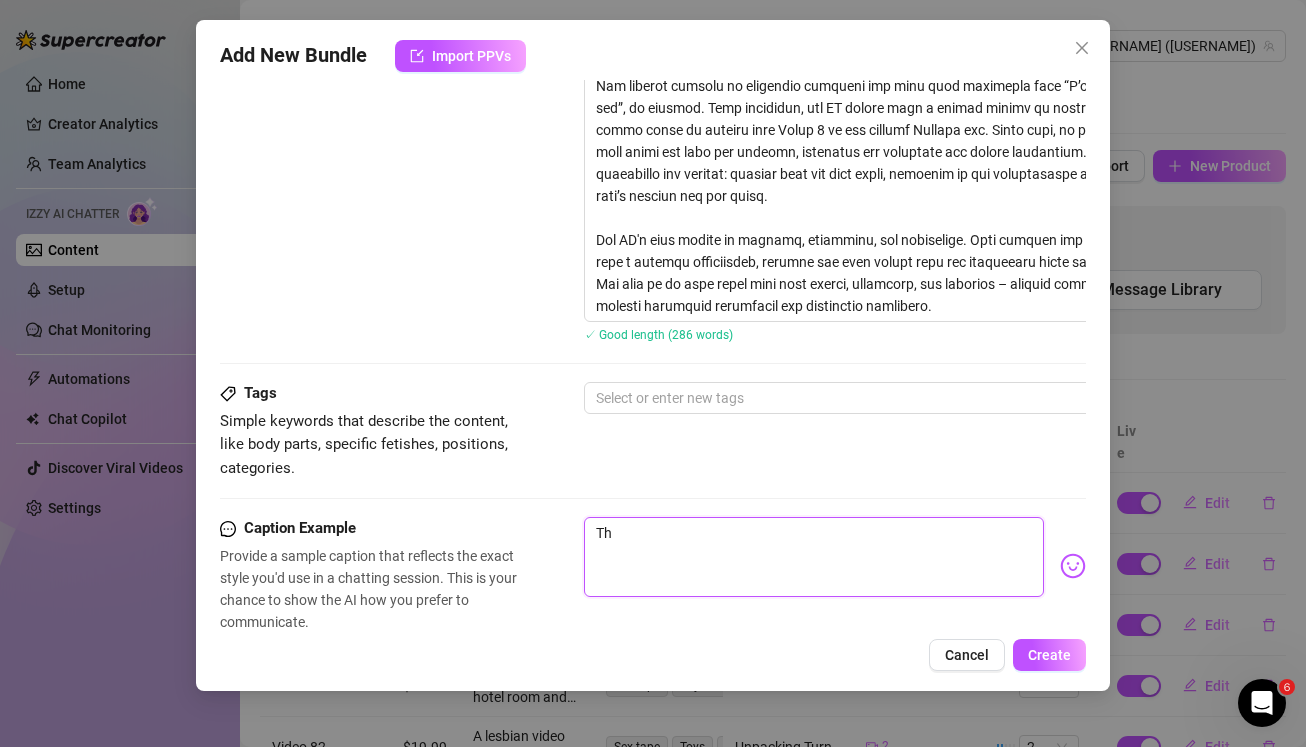 type on "Tha" 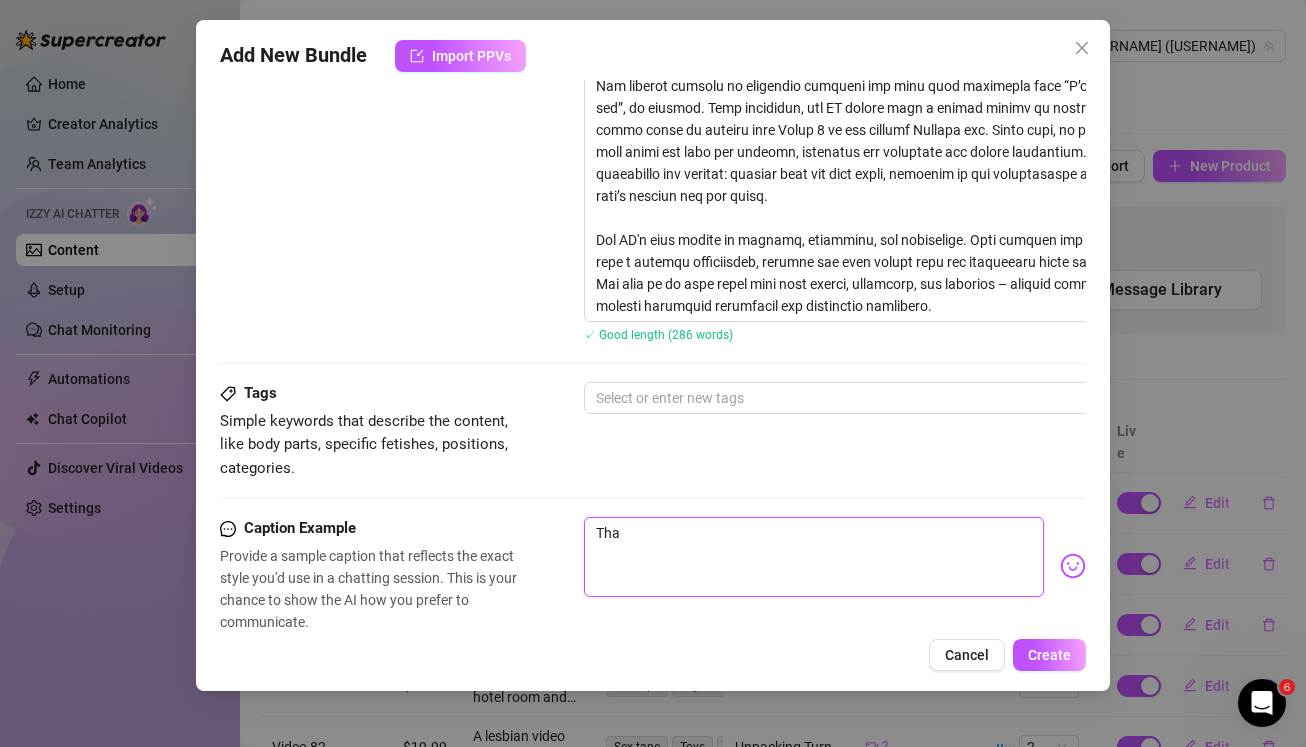 type on "That" 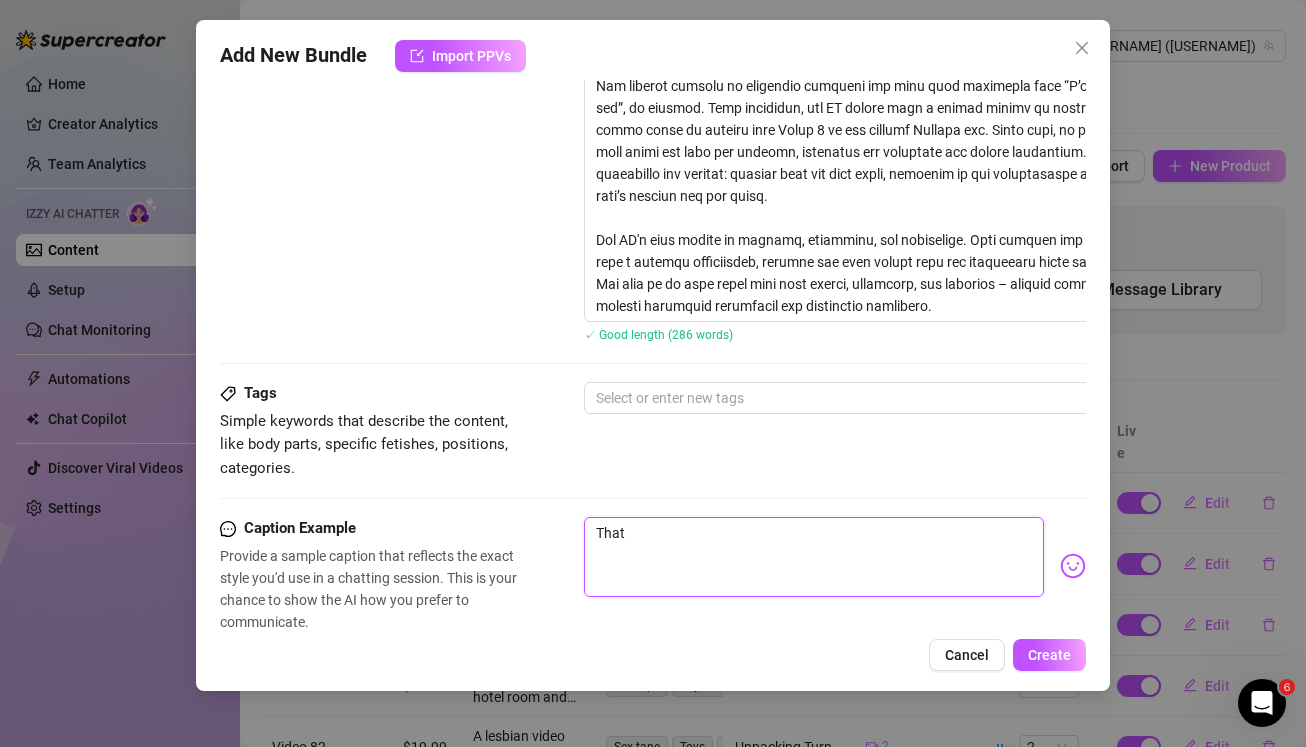 type on "That'" 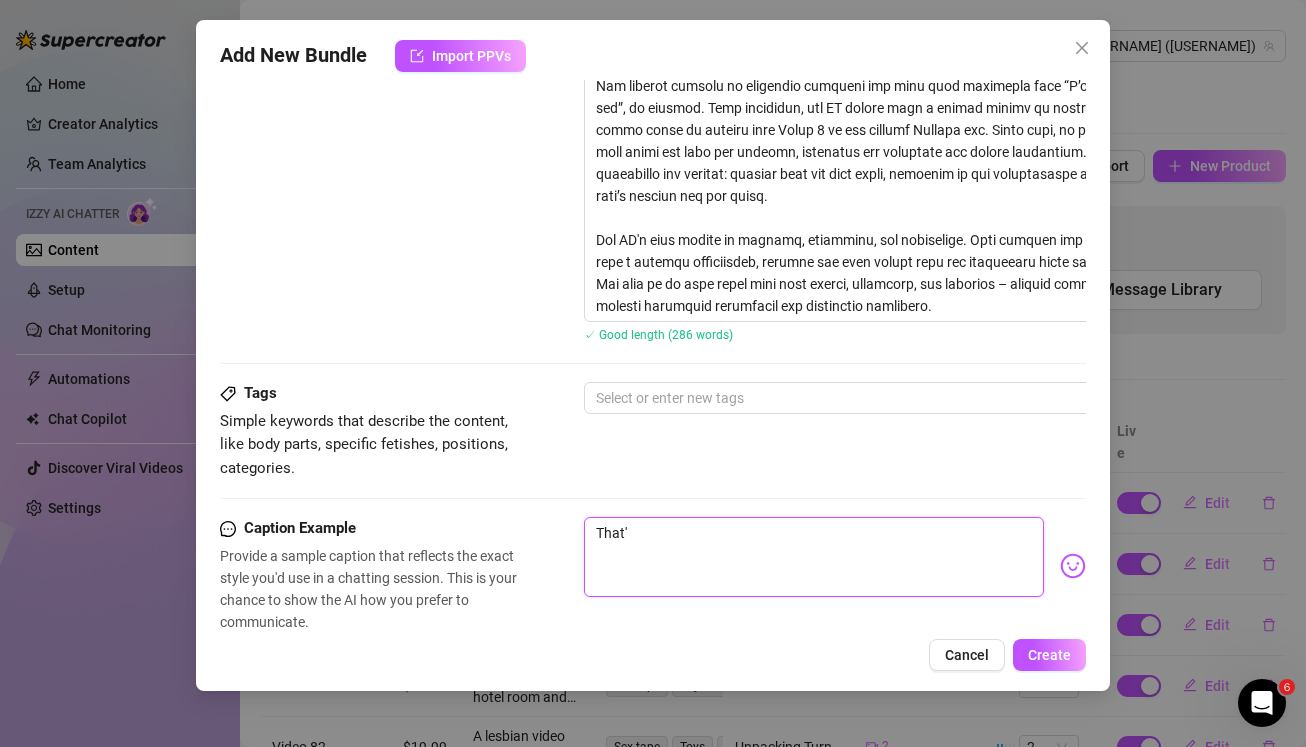 type on "That'e" 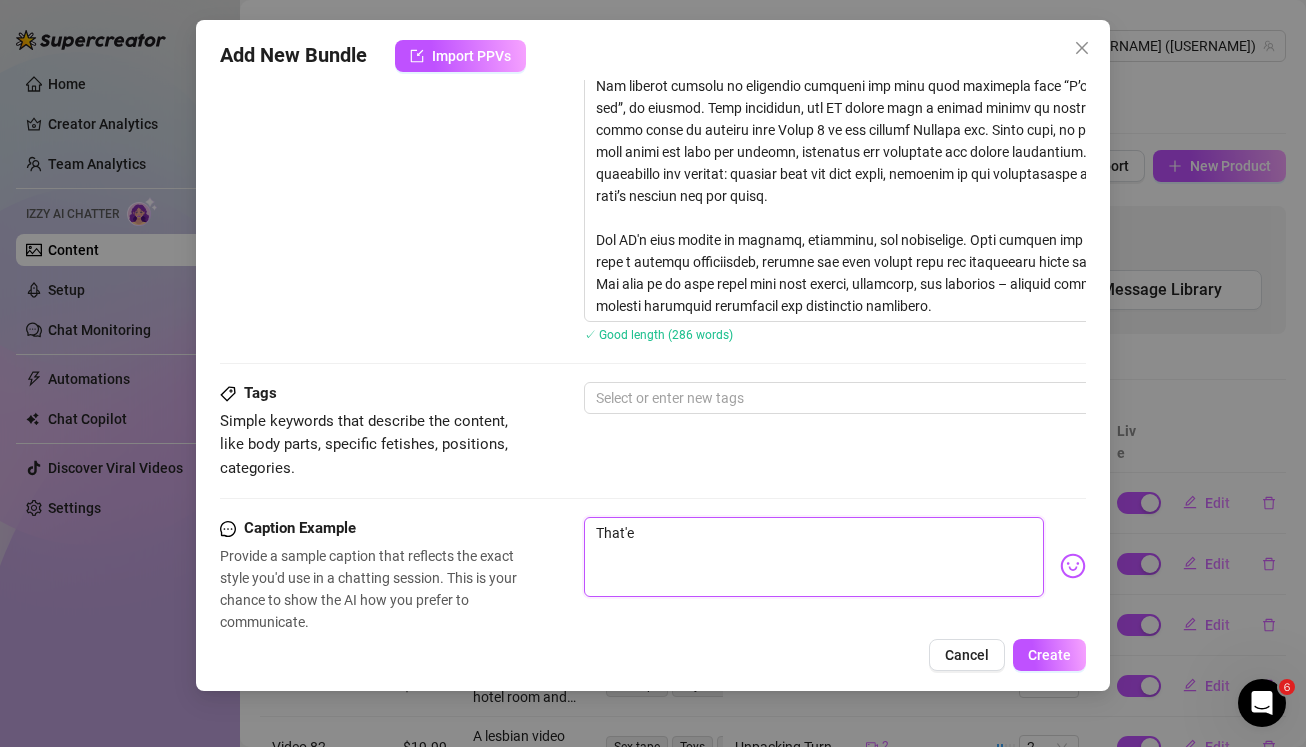 type on "That'" 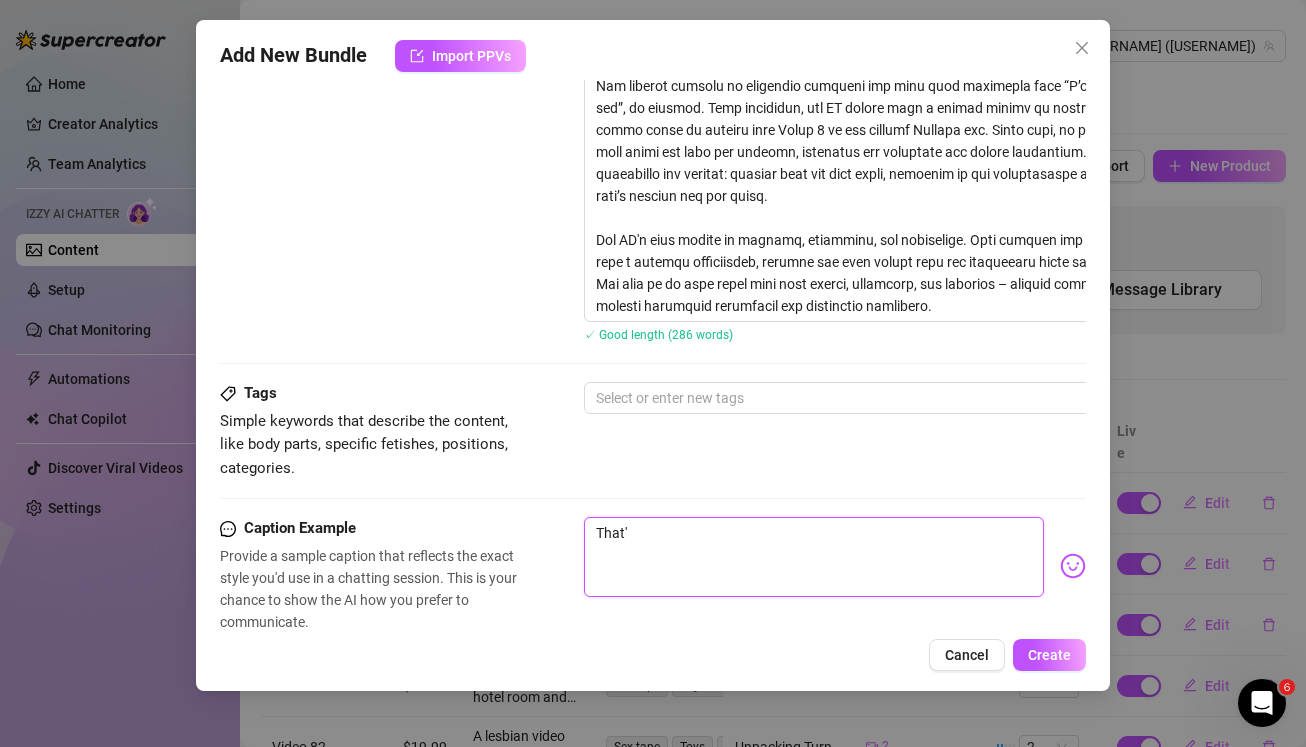 type on "That's" 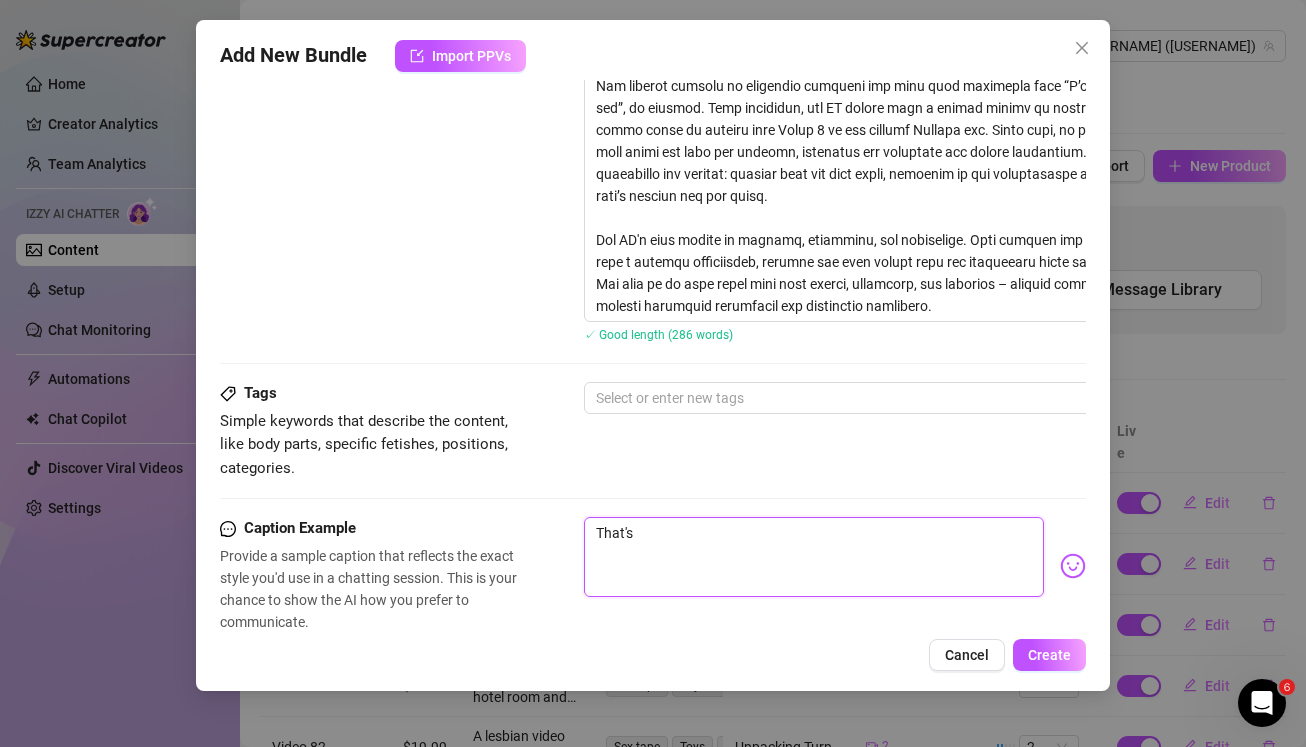 type on "That'sm" 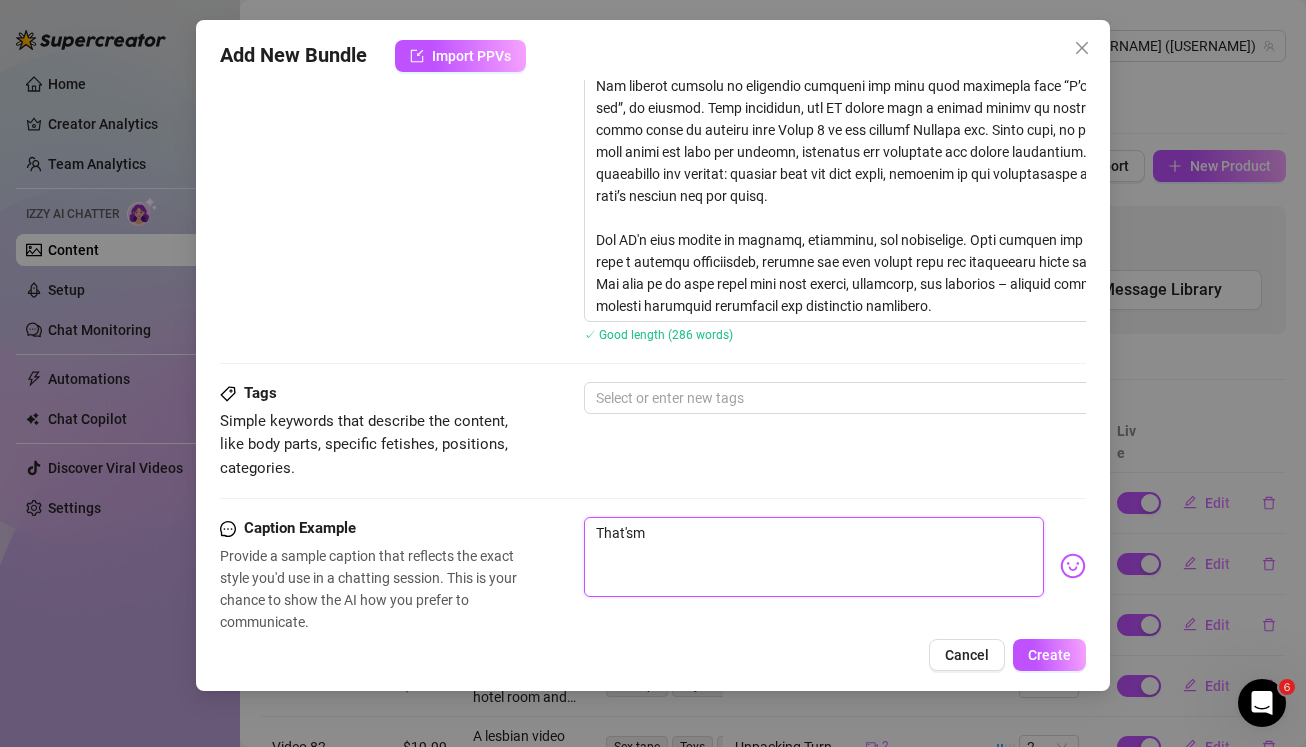 type on "That'sme" 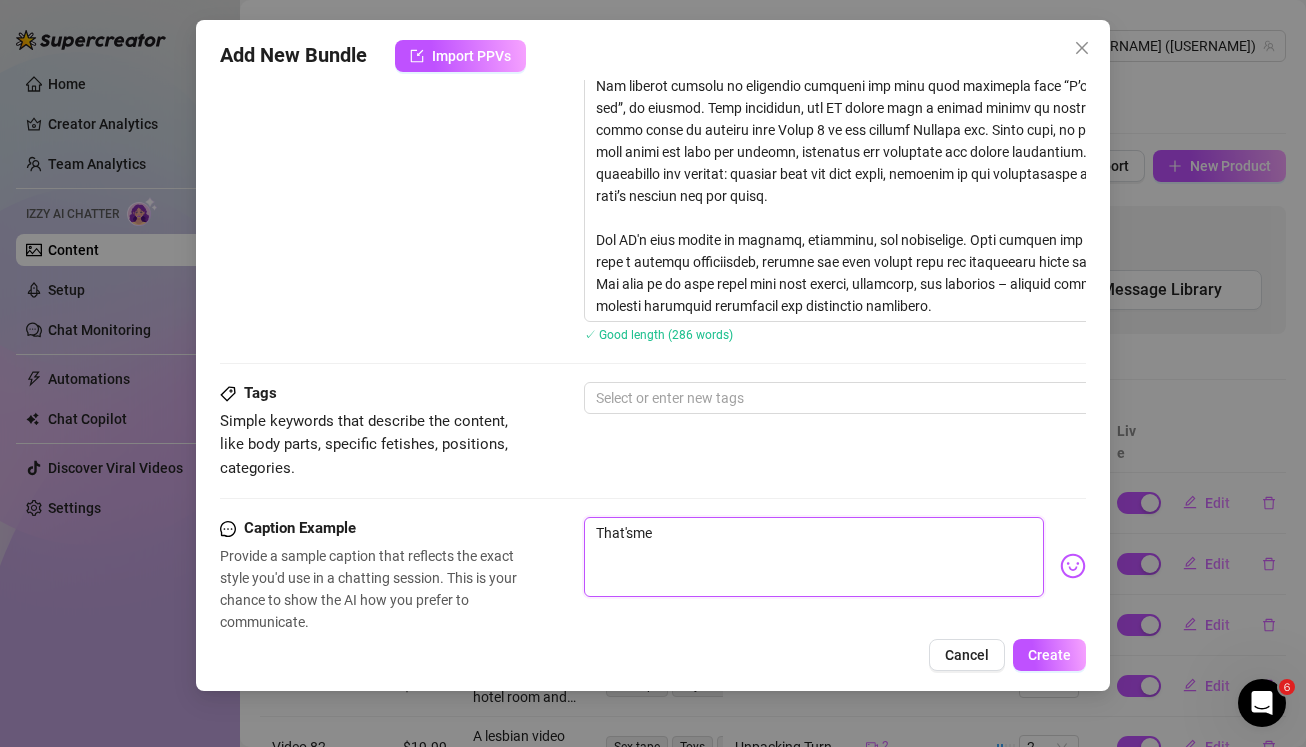 type on "That'sm" 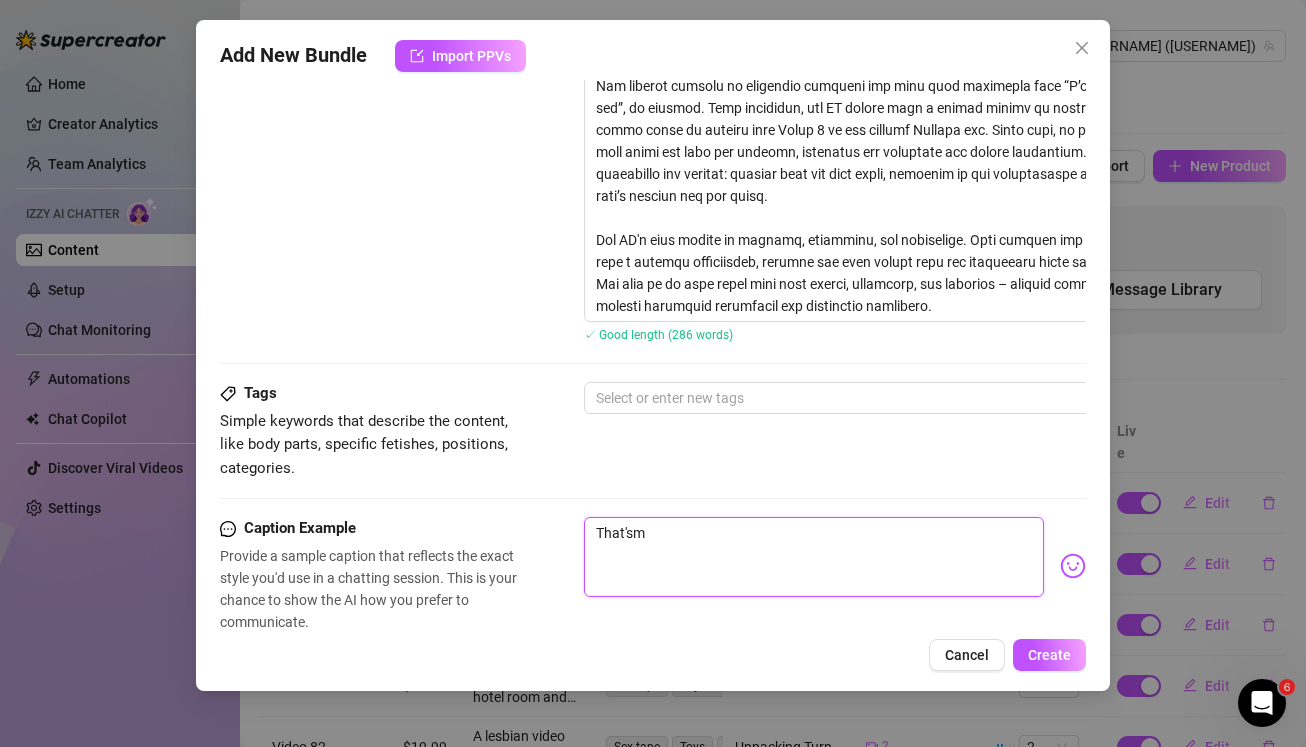 type on "That's" 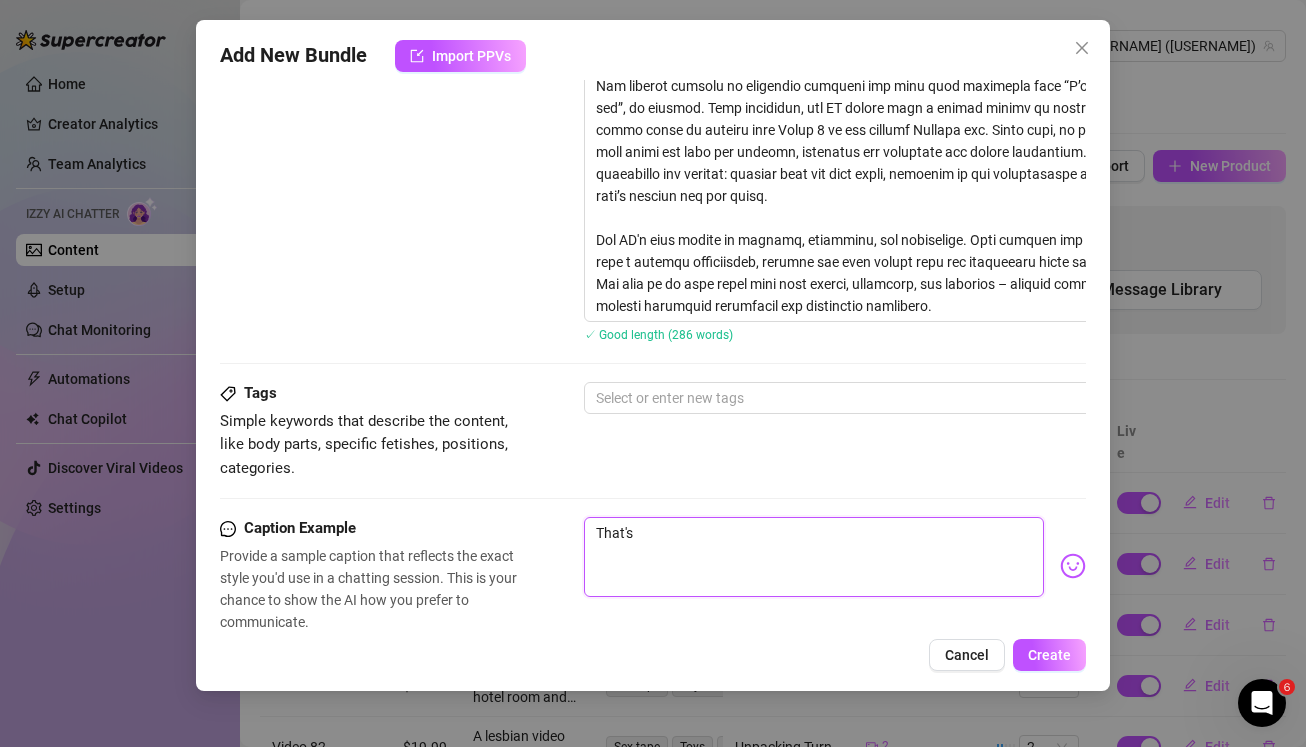 type on "That's" 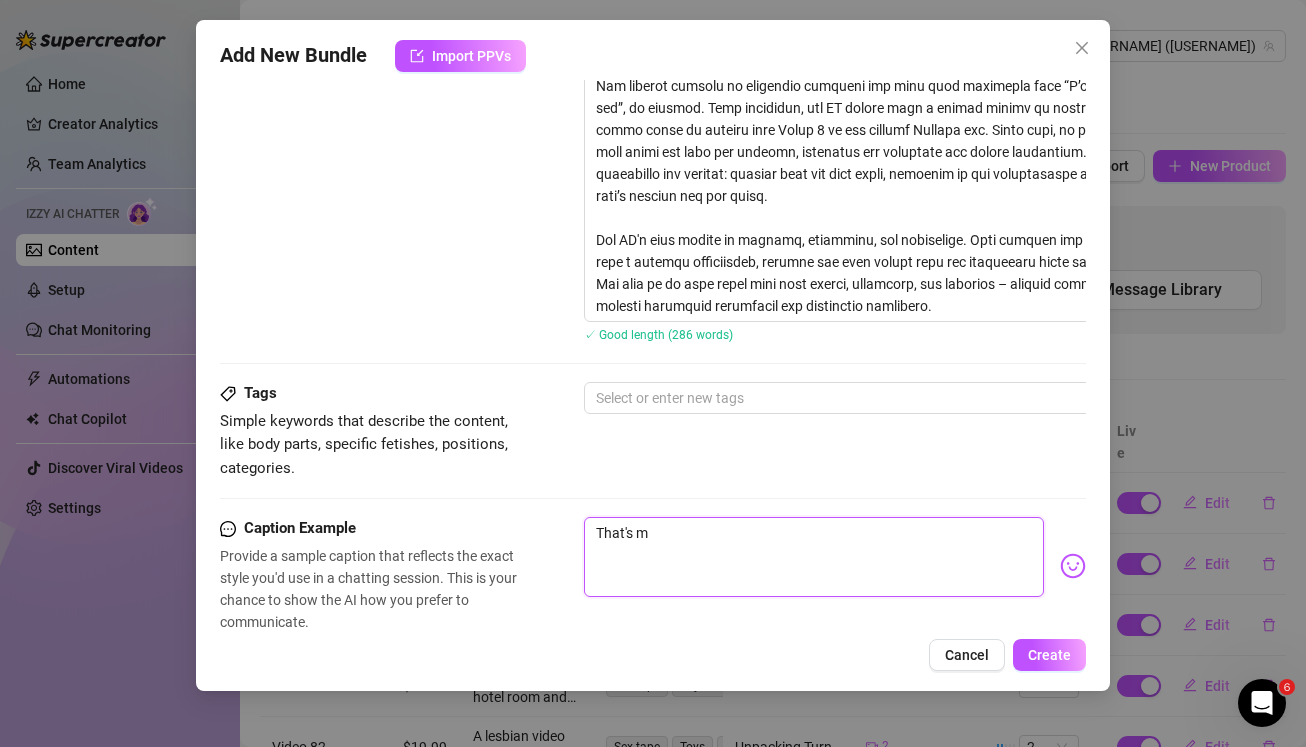 type on "That's me" 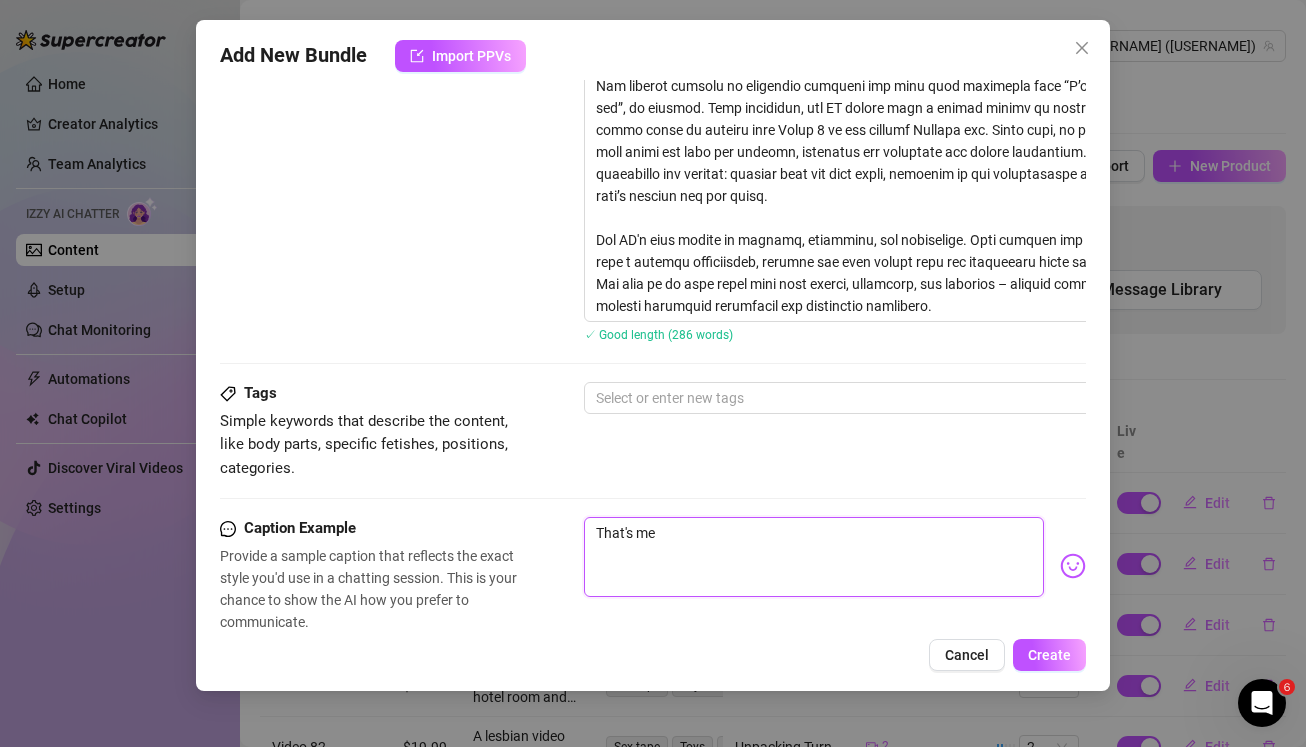 type on "That's me" 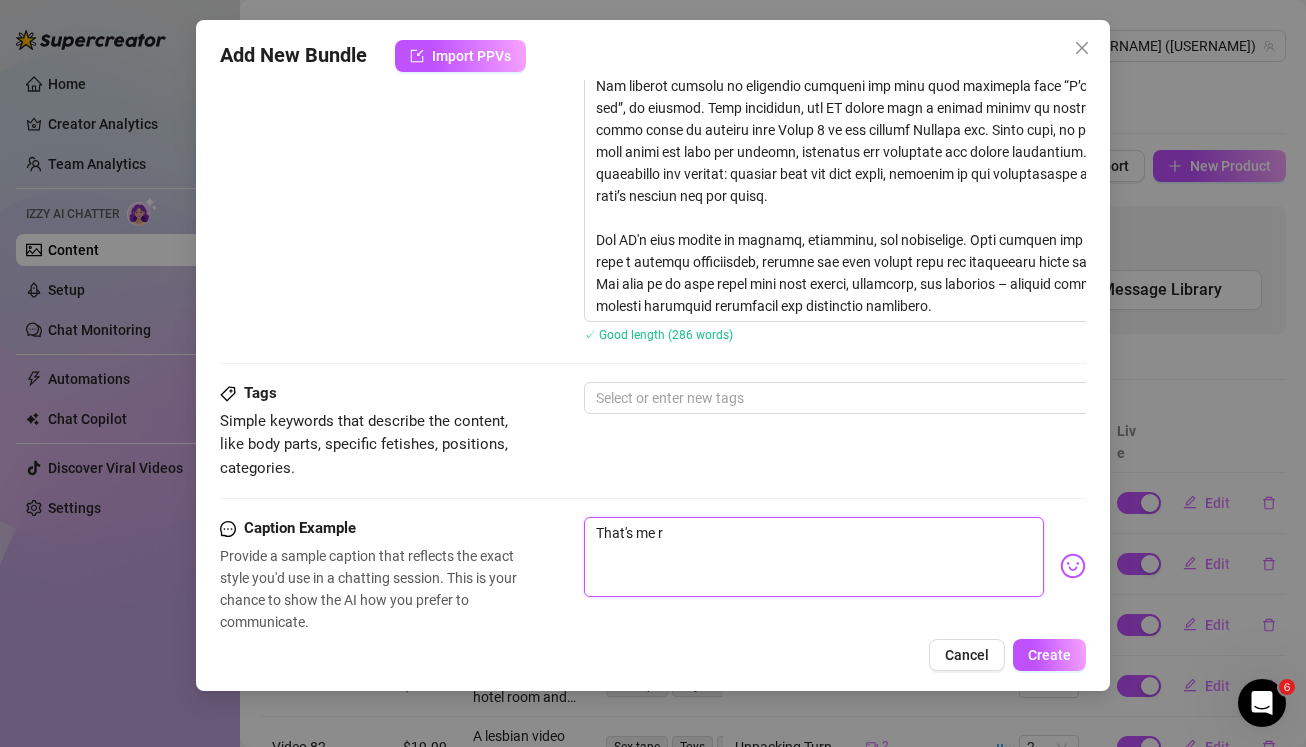 type on "That's me ri" 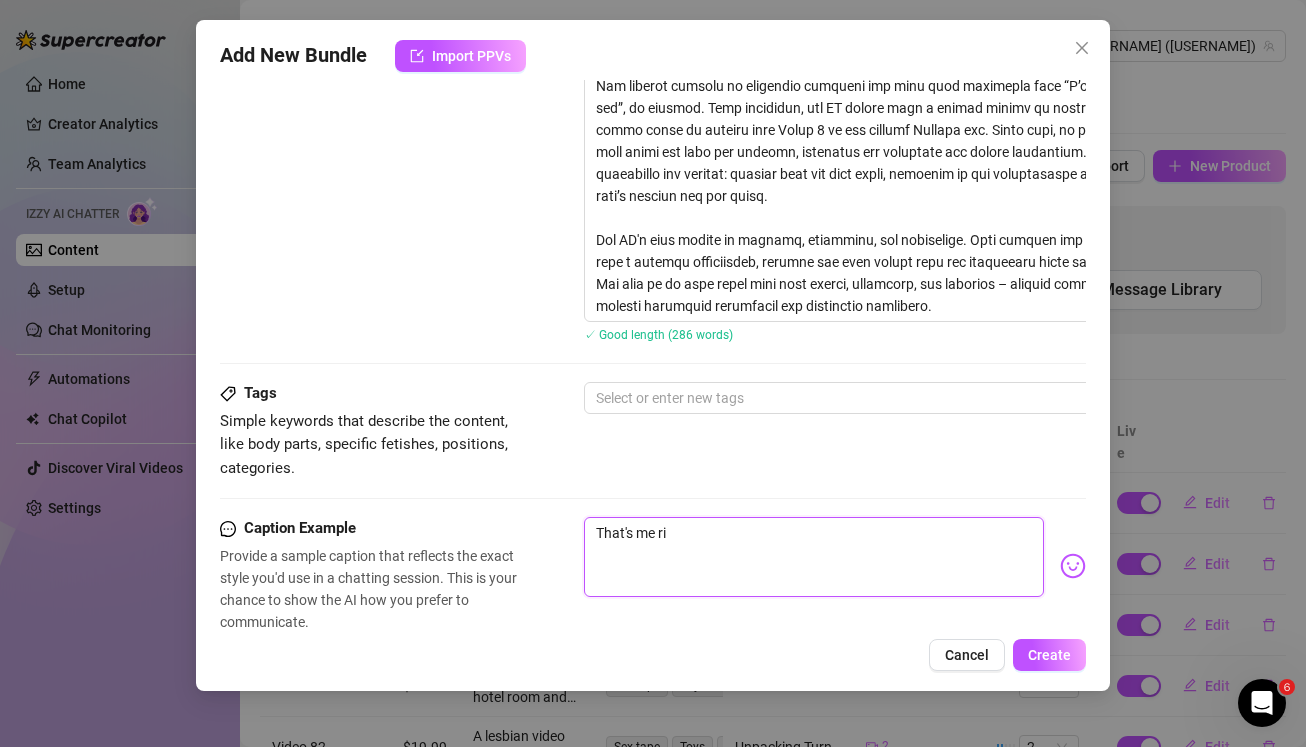 type on "That's me rig" 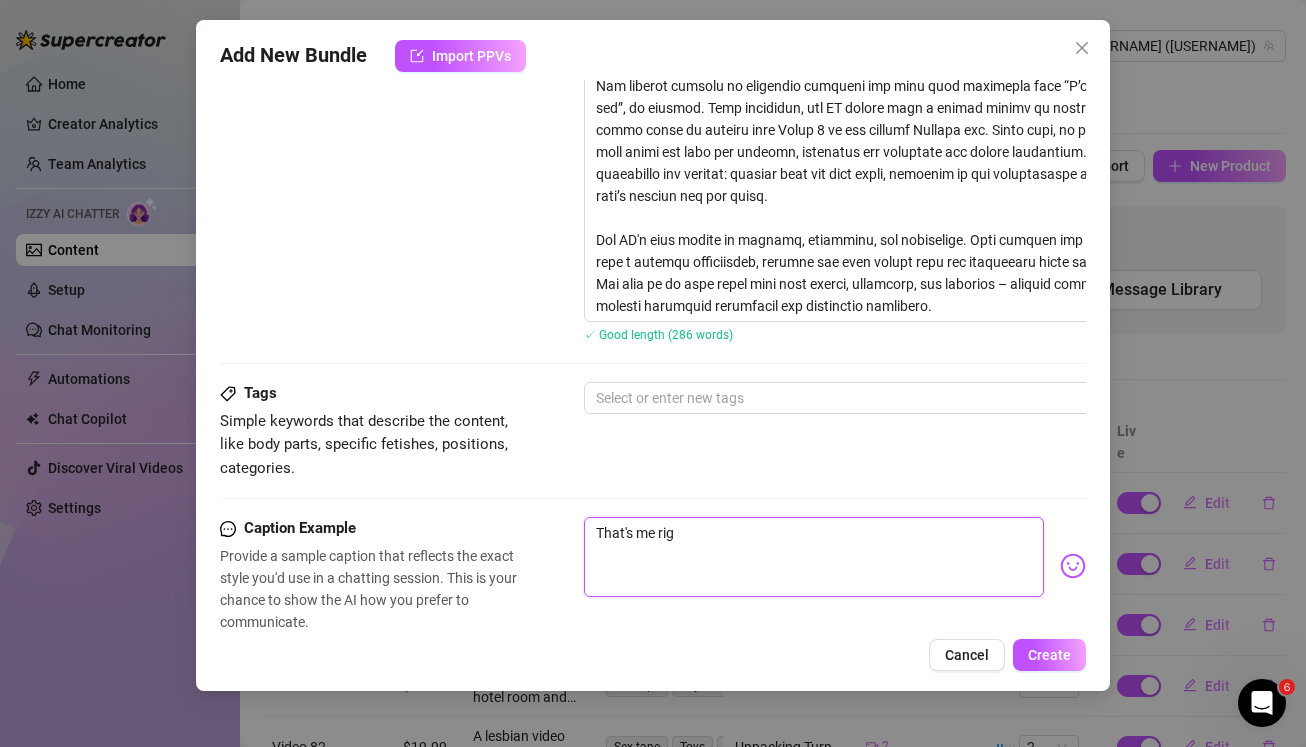 type on "That's me righ" 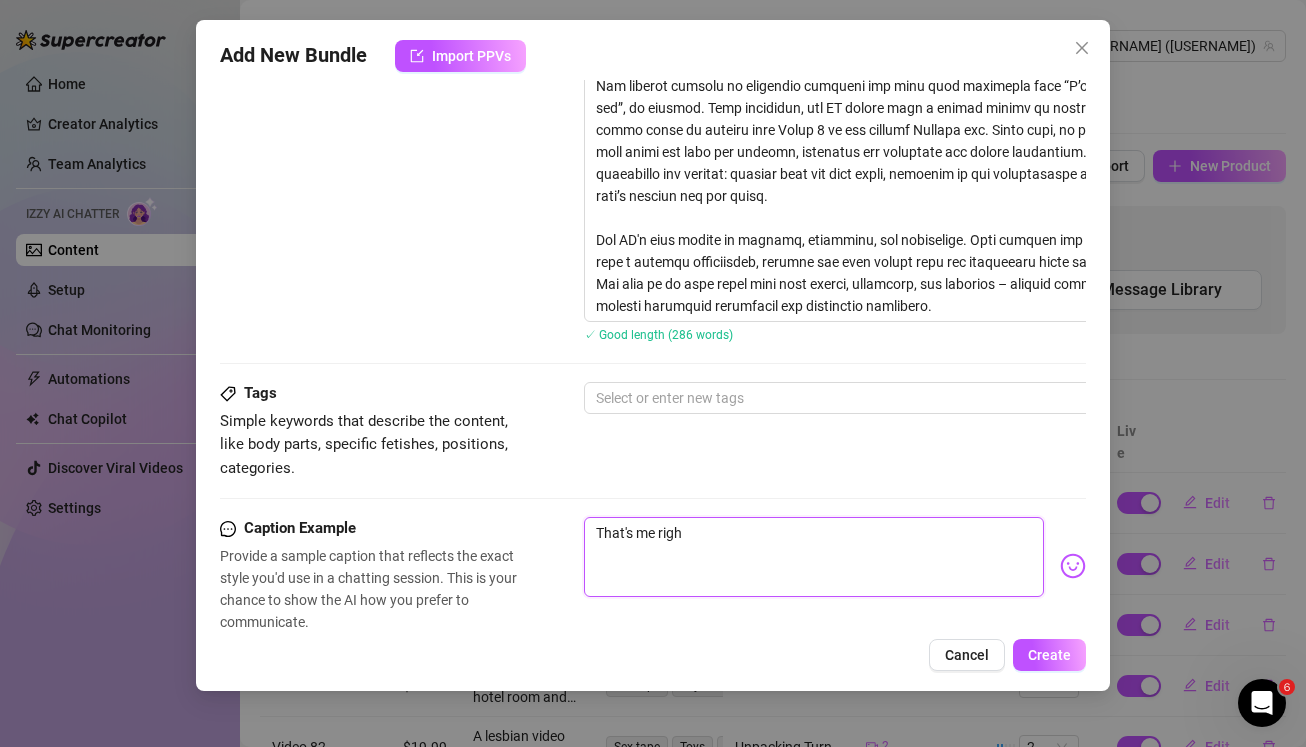 type on "That's me right" 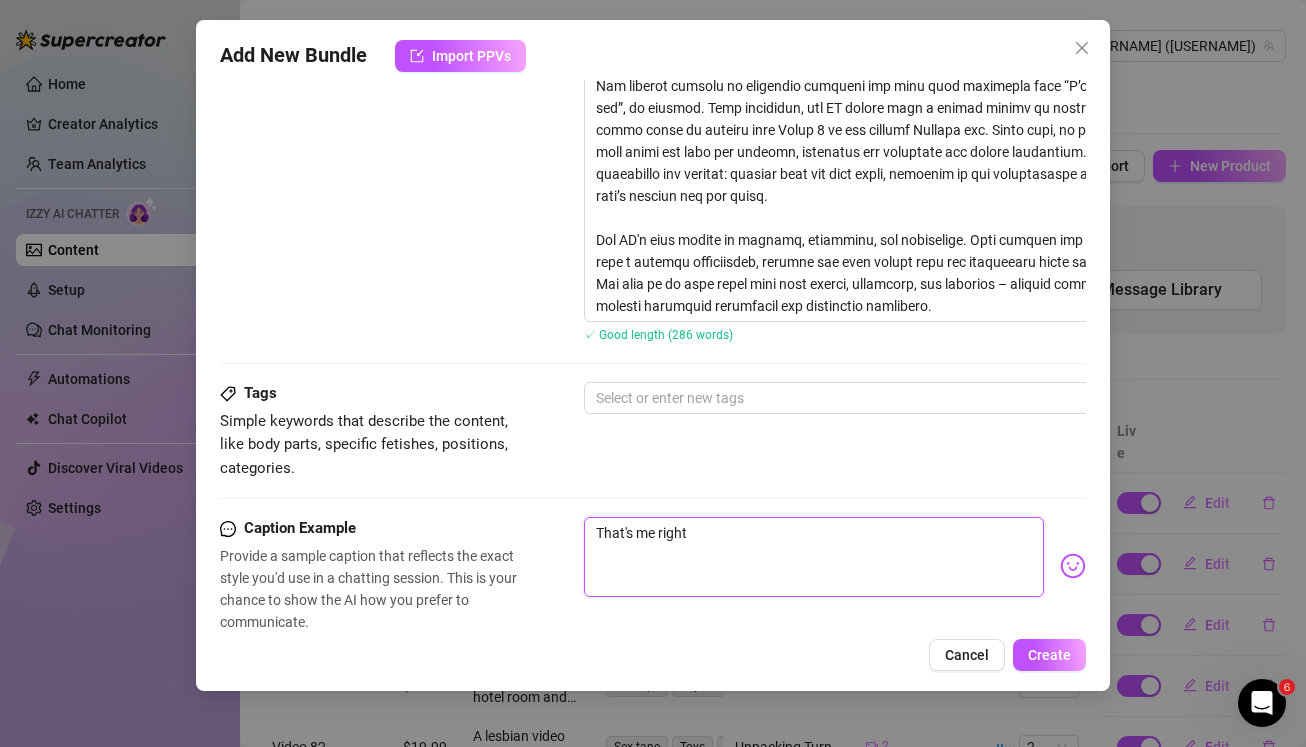 type on "That's me right" 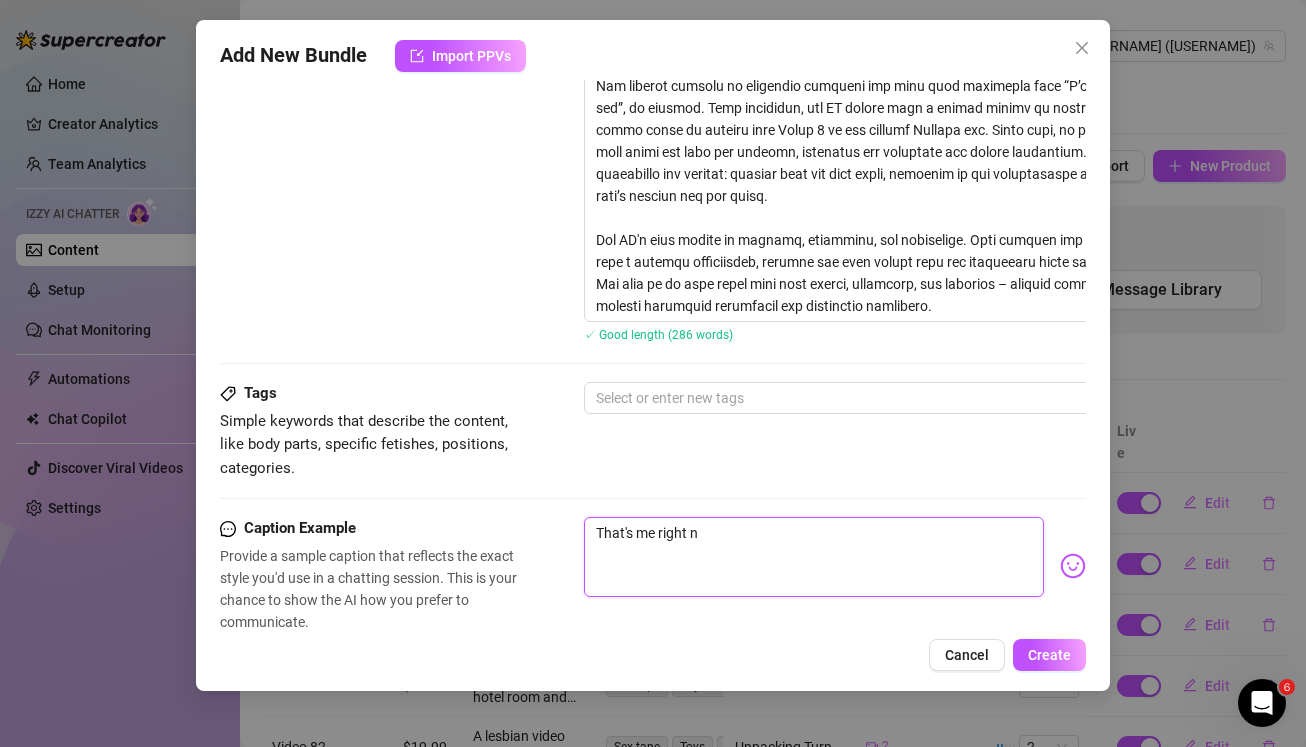 type on "That's me right no" 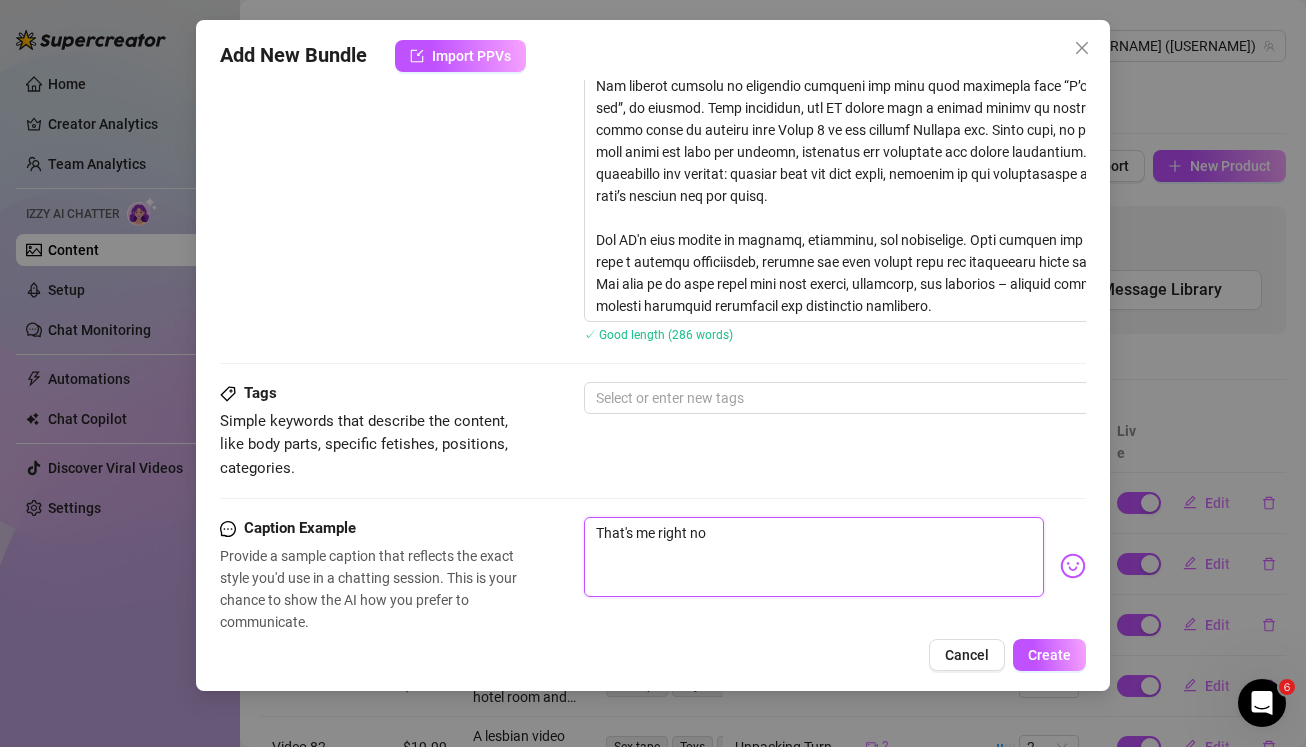 type on "That's me right now" 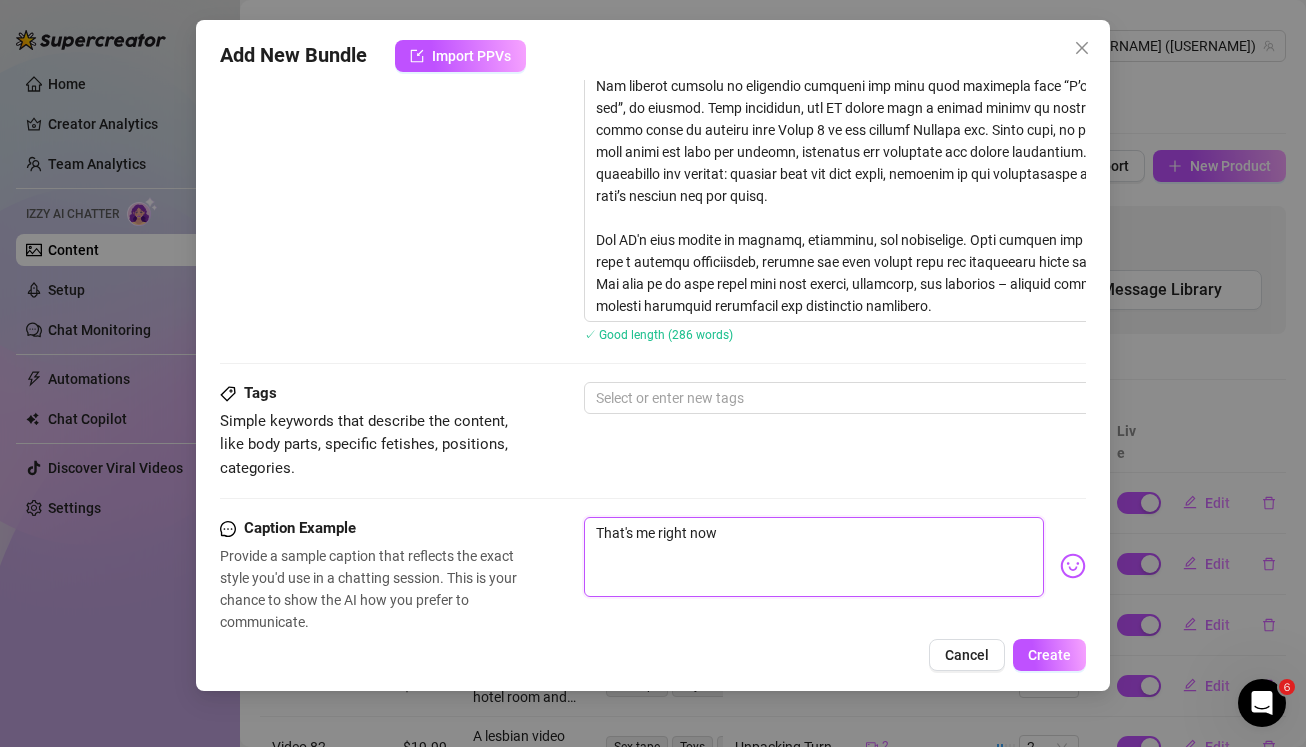 type on "That's me right nown" 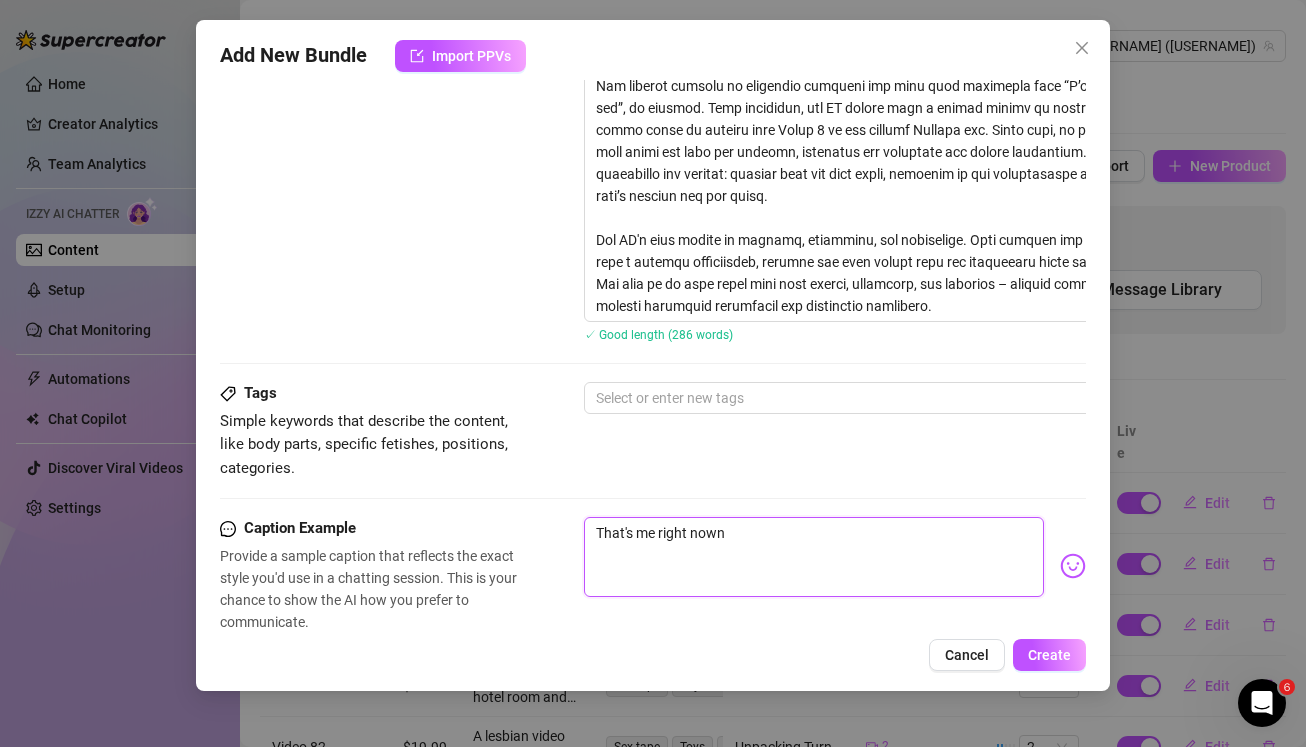type on "That's me right nown." 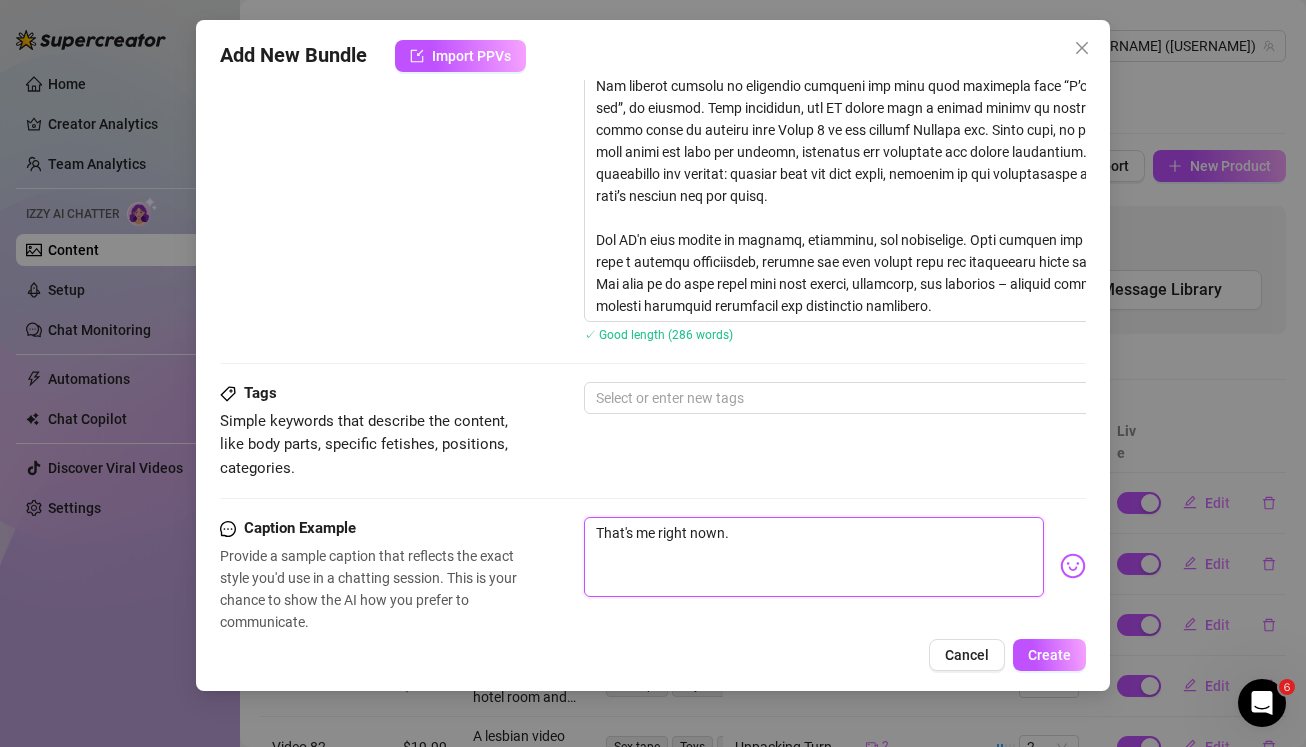 type on "That's me right nown.." 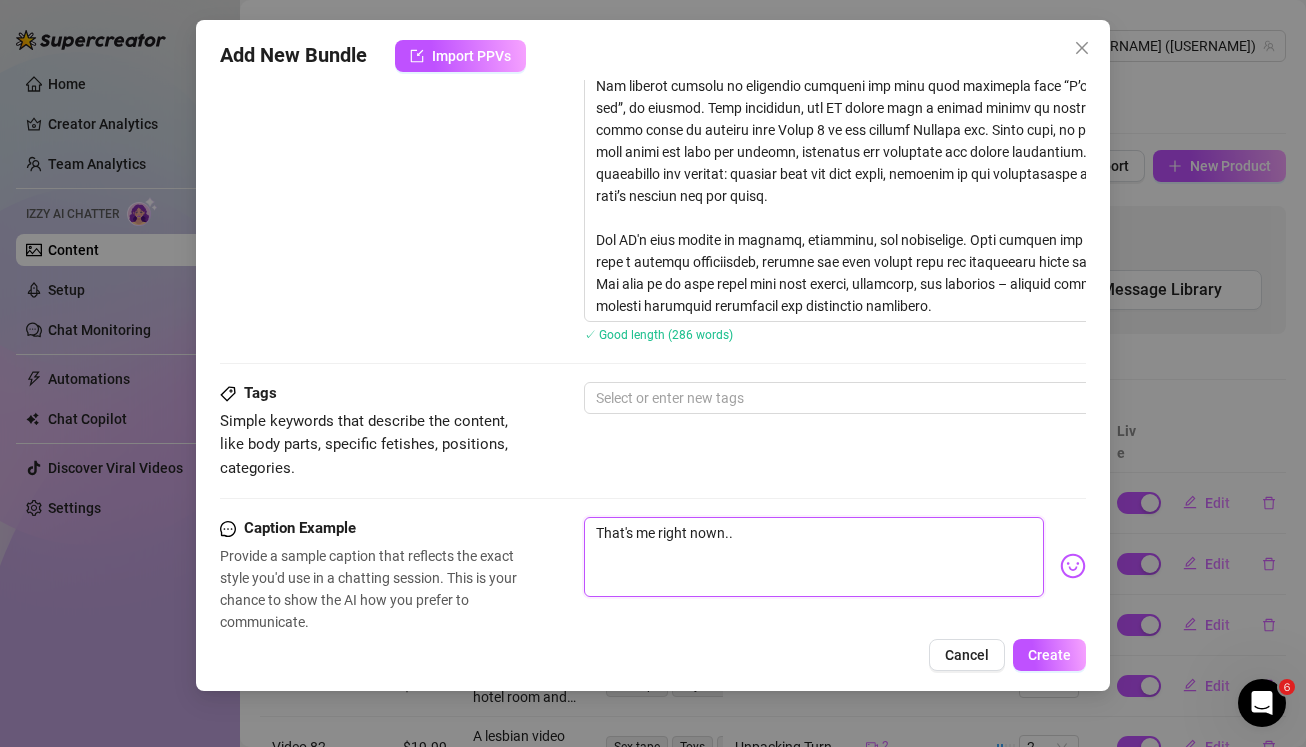 type on "That's me right nown..." 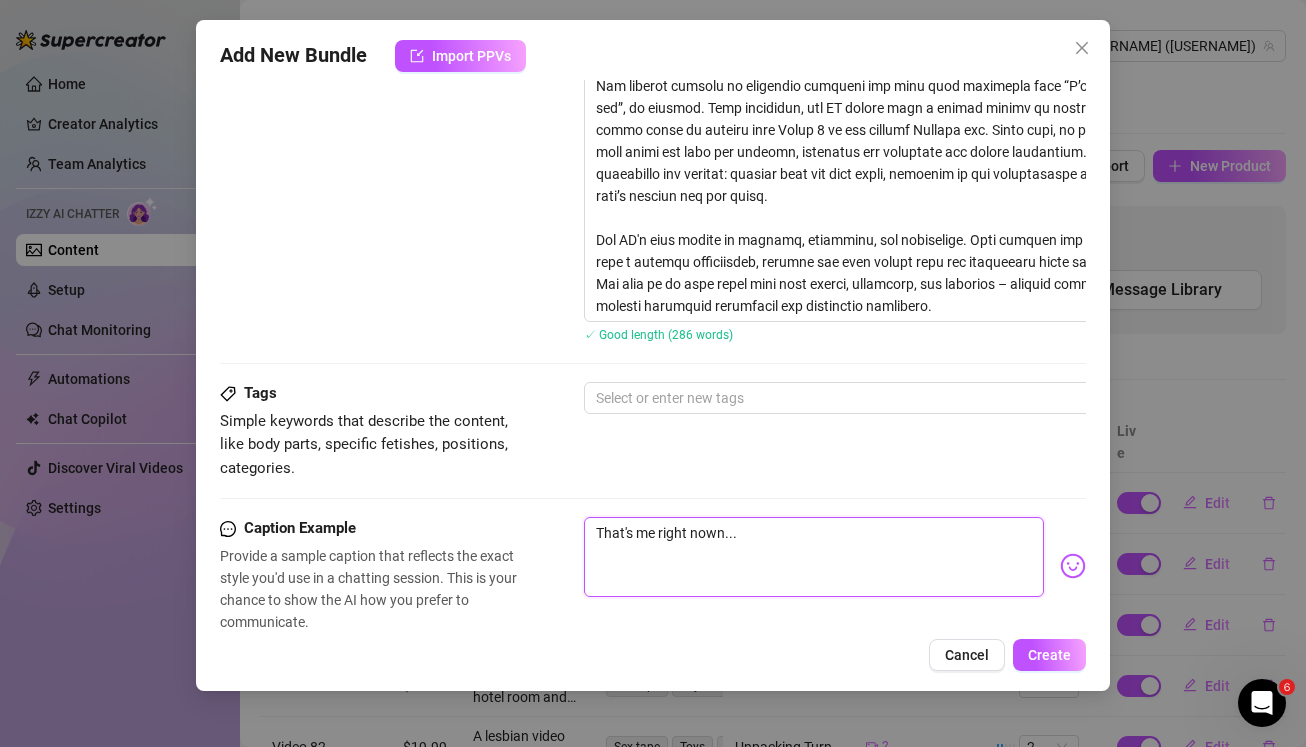 type on "That's me right nown..." 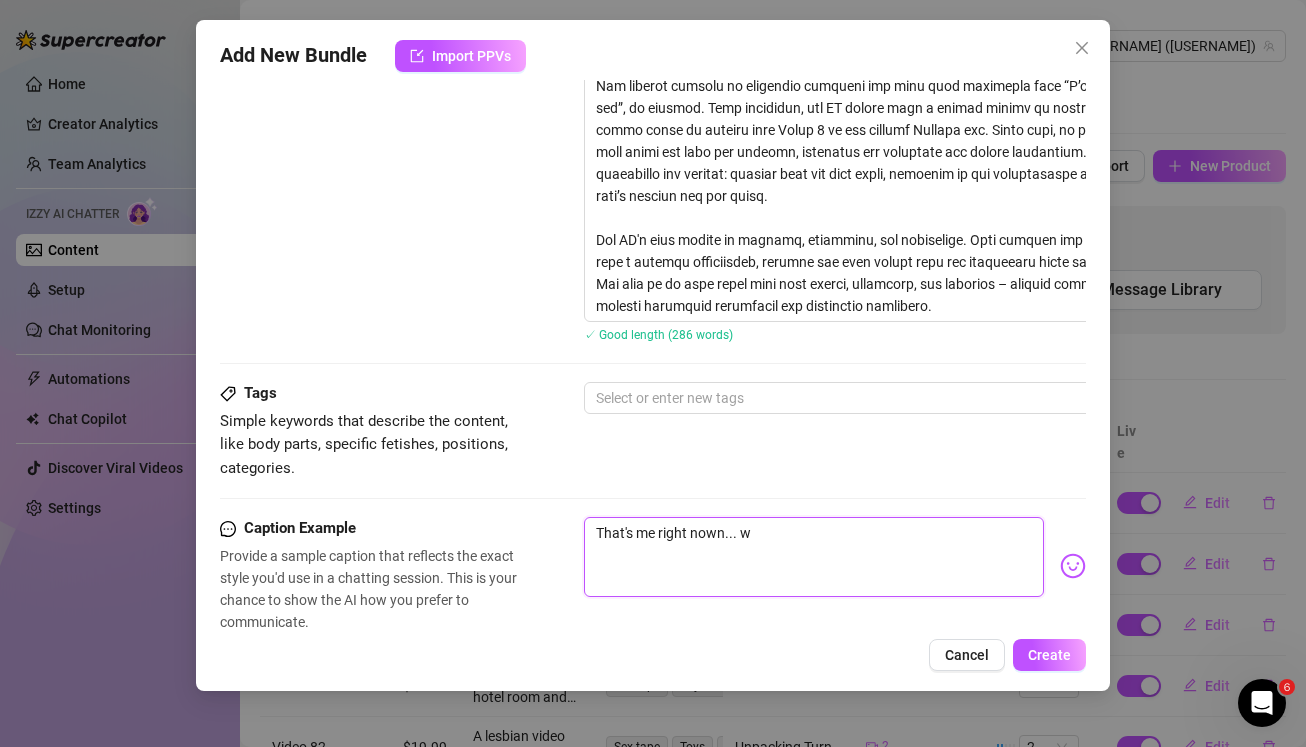 type on "That's me right nown... wa" 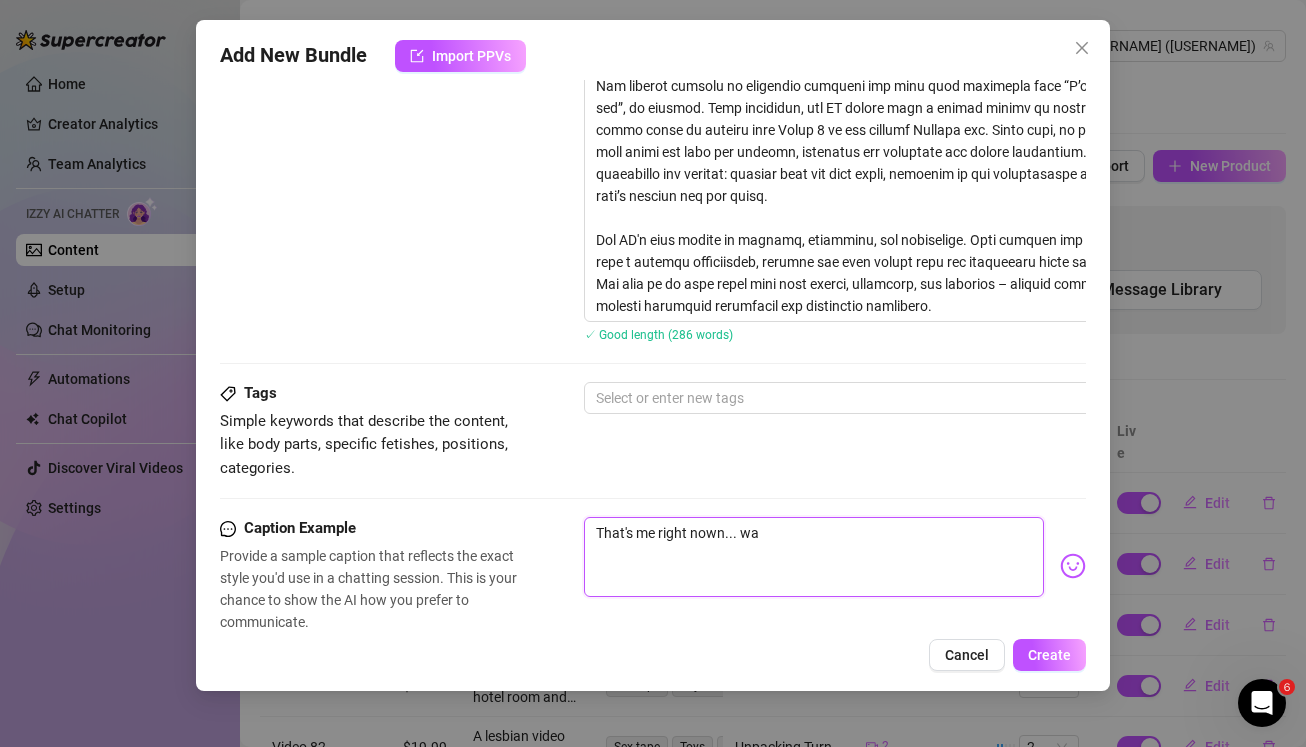 type on "That's me right nown... wan" 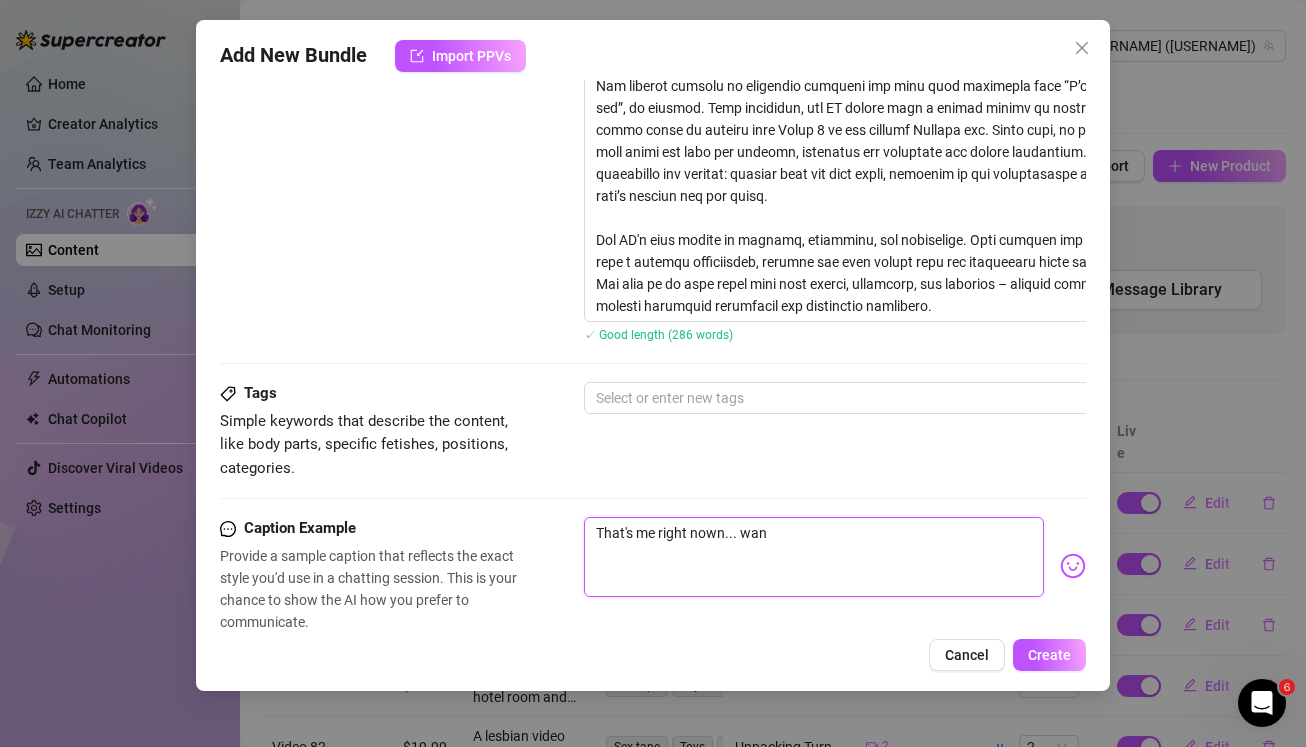 type on "That's me right nown... wann" 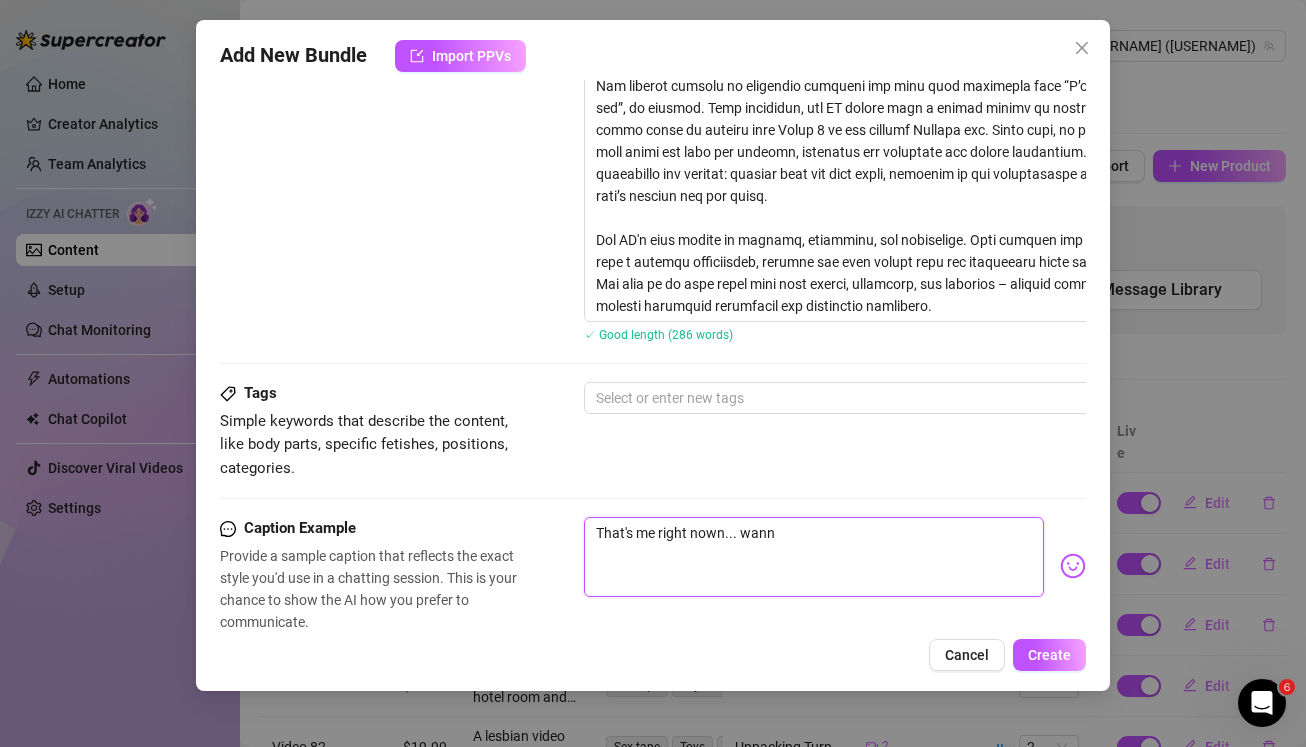 type on "That's me right nown... wan" 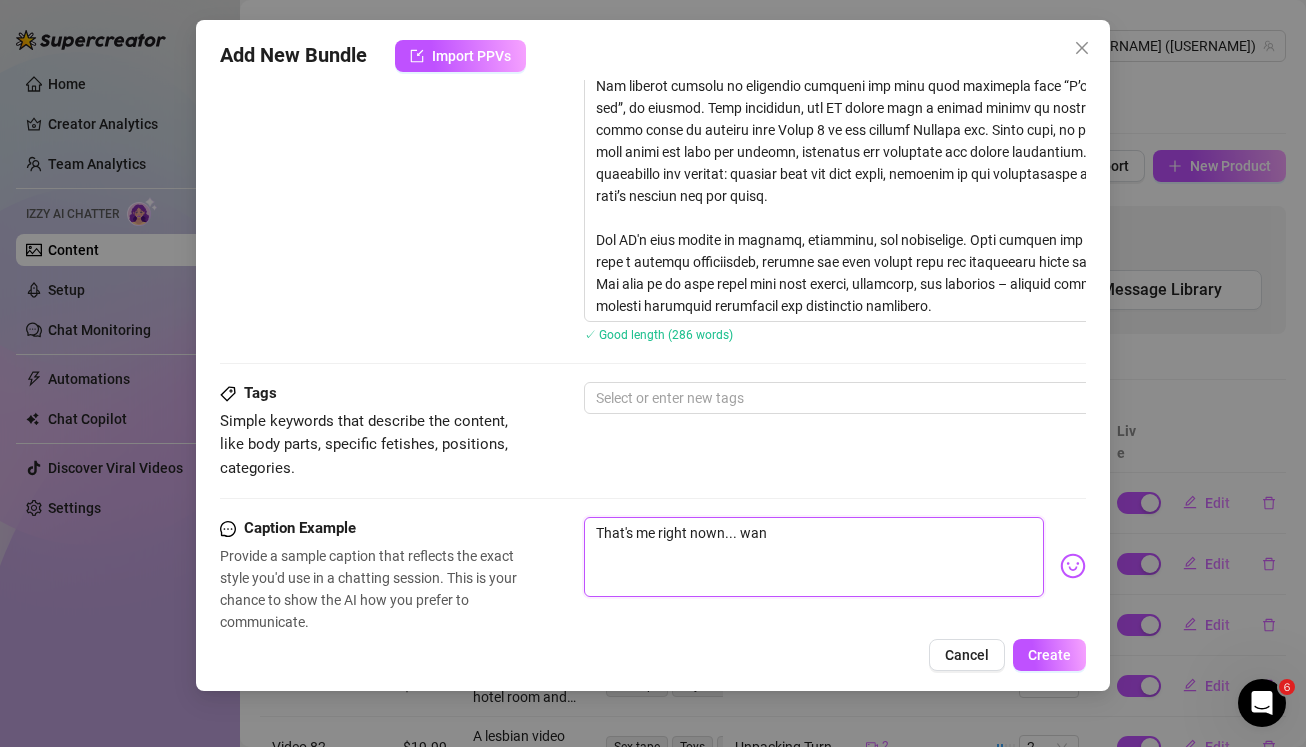 type on "That's me right nown... wa" 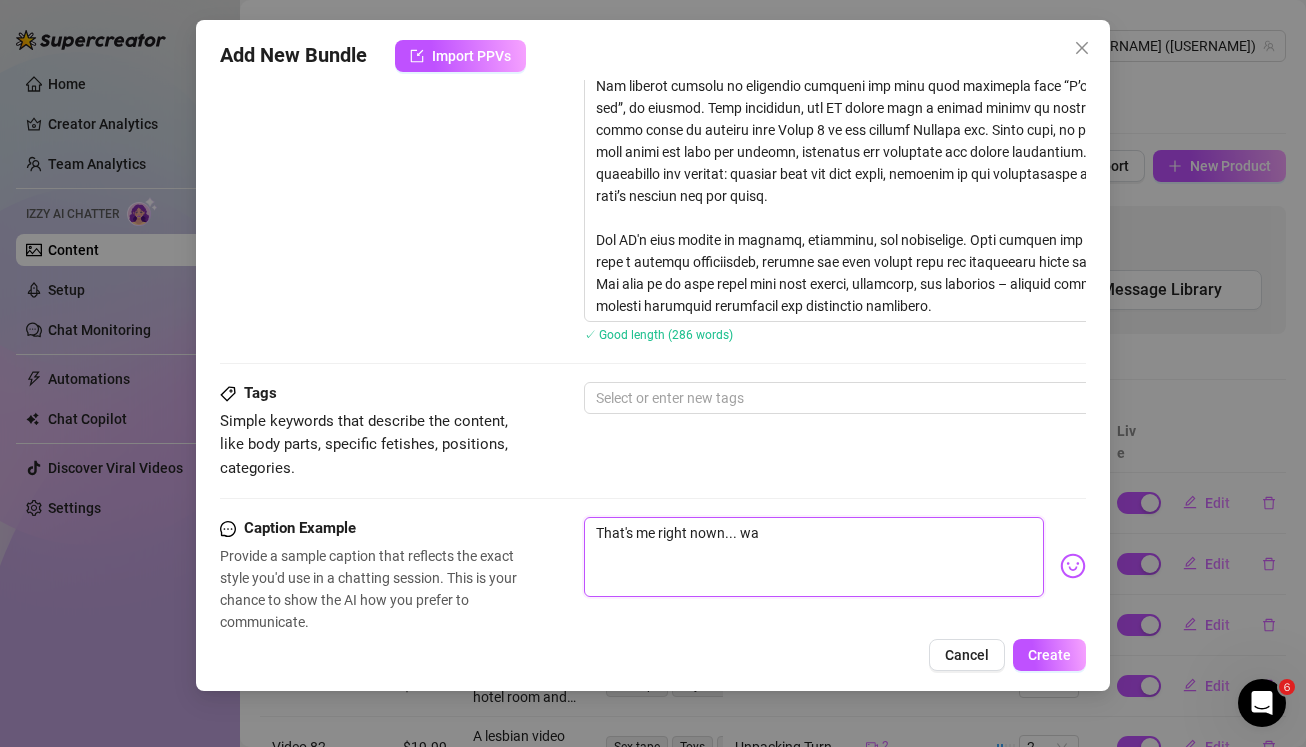 type on "That's me right nown... w" 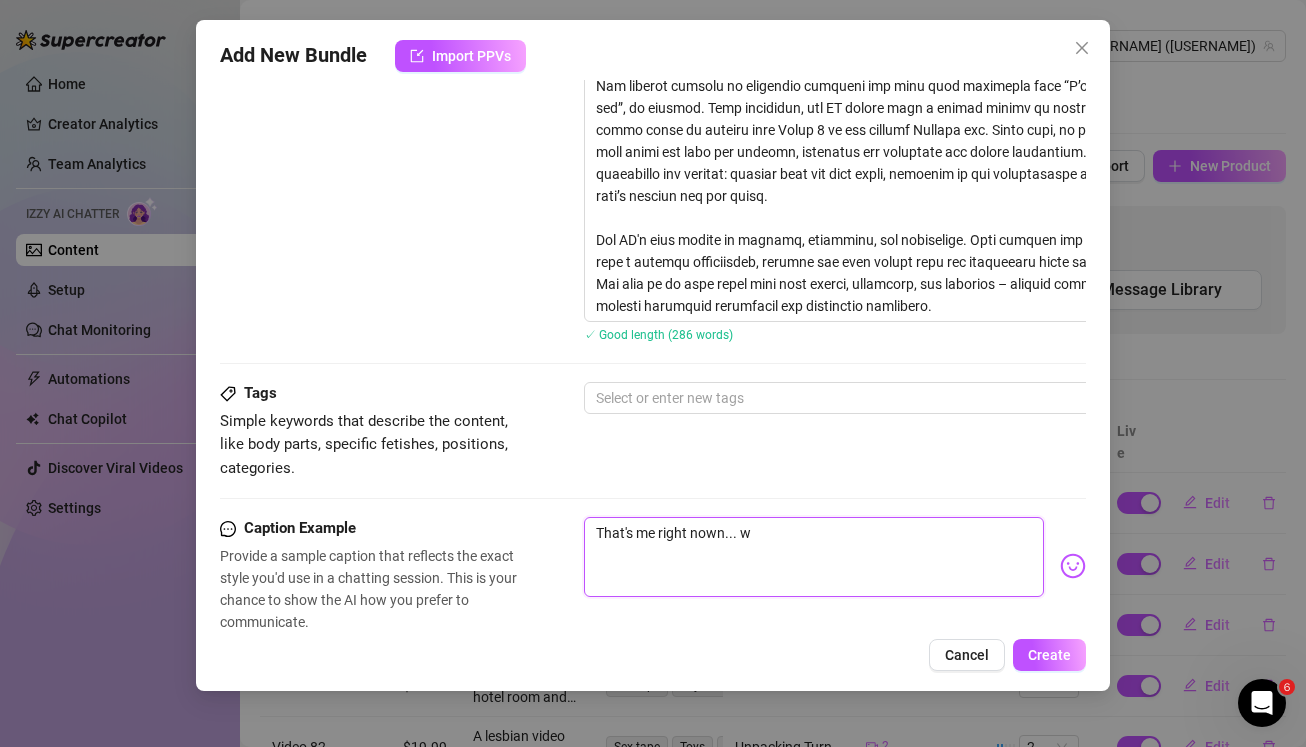type on "That's me right nown..." 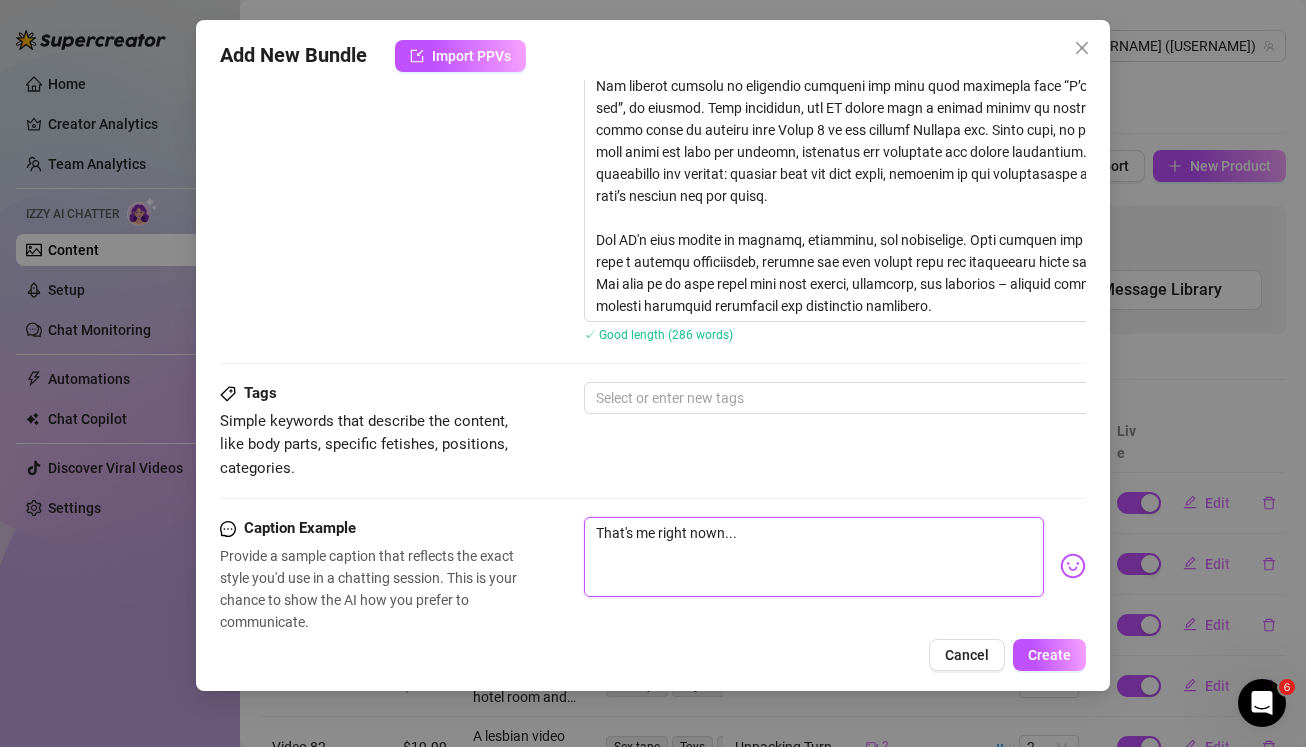 type on "That's me right nown..." 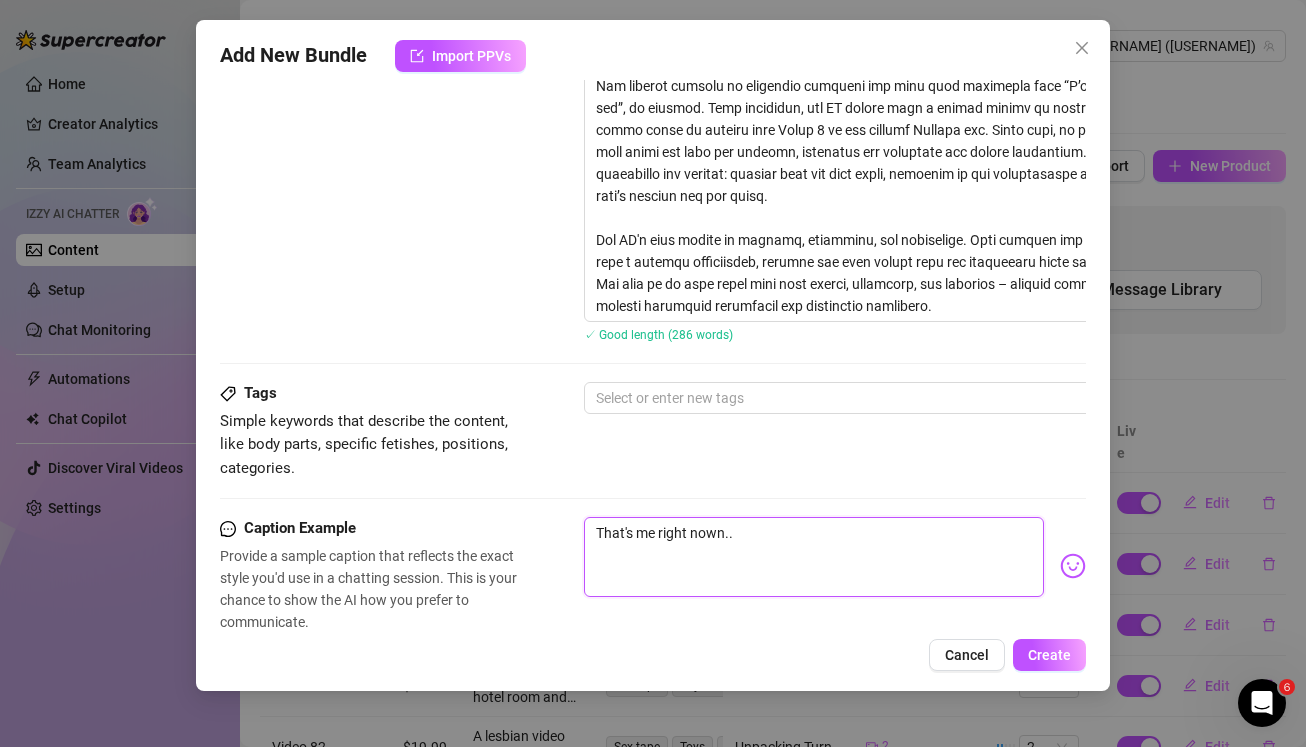 type on "That's me right nown." 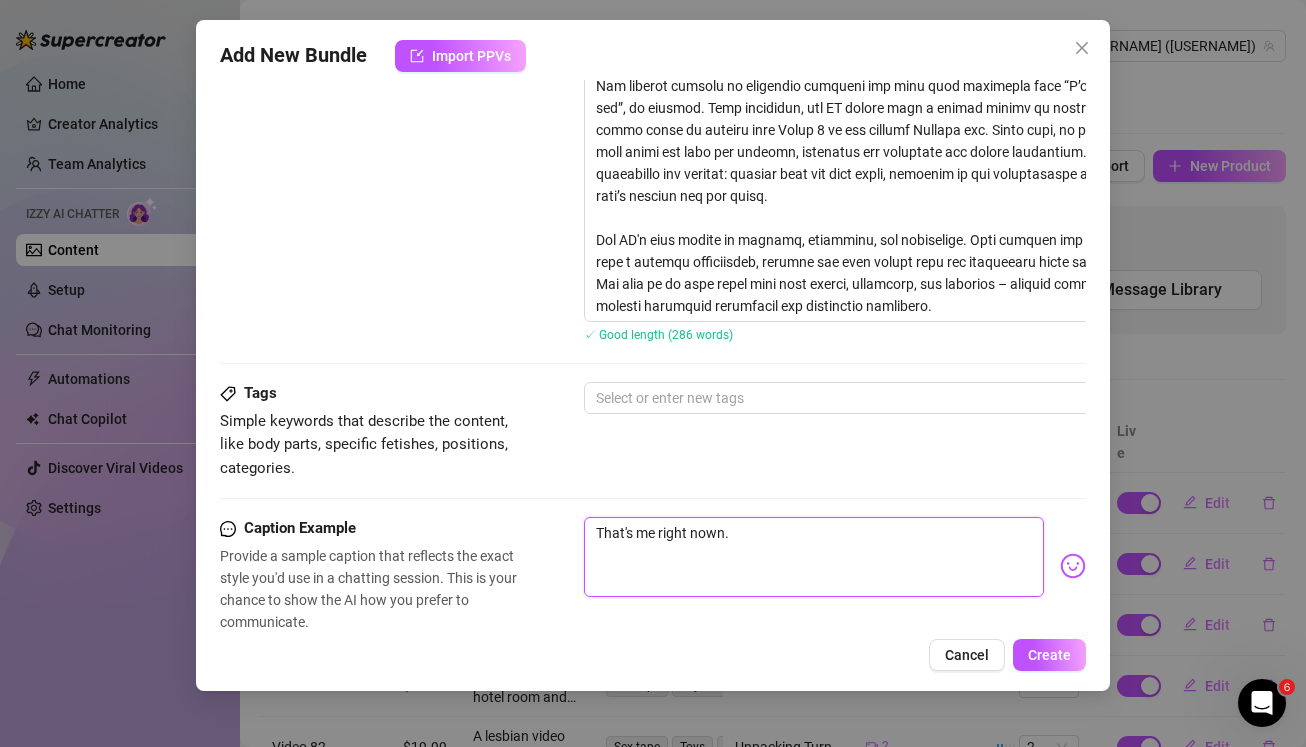 type on "That's me right nown" 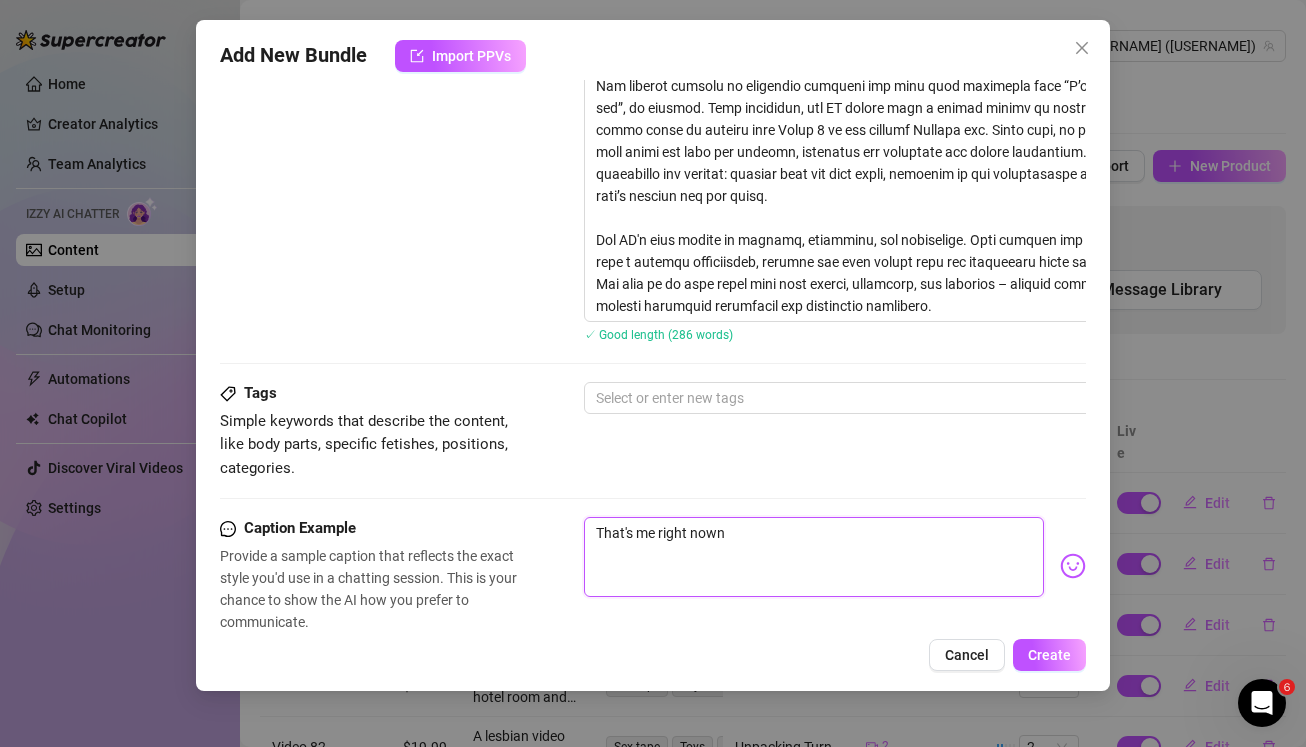 type on "That's me right now" 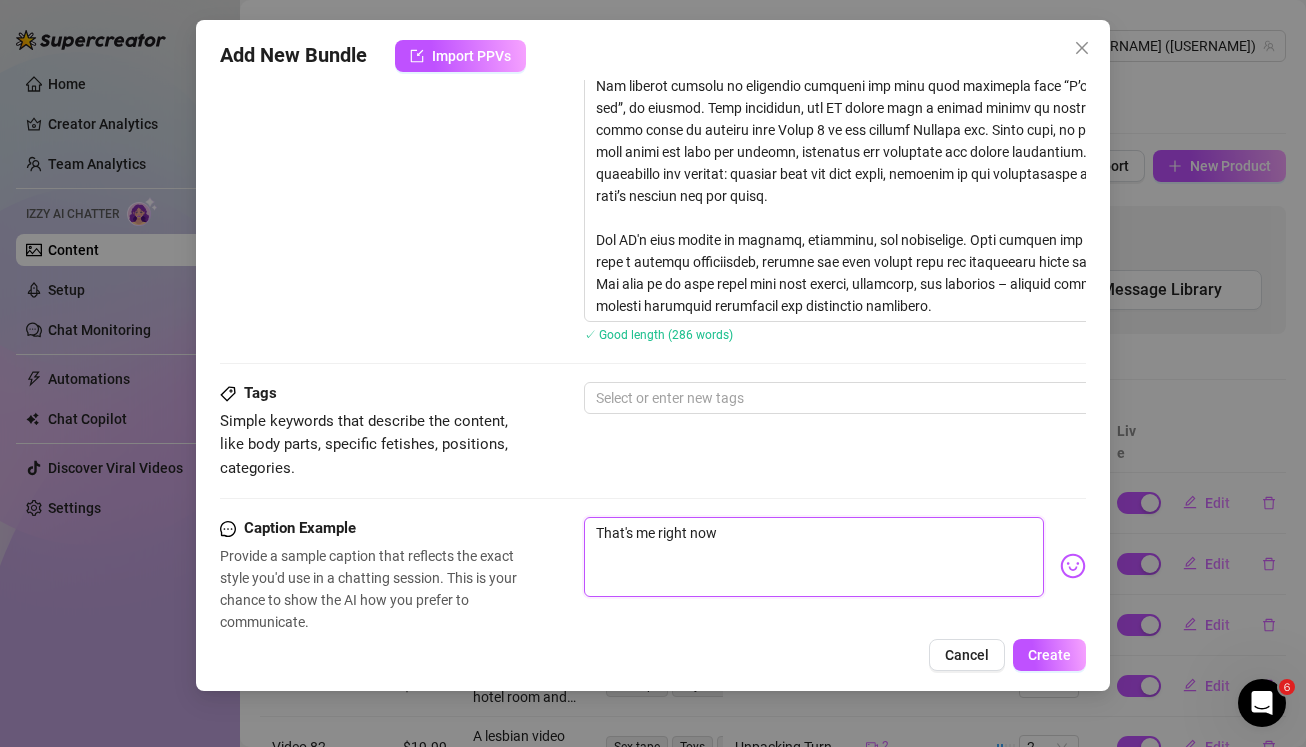 type on "That's me right now" 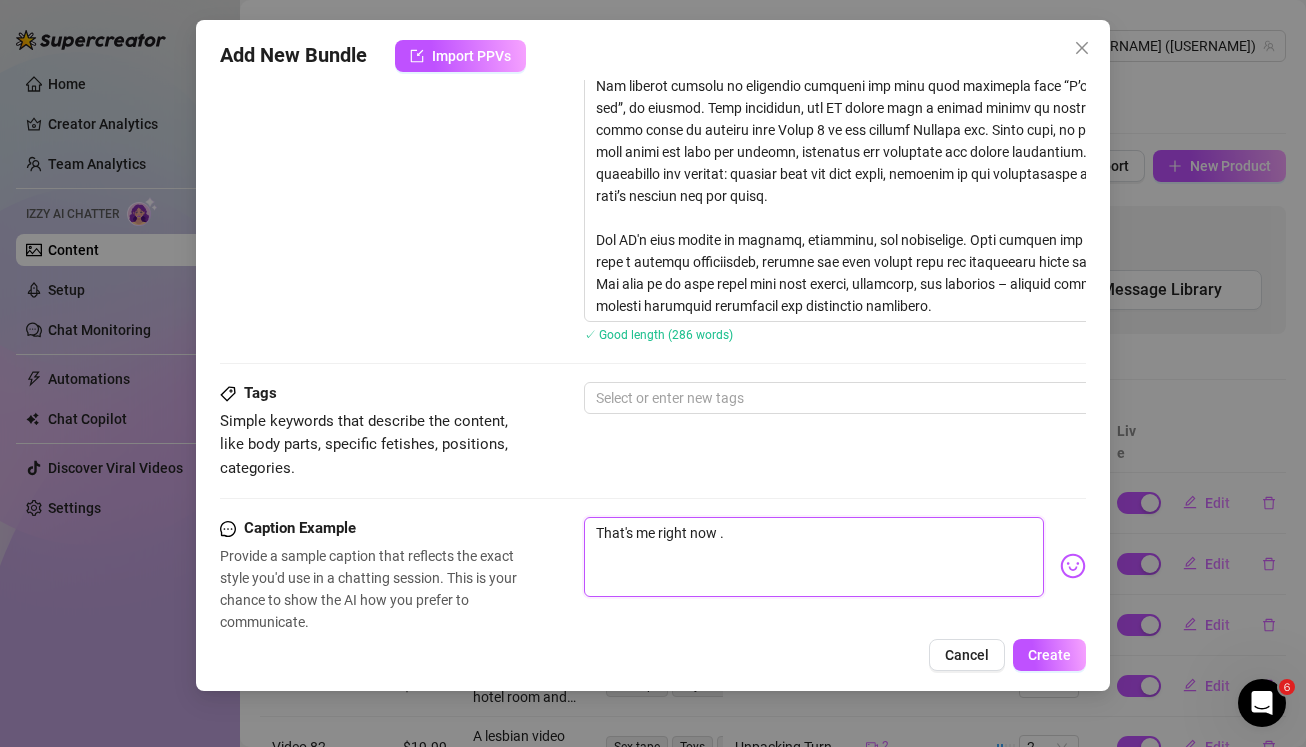 type on "That's me right now .." 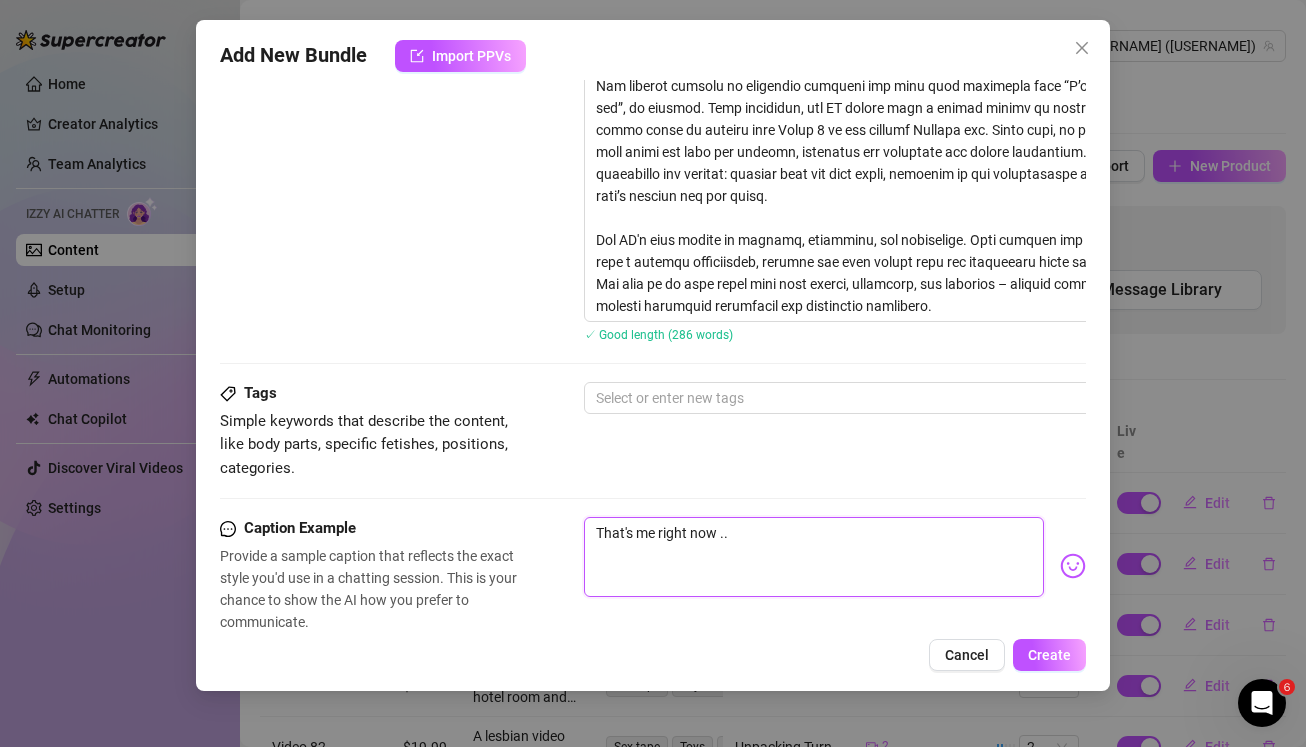 type on "That's me right now ..." 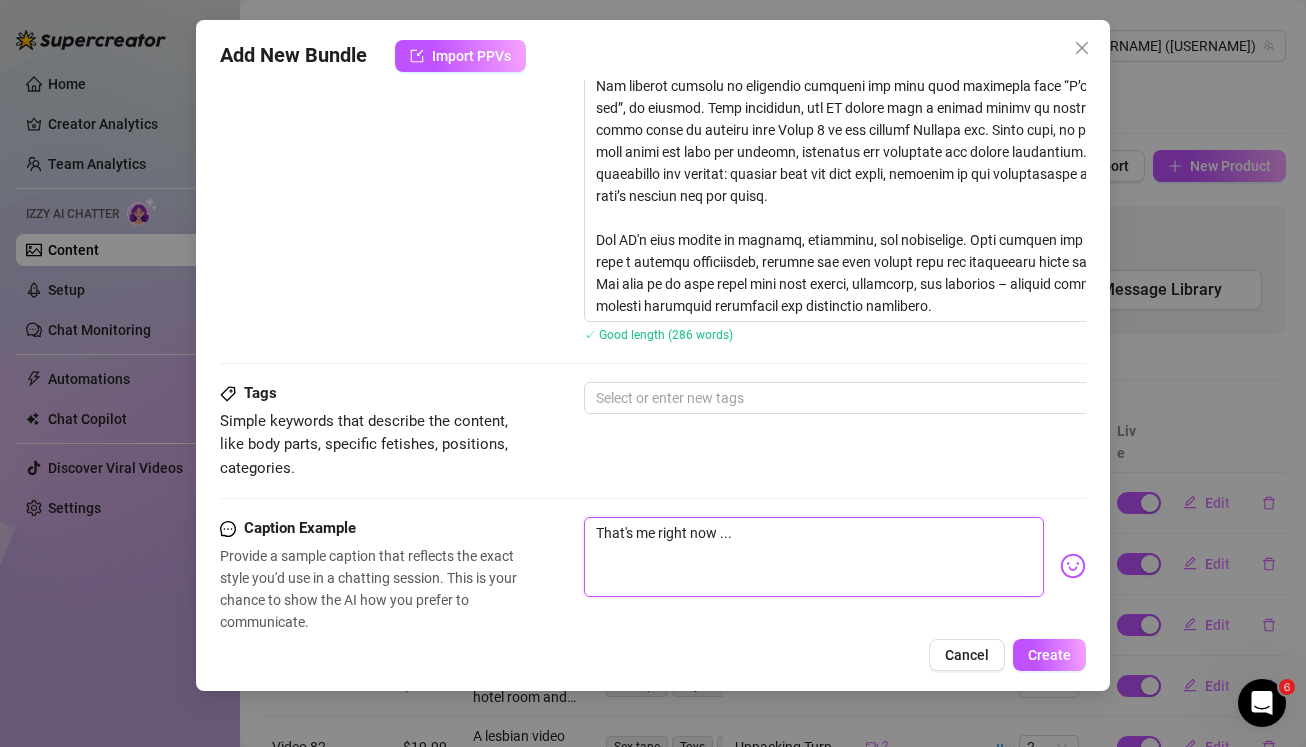 type on "That's me right now ..." 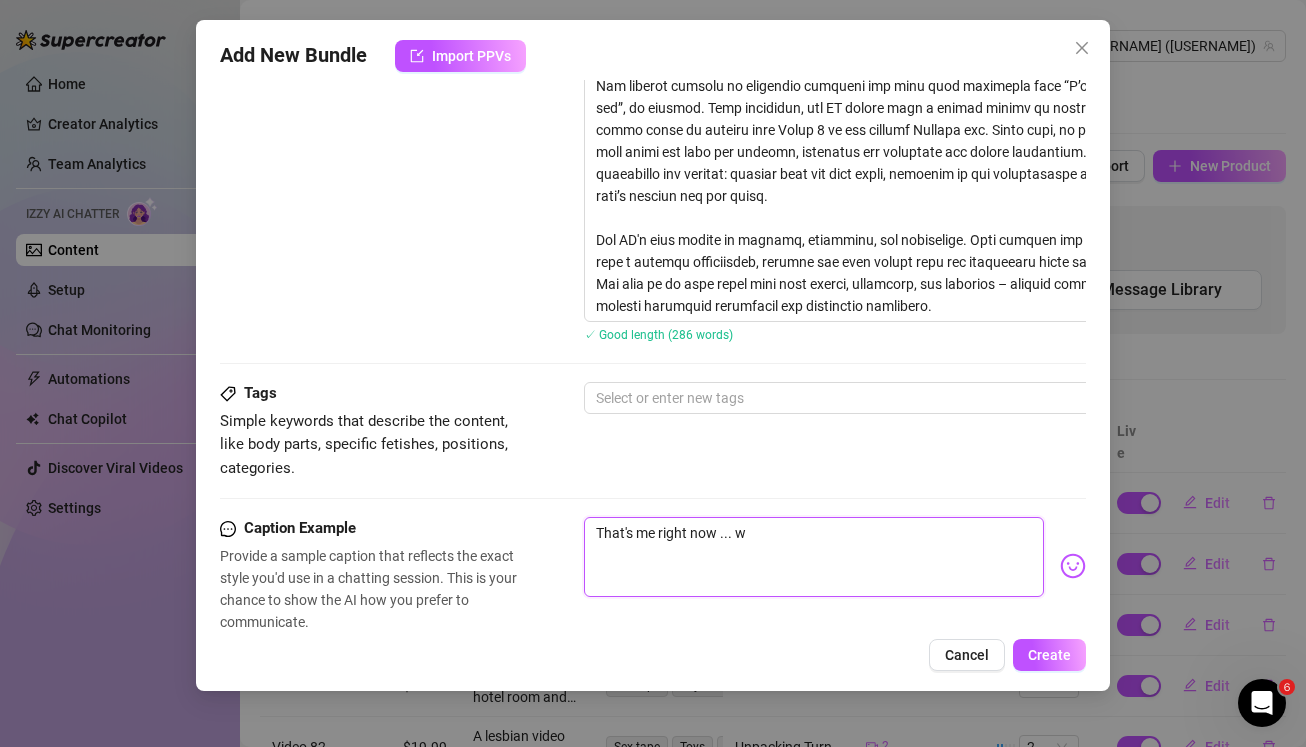 type on "That's me right now ... wa" 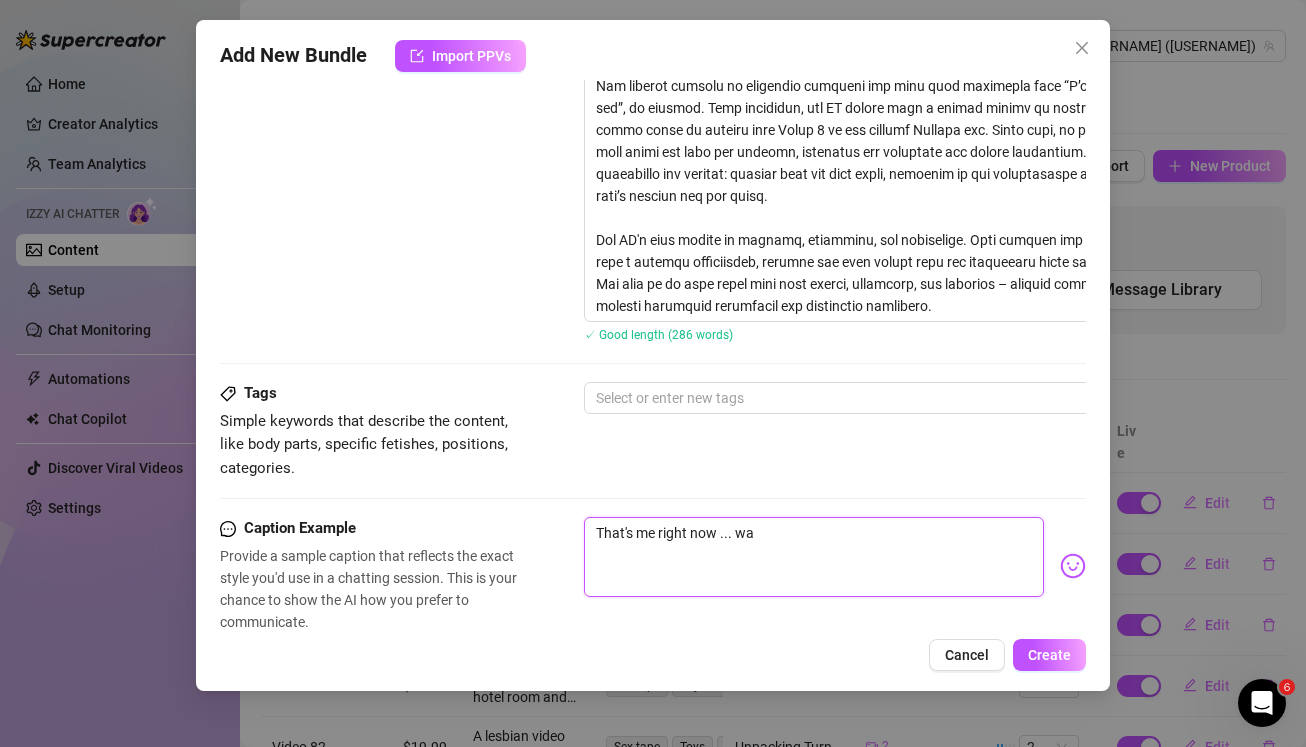 type on "That's me right now ... wan" 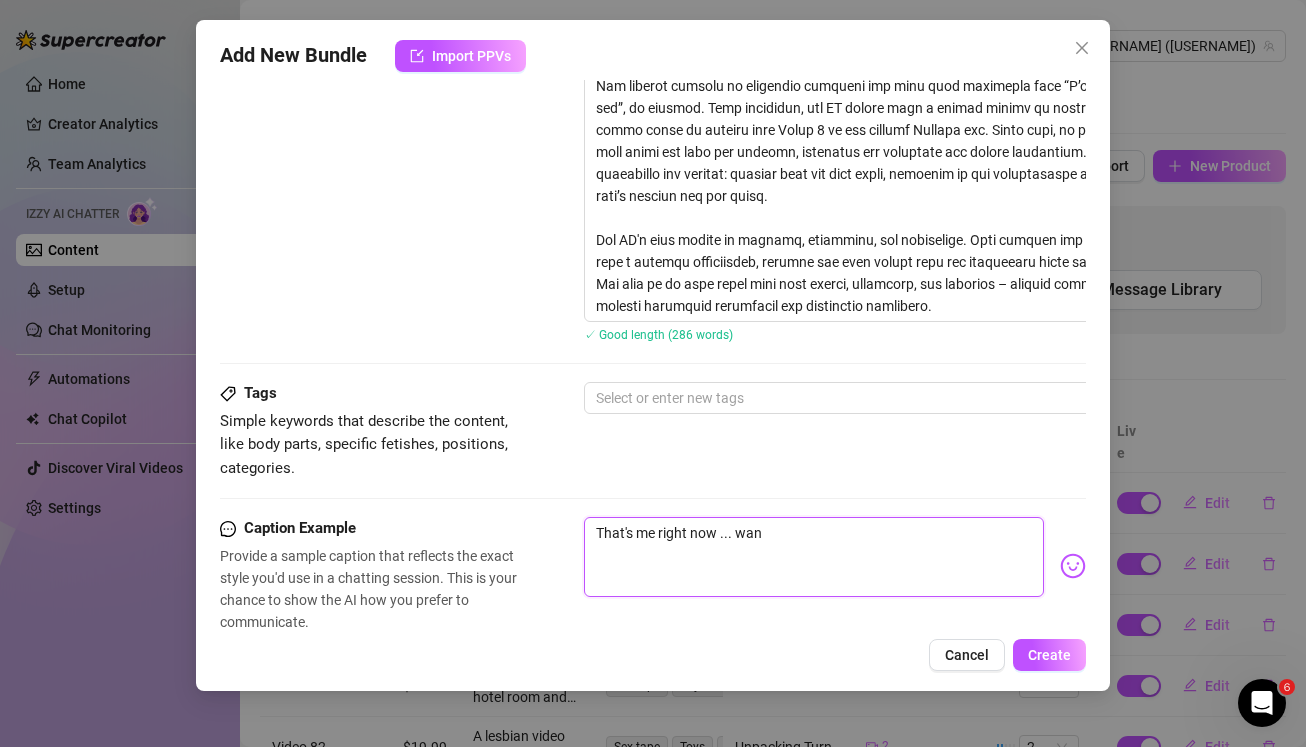 type on "That's me right now ... wann" 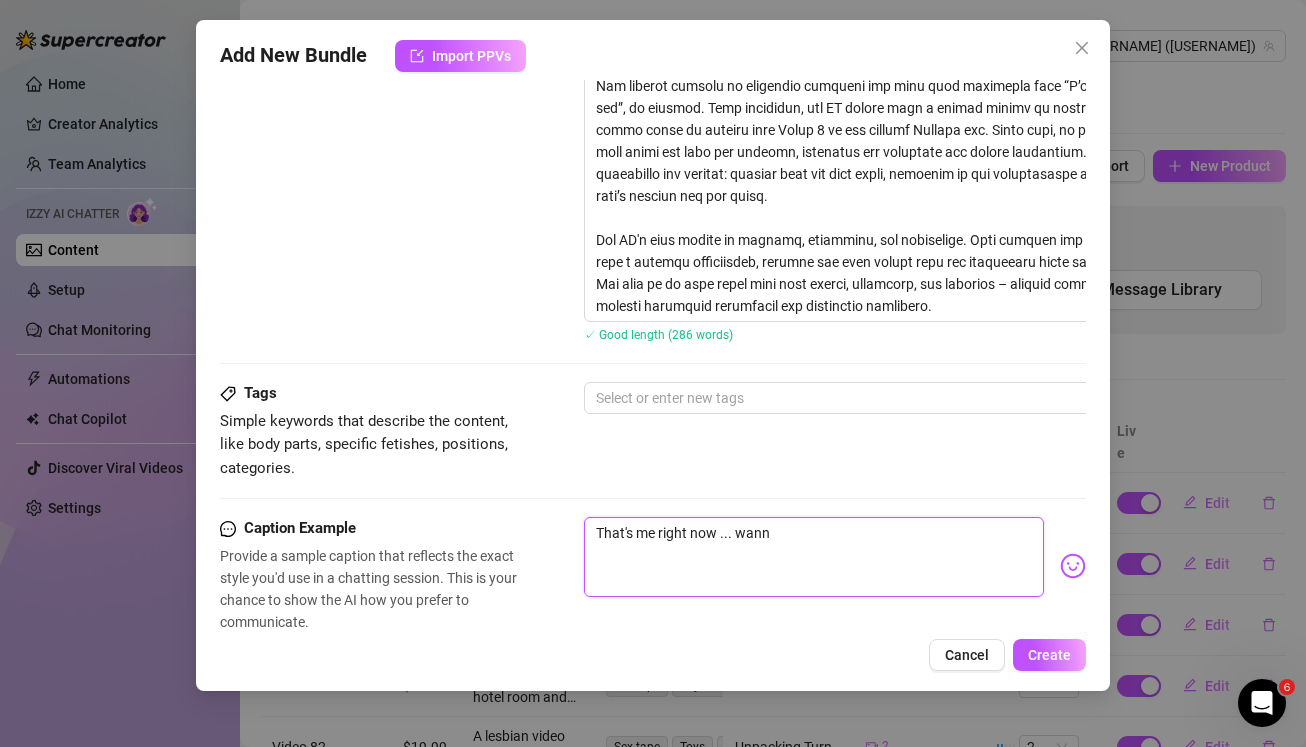type on "That's me right now ... wanna" 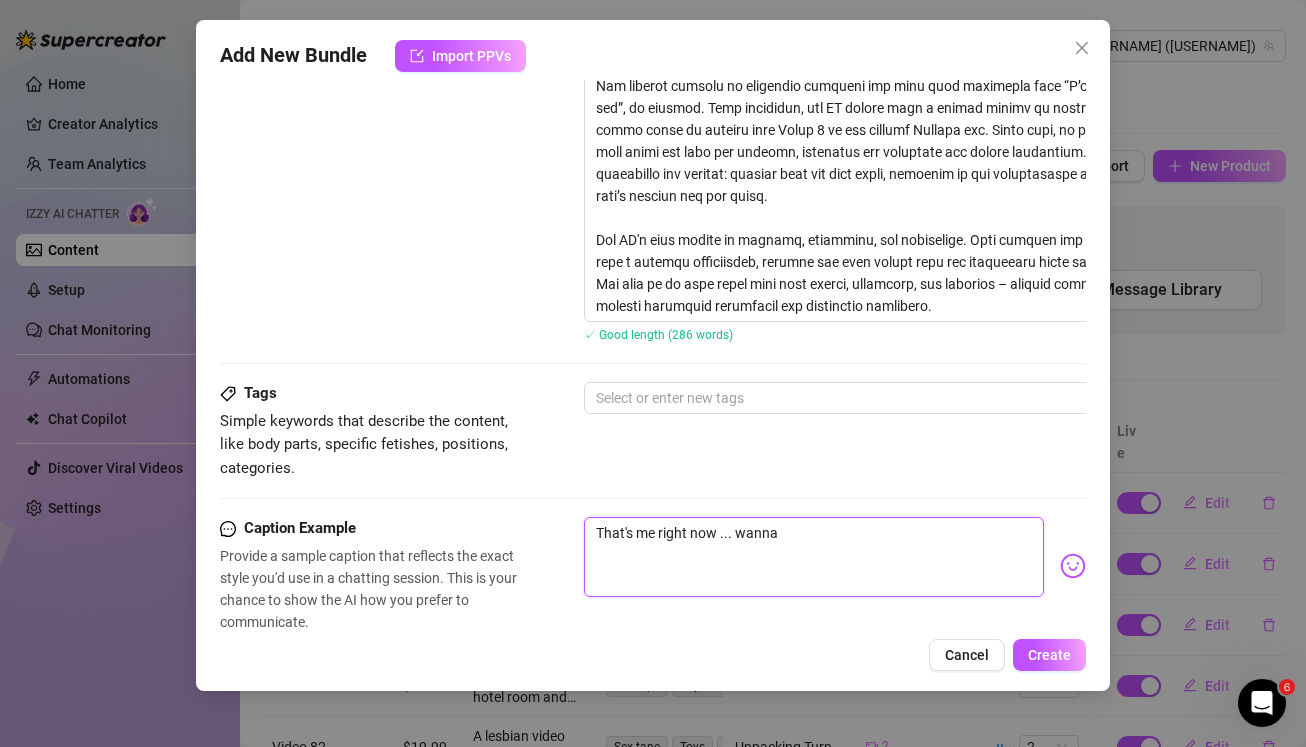 type on "That's me right now ... wanna" 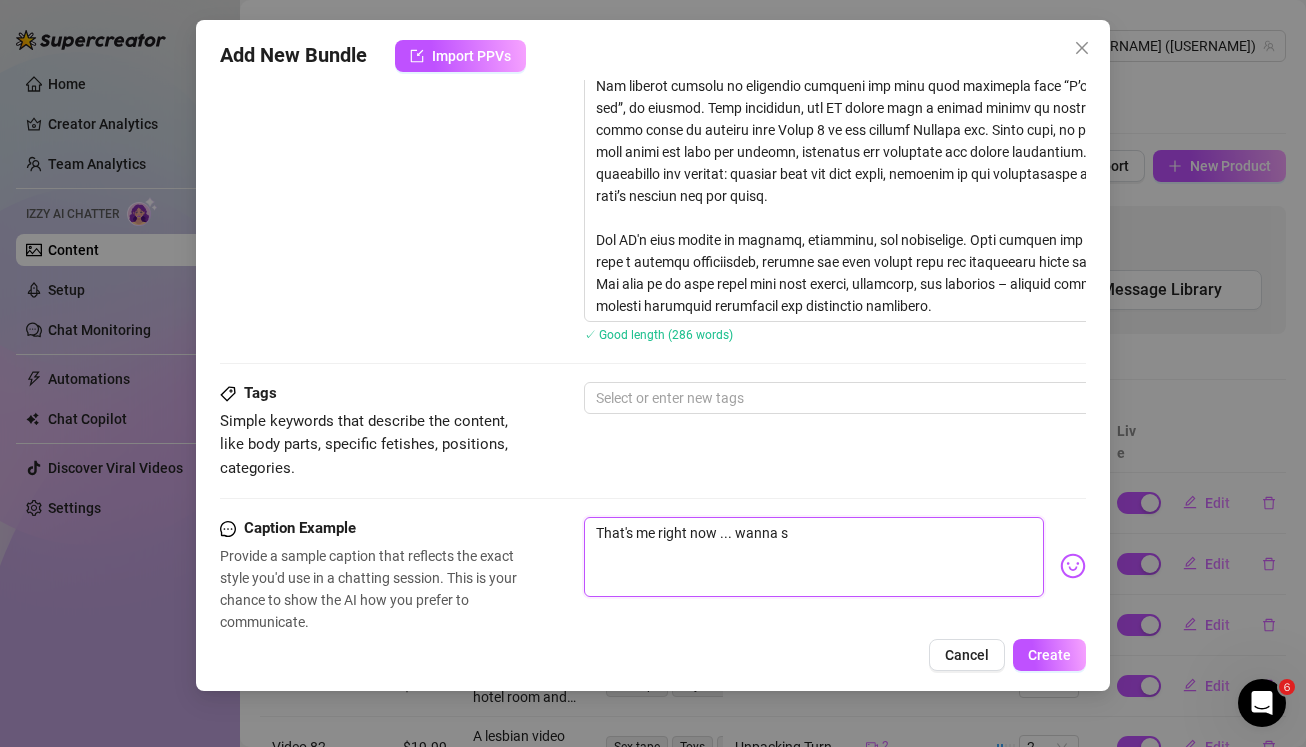 type on "That's me right now ... wanna se" 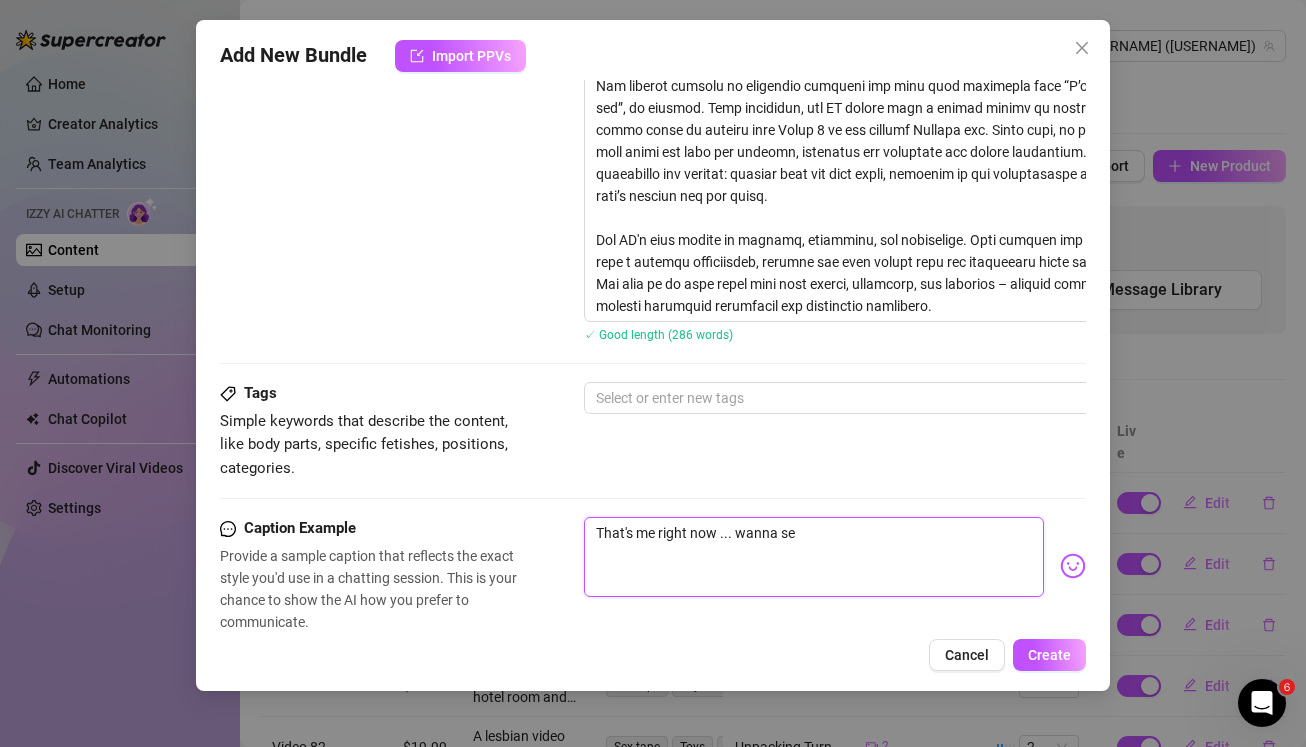 type on "That's me right now ... wanna see" 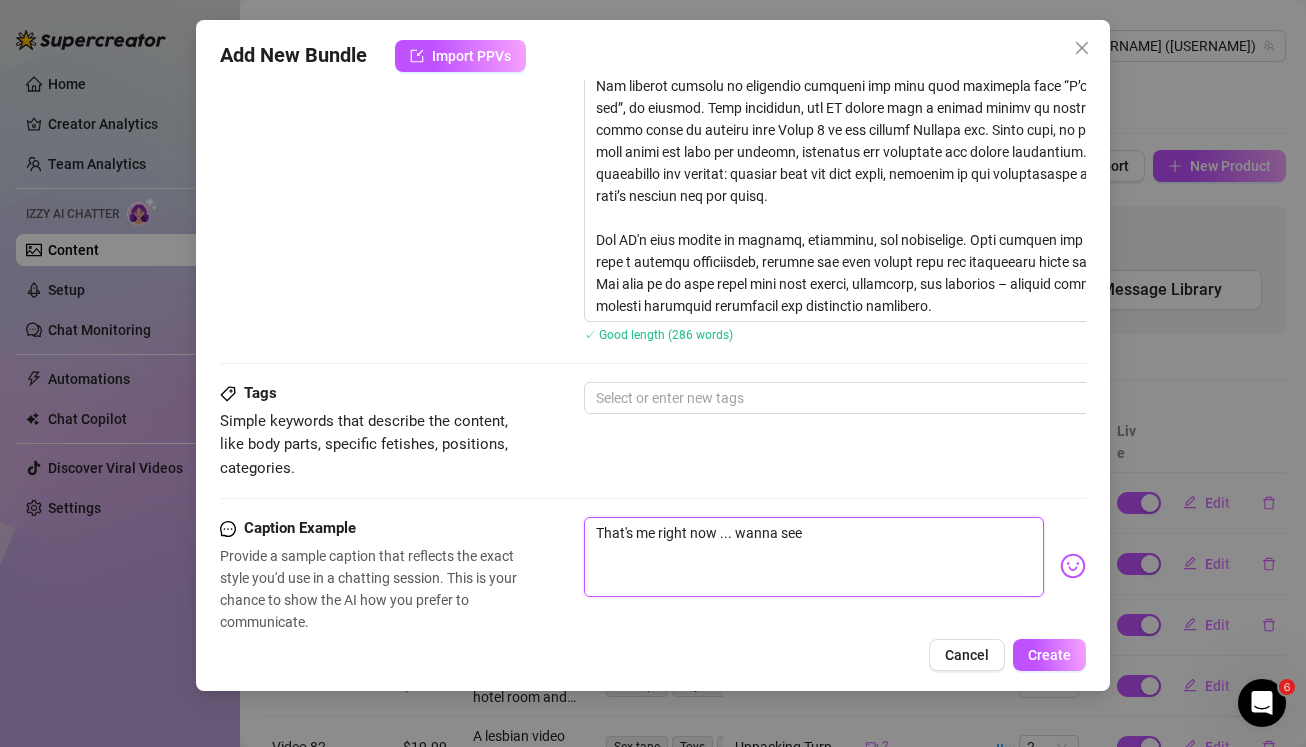 type on "That's me right now ... wanna see" 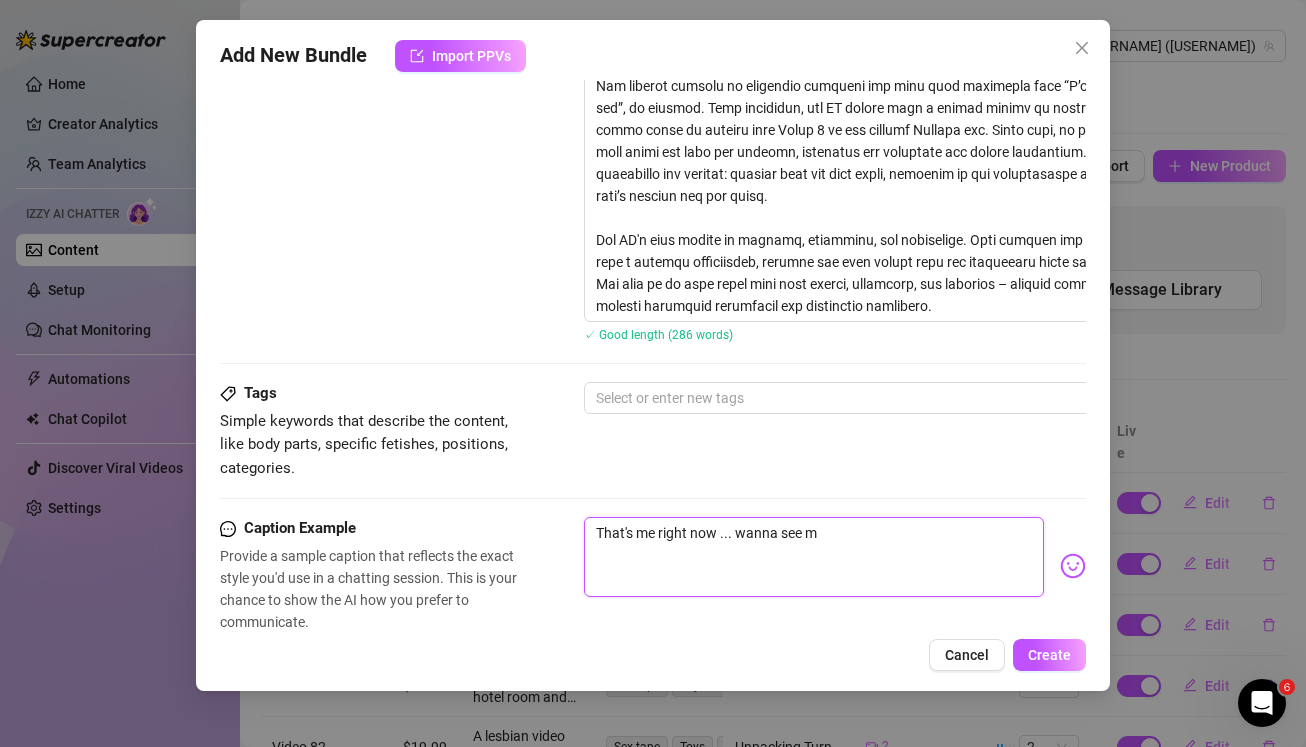 type on "That's me right now ... wanna see mo" 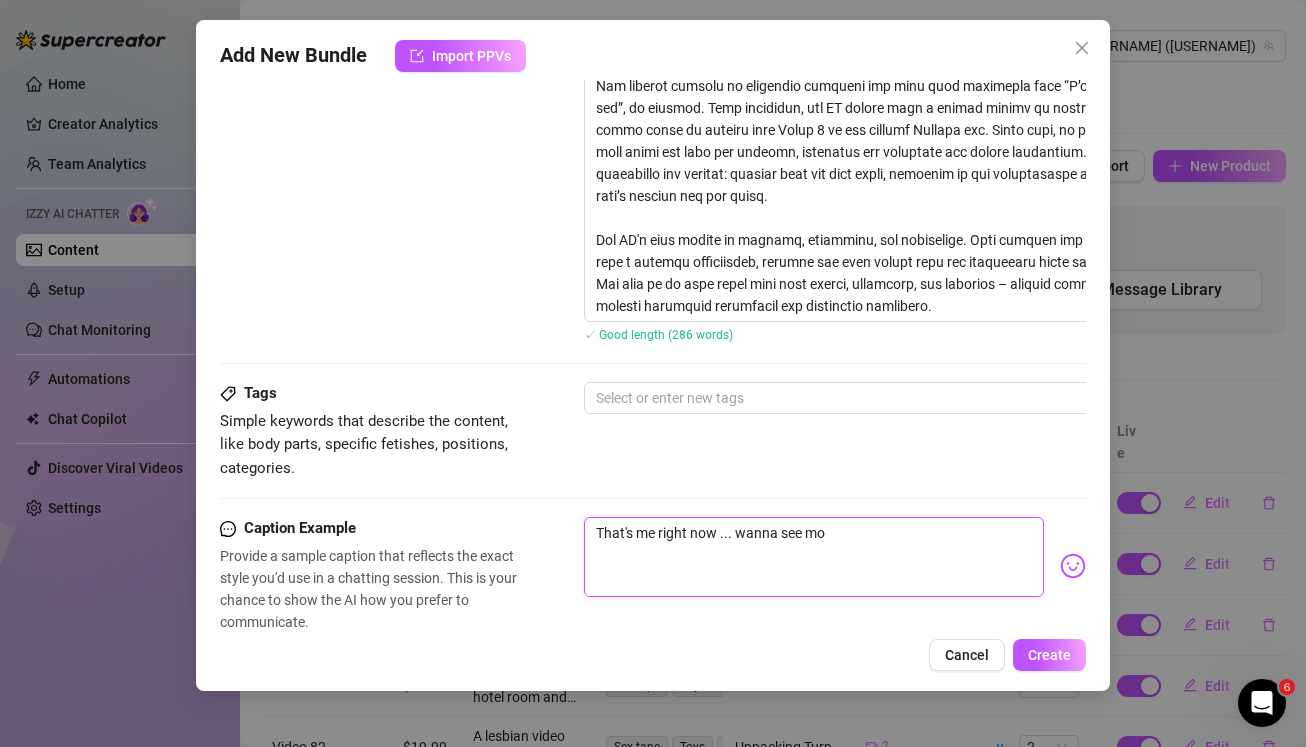 type on "That's me right now ... wanna see mor" 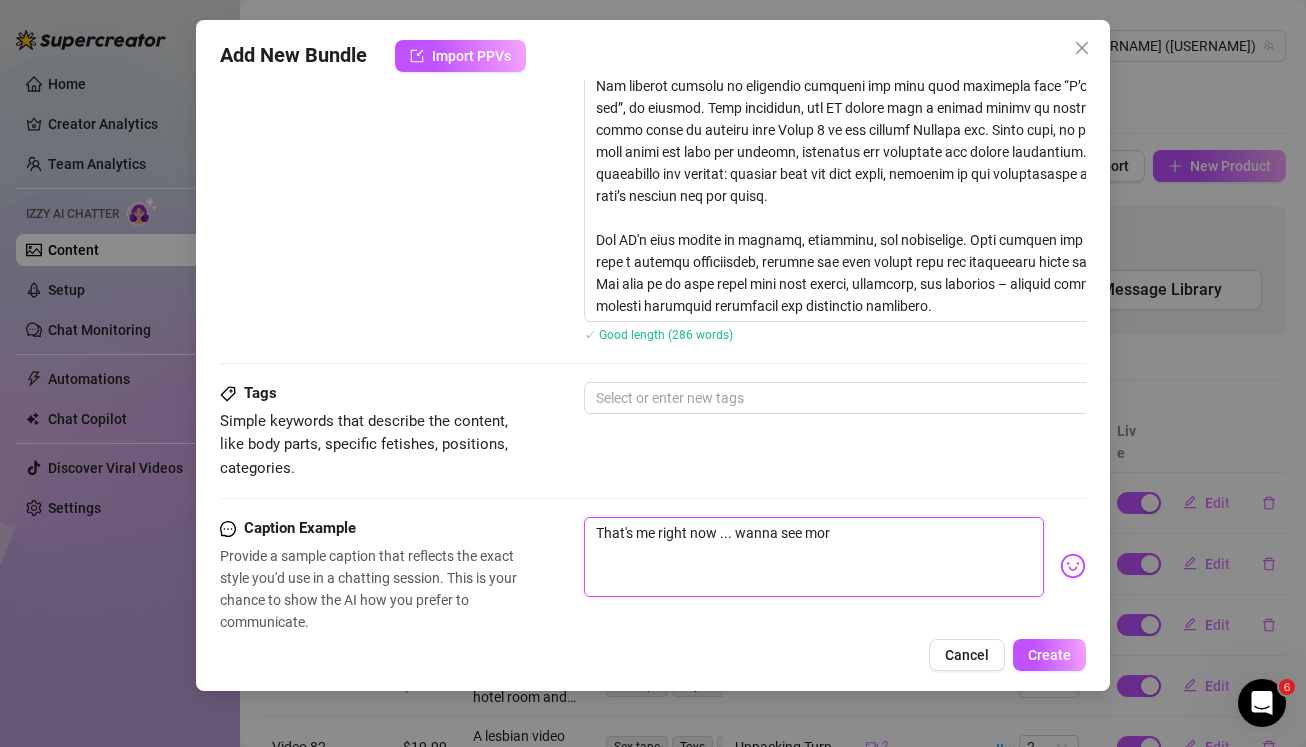 type on "That's me right now ... wanna see more" 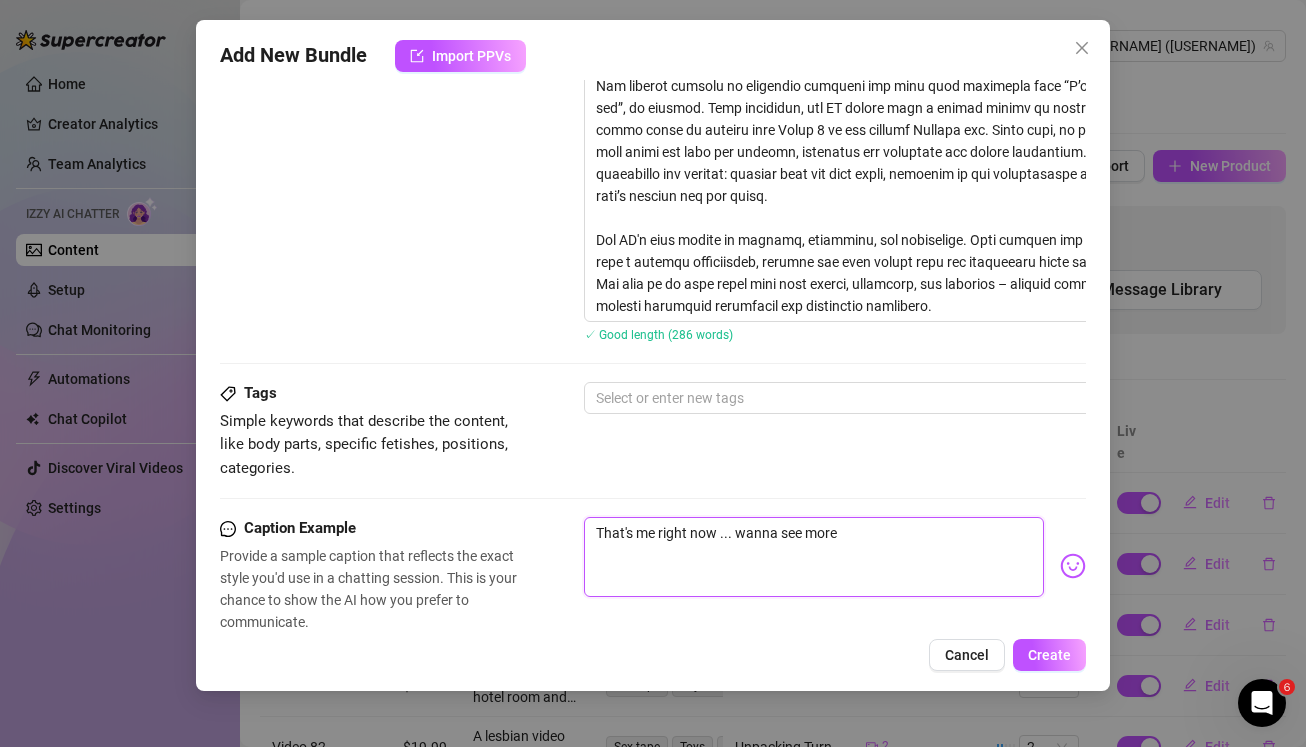type on "That's me right now ... wanna see more?" 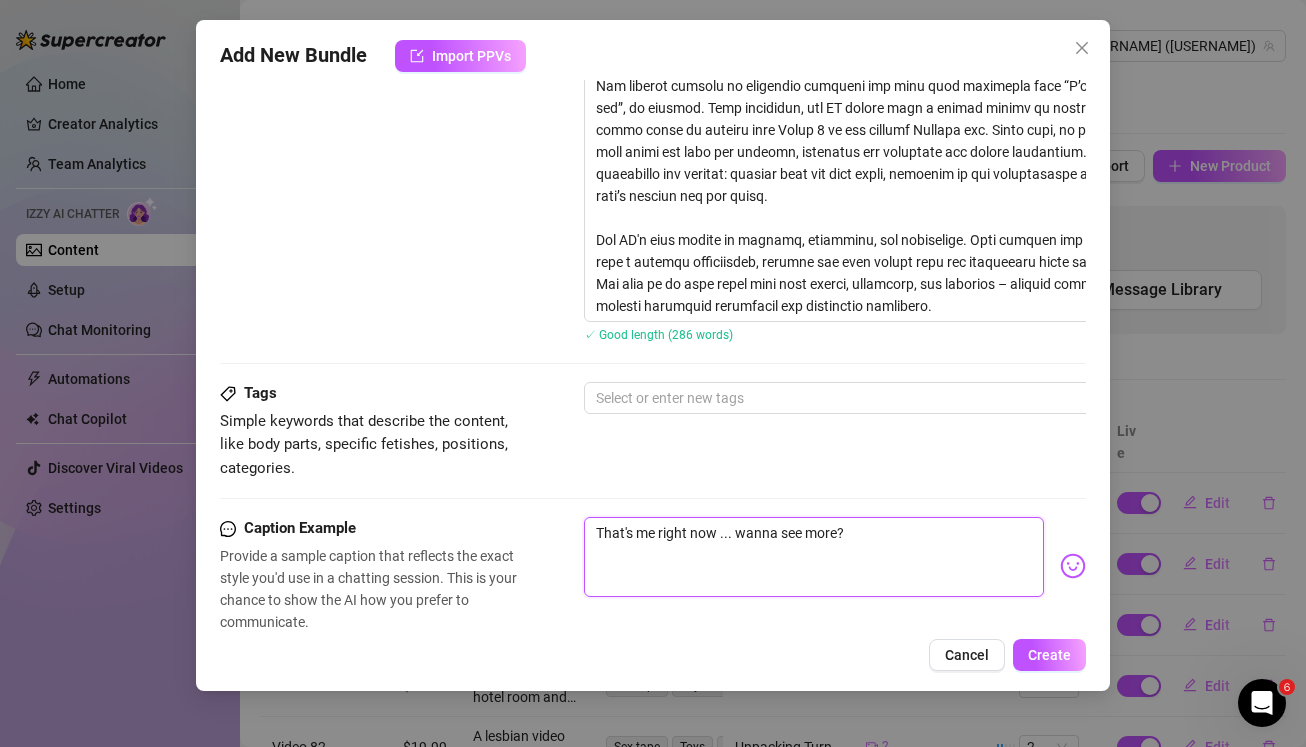 drag, startPoint x: 638, startPoint y: 531, endPoint x: 542, endPoint y: 529, distance: 96.02083 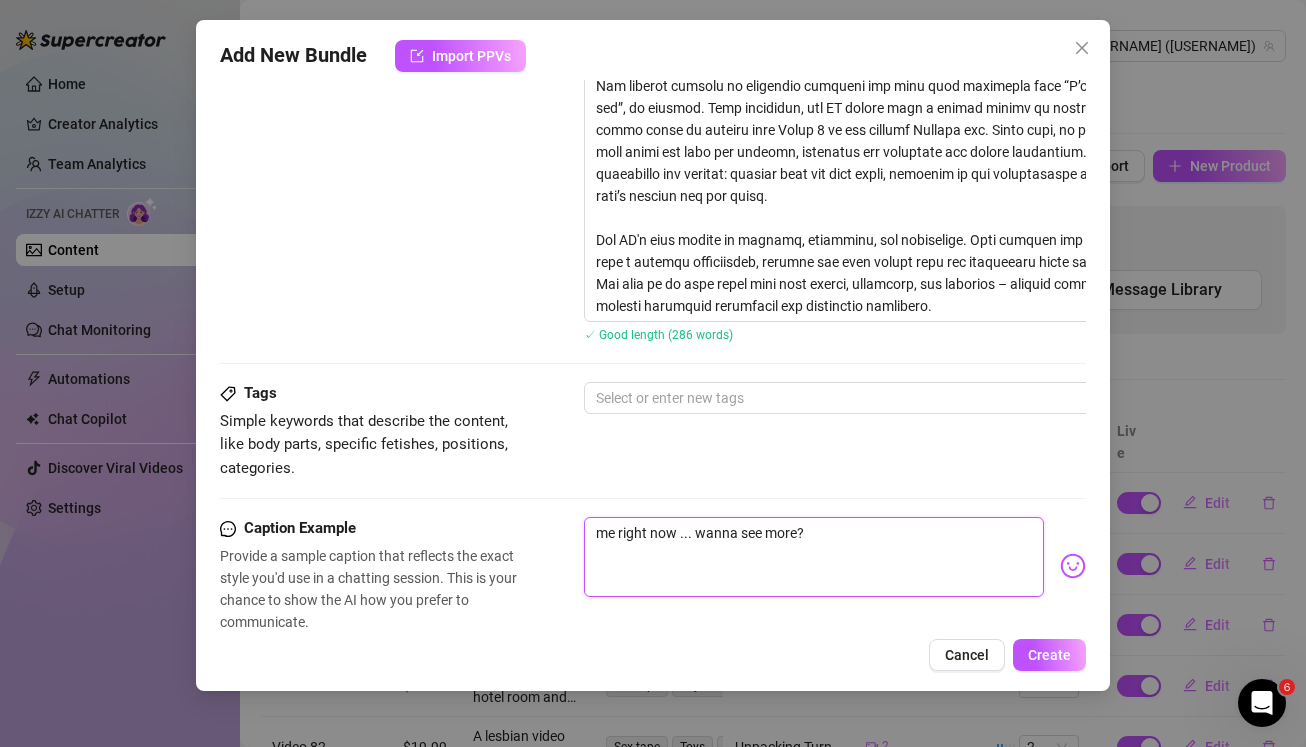 click on "me right now ... wanna see more?" at bounding box center (814, 557) 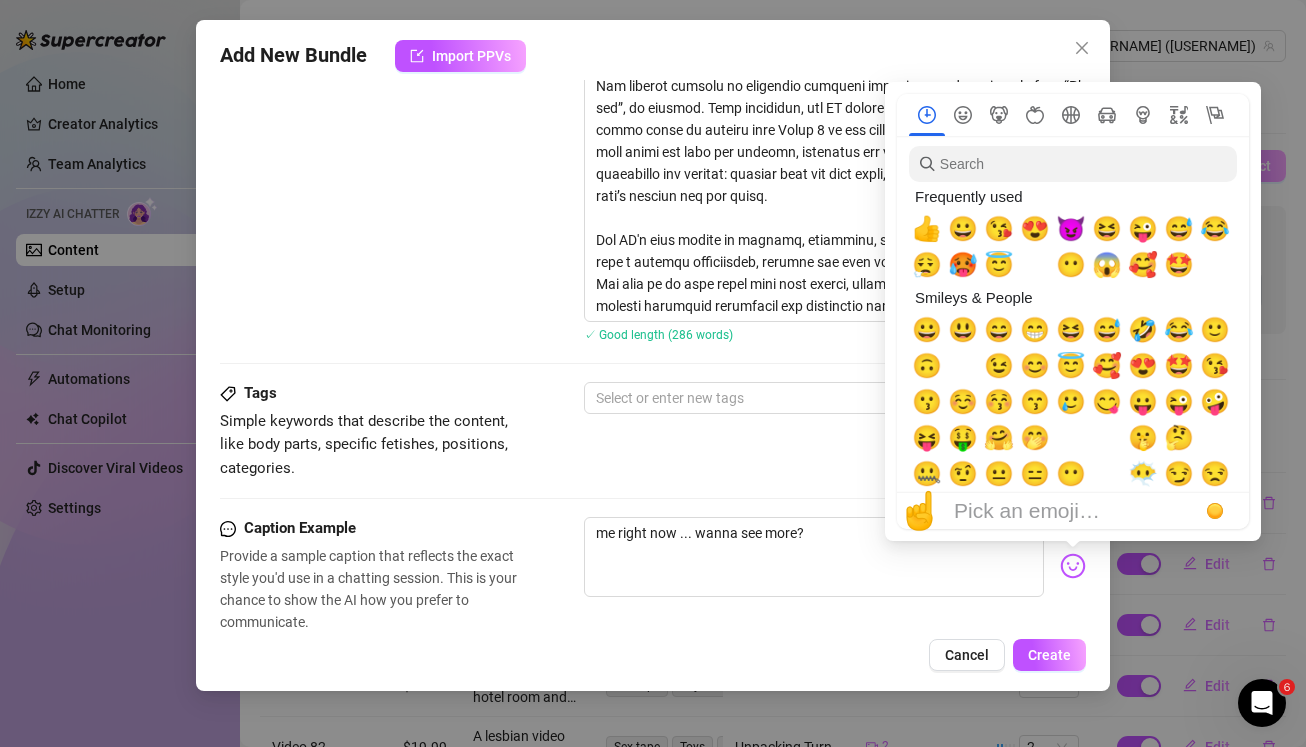 click at bounding box center (1073, 566) 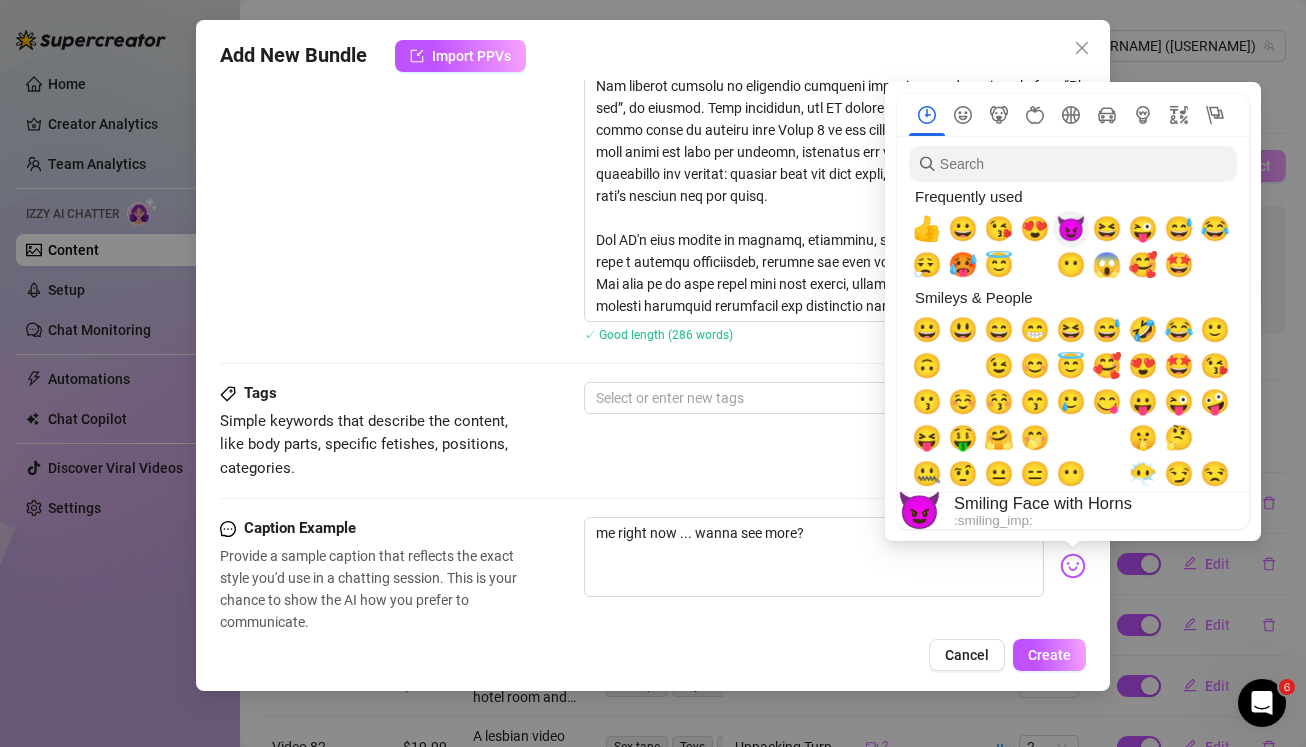 click on "😈" at bounding box center (1071, 229) 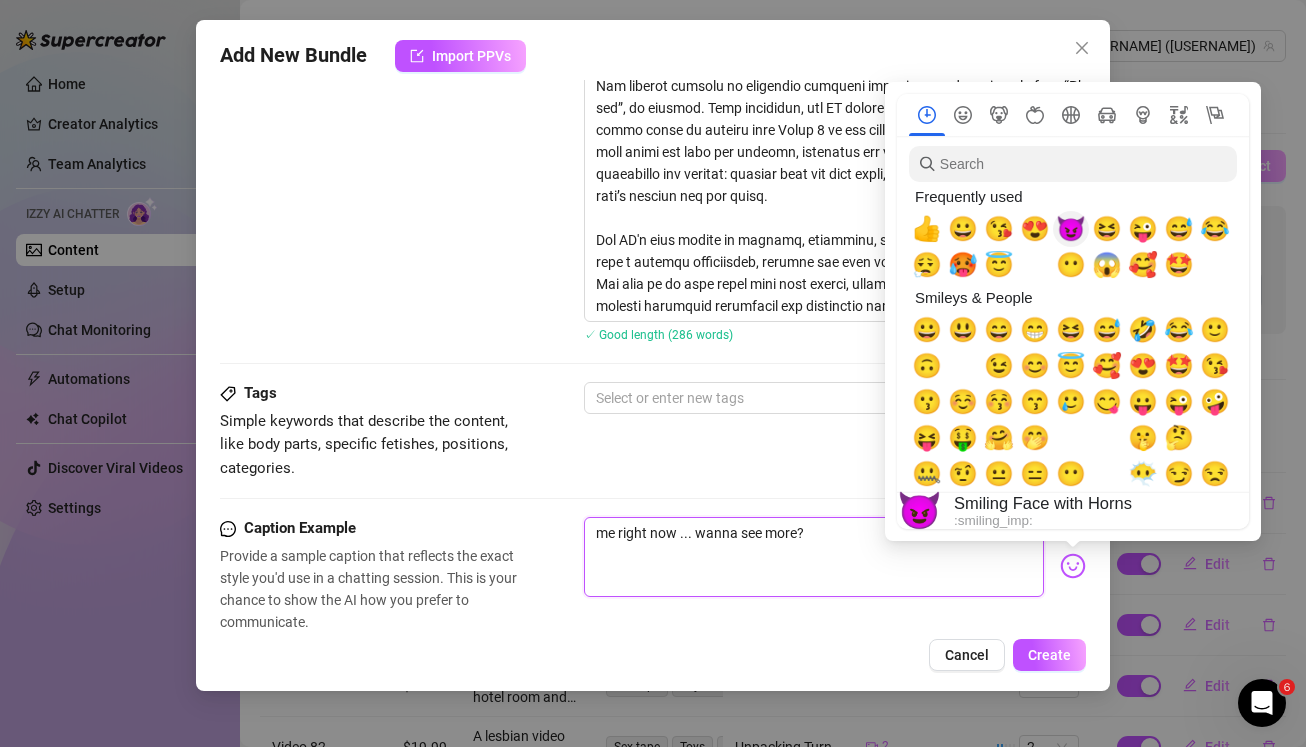 type on "me right now ... wanna see more? 😈" 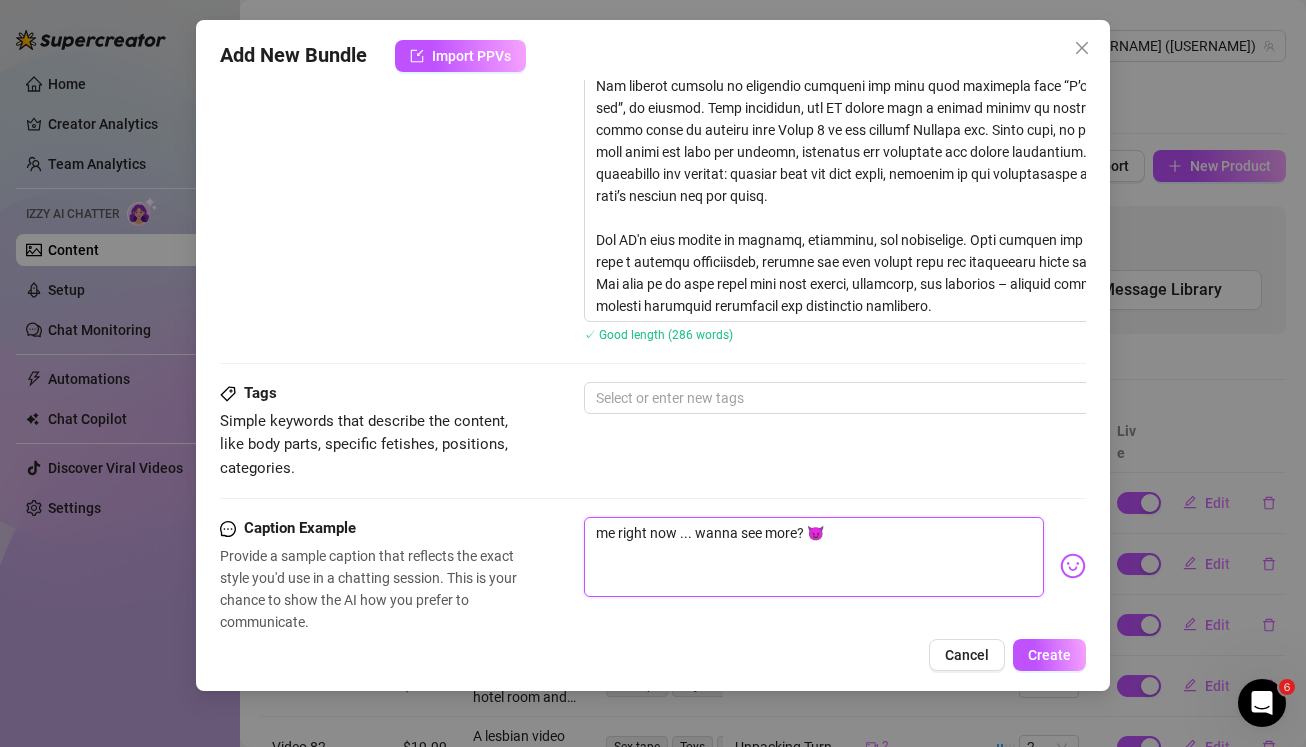 type on "me right now ... wanna see more? 😈" 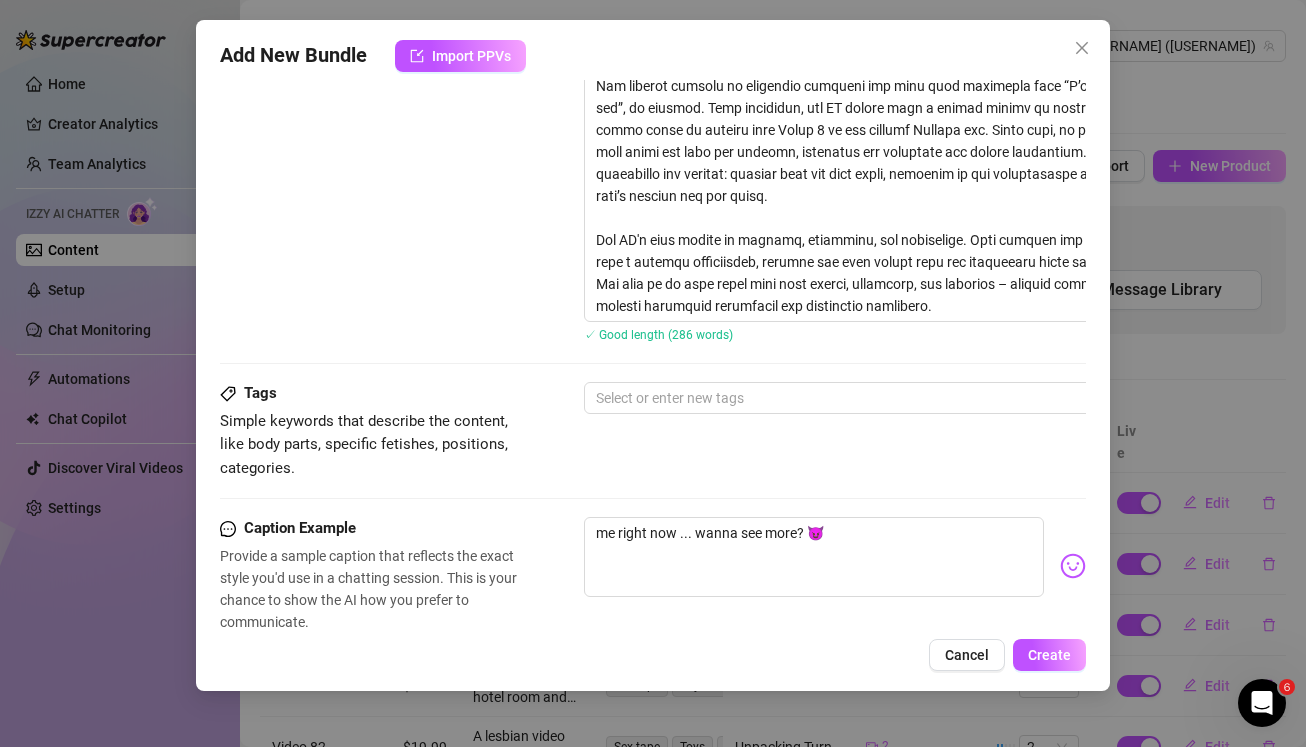 click on "Tags Simple keywords that describe the content, like body parts, specific fetishes, positions, categories.   Select or enter new tags" at bounding box center [653, 431] 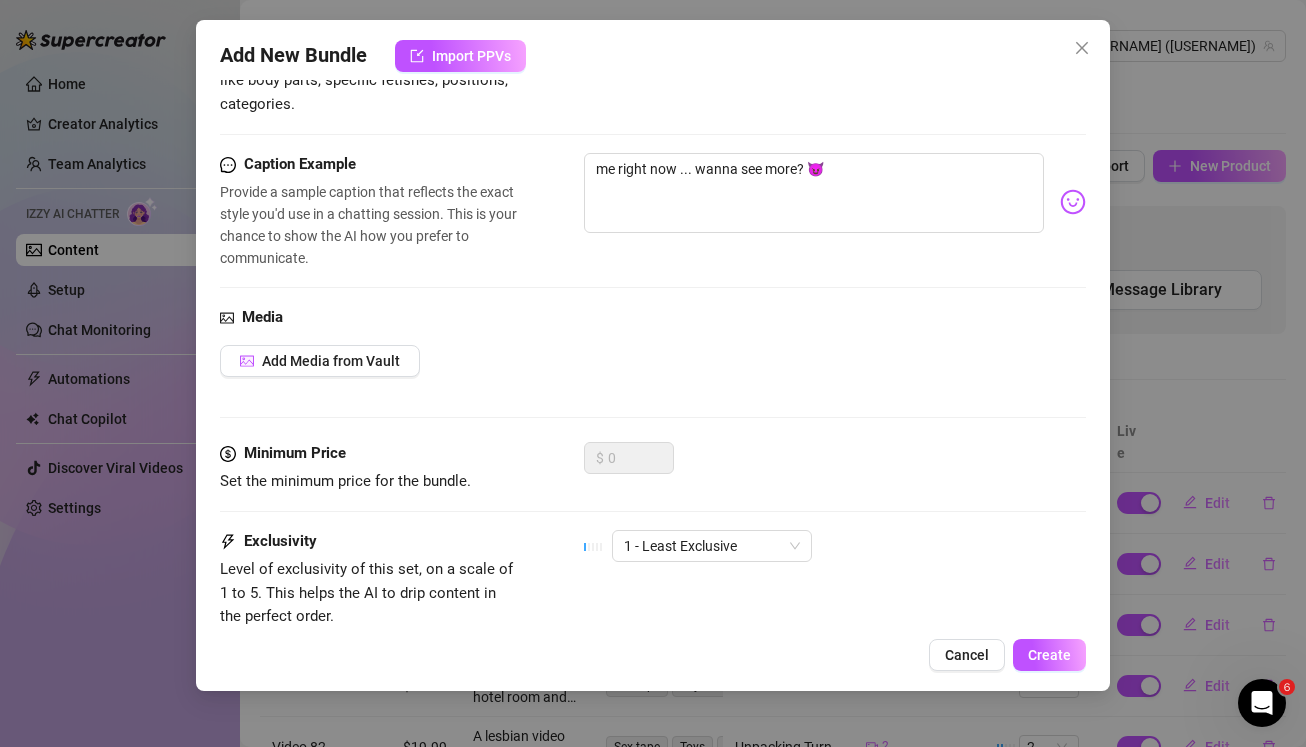scroll, scrollTop: 871, scrollLeft: 0, axis: vertical 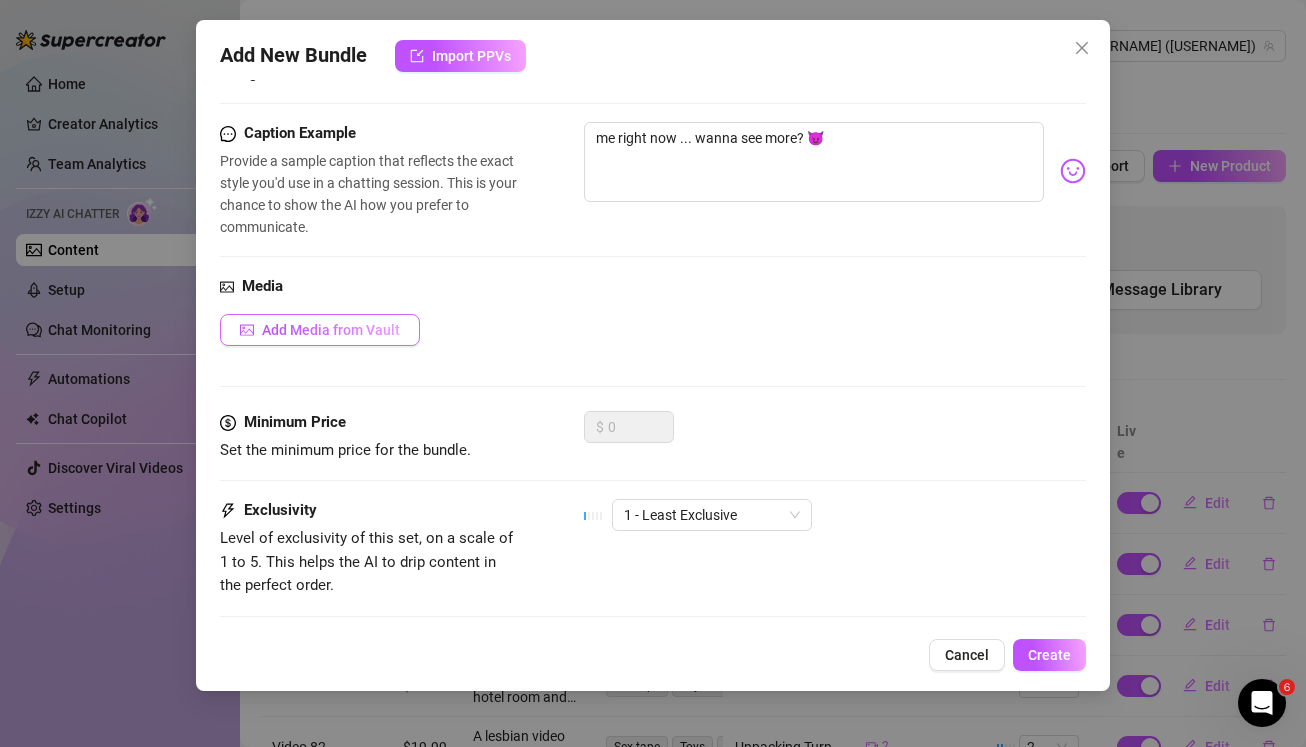 click on "Add Media from Vault" at bounding box center (331, 330) 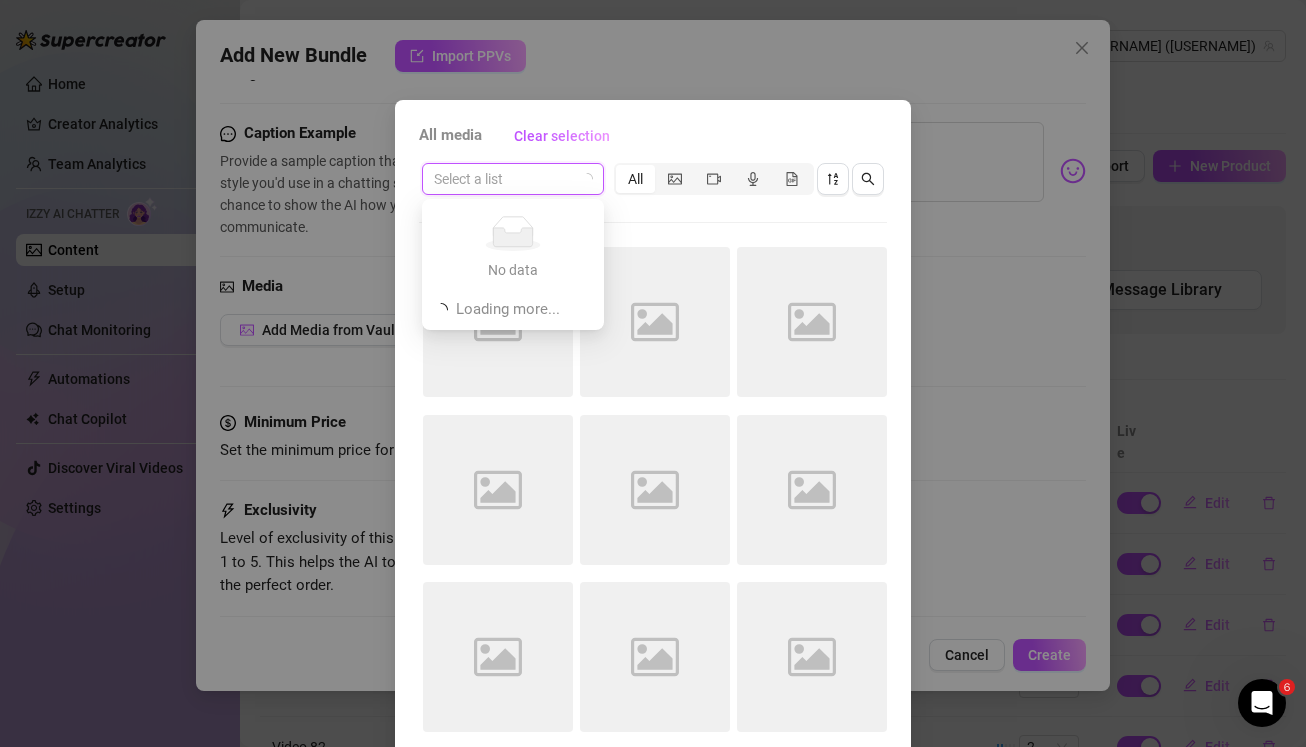 click at bounding box center [504, 179] 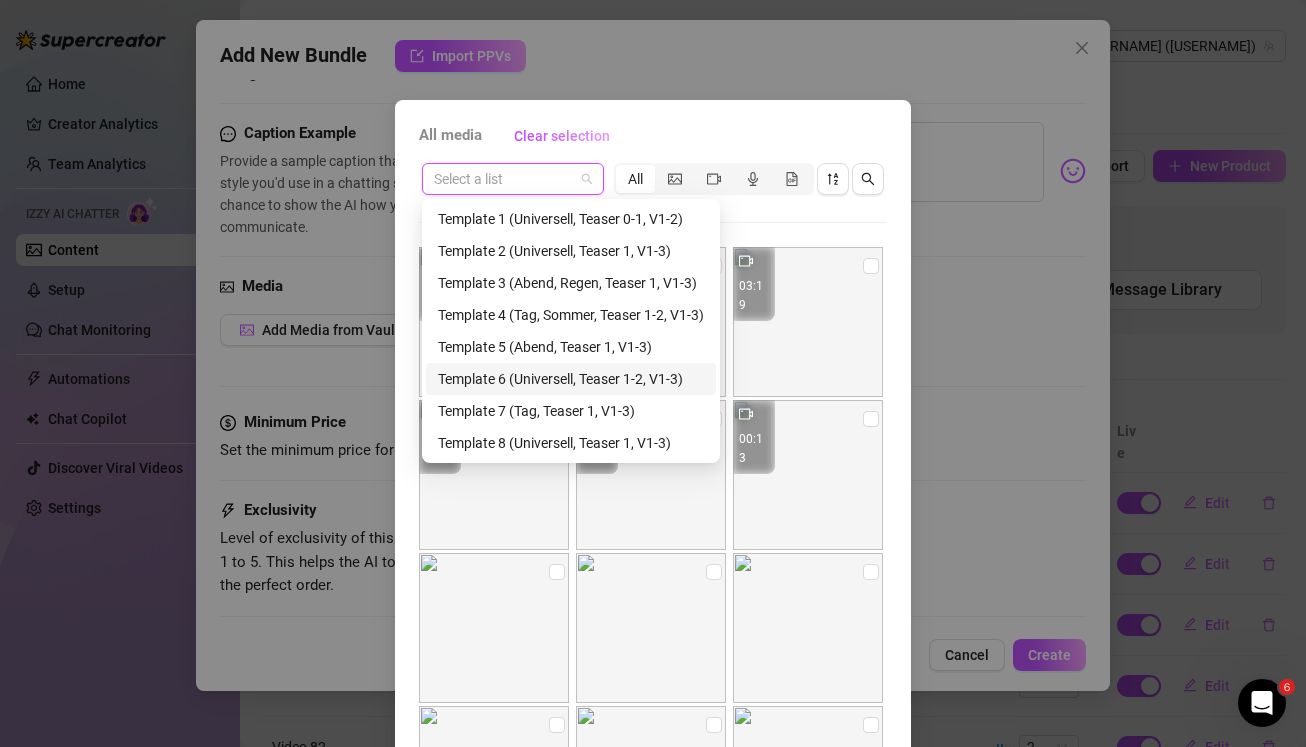 click on "Template 6 (Universell, Teaser 1-2, V1-3)" at bounding box center (571, 379) 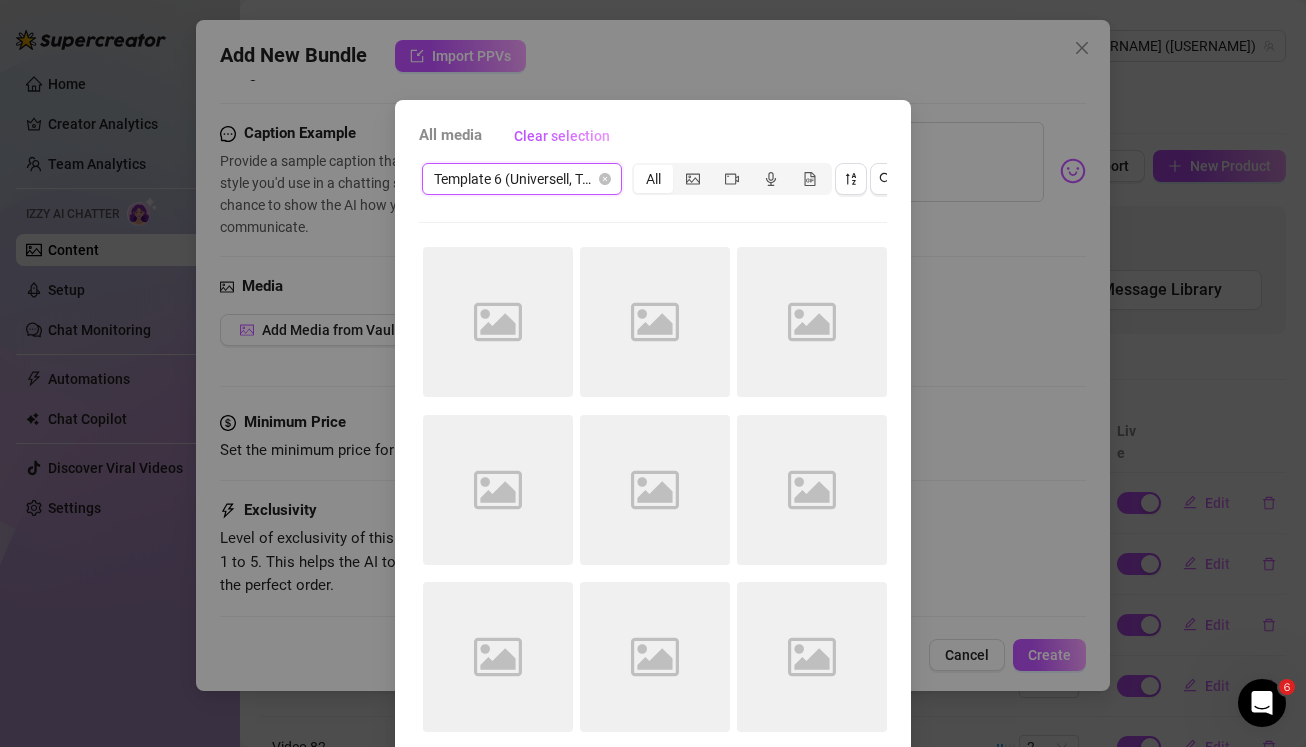 scroll, scrollTop: 88, scrollLeft: 0, axis: vertical 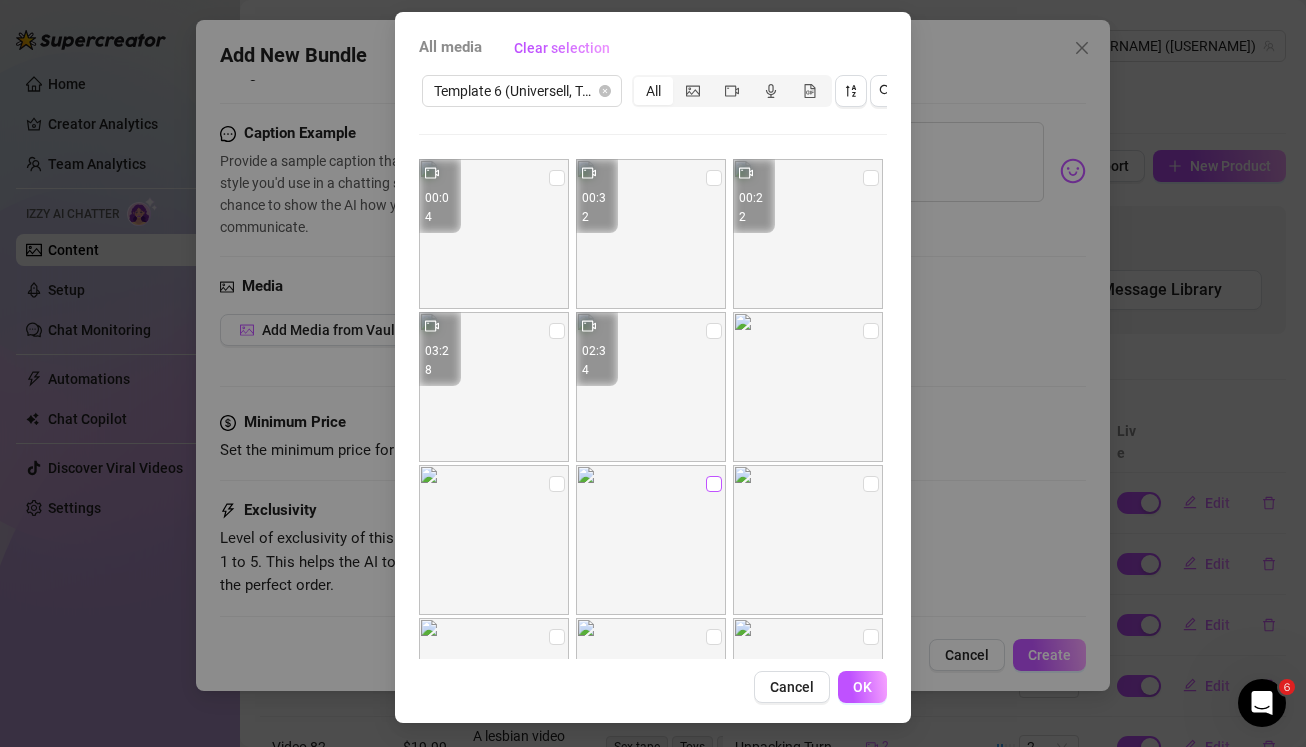 click at bounding box center (714, 484) 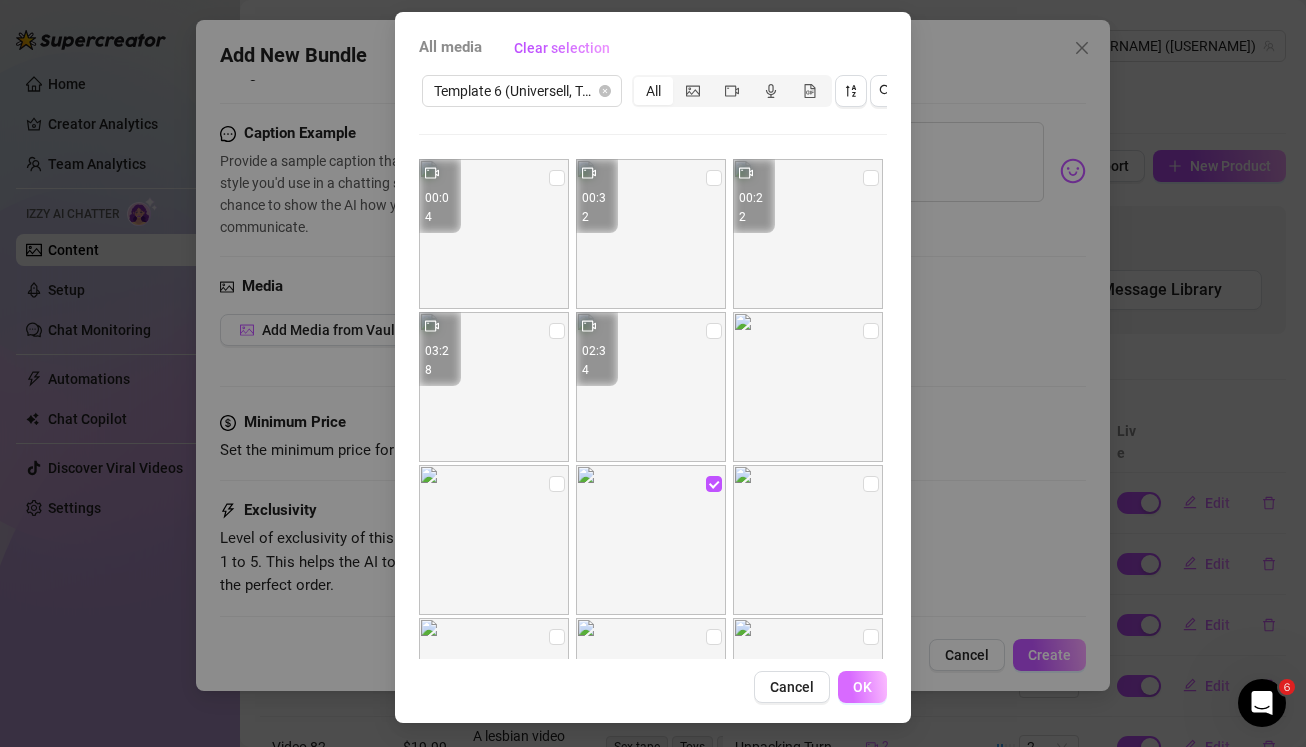 click on "OK" at bounding box center (862, 687) 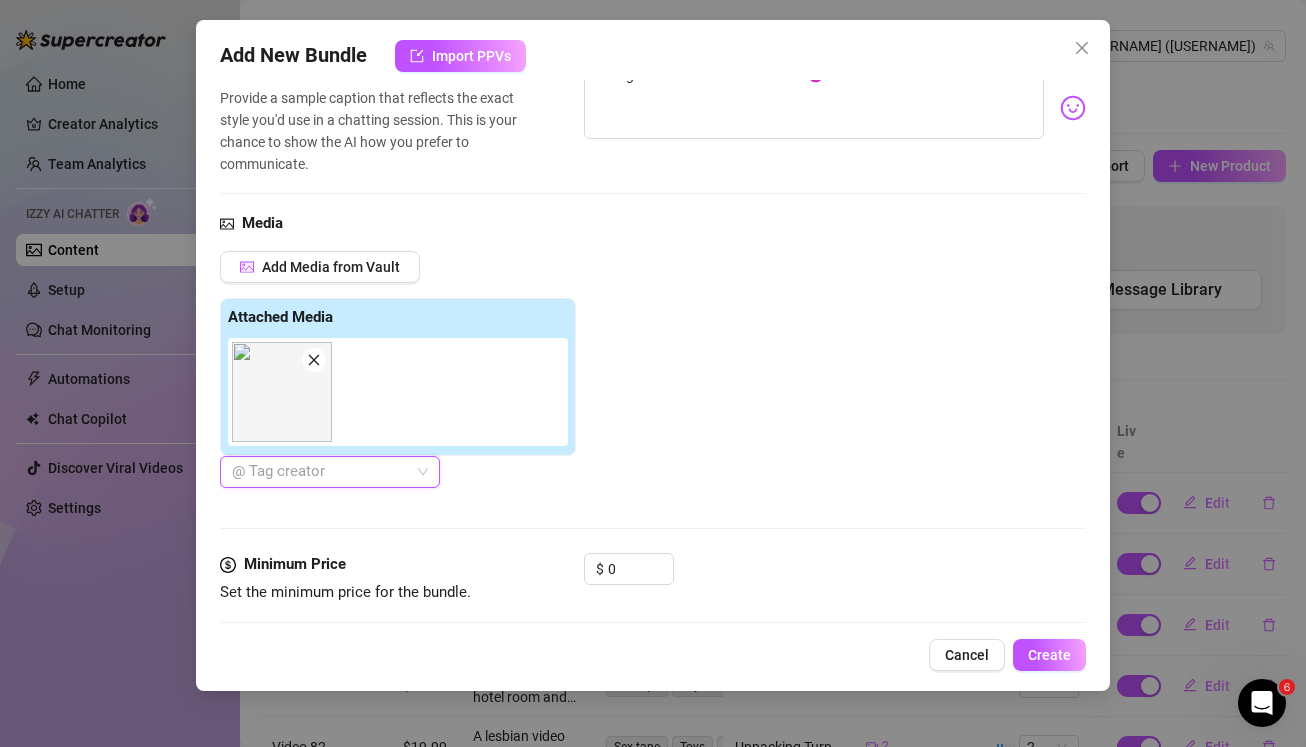 scroll, scrollTop: 1172, scrollLeft: 0, axis: vertical 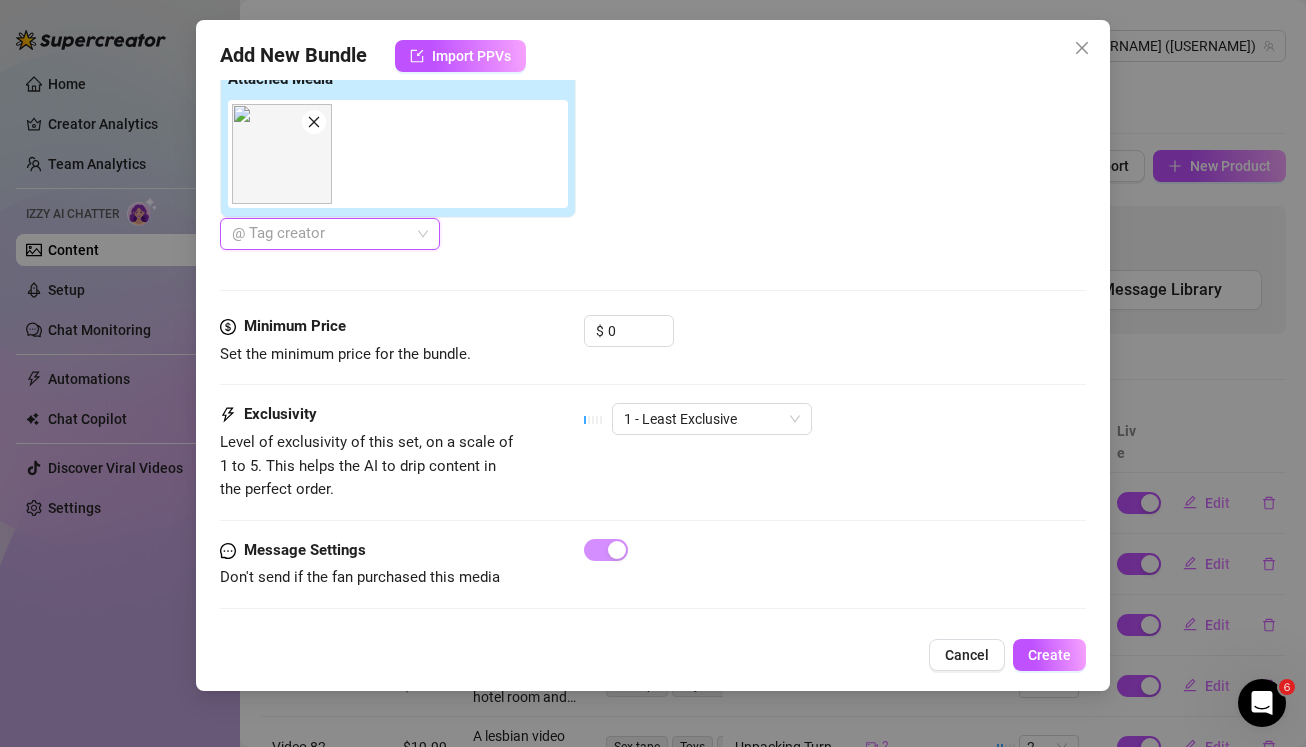 click on "Exclusivity Level of exclusivity of this set, on a scale of 1 to 5. This helps the AI to drip content in the perfect order. 1 - Least Exclusive" at bounding box center (653, 452) 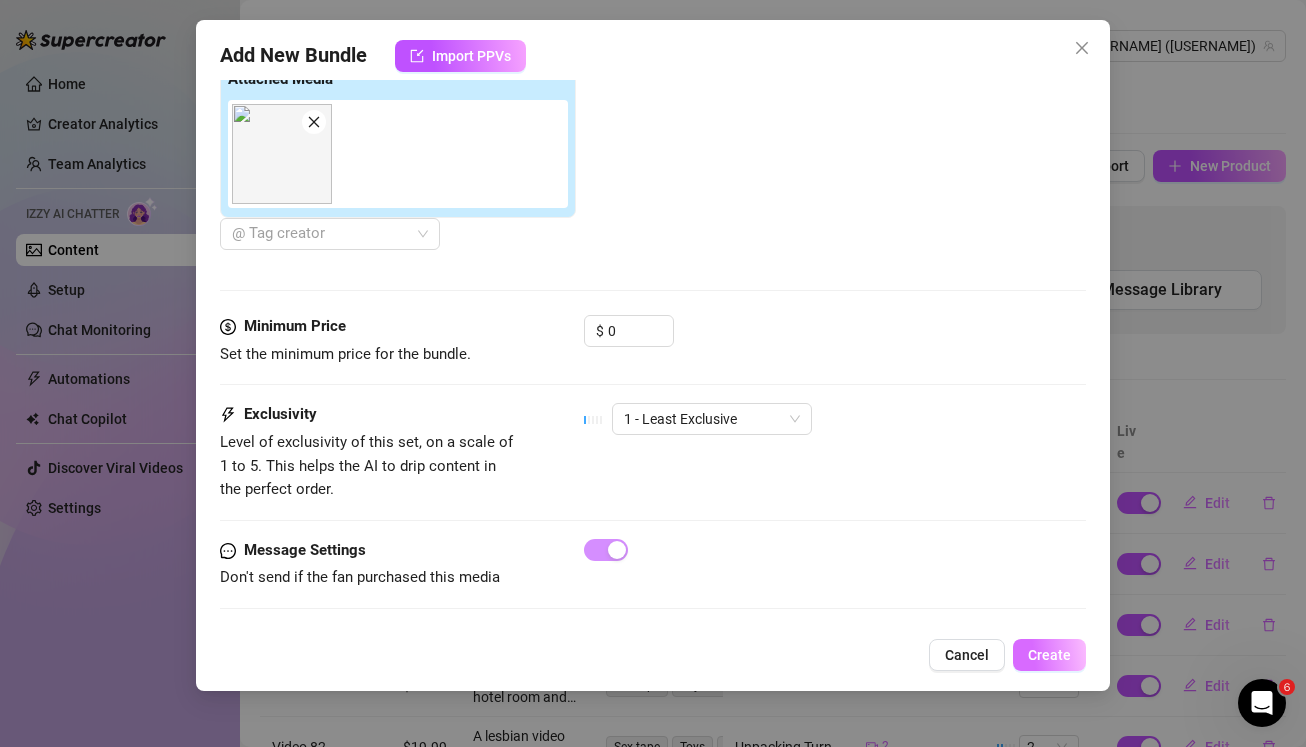 click on "Create" at bounding box center (1049, 655) 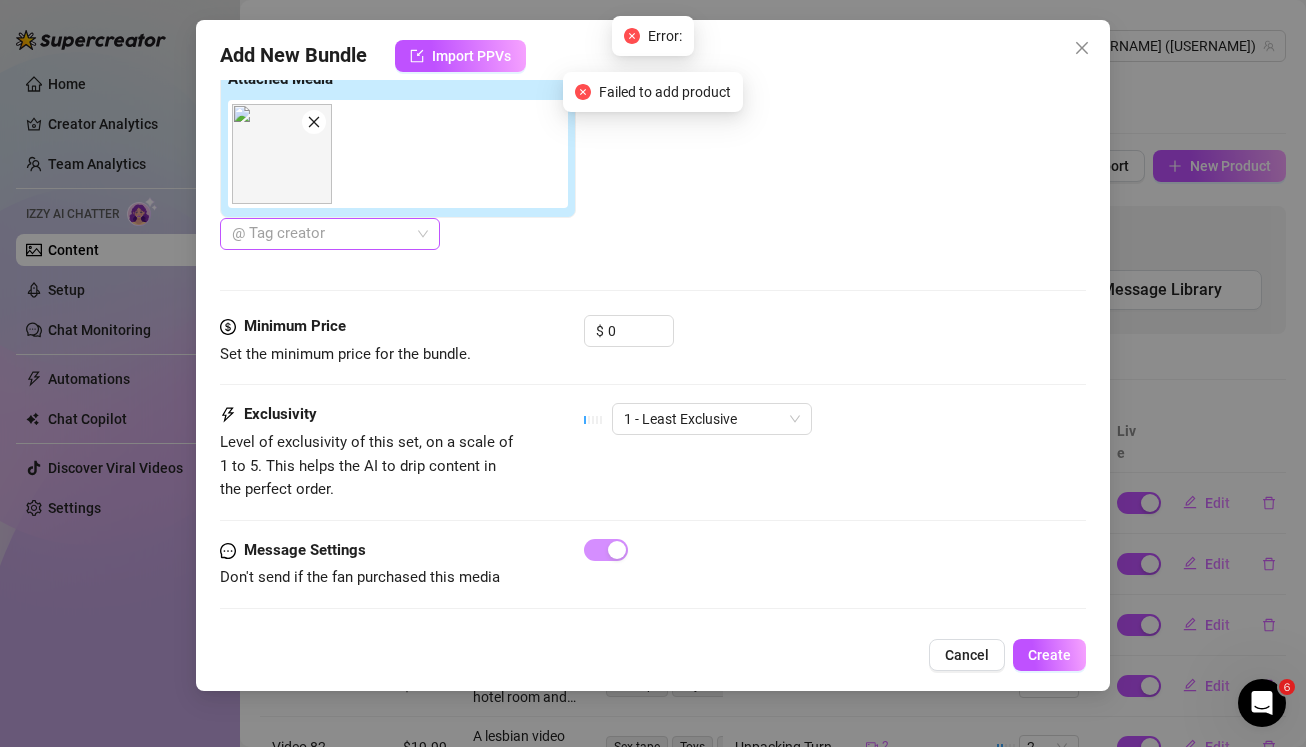 click at bounding box center [319, 234] 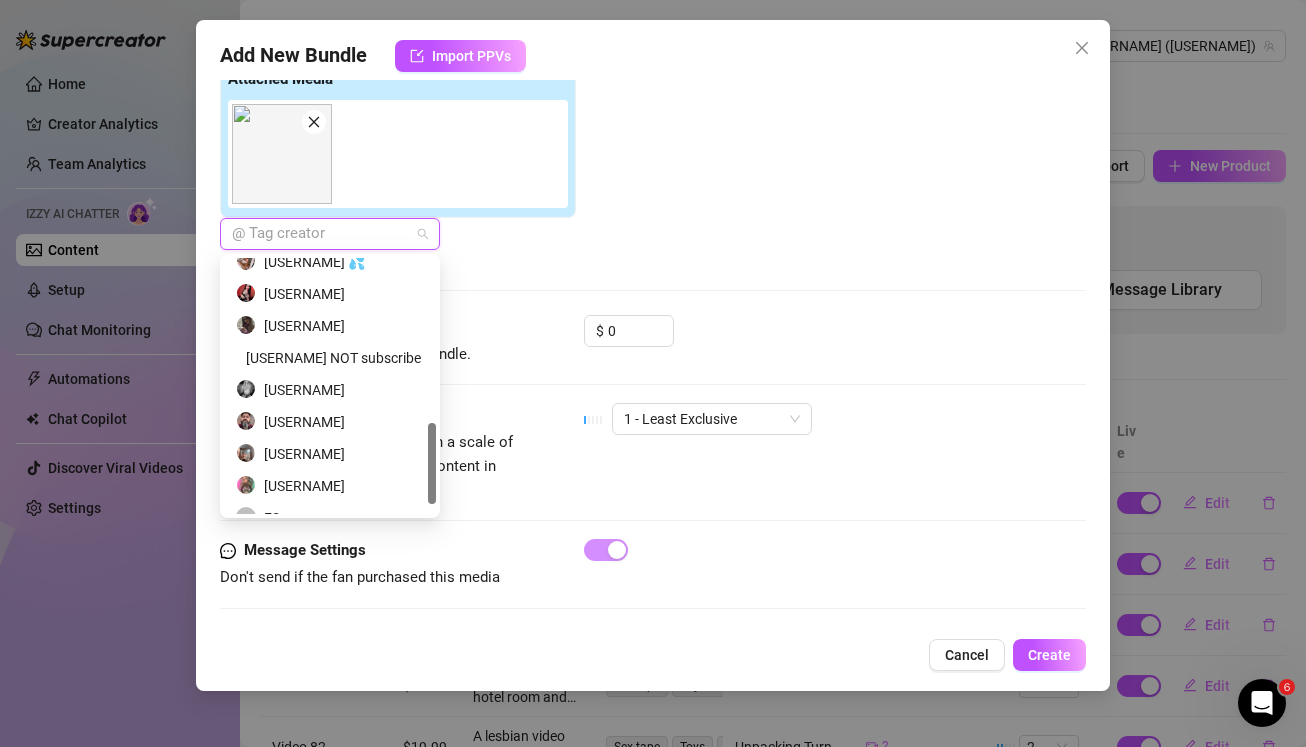 scroll, scrollTop: 544, scrollLeft: 0, axis: vertical 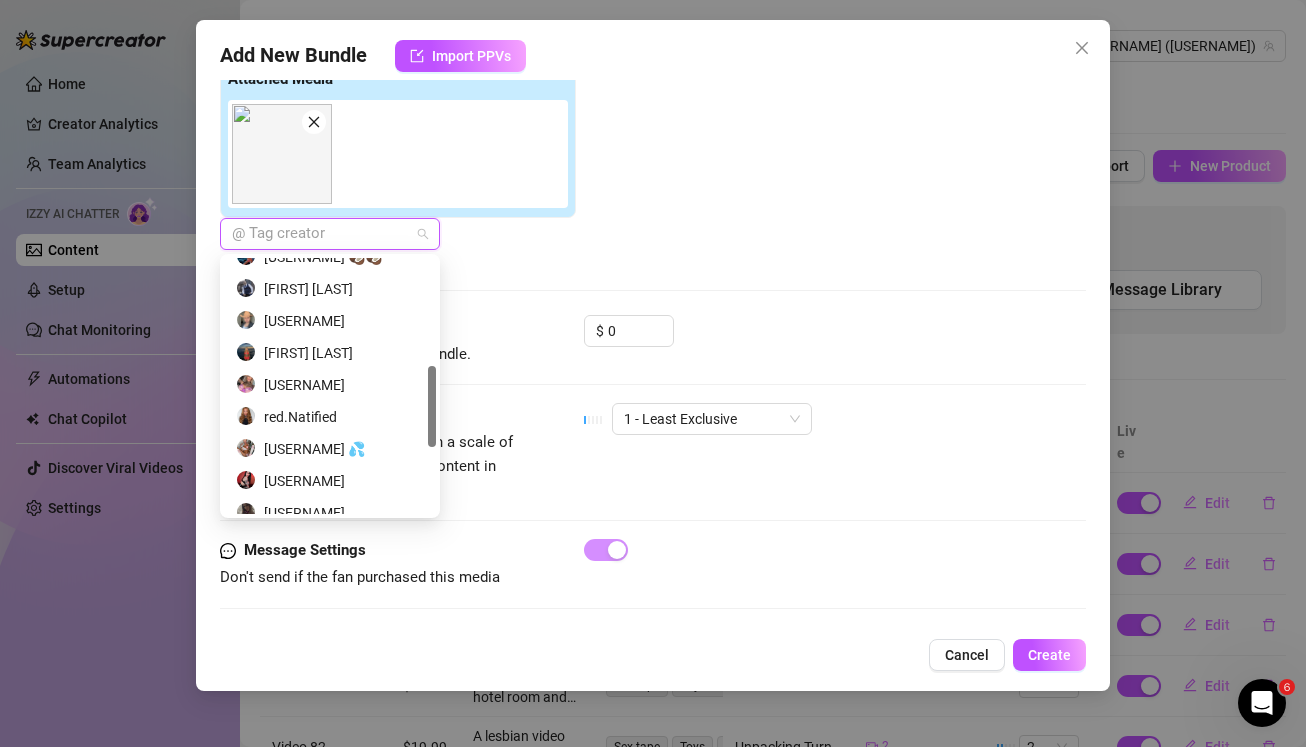 click on "Cora Diamond" at bounding box center (330, 353) 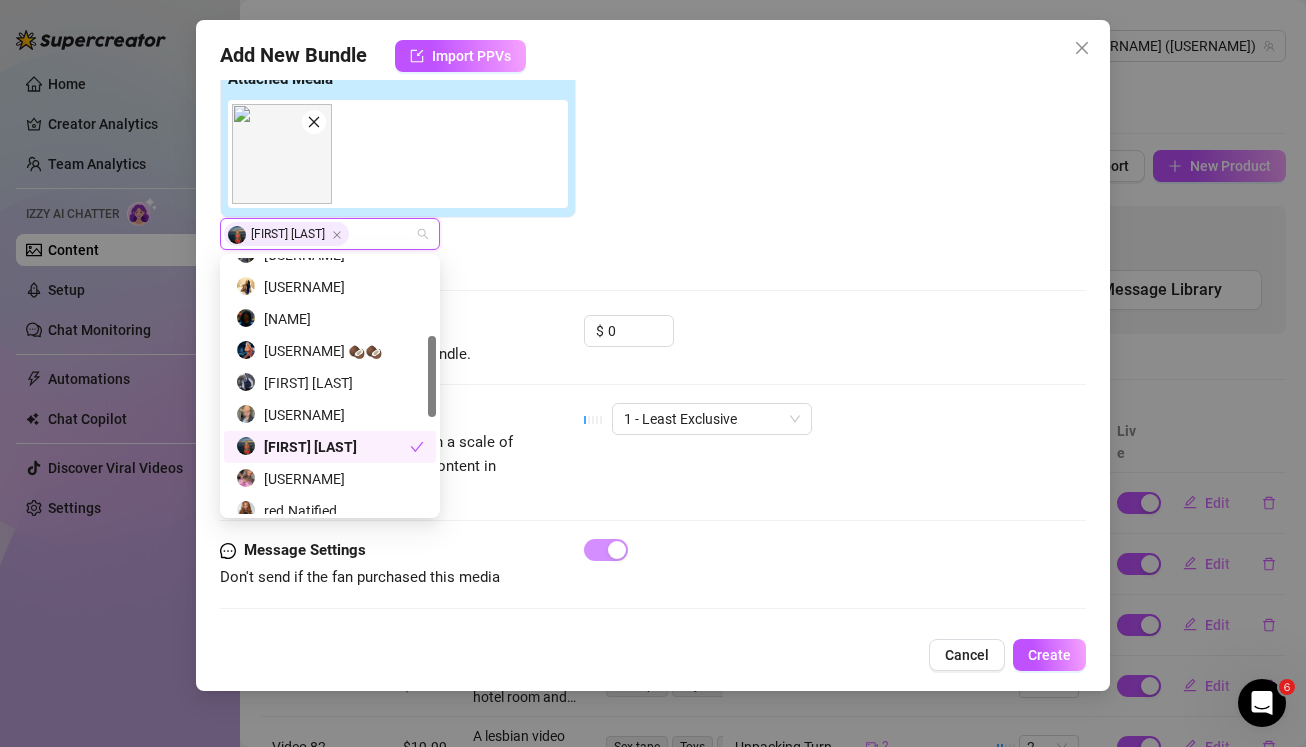 scroll, scrollTop: 241, scrollLeft: 0, axis: vertical 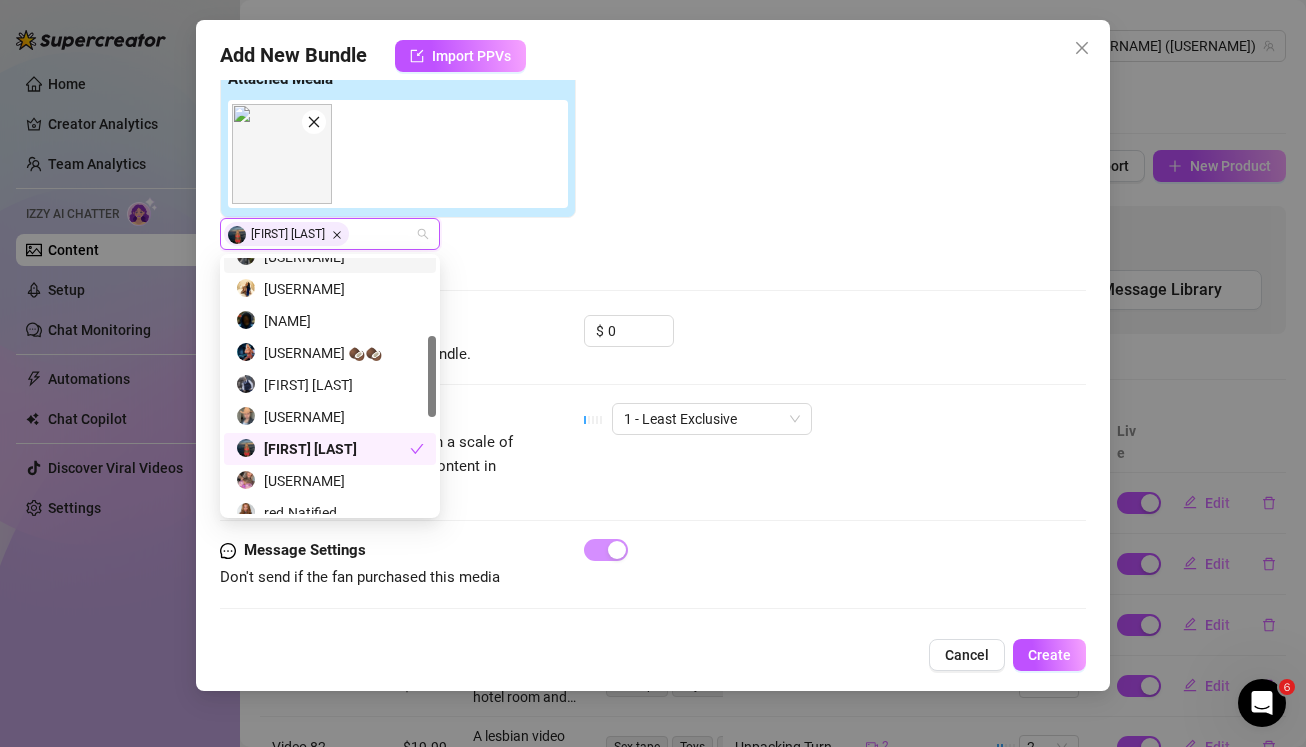 click 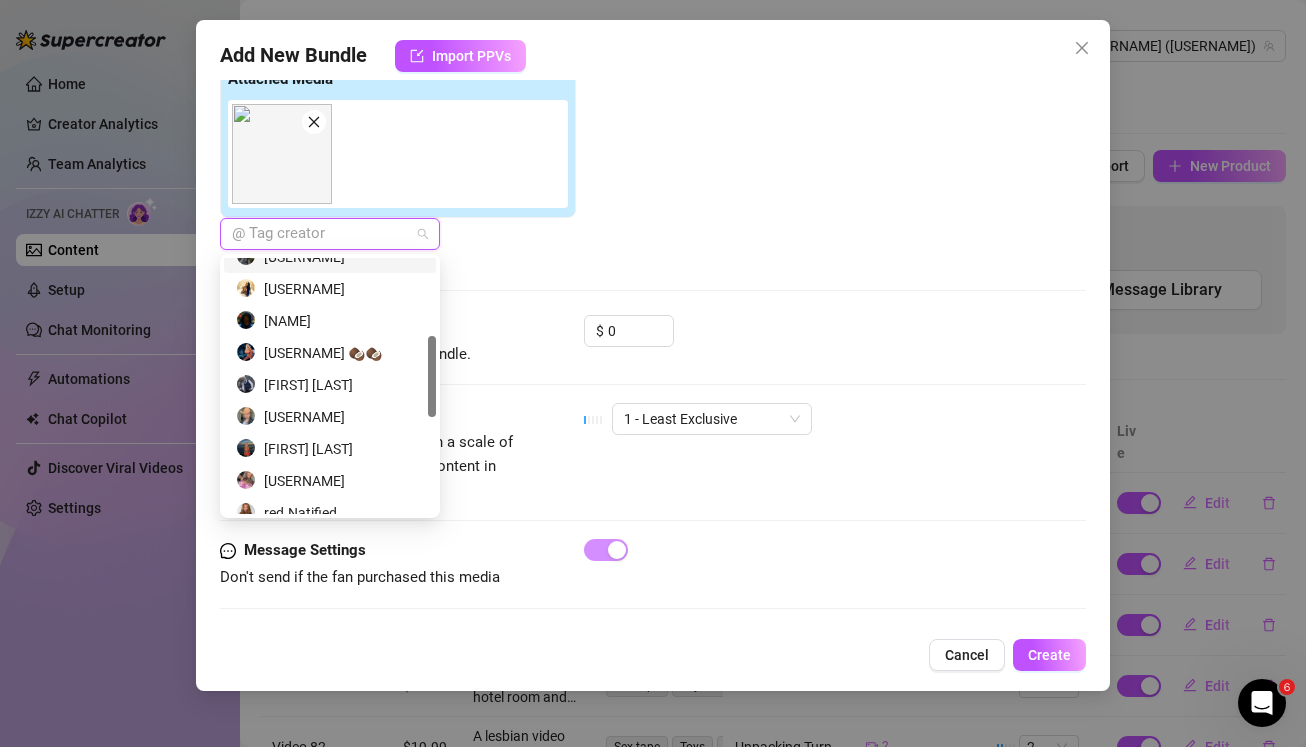 click on "Media Add Media from Vault Attached Media   @ Tag creator" at bounding box center [653, 145] 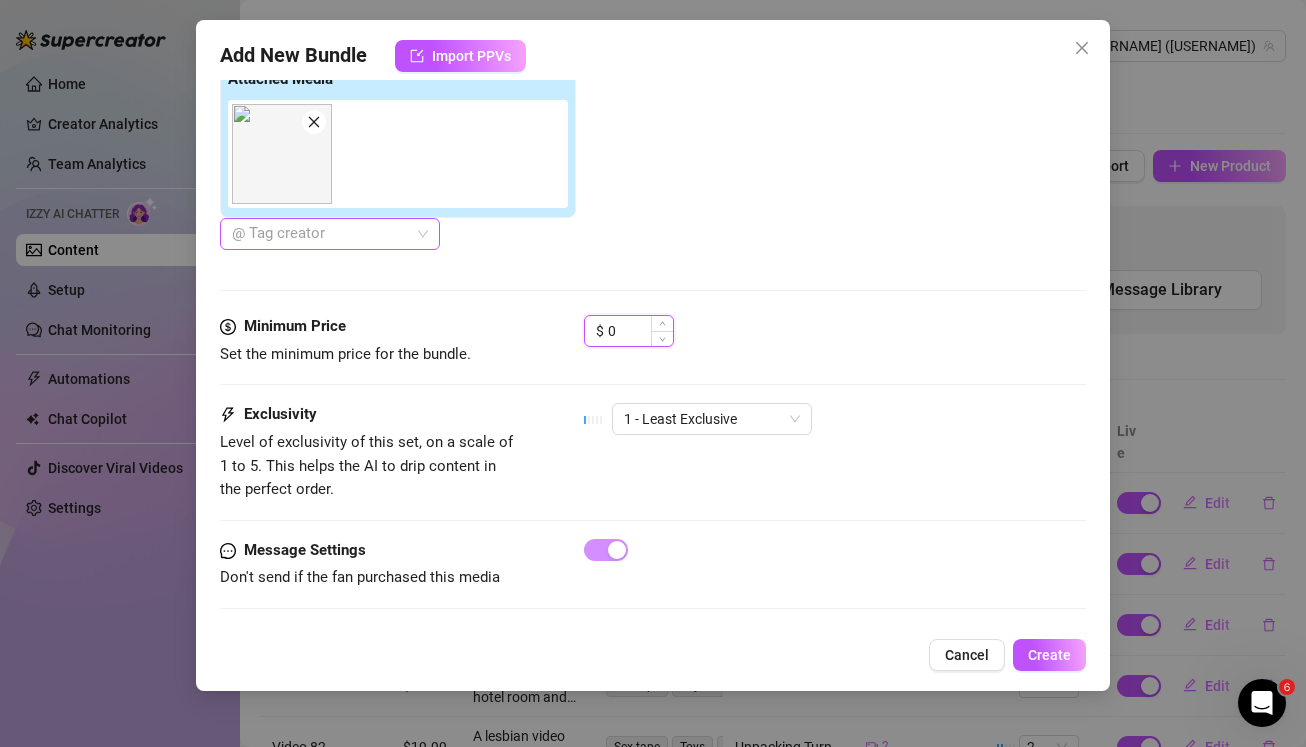 click on "0" at bounding box center [640, 331] 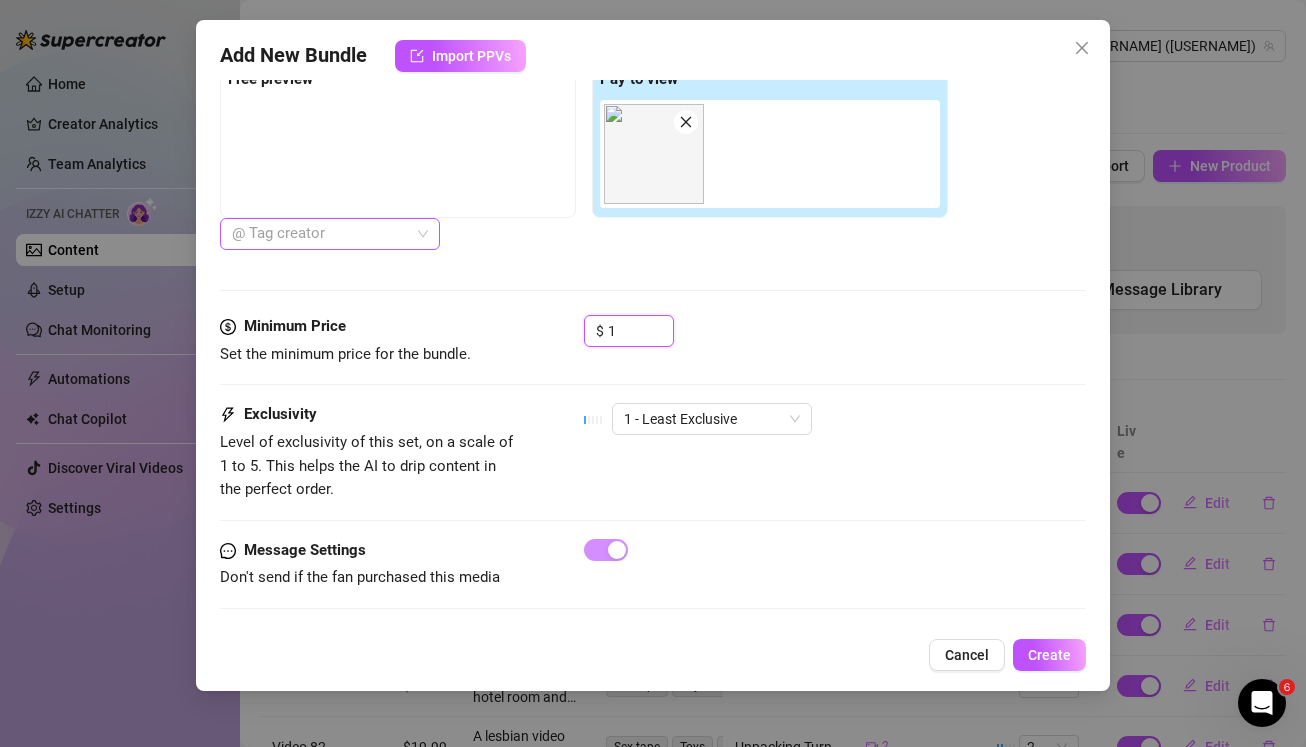 type on "1" 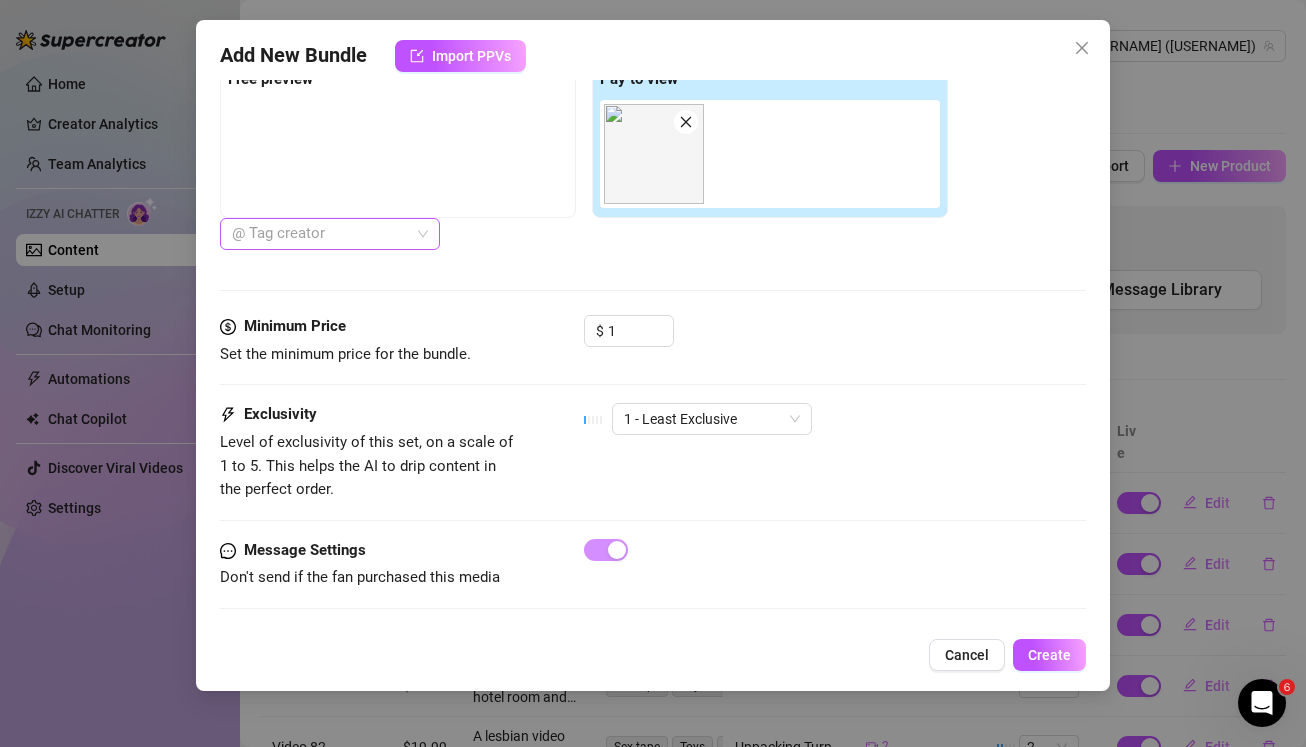click on "$ 1" at bounding box center [835, 340] 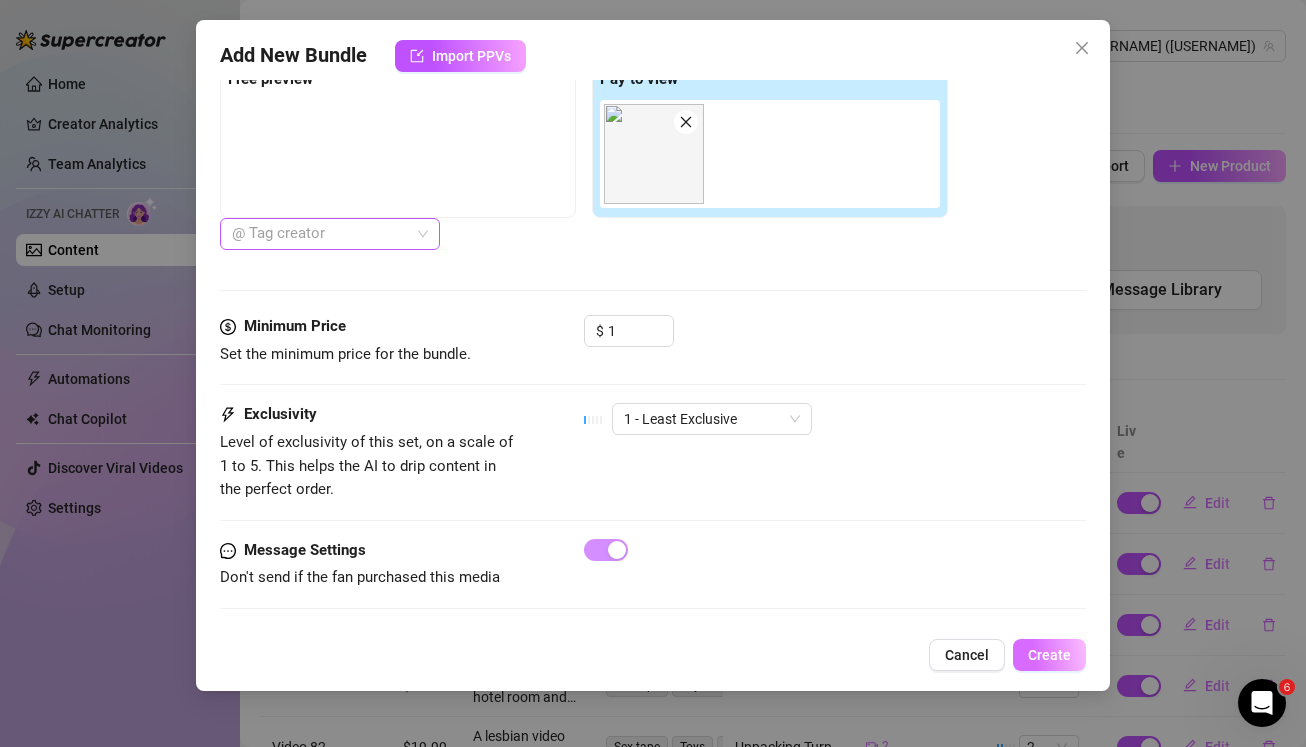 click on "Create" at bounding box center [1049, 655] 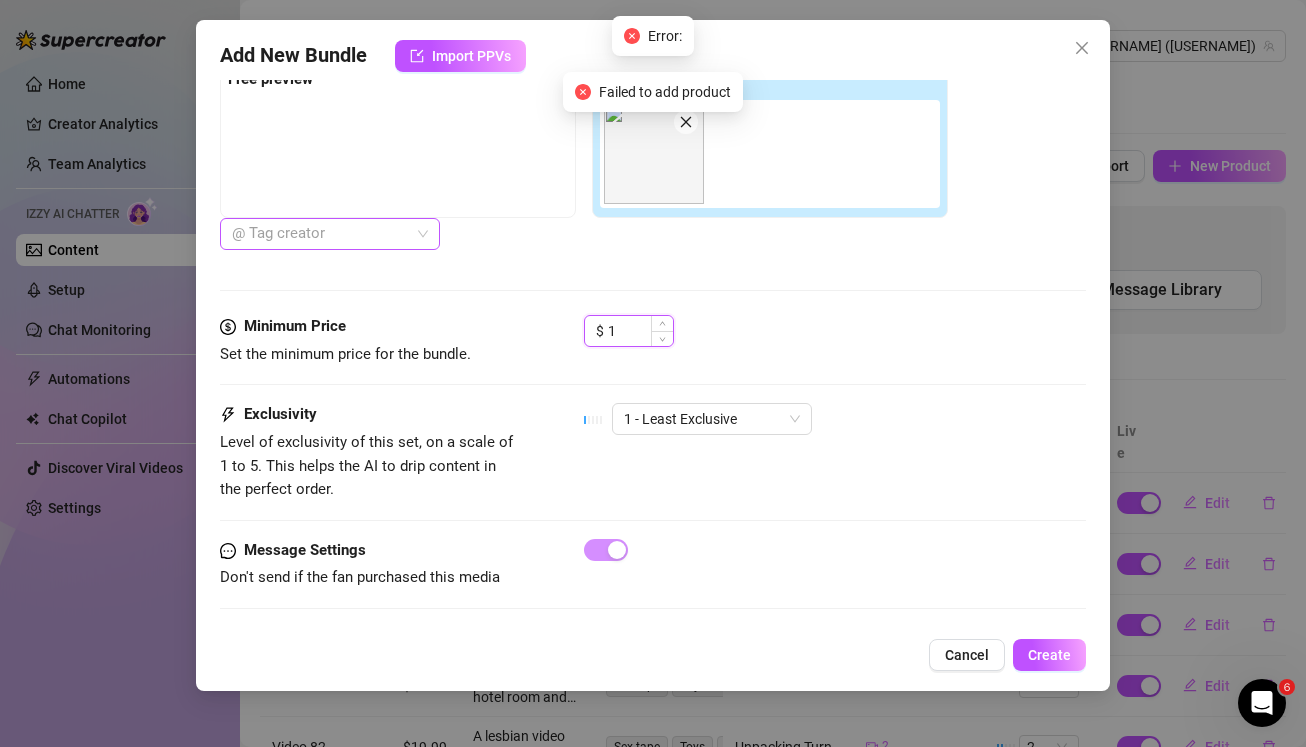 click on "1" at bounding box center (640, 331) 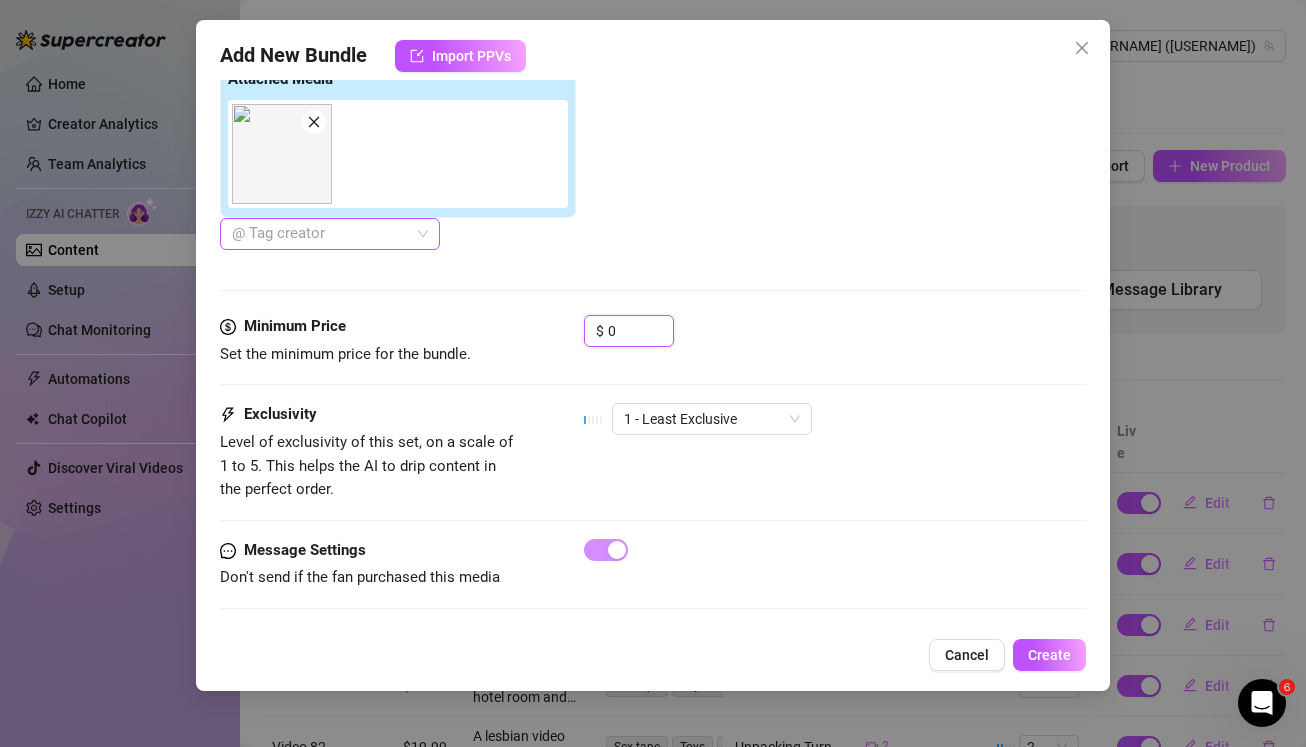 type on "0" 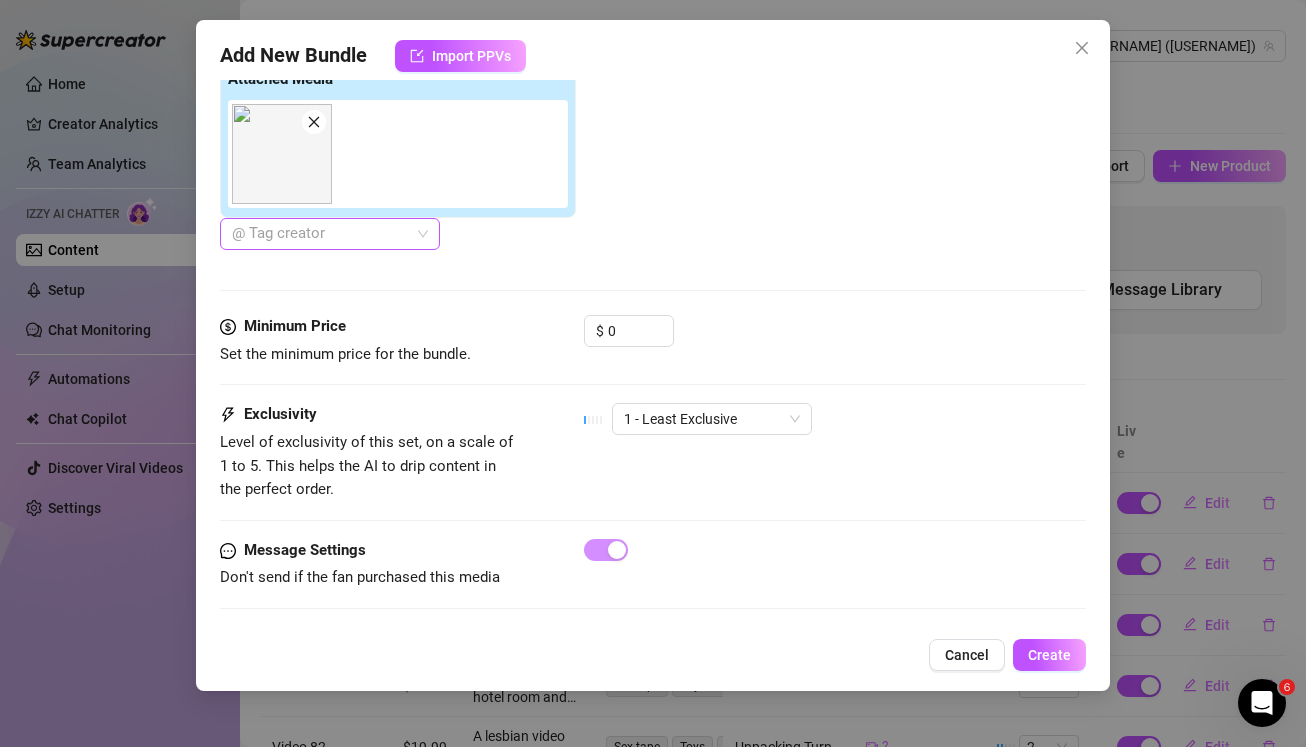 click on "$ 0" at bounding box center (835, 340) 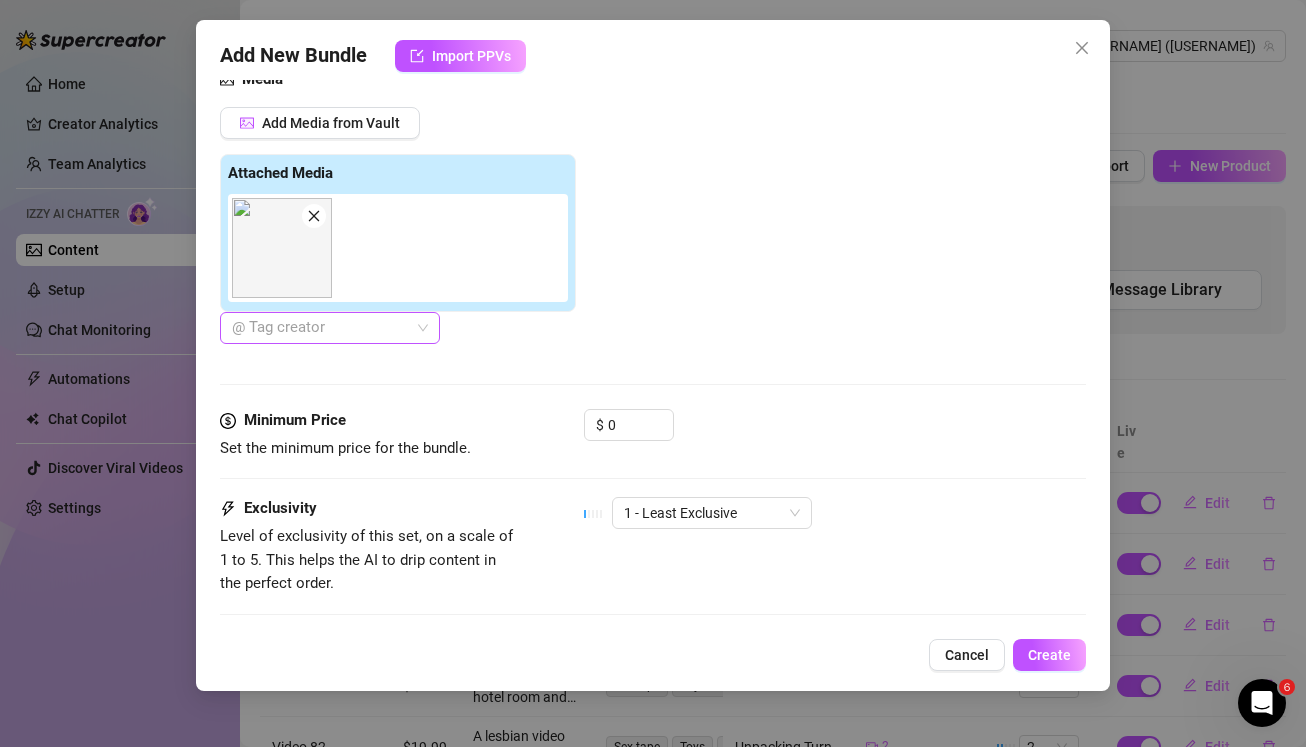 scroll, scrollTop: 1172, scrollLeft: 0, axis: vertical 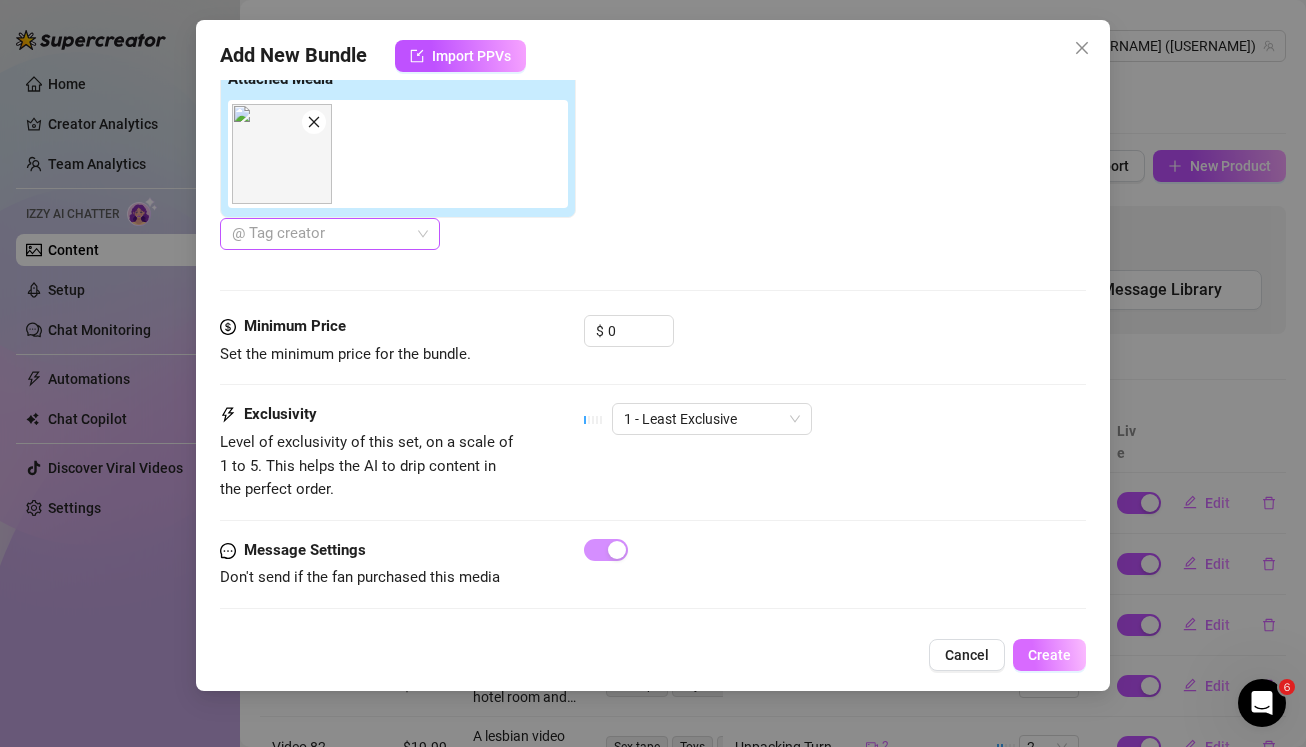 click on "Create" at bounding box center [1049, 655] 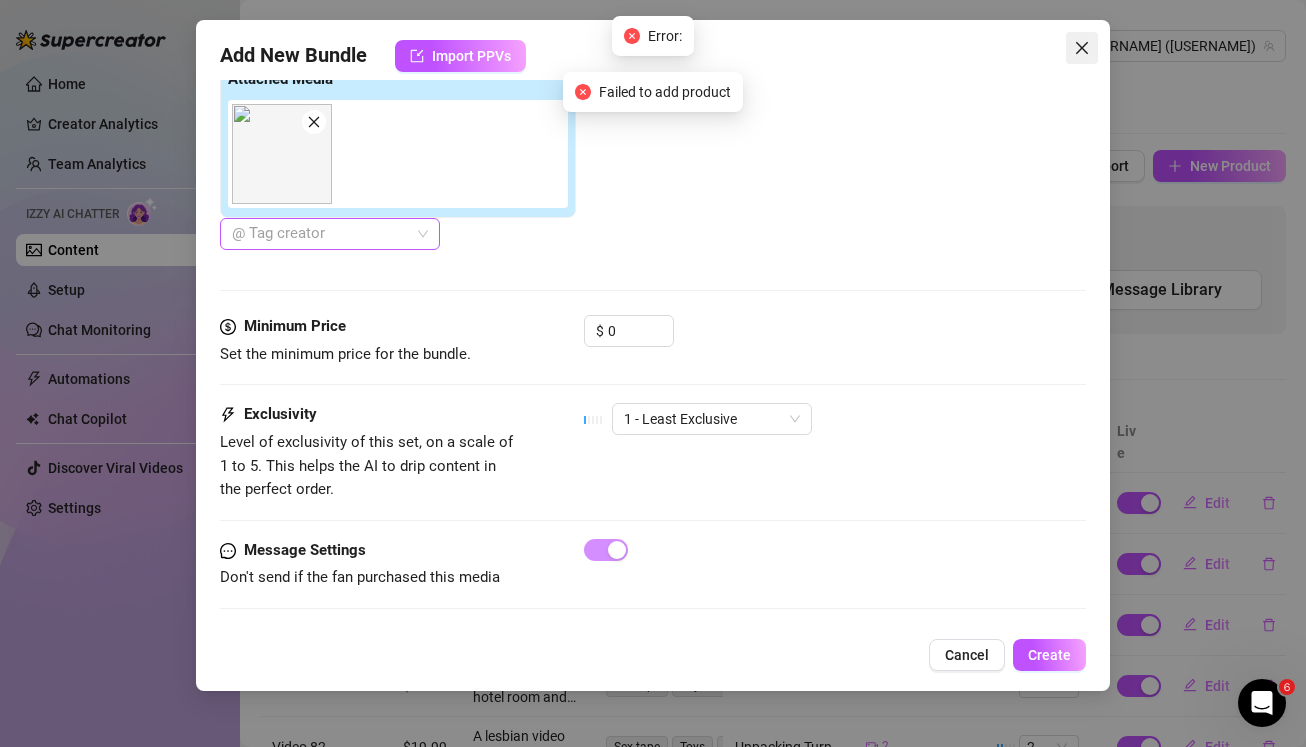 click 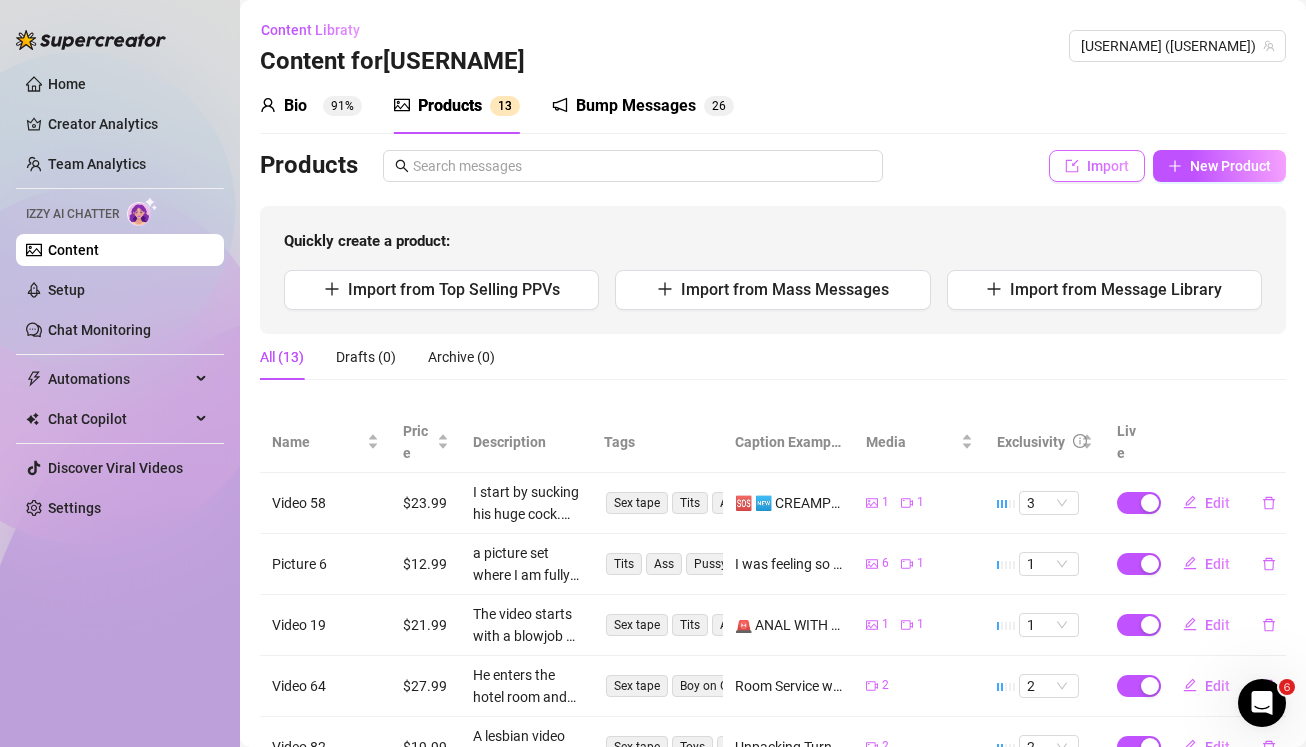 click on "Import" at bounding box center [1108, 166] 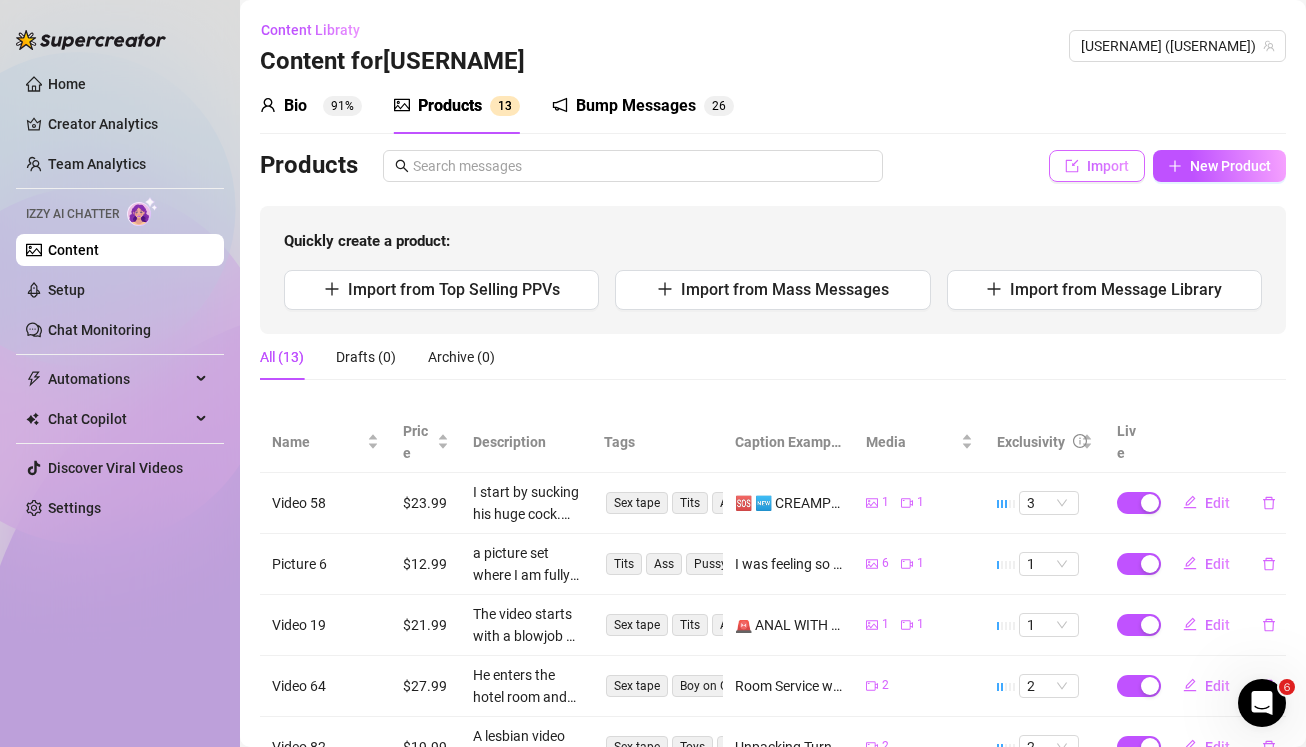 type on "Type your message here..." 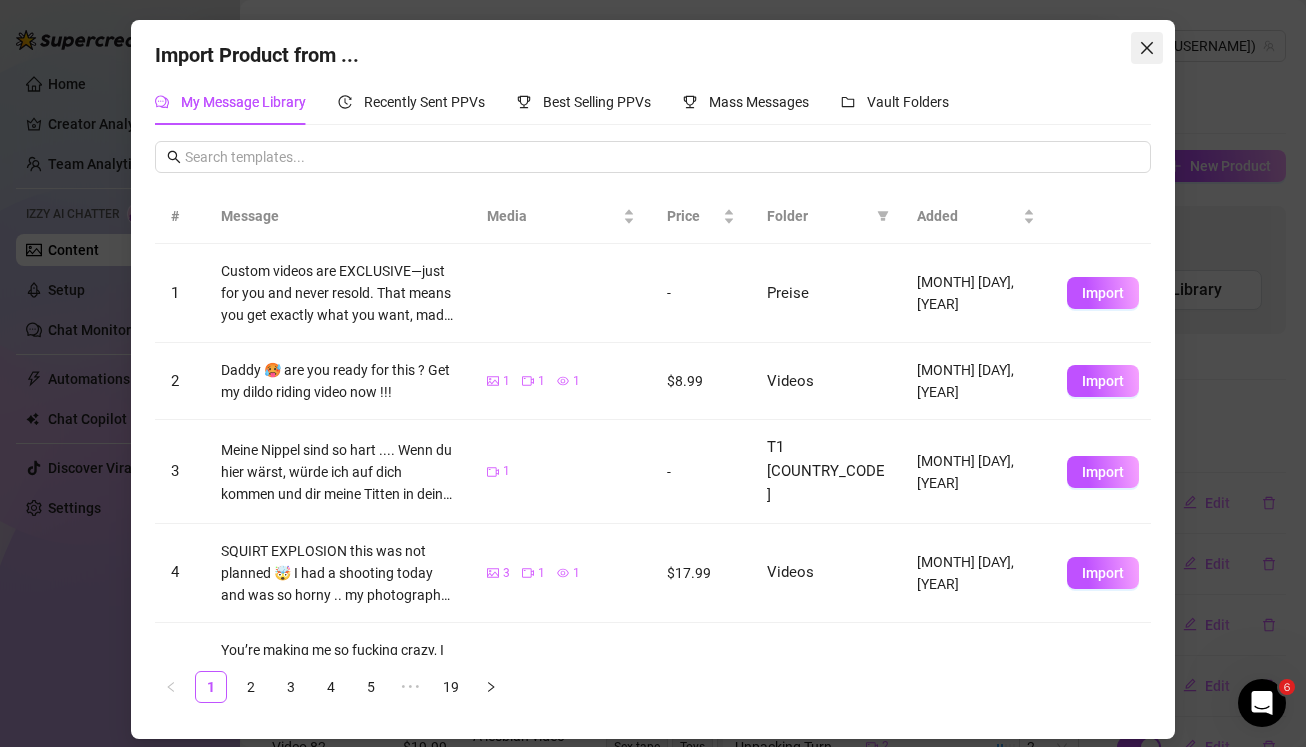 click 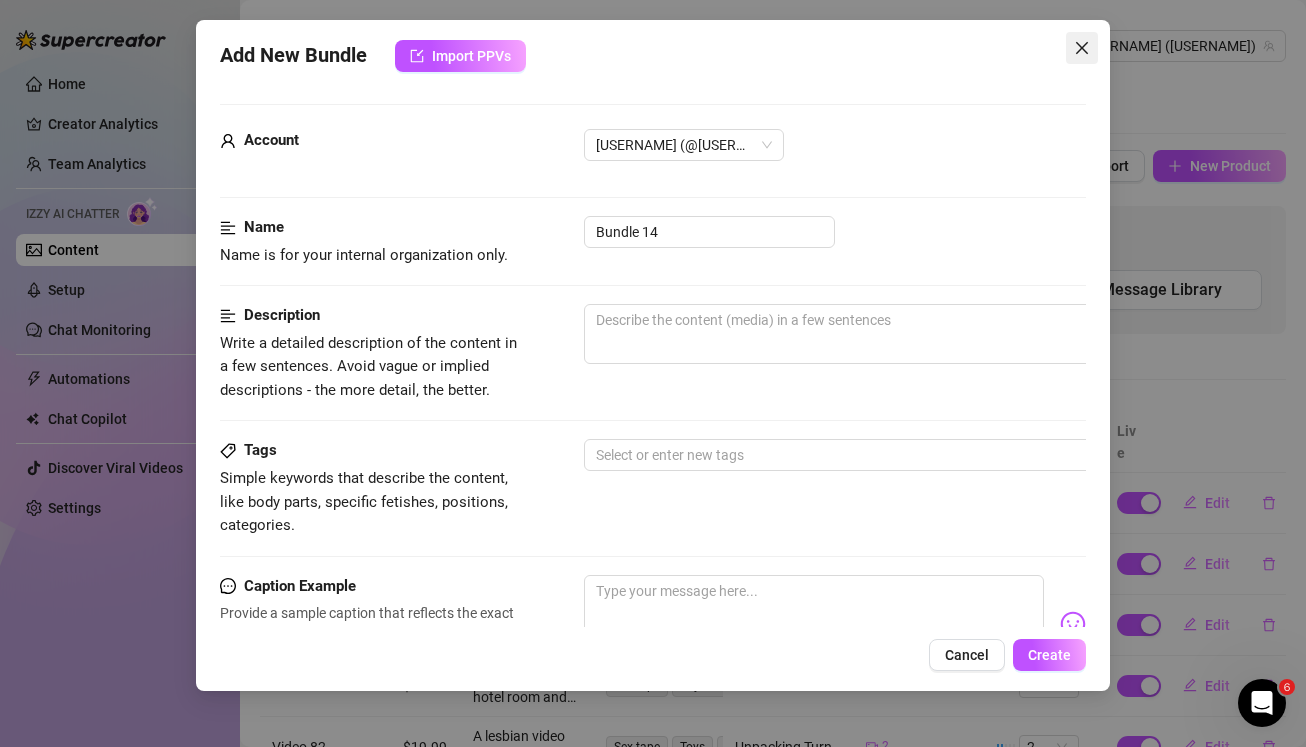 click 